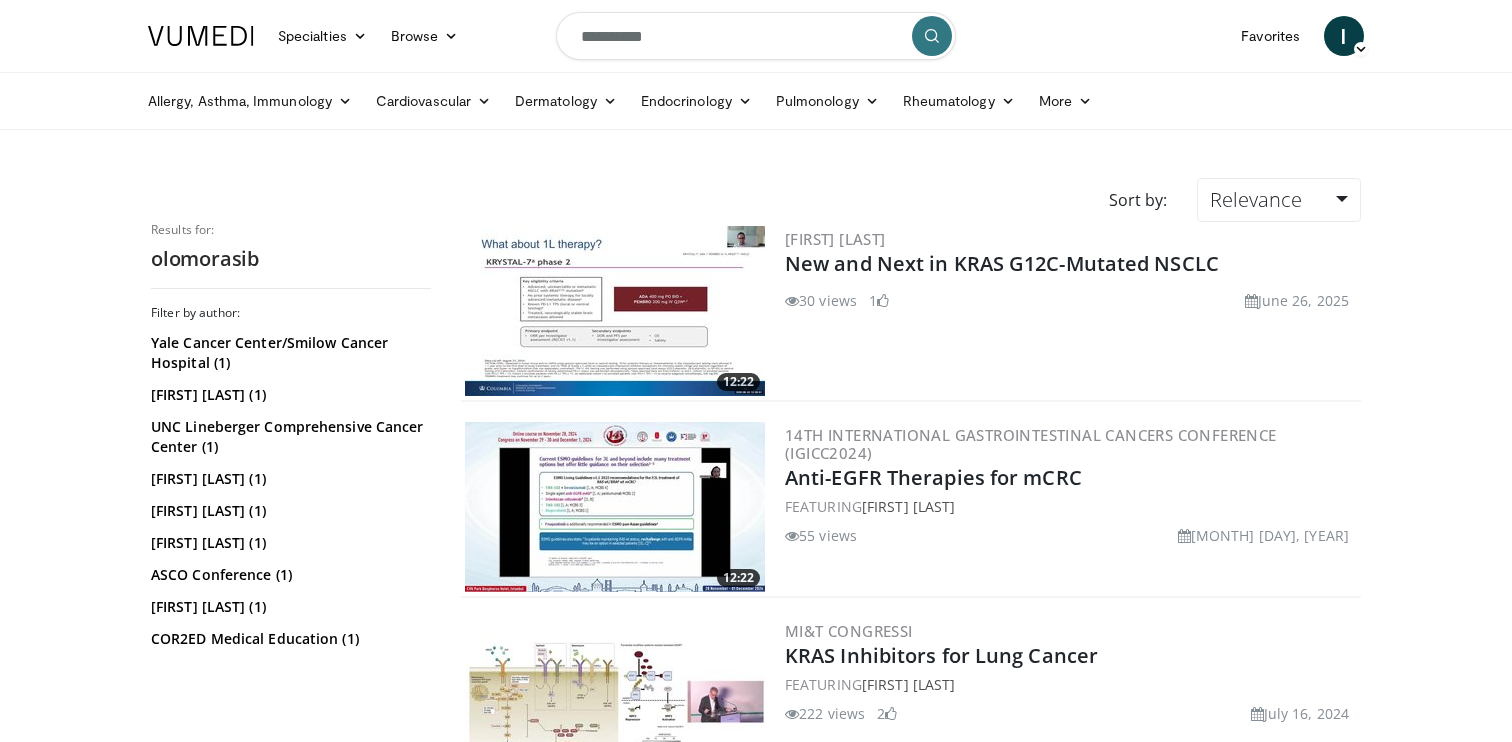 scroll, scrollTop: 0, scrollLeft: 0, axis: both 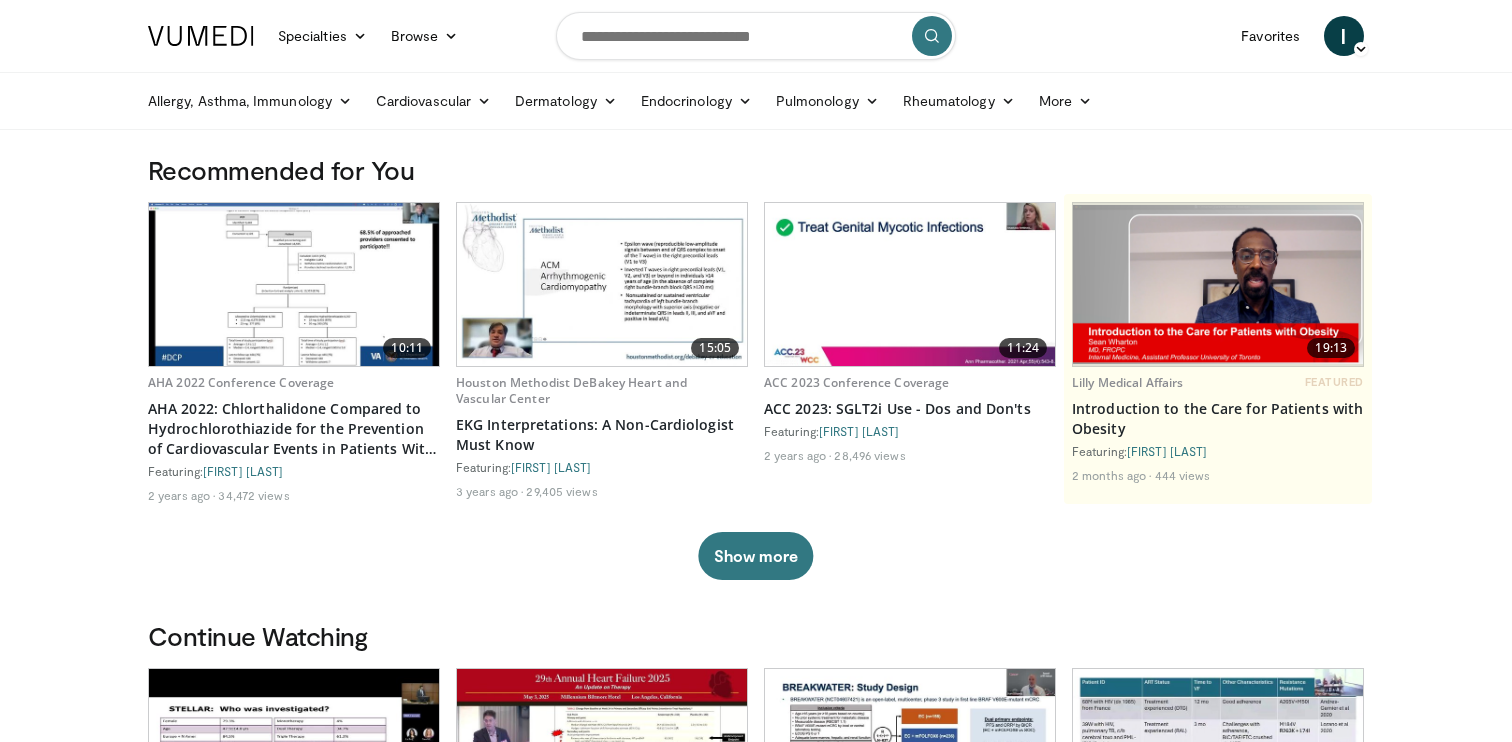 click at bounding box center [756, 36] 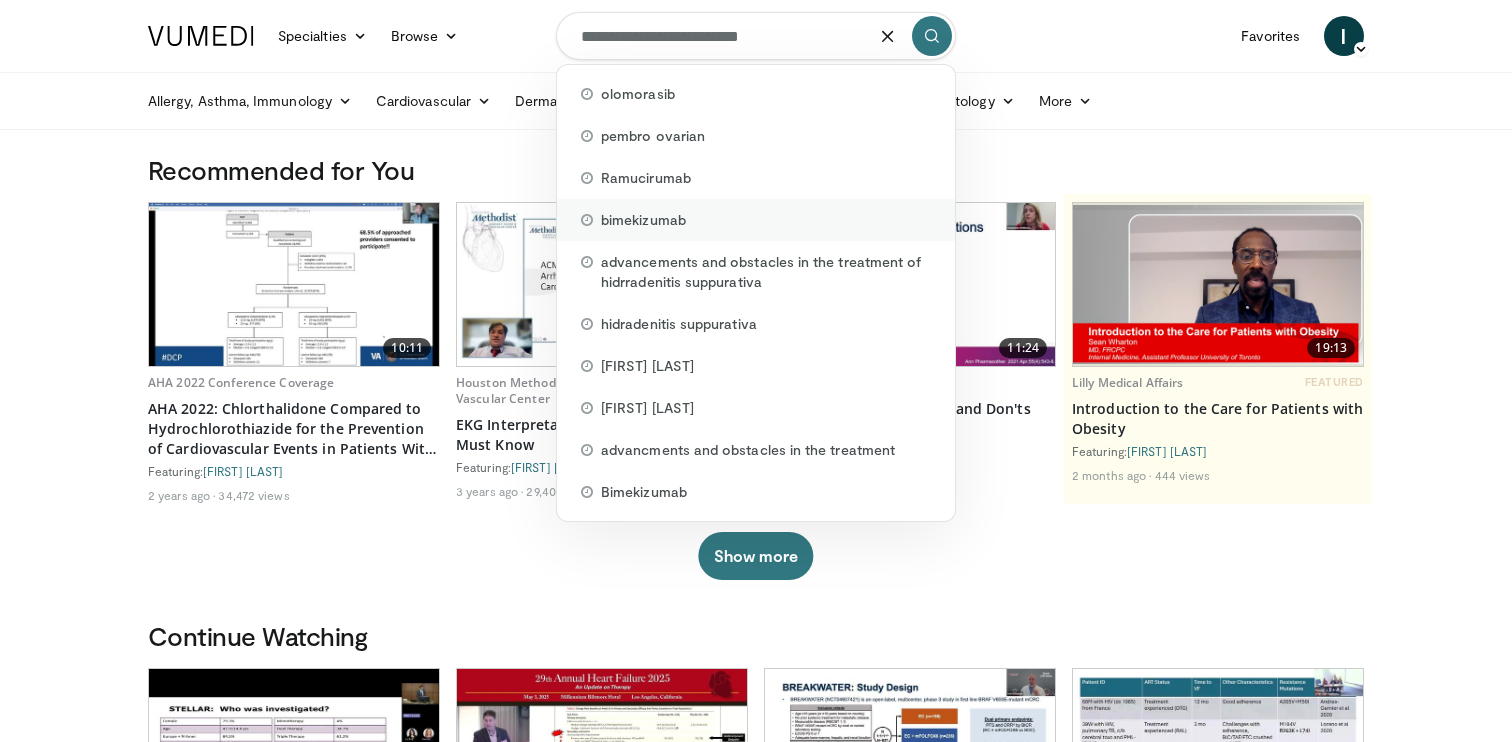 type on "**********" 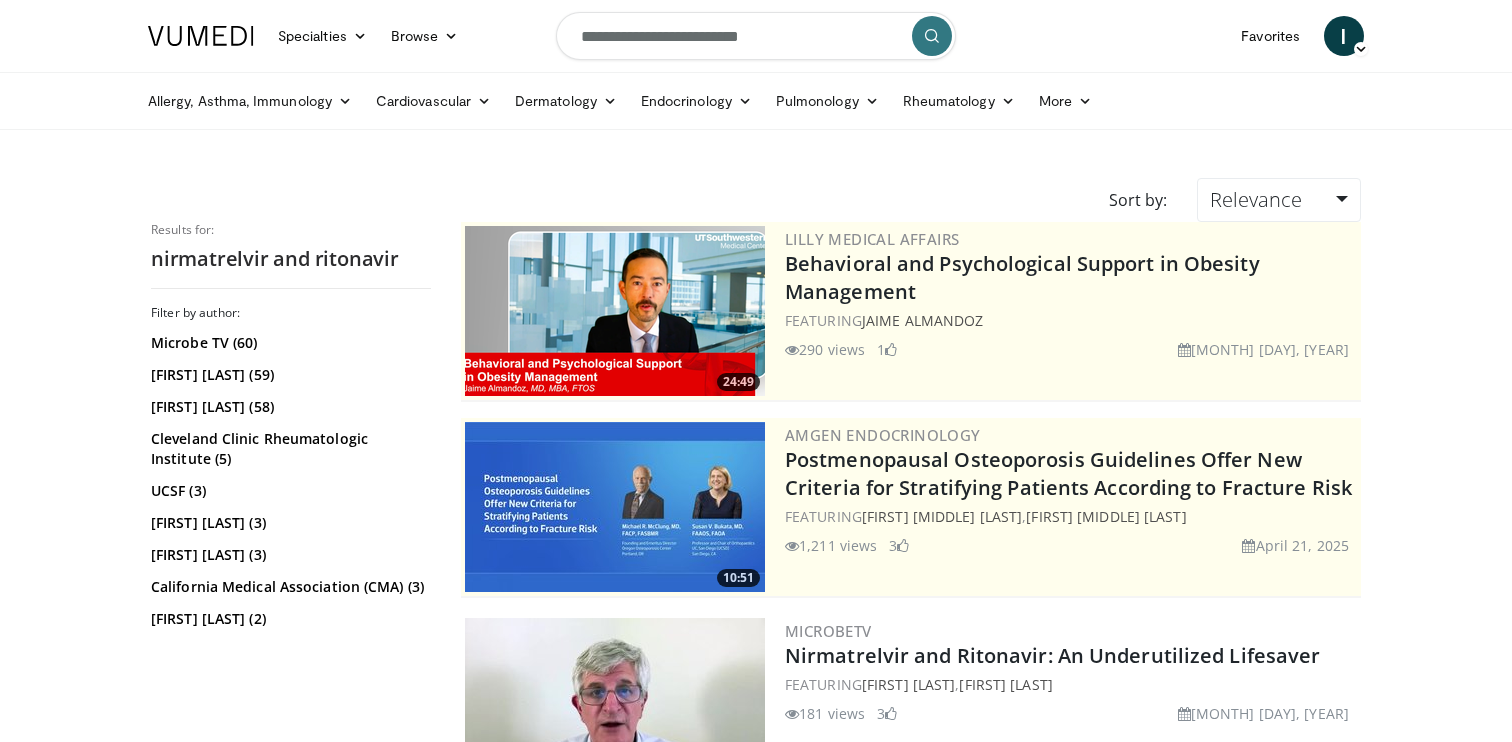 scroll, scrollTop: 0, scrollLeft: 0, axis: both 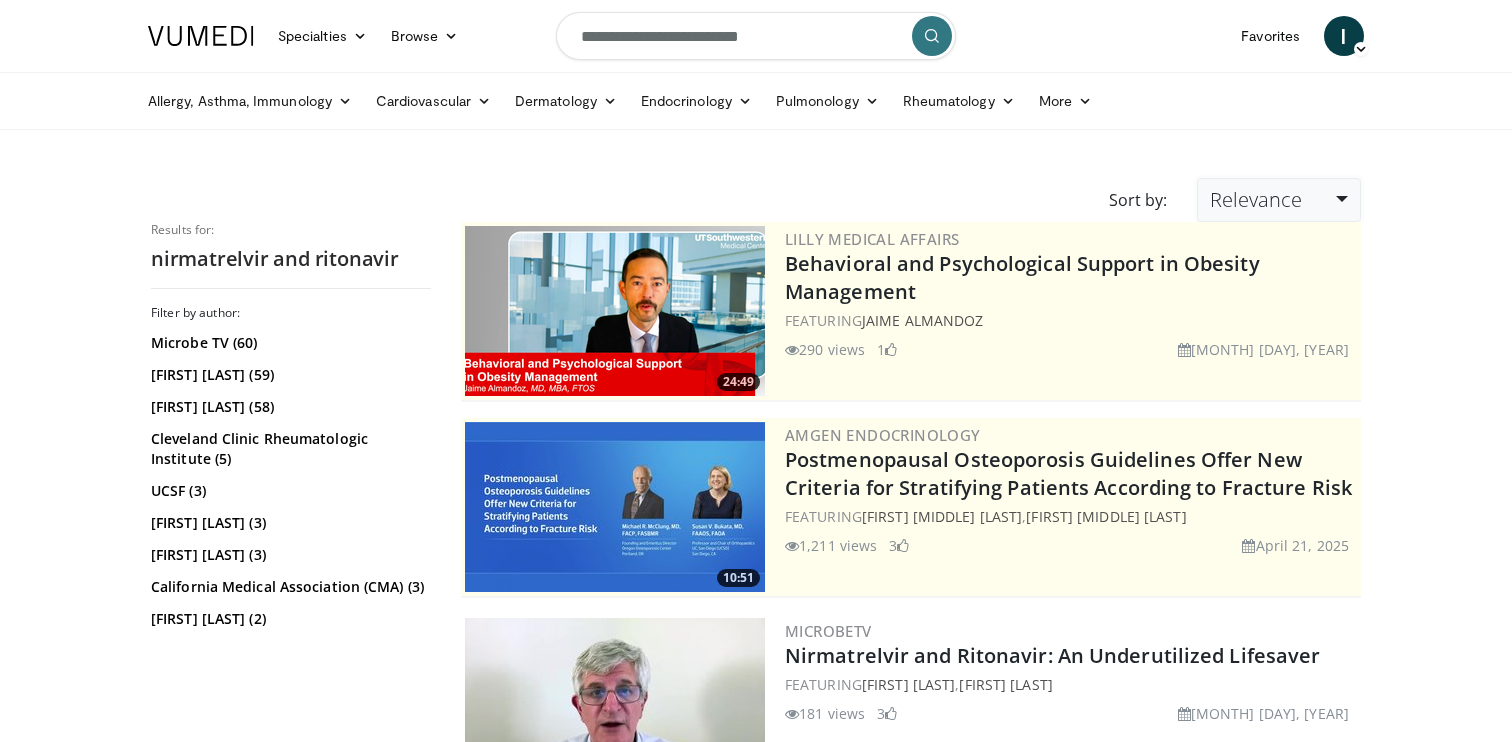 click on "Relevance" at bounding box center [1279, 200] 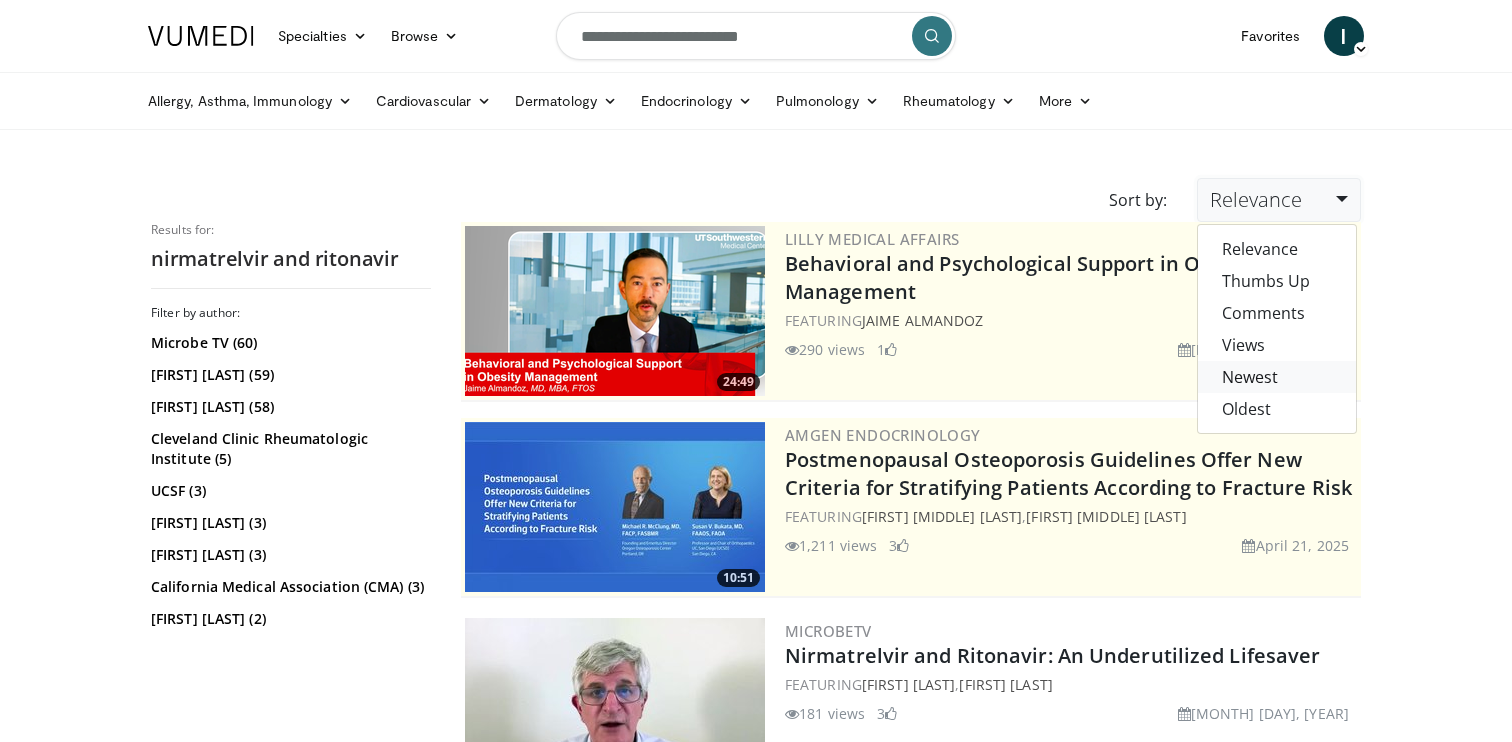 click on "Newest" at bounding box center [1277, 377] 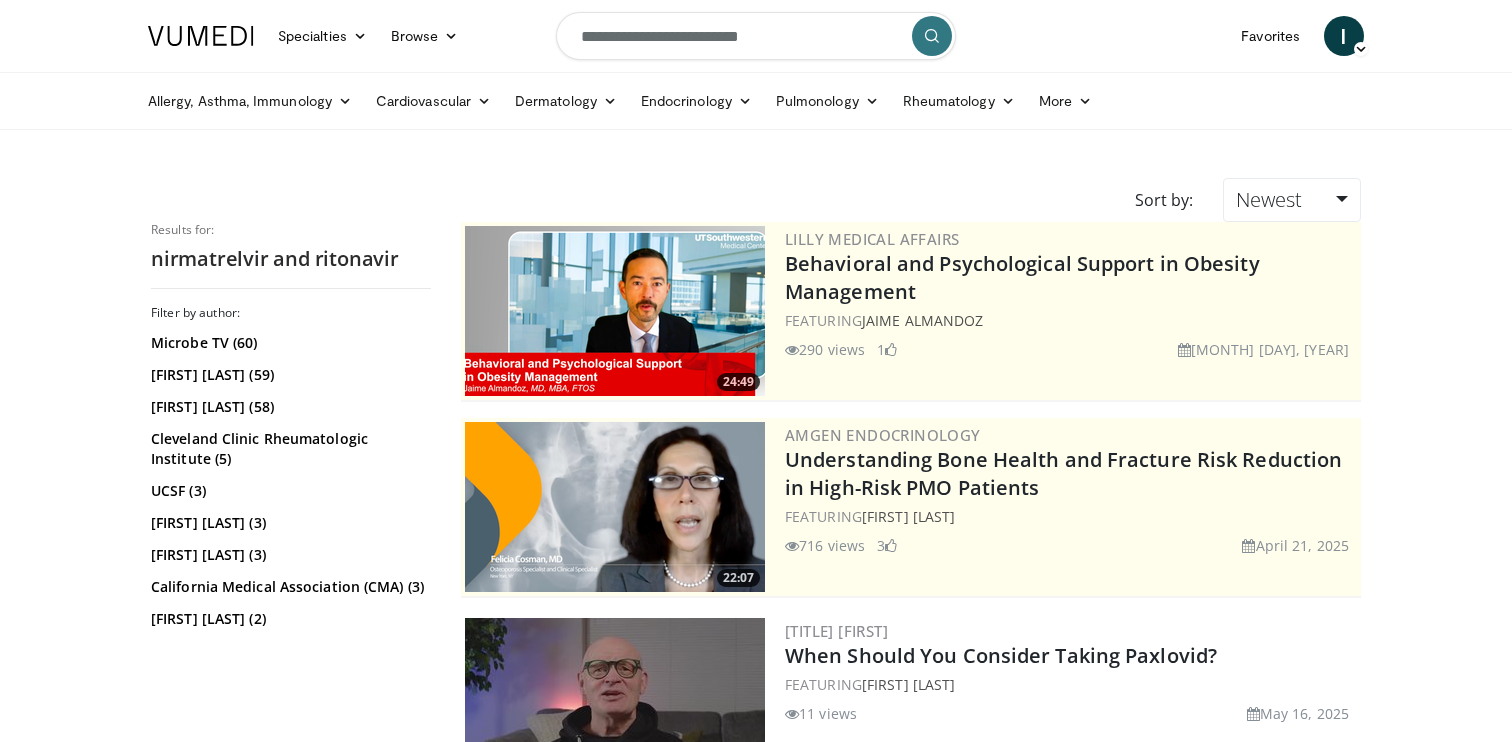 scroll, scrollTop: 0, scrollLeft: 0, axis: both 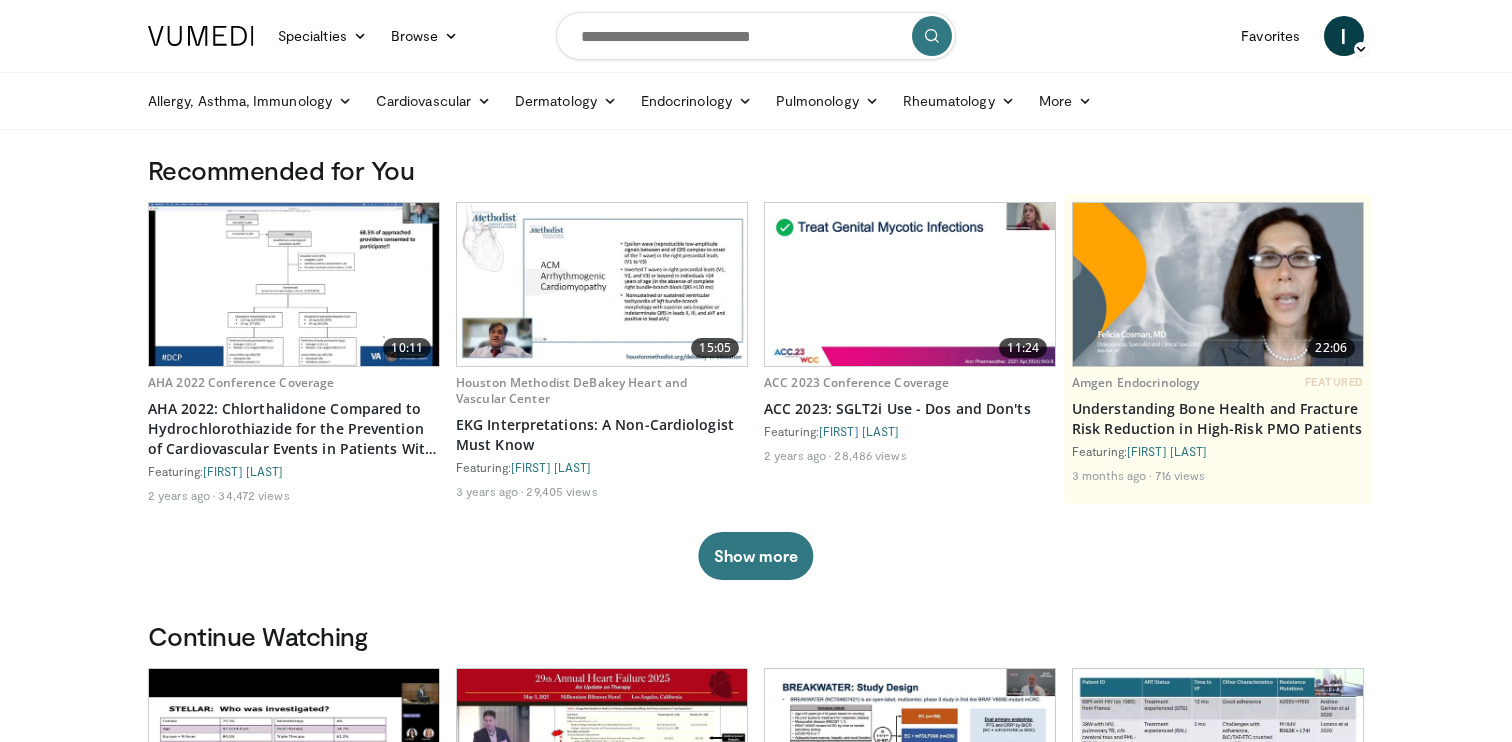 click at bounding box center (756, 36) 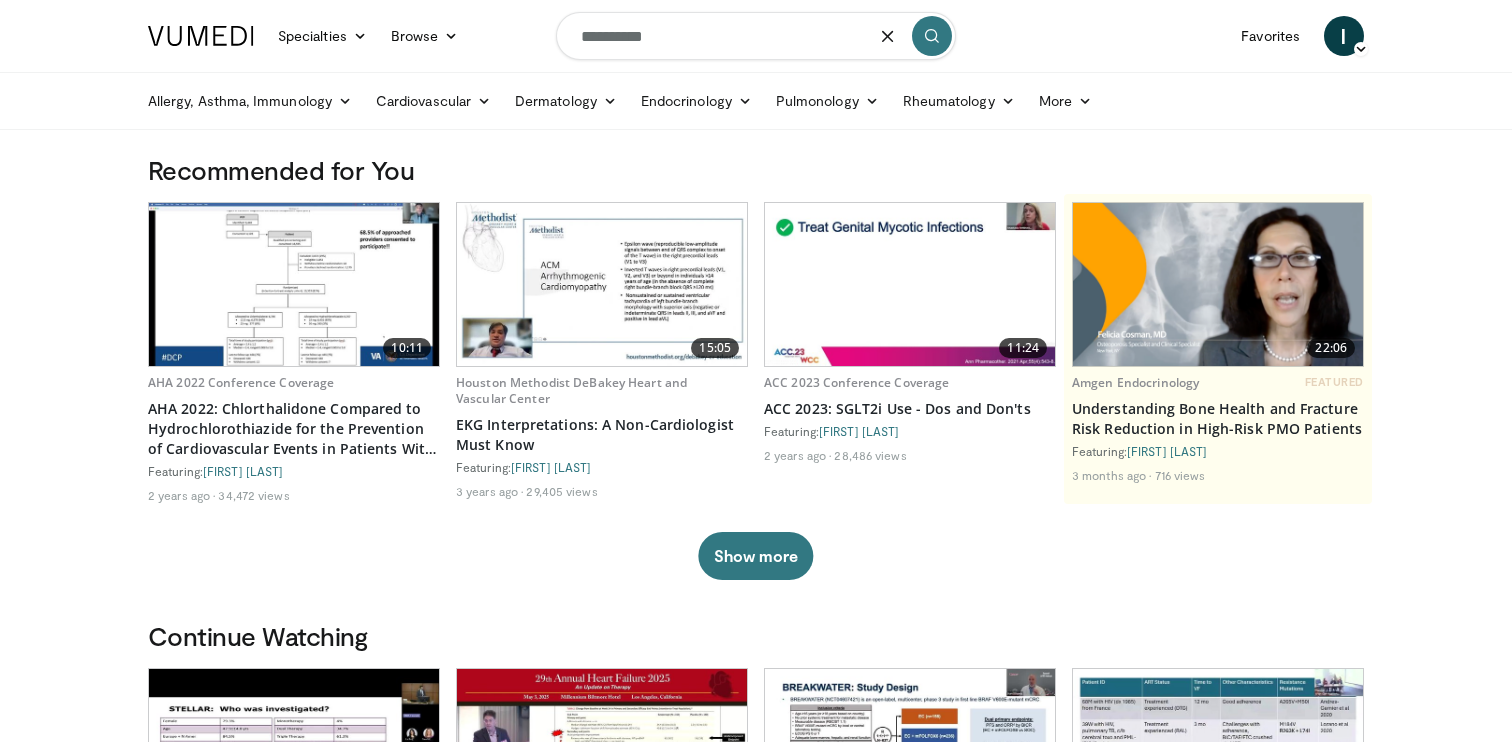 type on "**********" 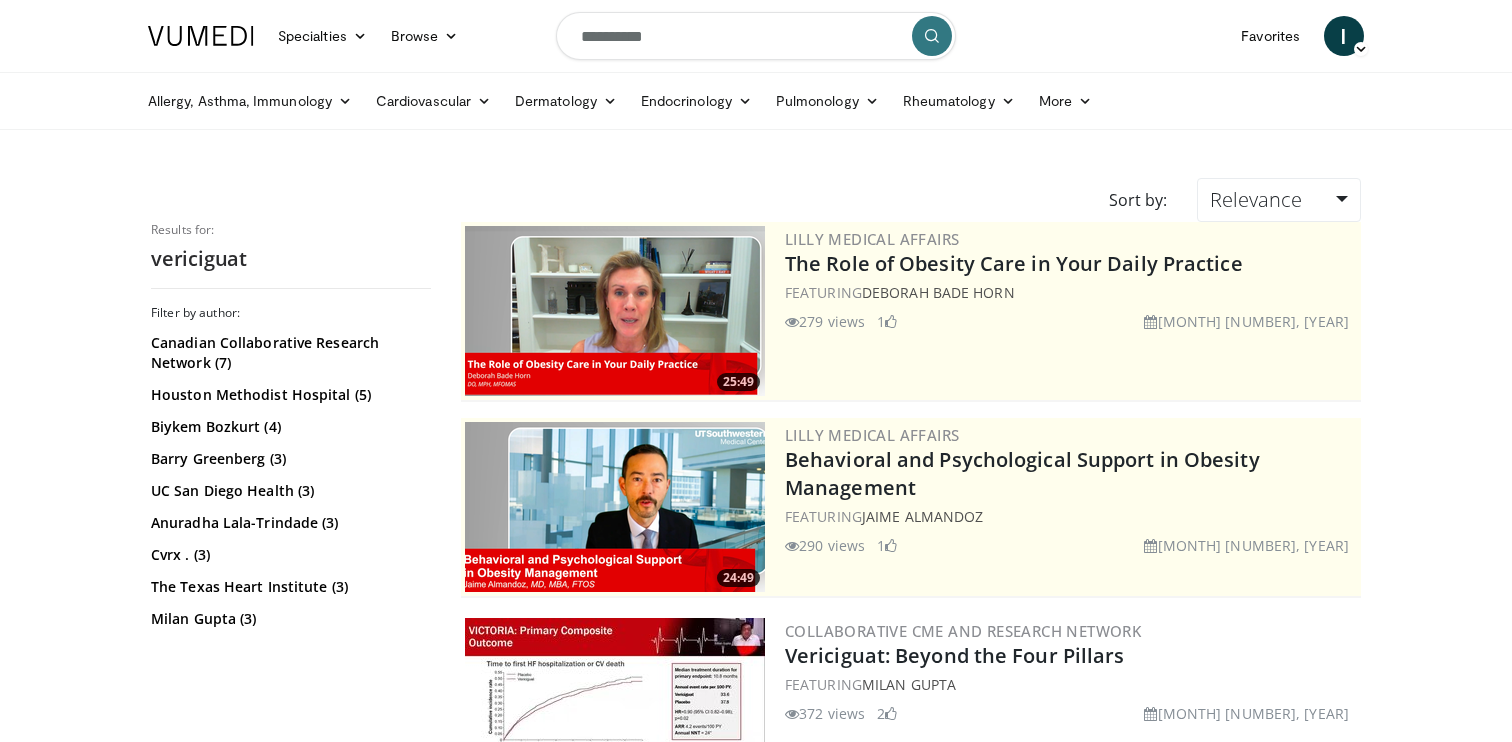 scroll, scrollTop: 0, scrollLeft: 0, axis: both 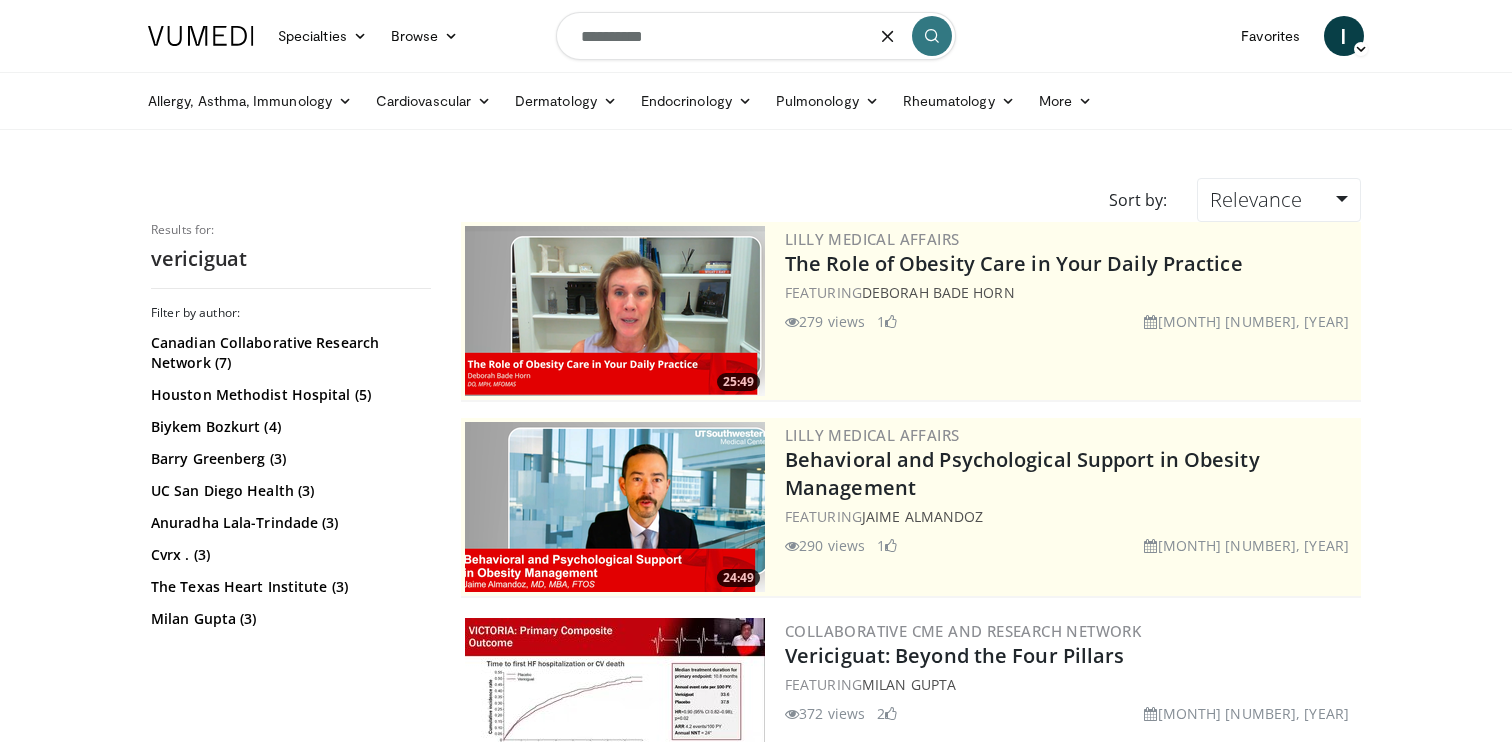 click on "**********" at bounding box center [756, 36] 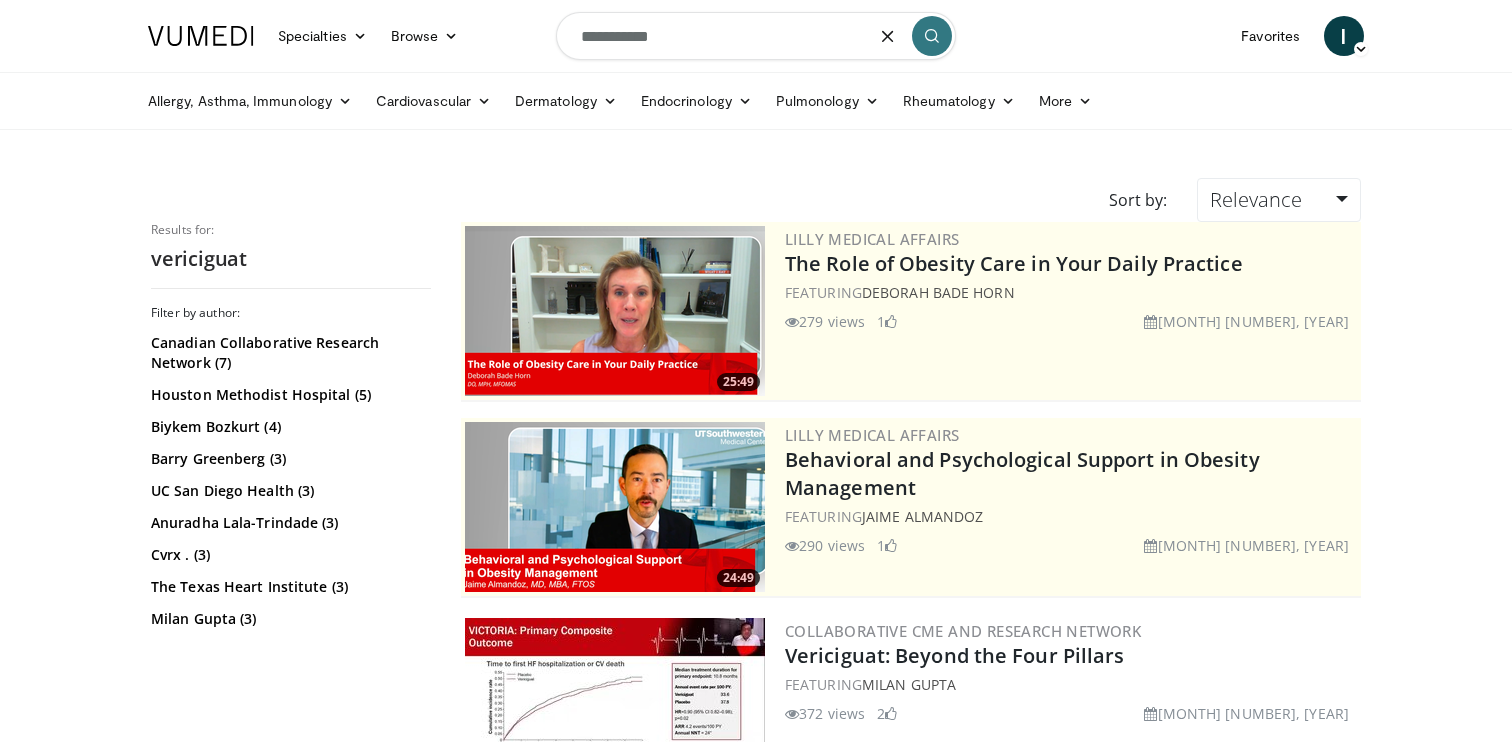 type on "**********" 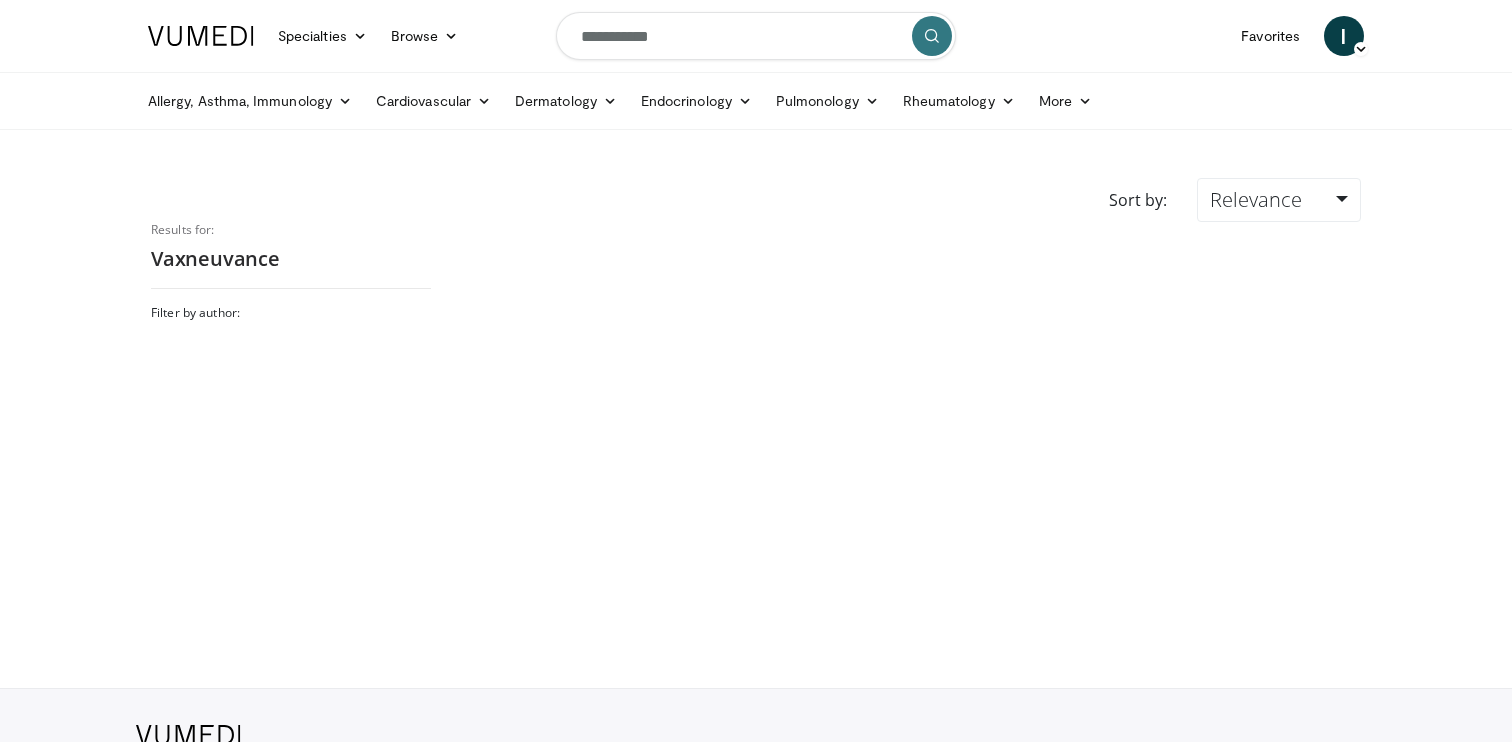 scroll, scrollTop: 0, scrollLeft: 0, axis: both 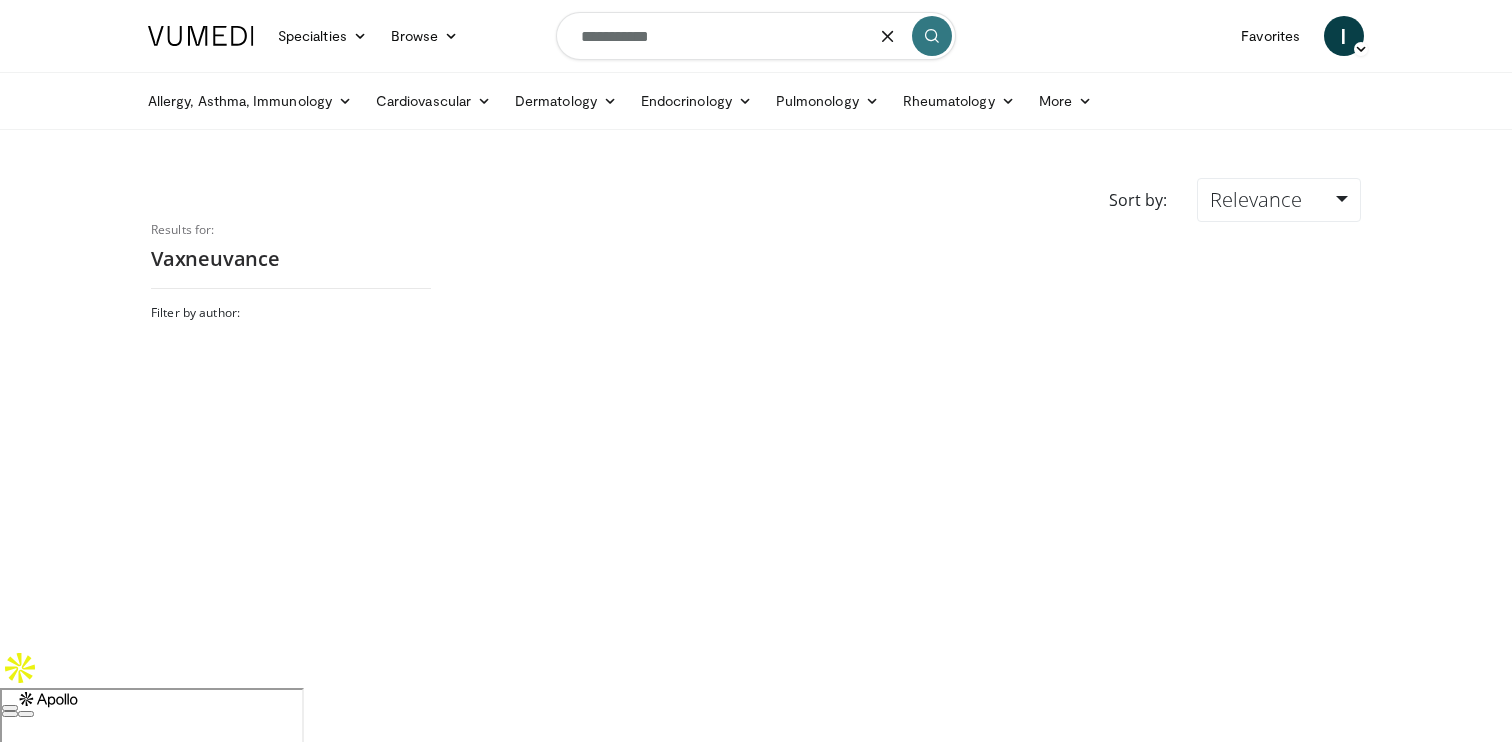click on "**********" at bounding box center [756, 36] 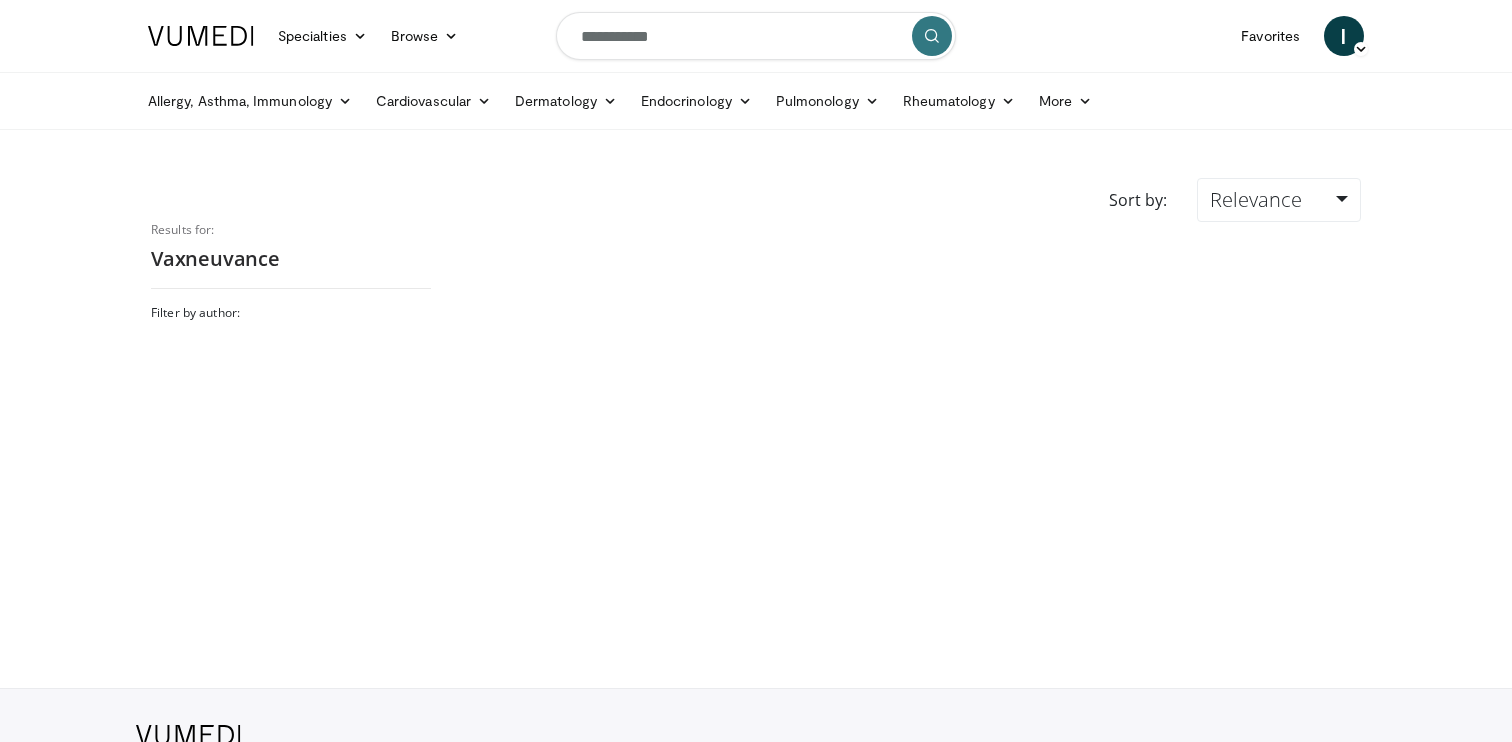 scroll, scrollTop: 0, scrollLeft: 0, axis: both 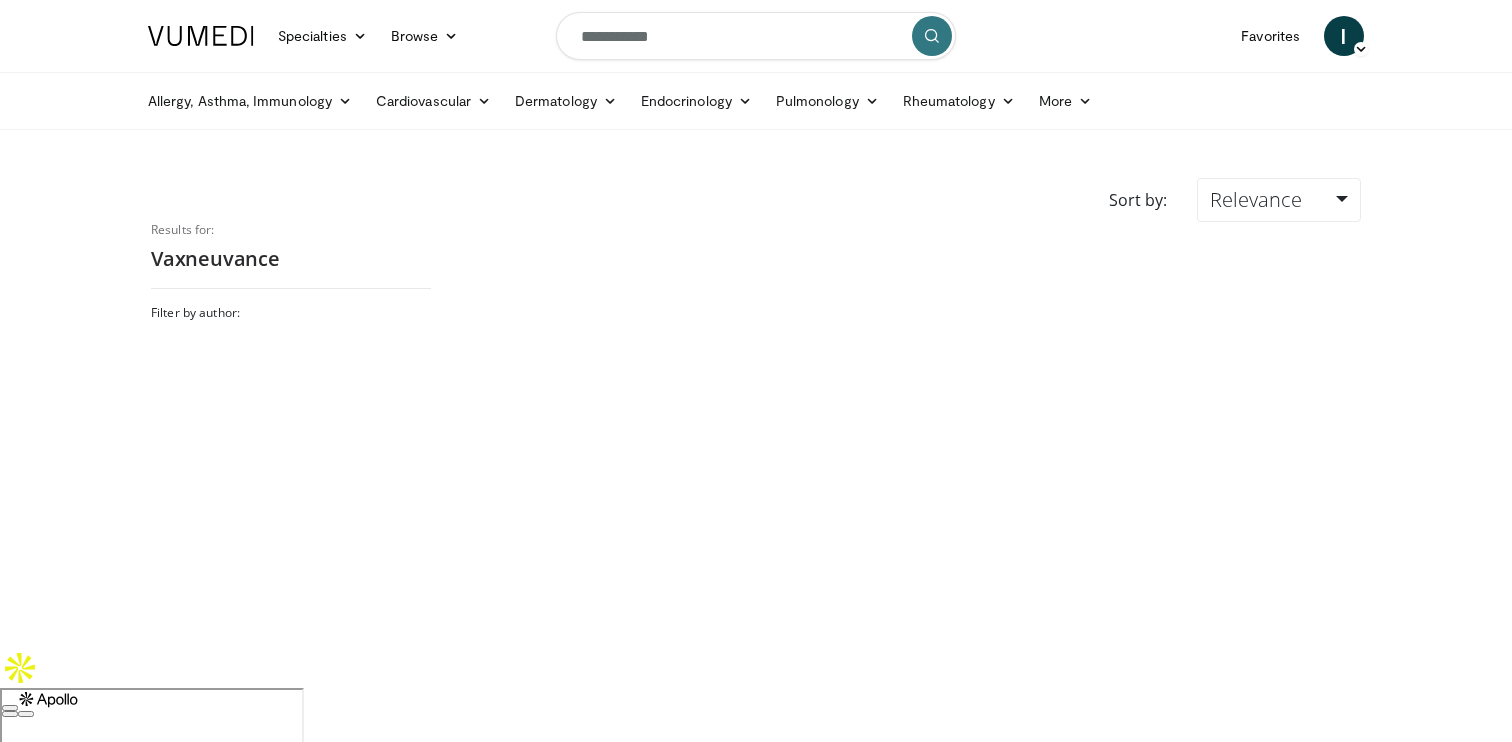 click on "**********" at bounding box center (756, 36) 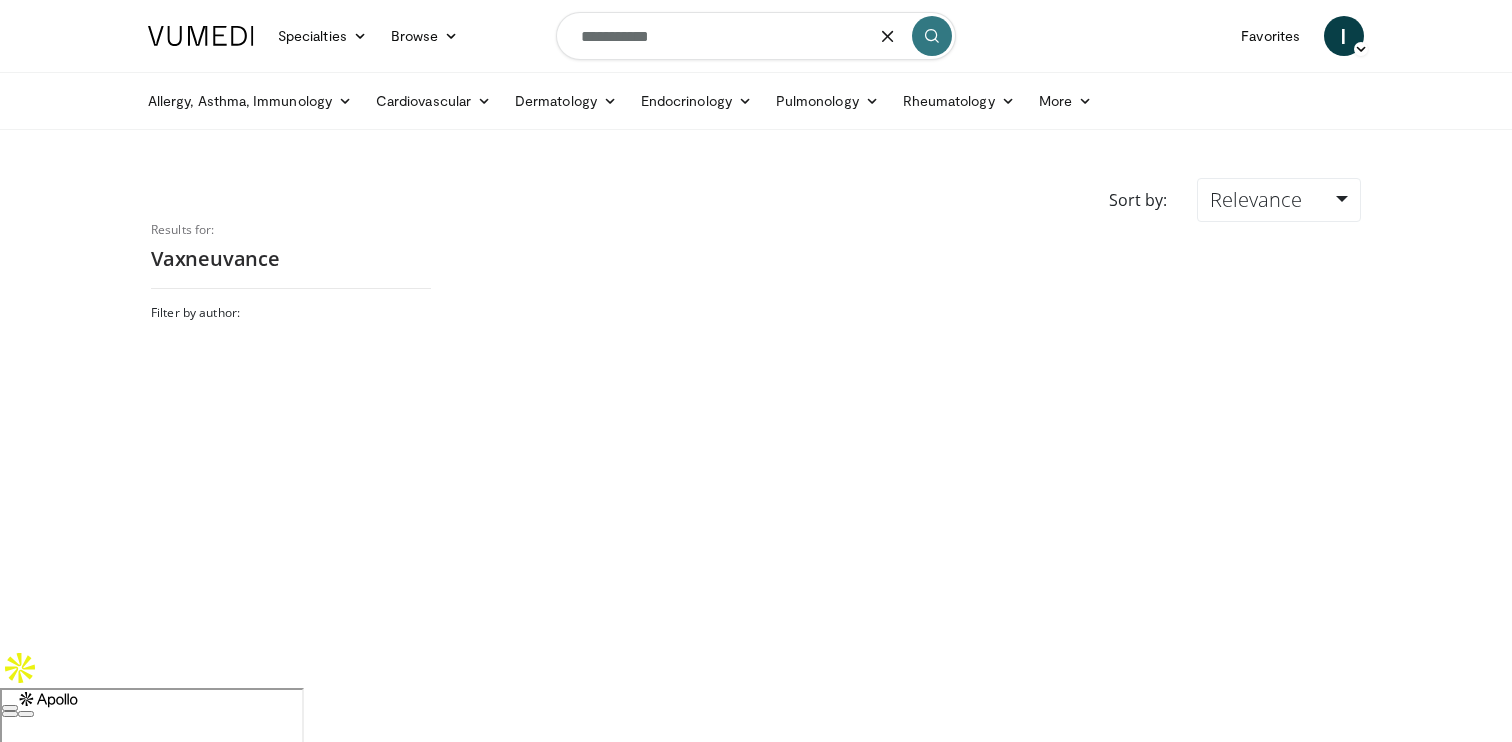 paste on "**********" 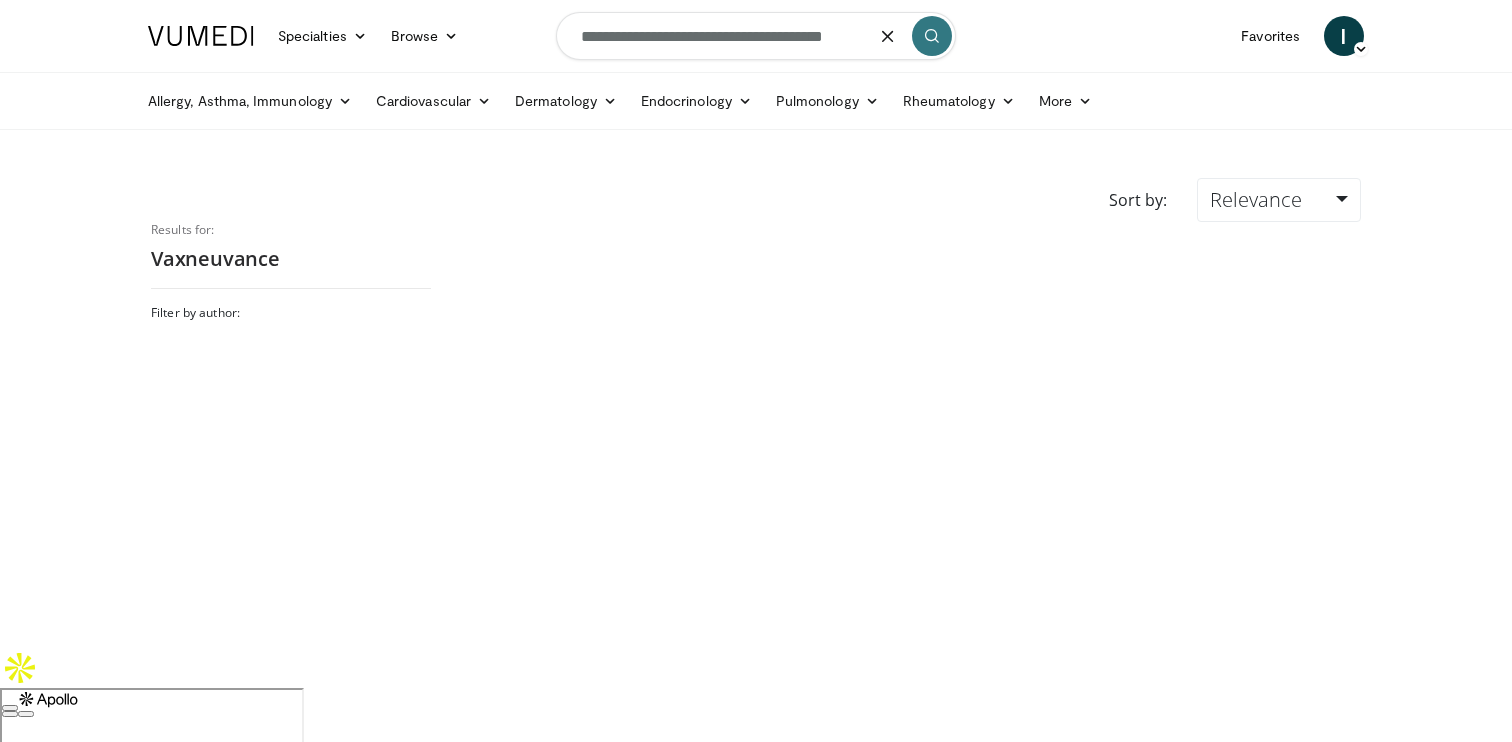 scroll, scrollTop: 0, scrollLeft: 24, axis: horizontal 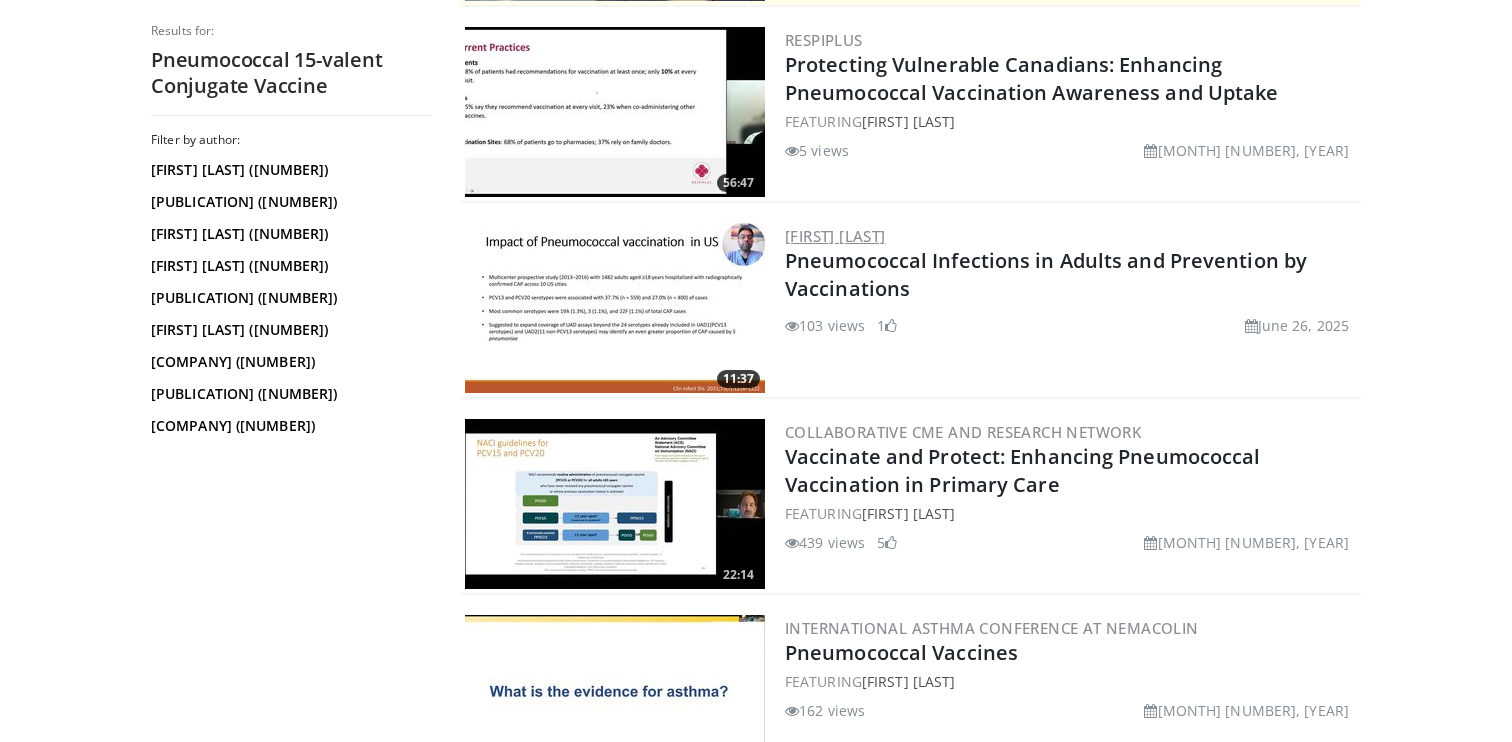 drag, startPoint x: 933, startPoint y: 235, endPoint x: 787, endPoint y: 235, distance: 146 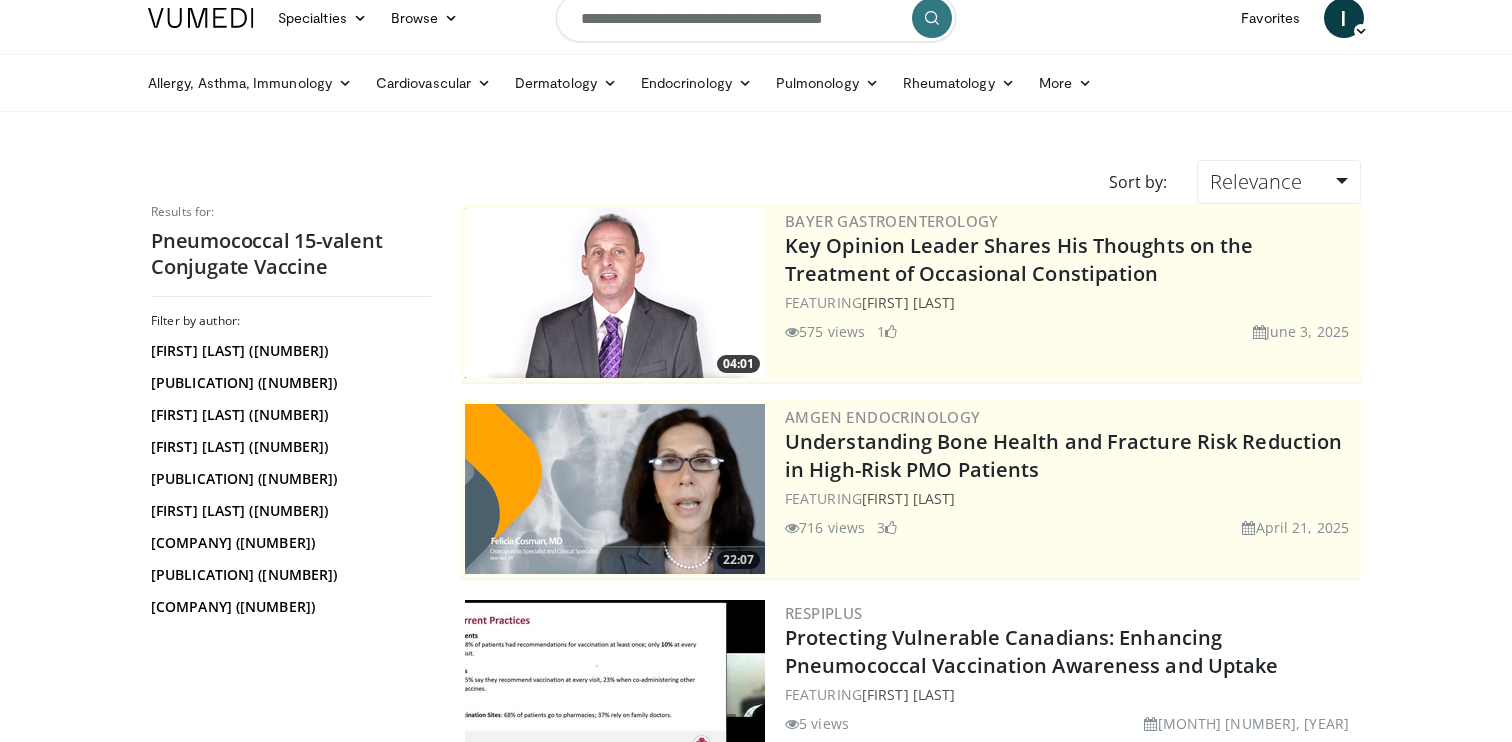 scroll, scrollTop: 0, scrollLeft: 0, axis: both 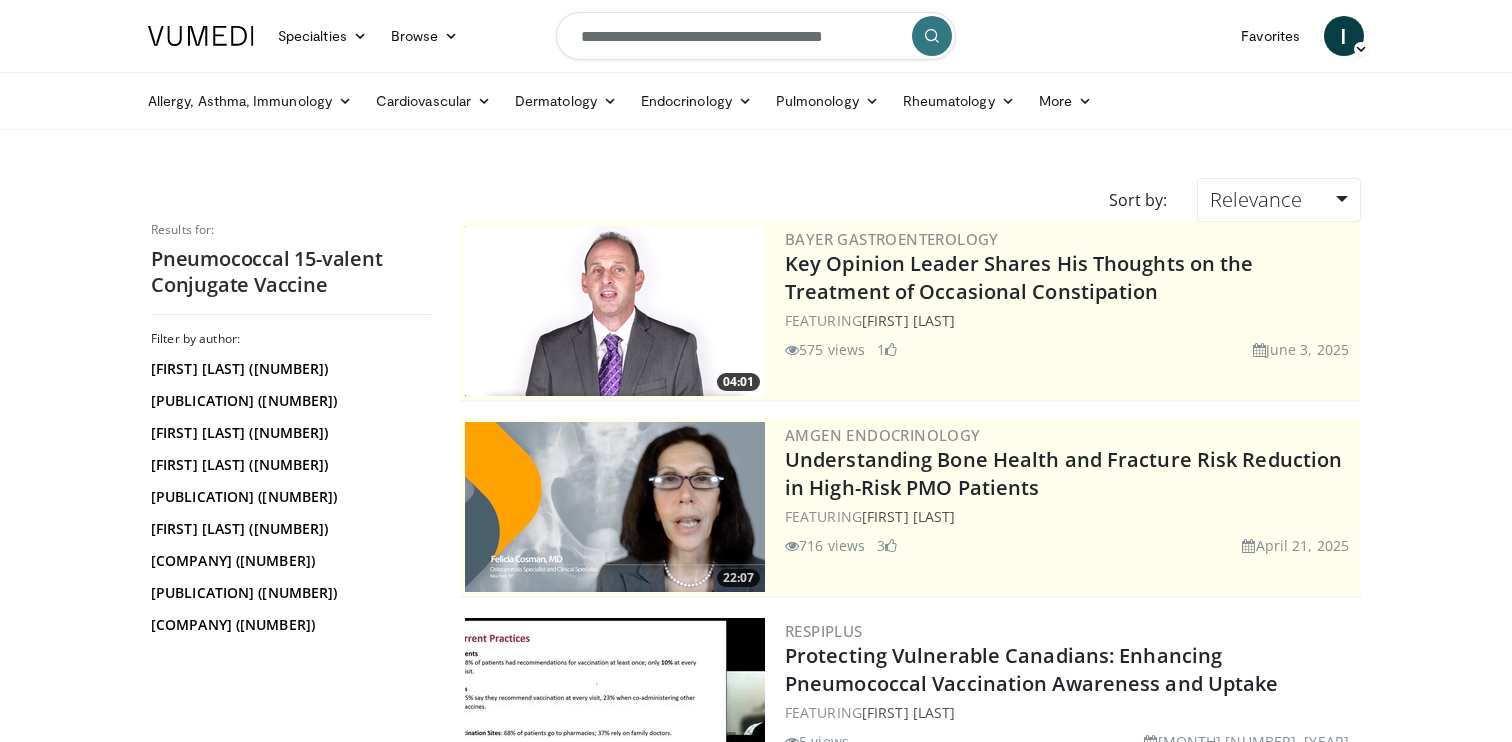 click on "**********" at bounding box center (756, 36) 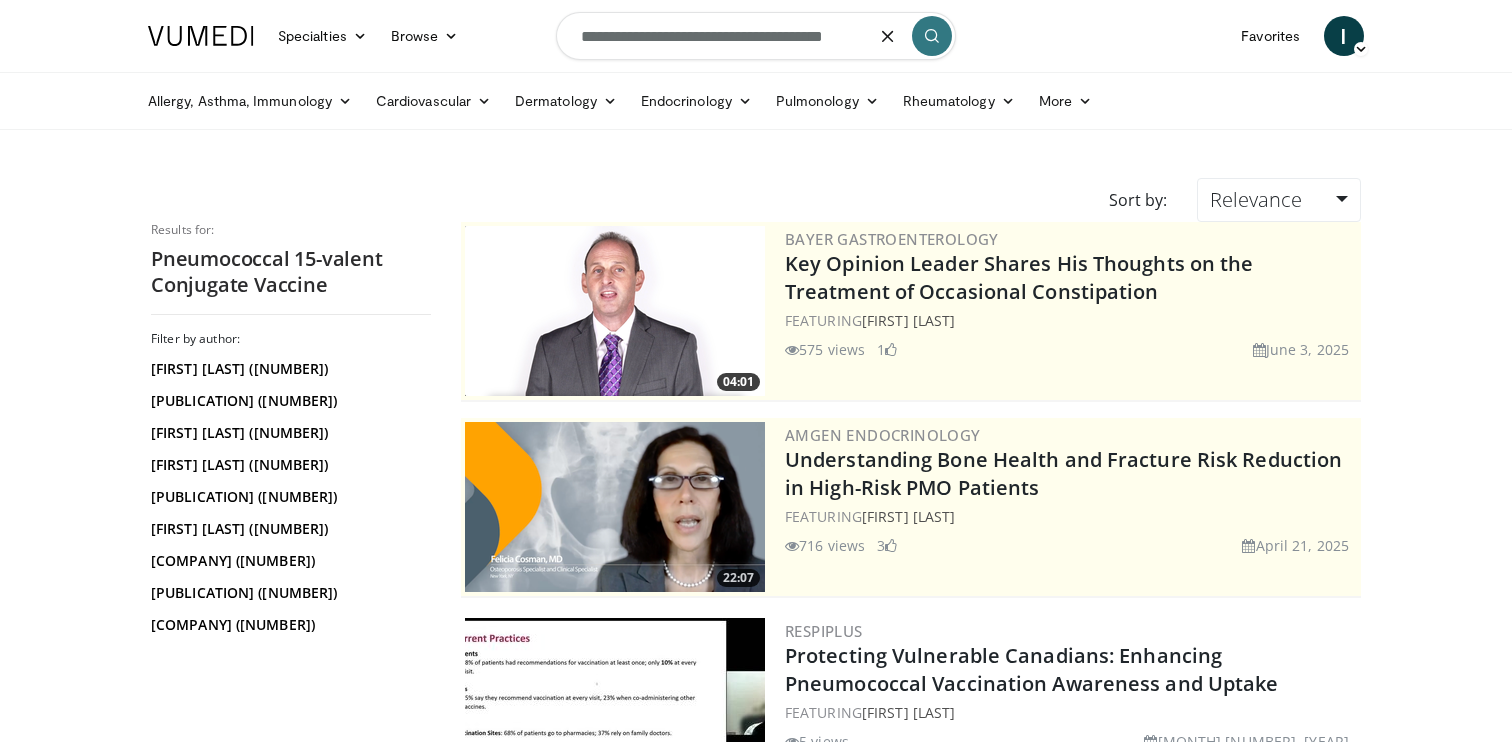 click on "**********" at bounding box center [756, 36] 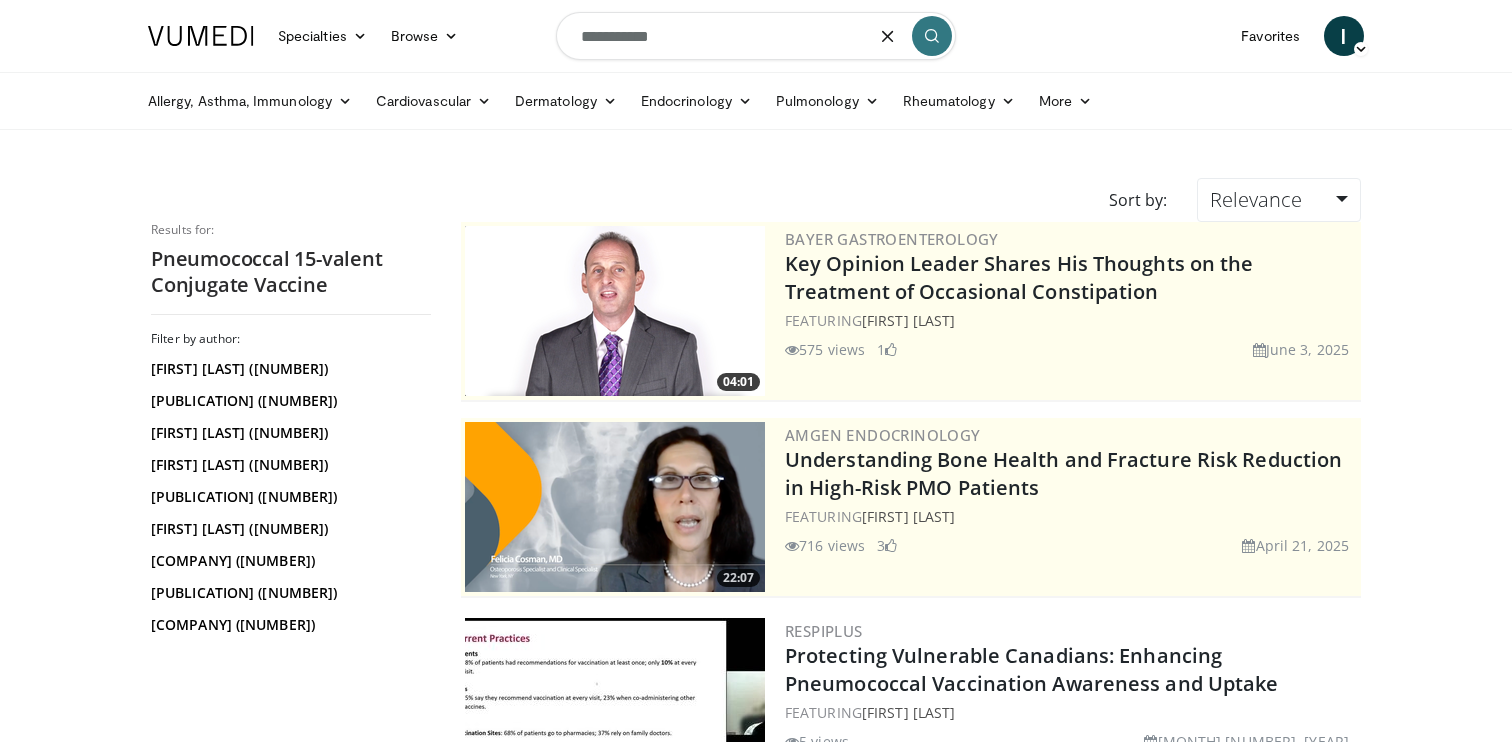 type on "**********" 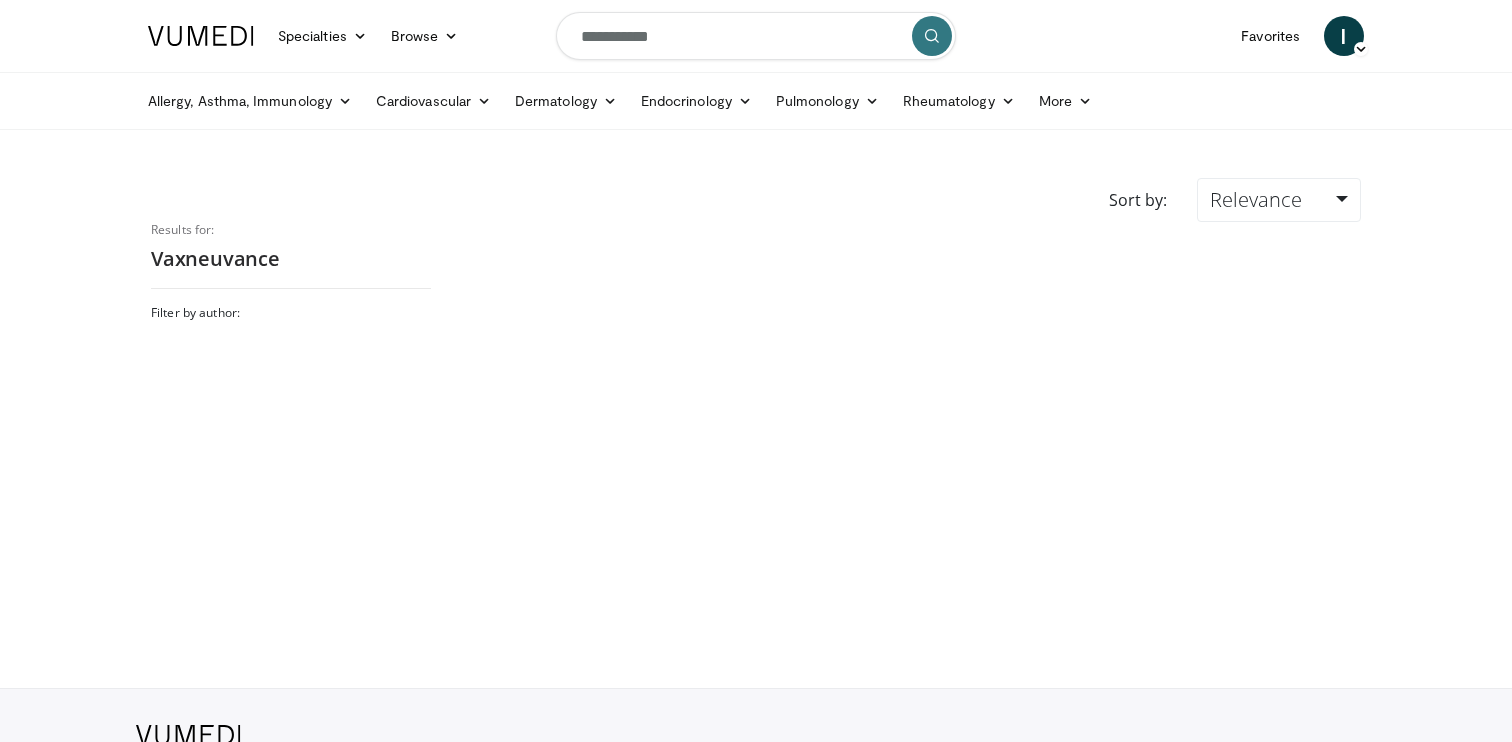 scroll, scrollTop: 0, scrollLeft: 0, axis: both 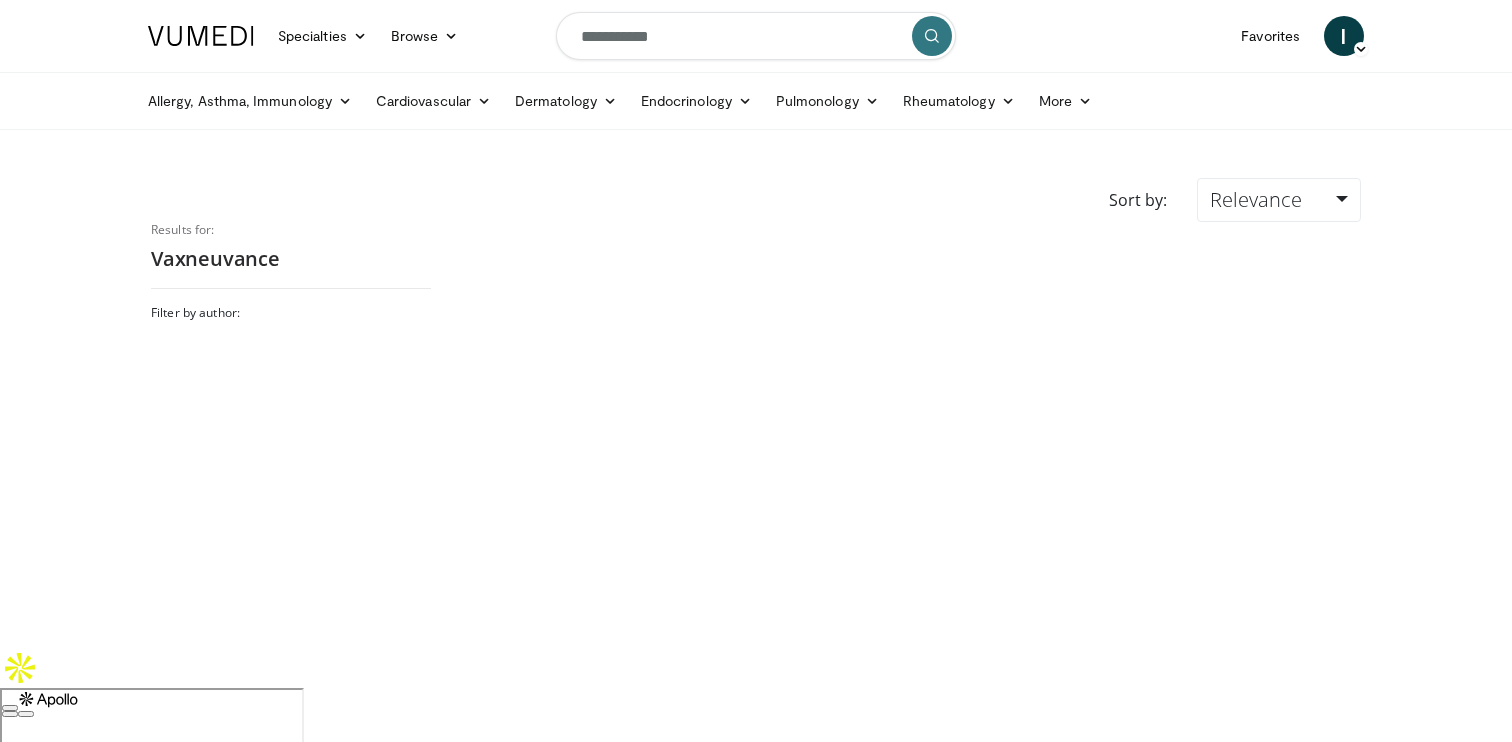 click on "**********" at bounding box center [756, 36] 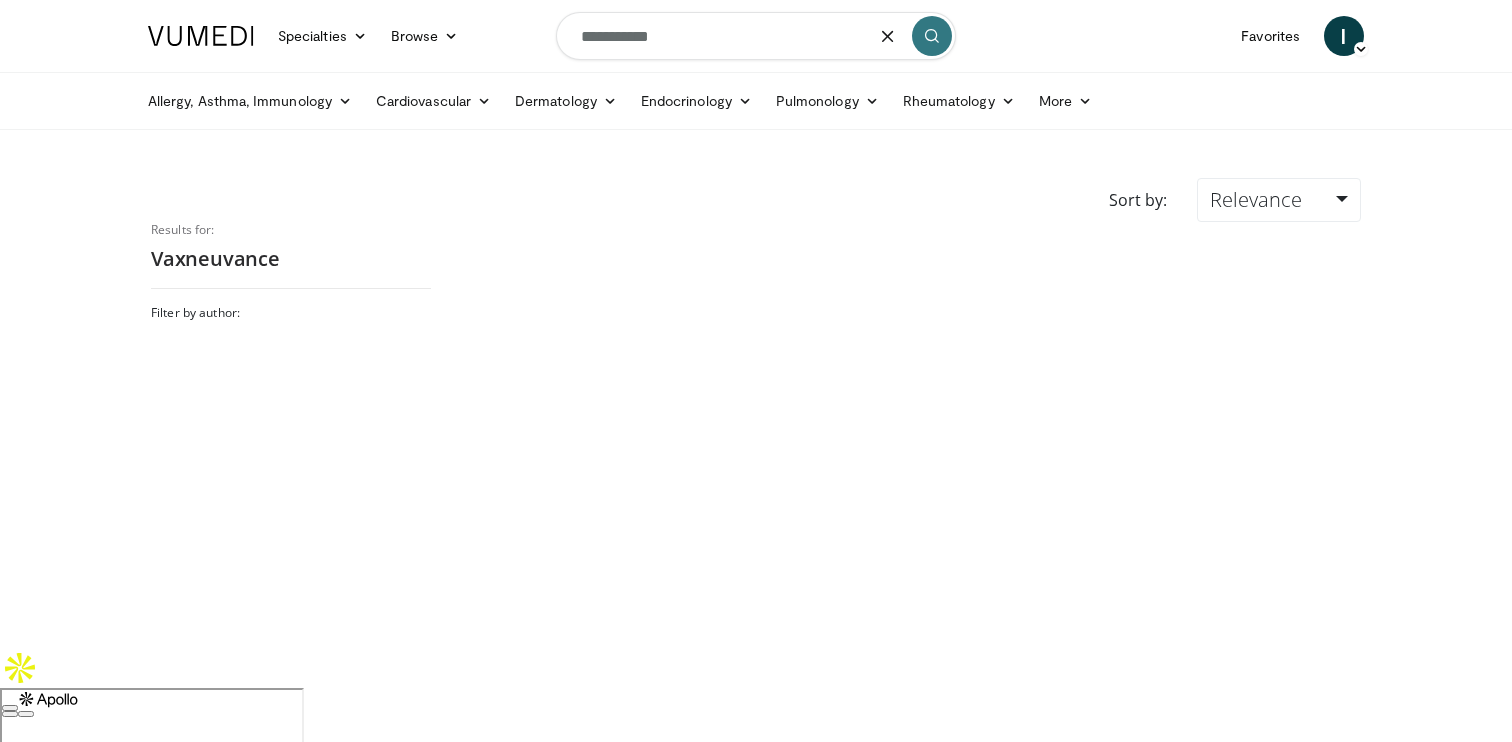 click on "**********" at bounding box center [756, 36] 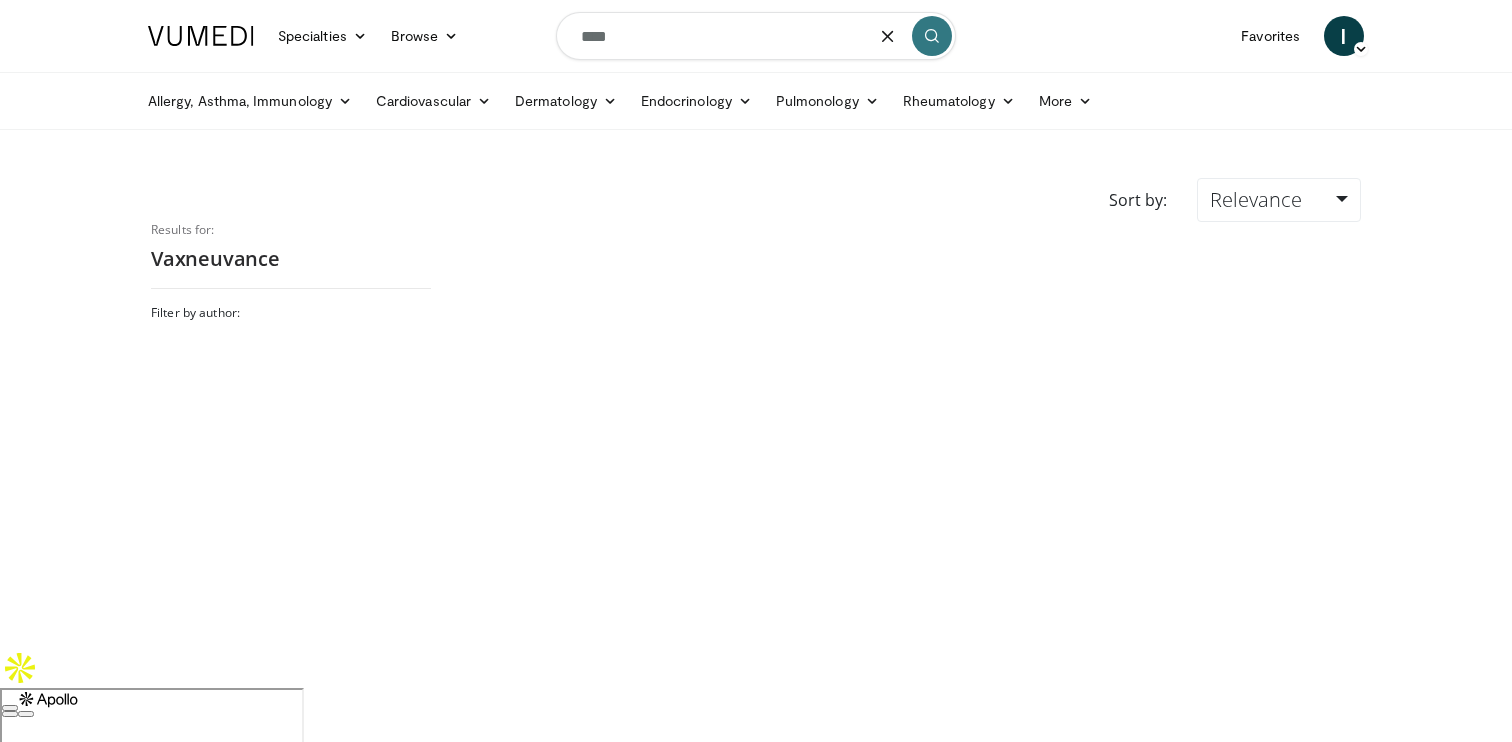 type on "****" 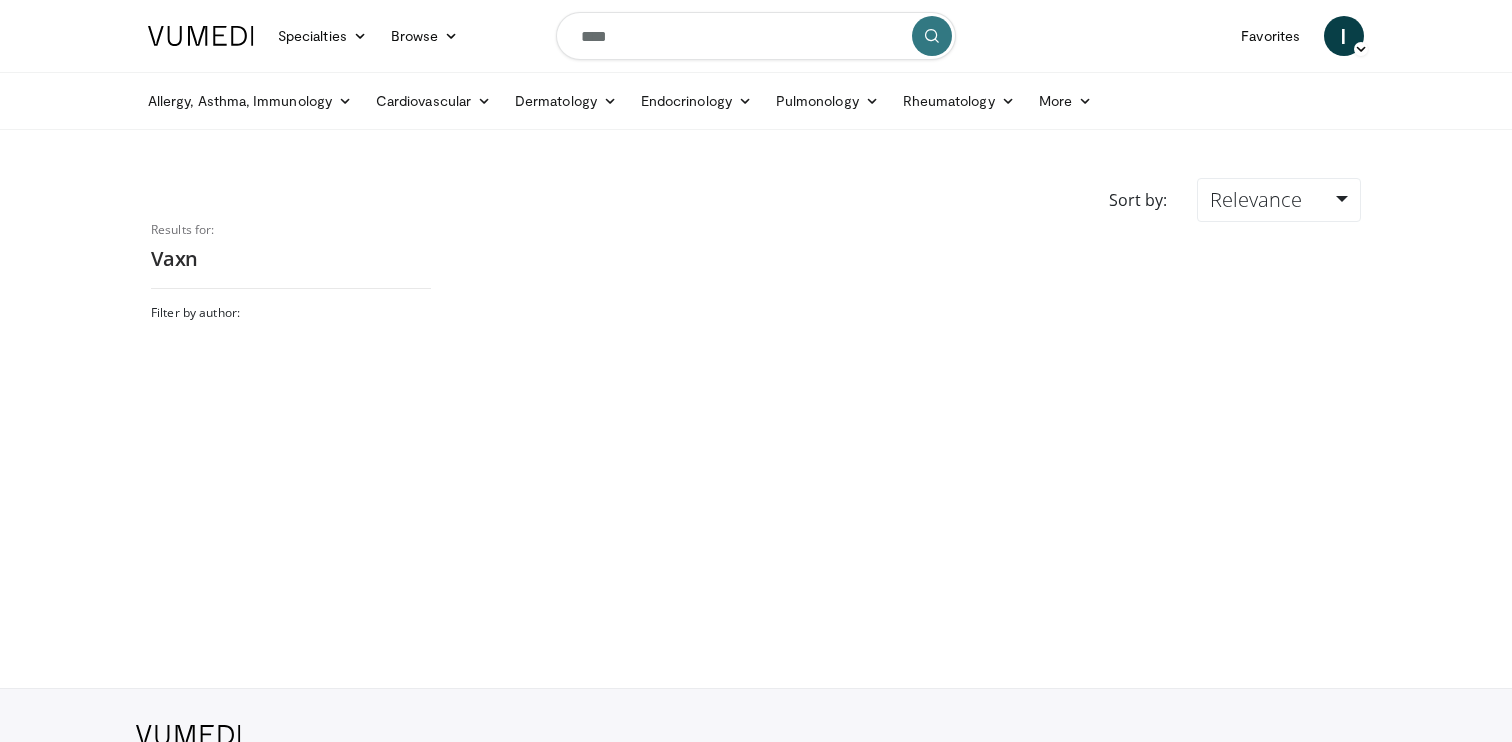 scroll, scrollTop: 0, scrollLeft: 0, axis: both 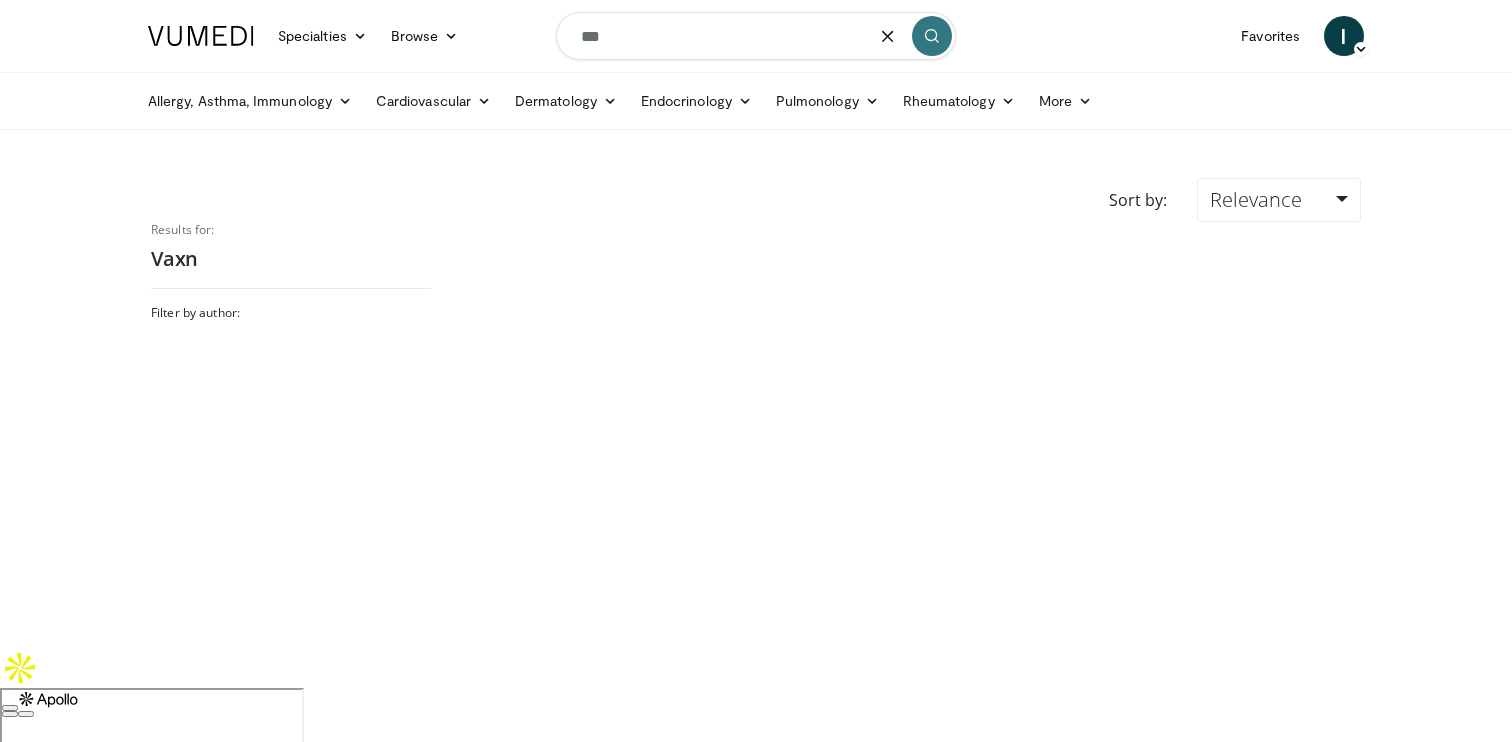 type on "***" 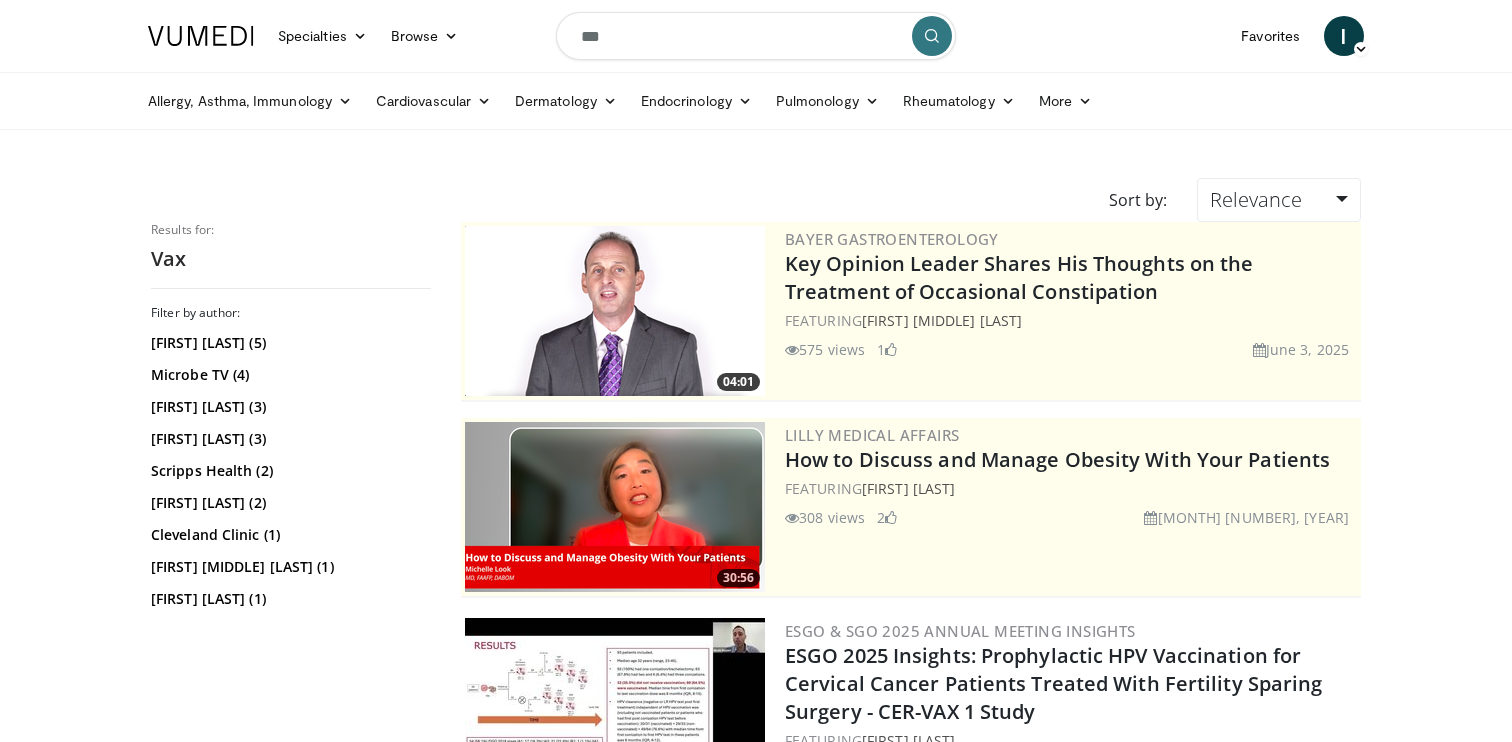 scroll, scrollTop: 0, scrollLeft: 0, axis: both 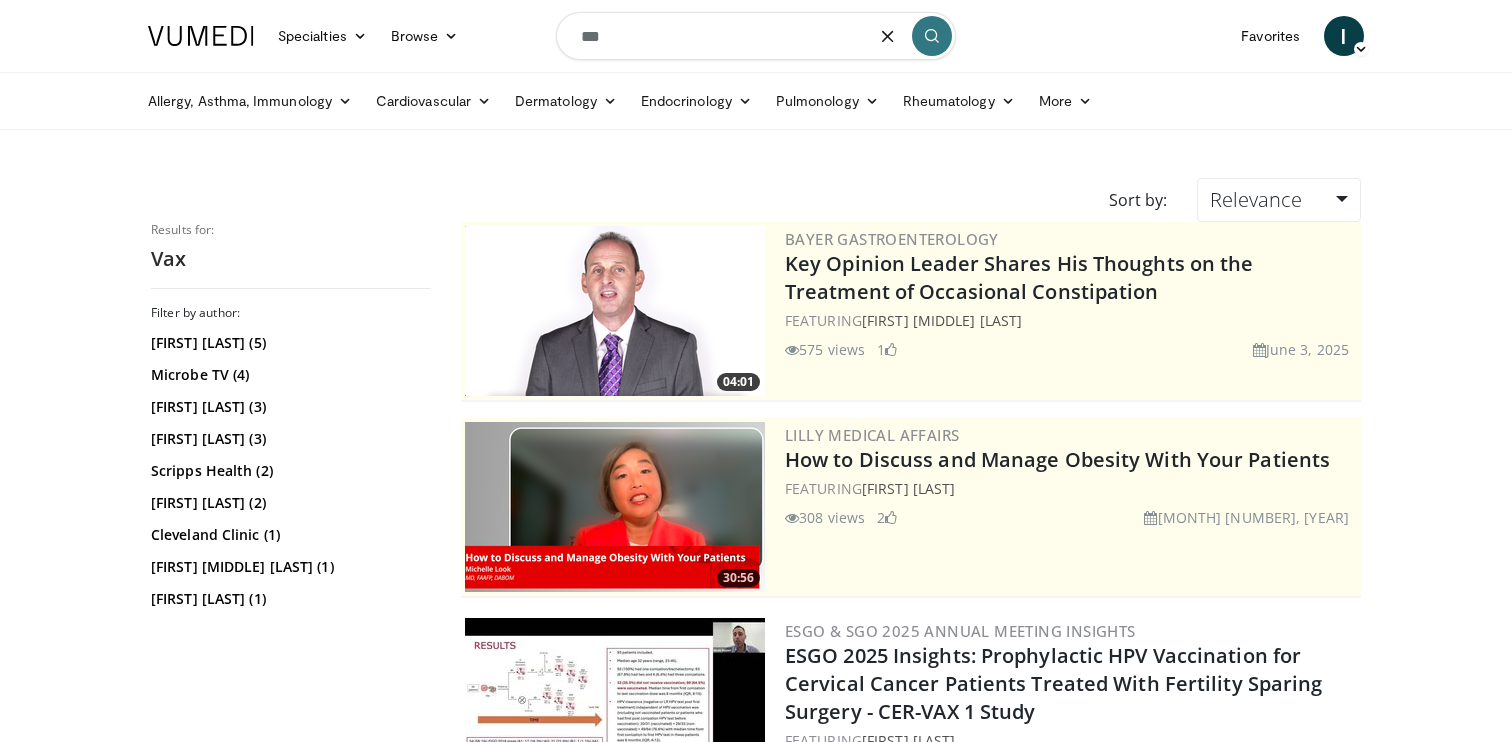 click on "***" at bounding box center [756, 36] 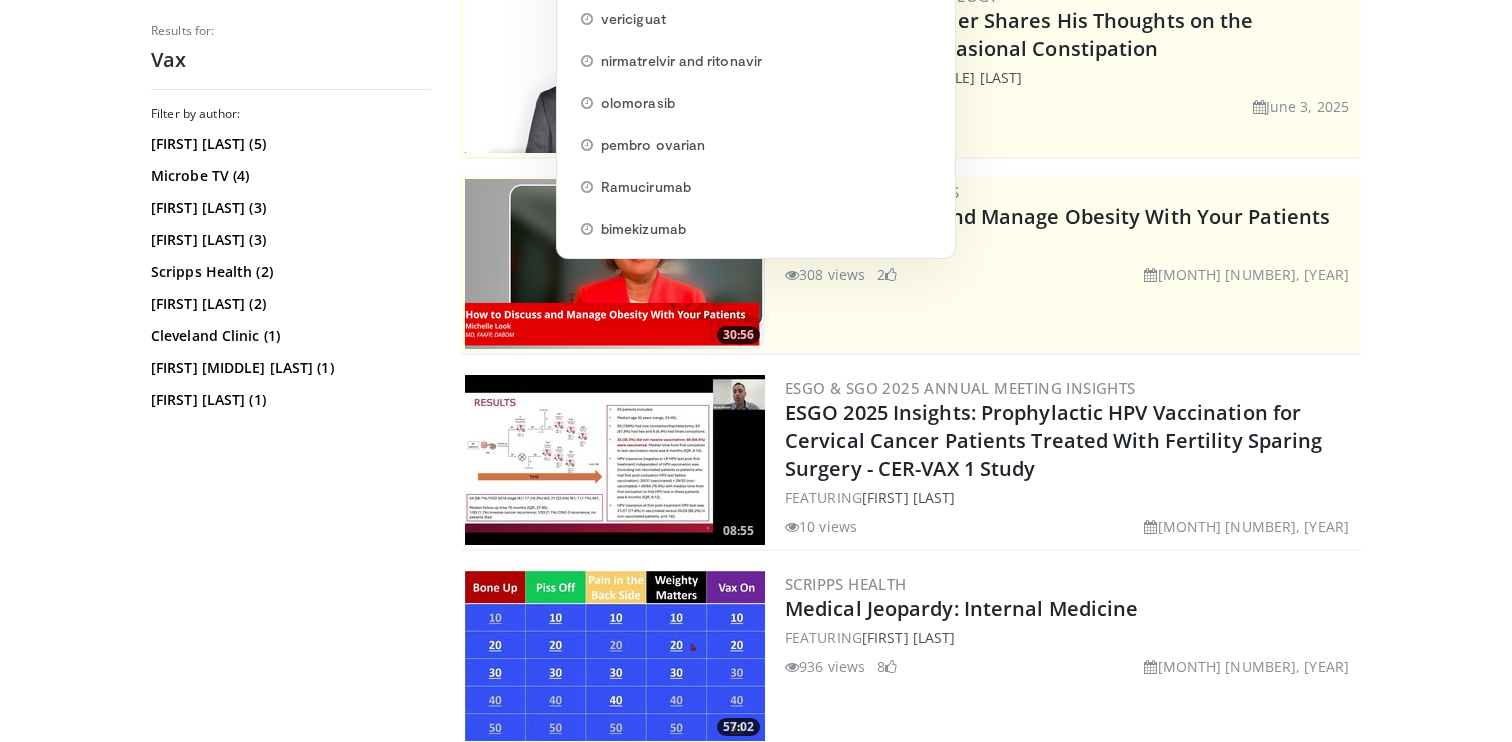 scroll, scrollTop: 346, scrollLeft: 0, axis: vertical 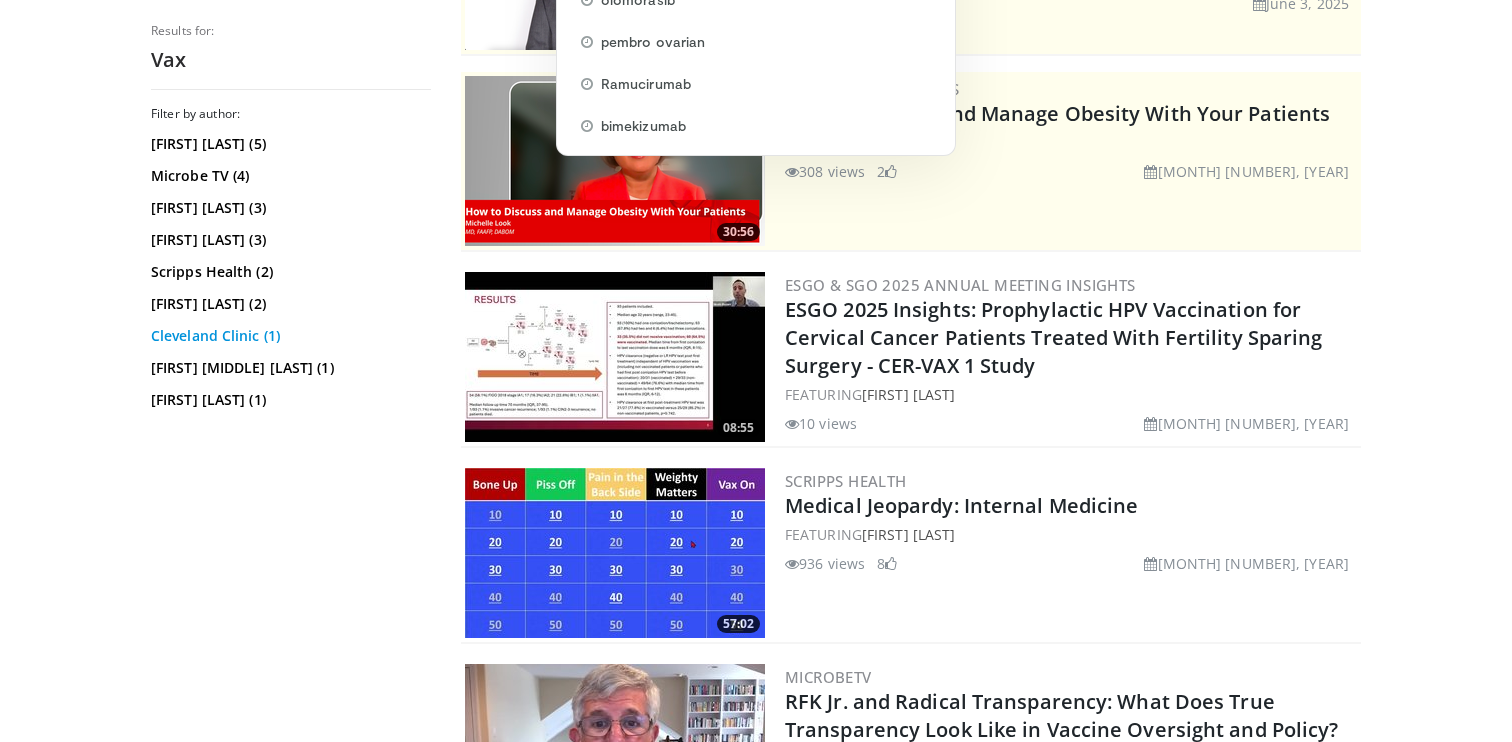 click on "Cleveland Clinic (1)" at bounding box center (288, 336) 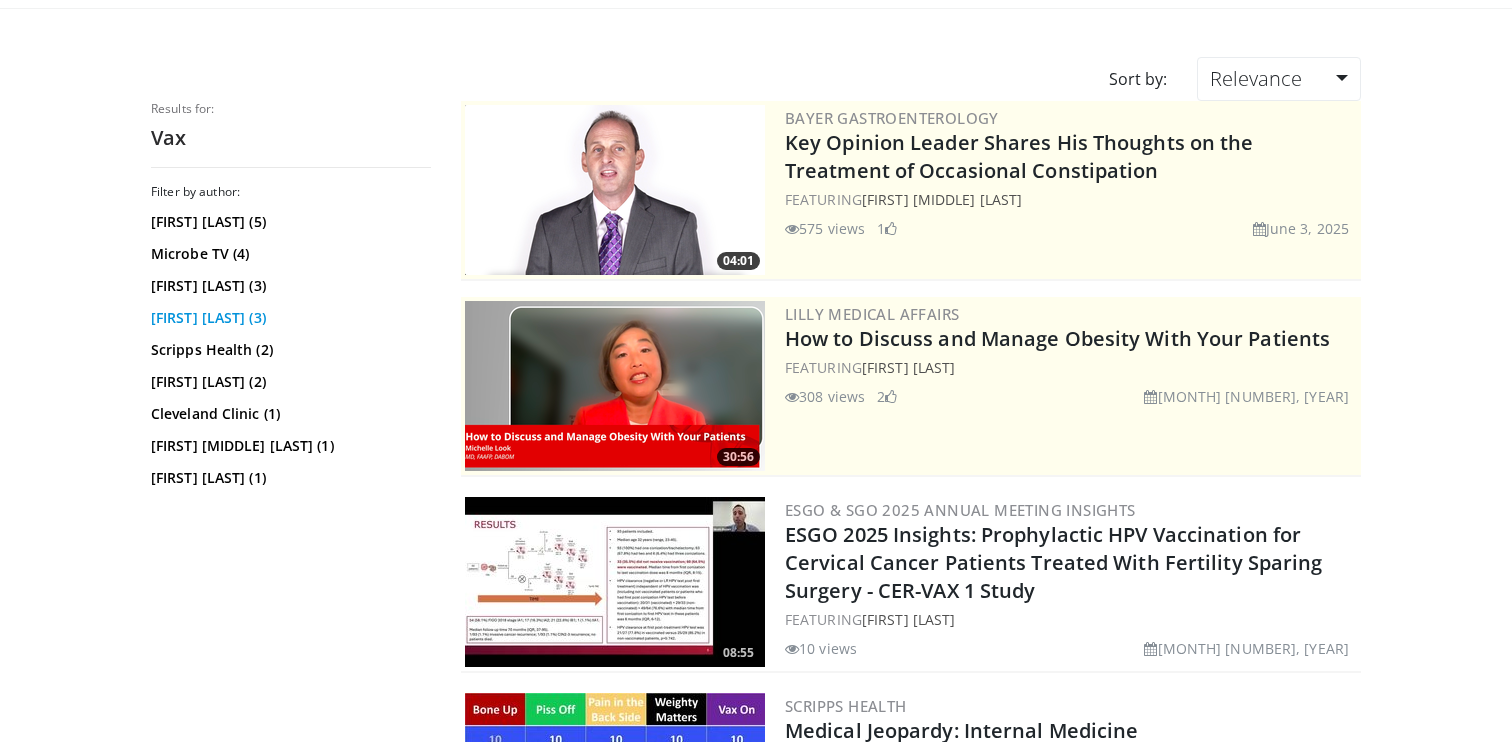 scroll, scrollTop: 0, scrollLeft: 0, axis: both 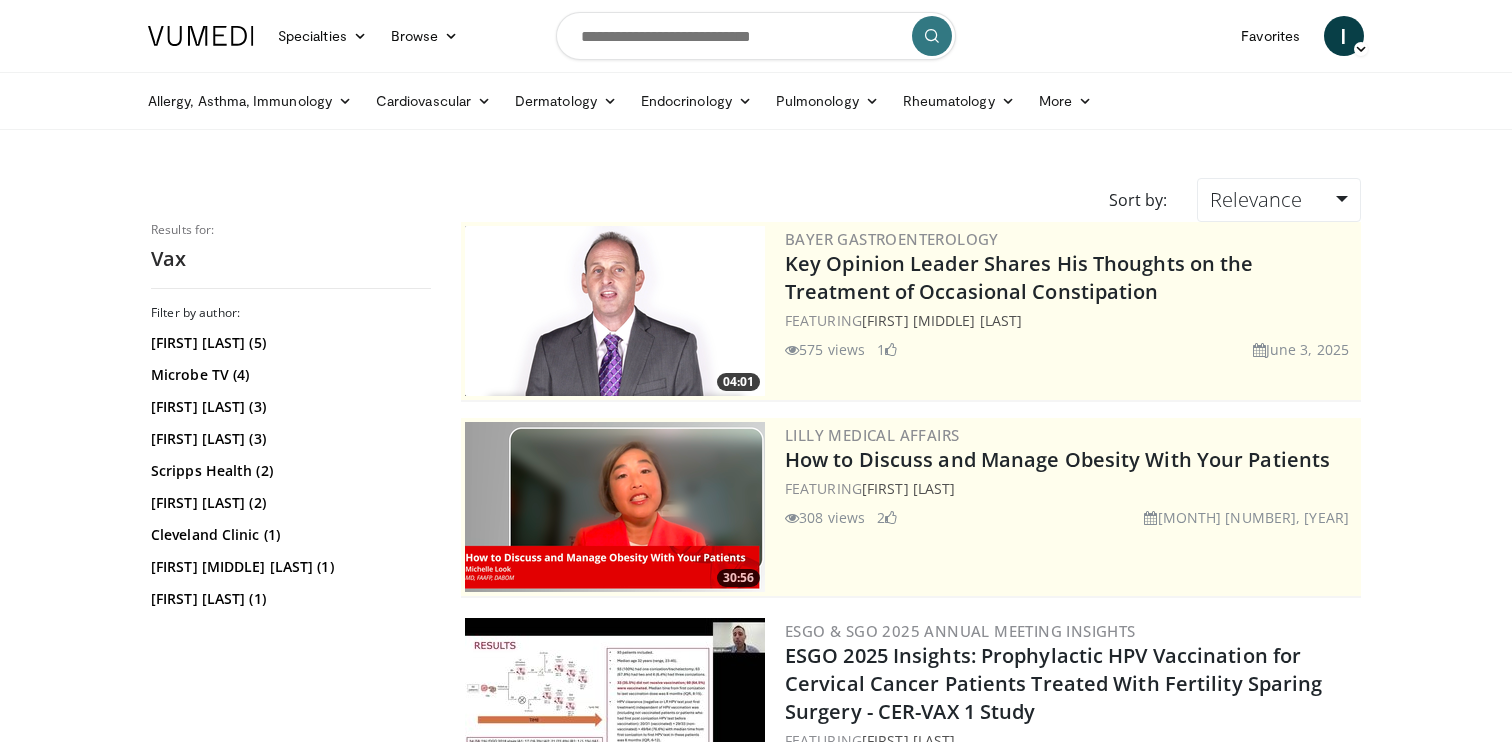 click at bounding box center [756, 36] 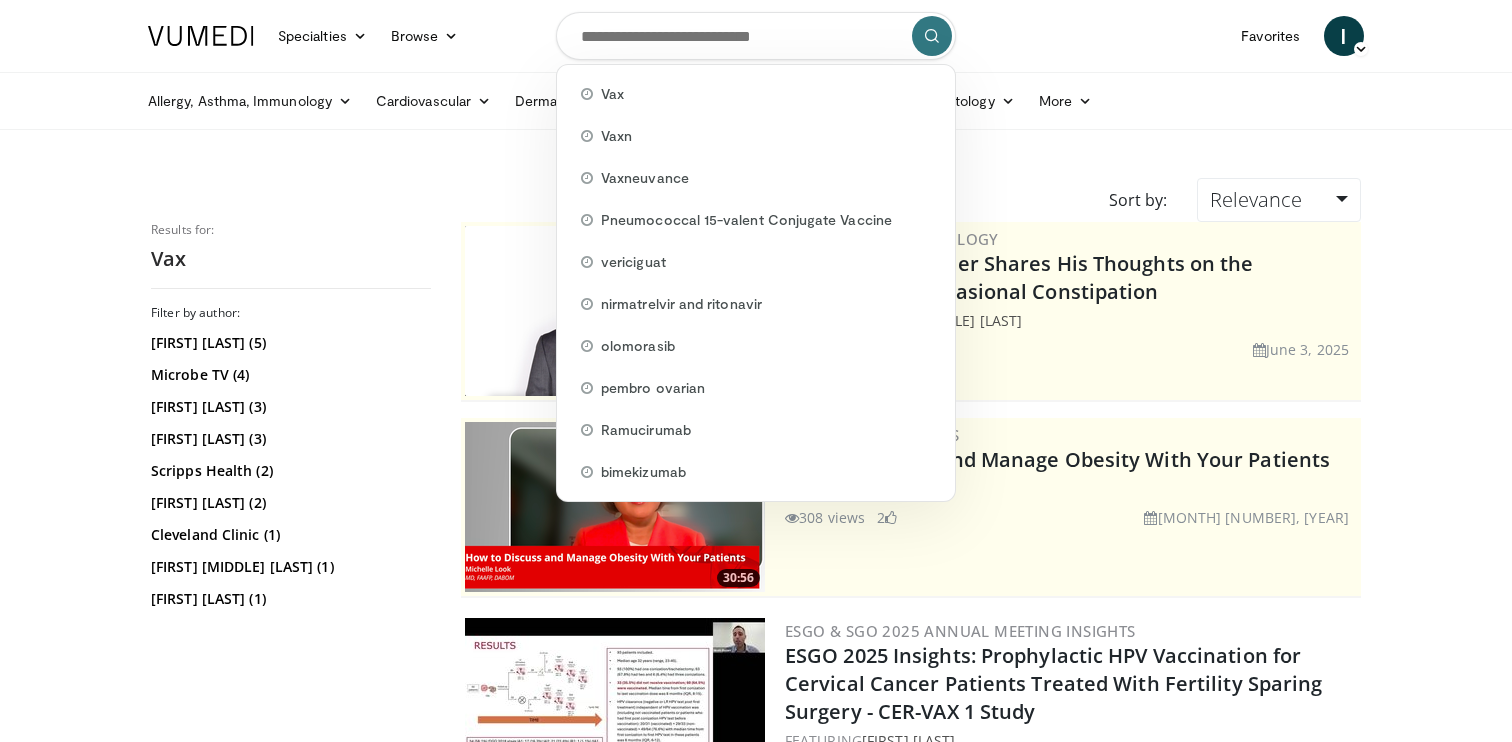 paste on "**********" 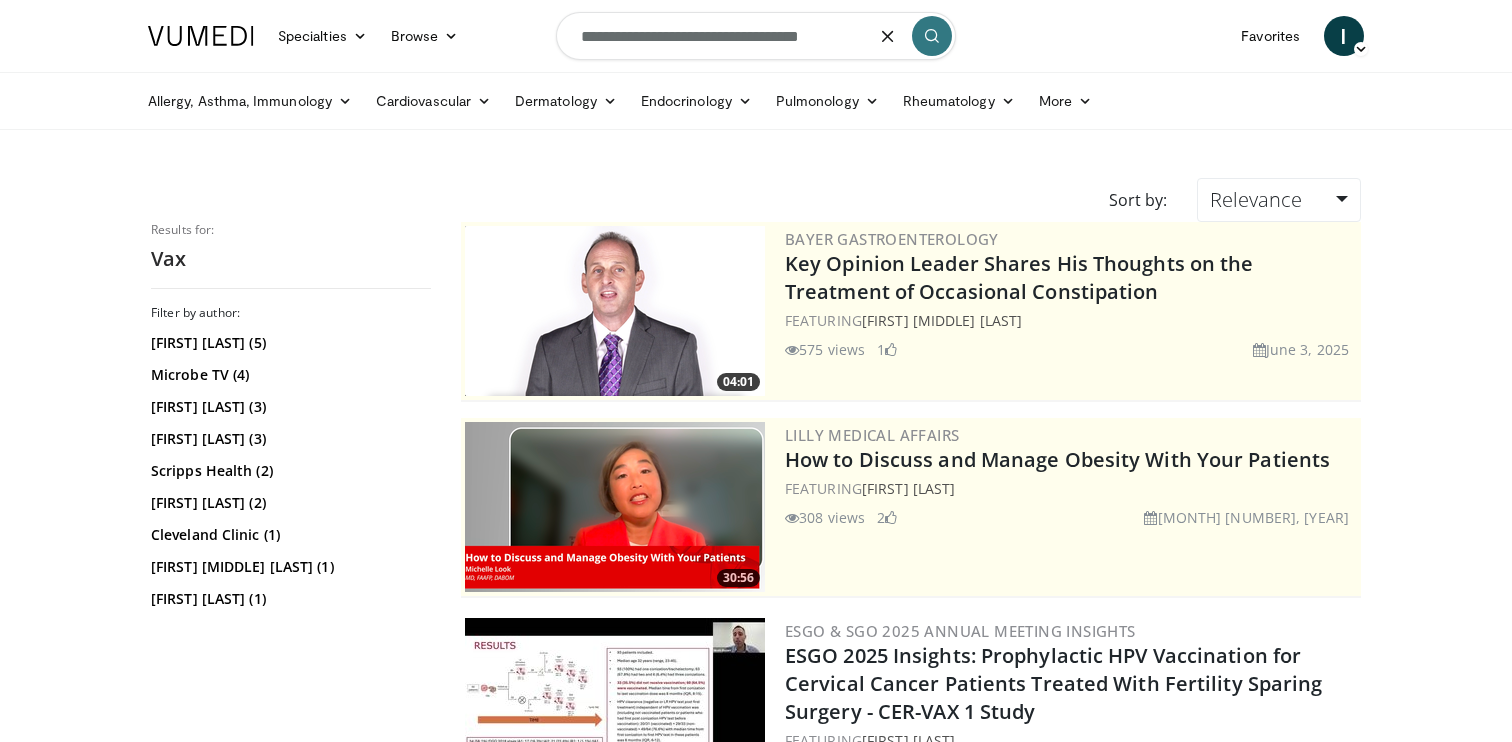 click on "**********" at bounding box center (756, 36) 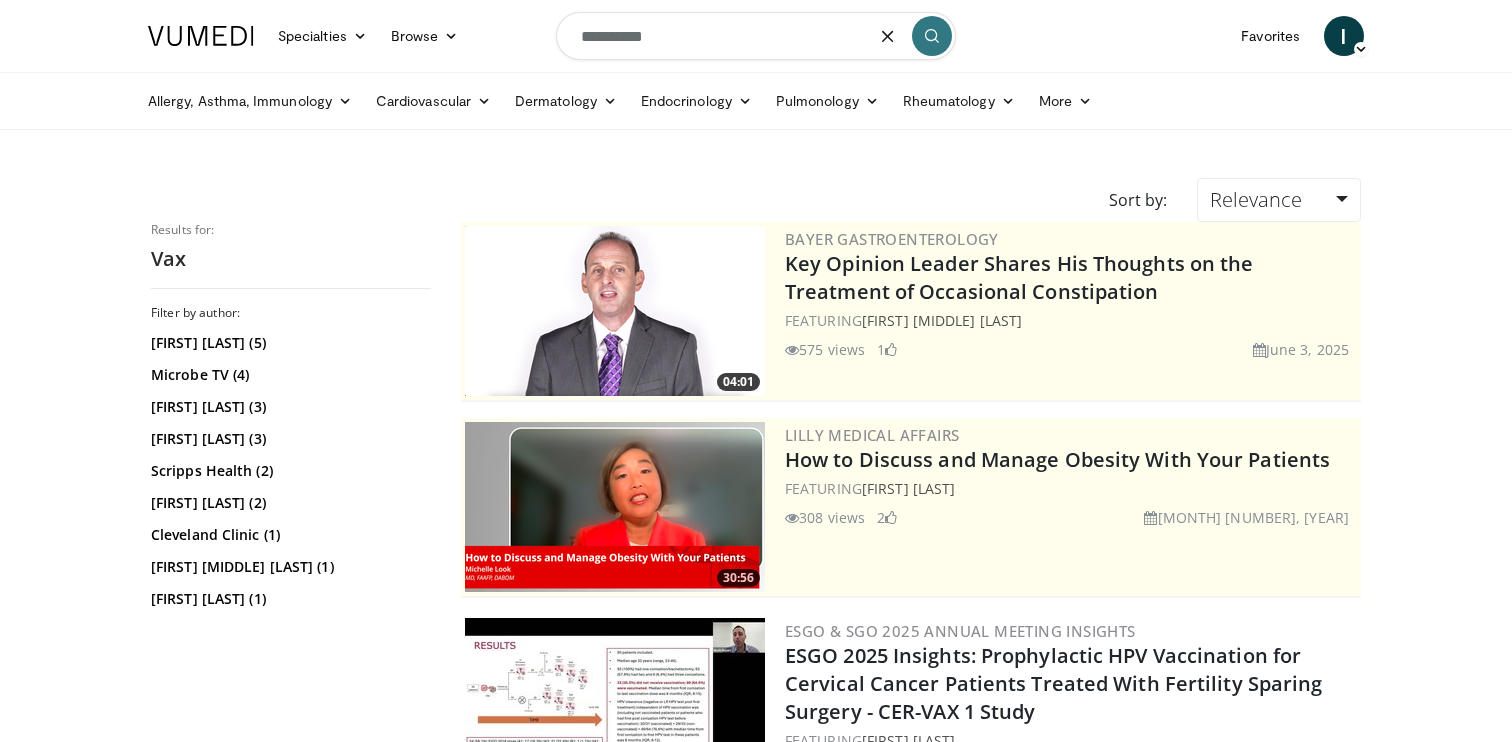type on "**********" 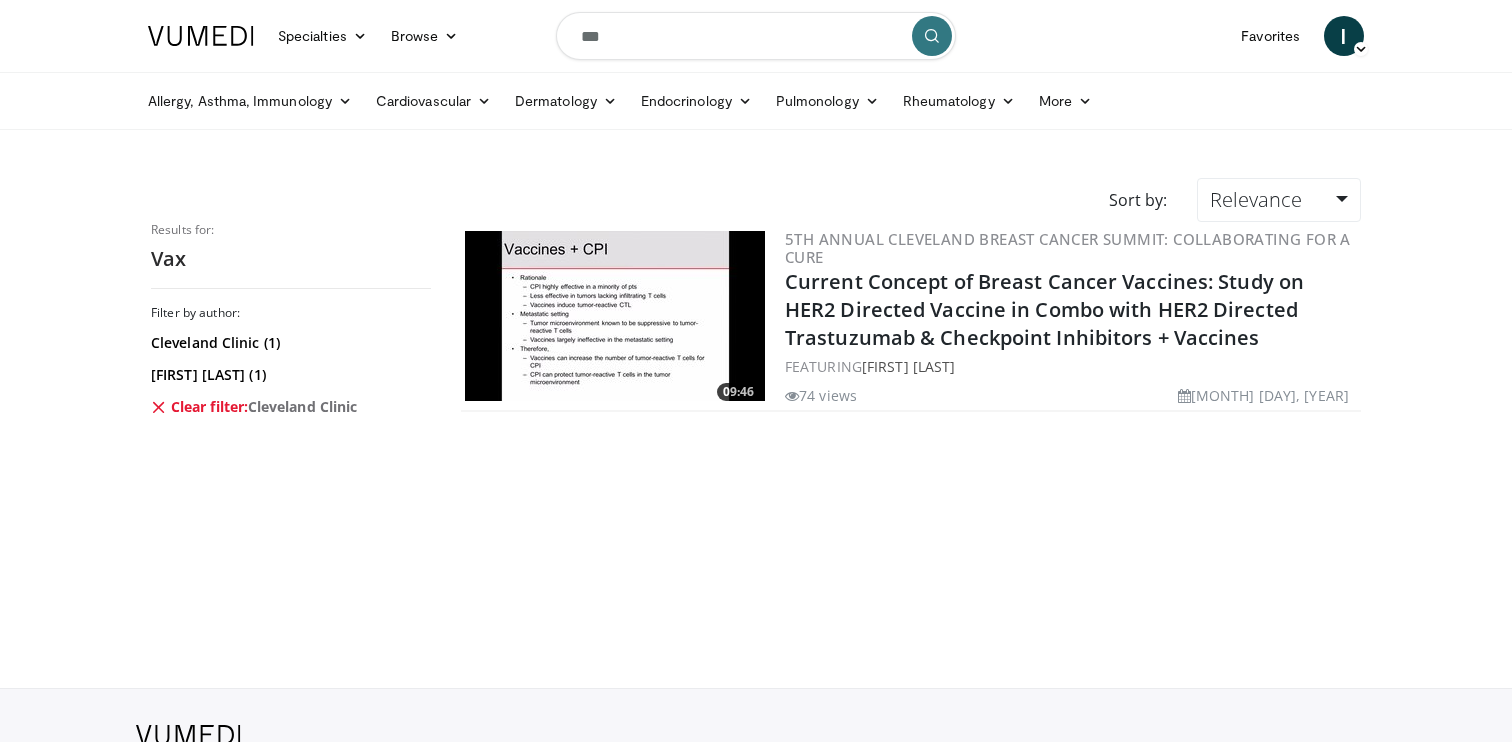 scroll, scrollTop: 0, scrollLeft: 0, axis: both 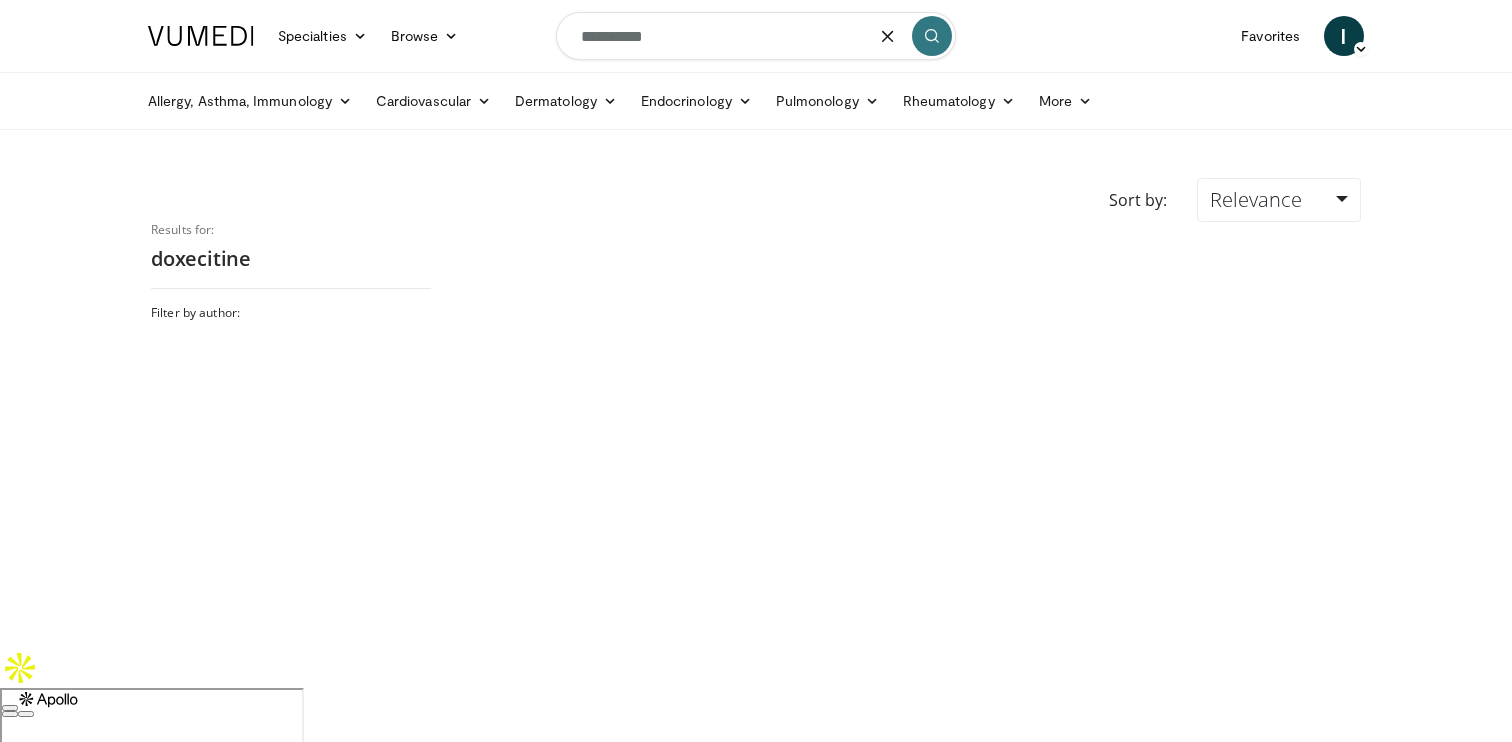 click on "**********" at bounding box center [756, 36] 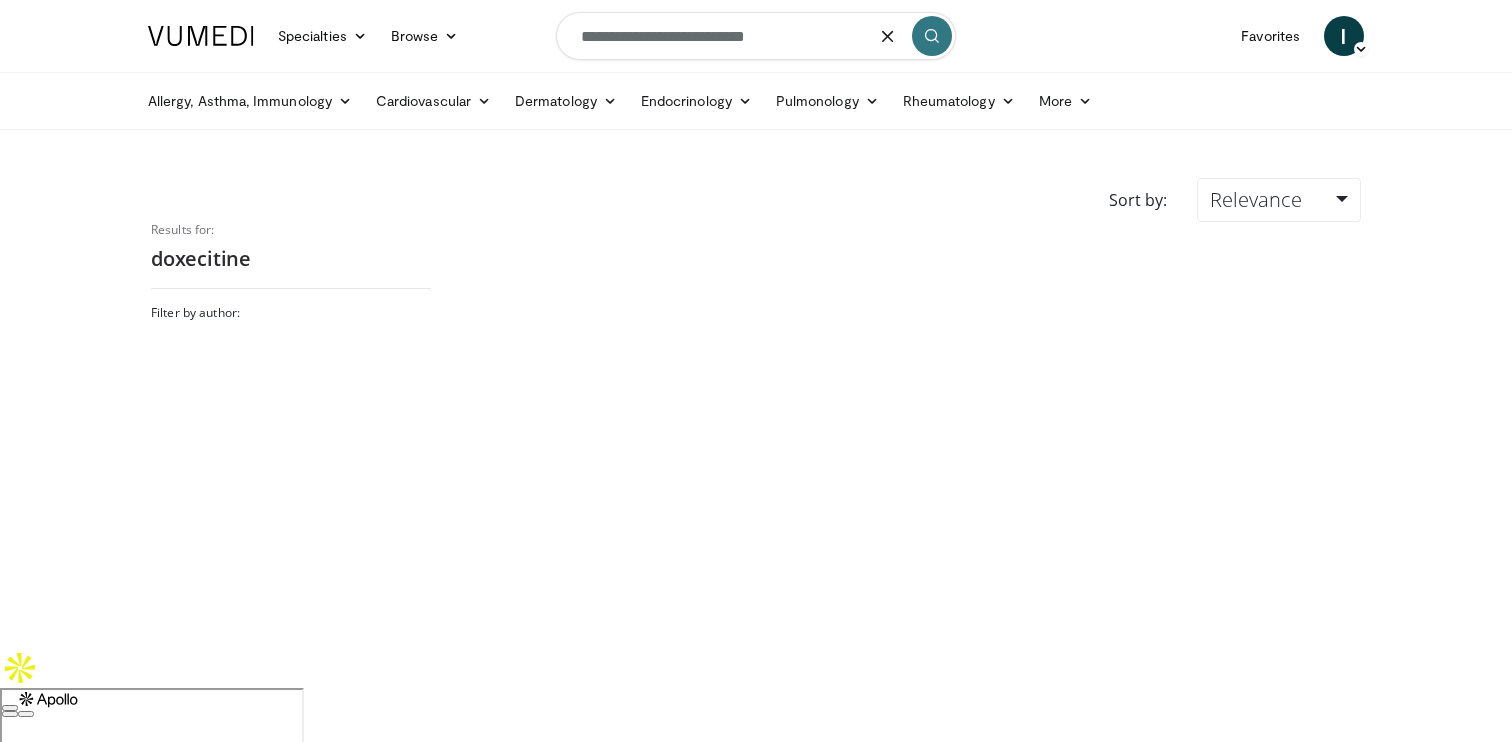 type on "**********" 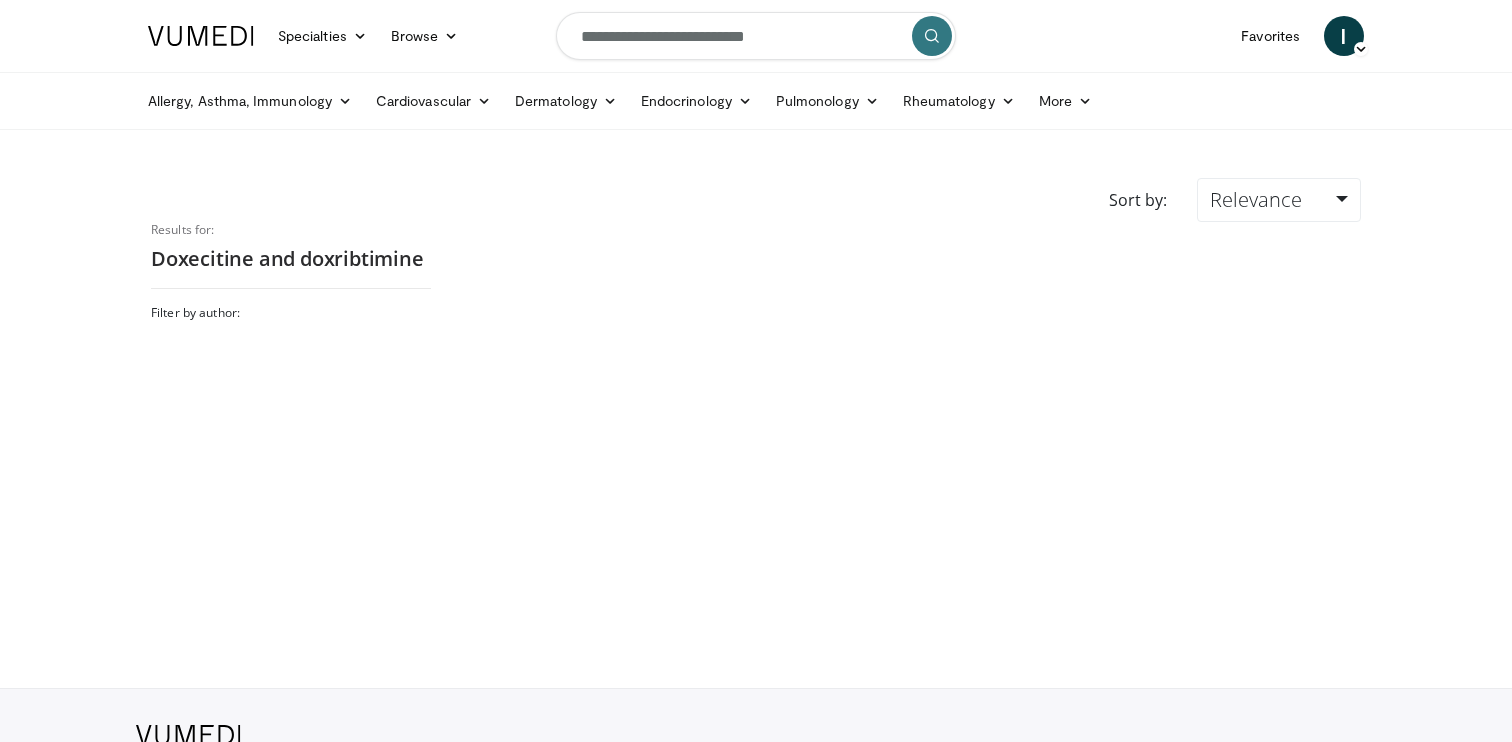 scroll, scrollTop: 0, scrollLeft: 0, axis: both 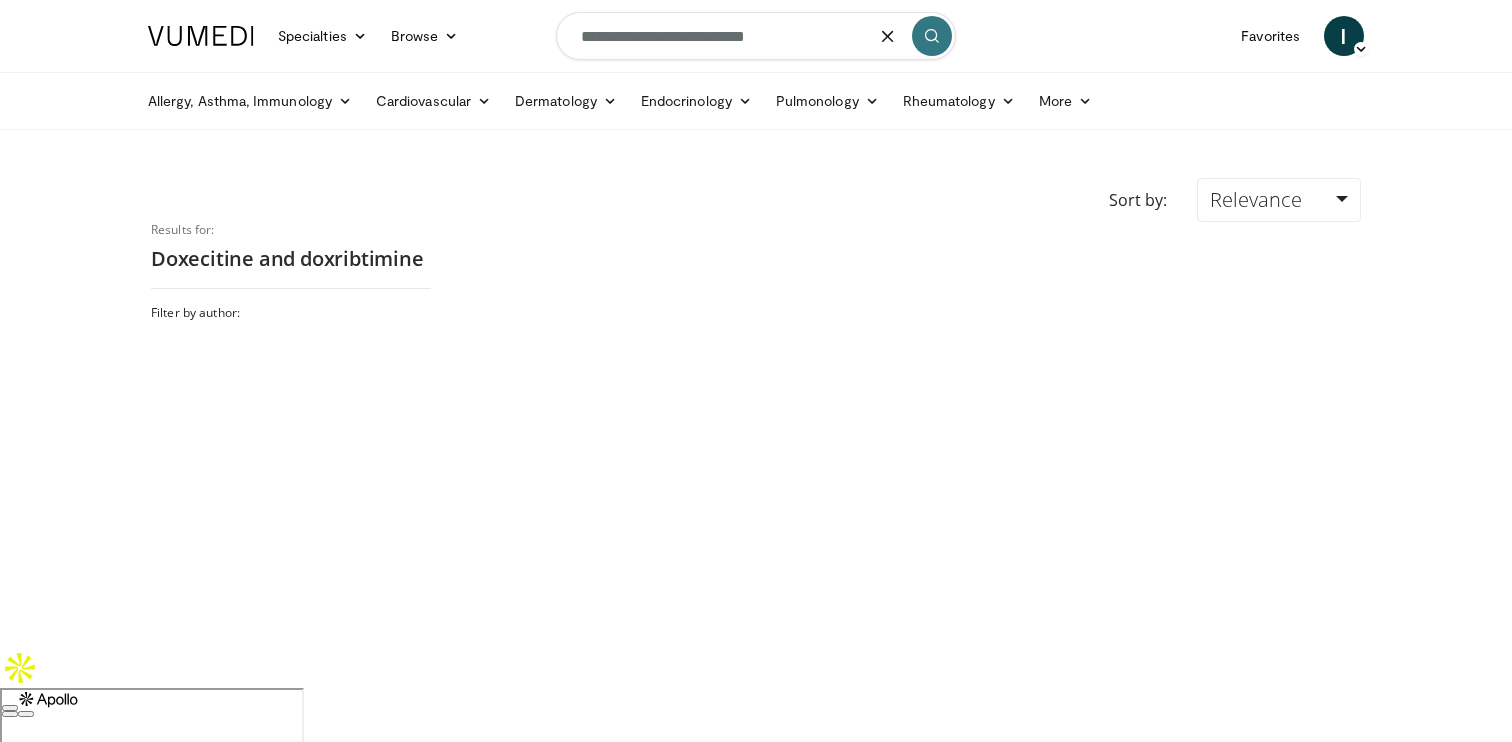 click on "**********" at bounding box center [756, 36] 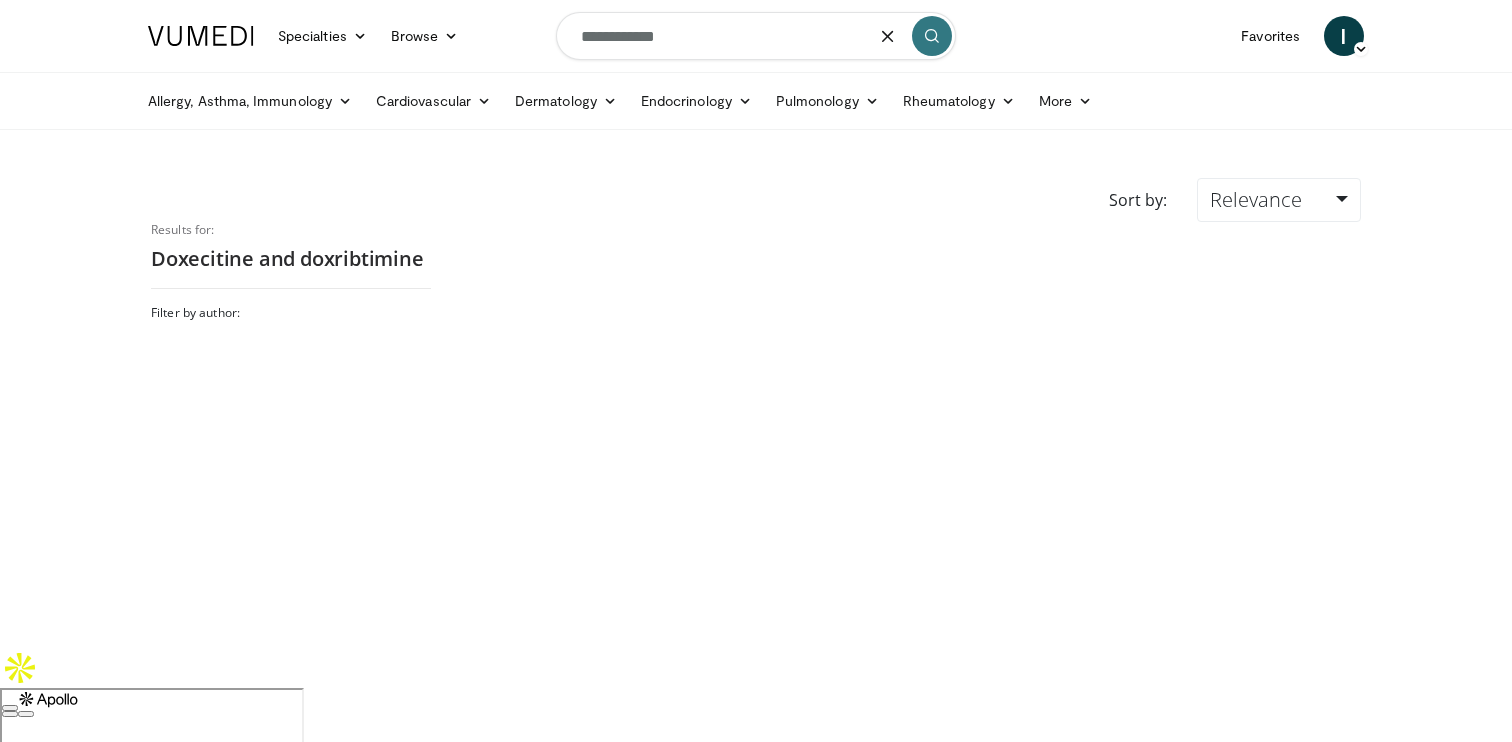 type on "**********" 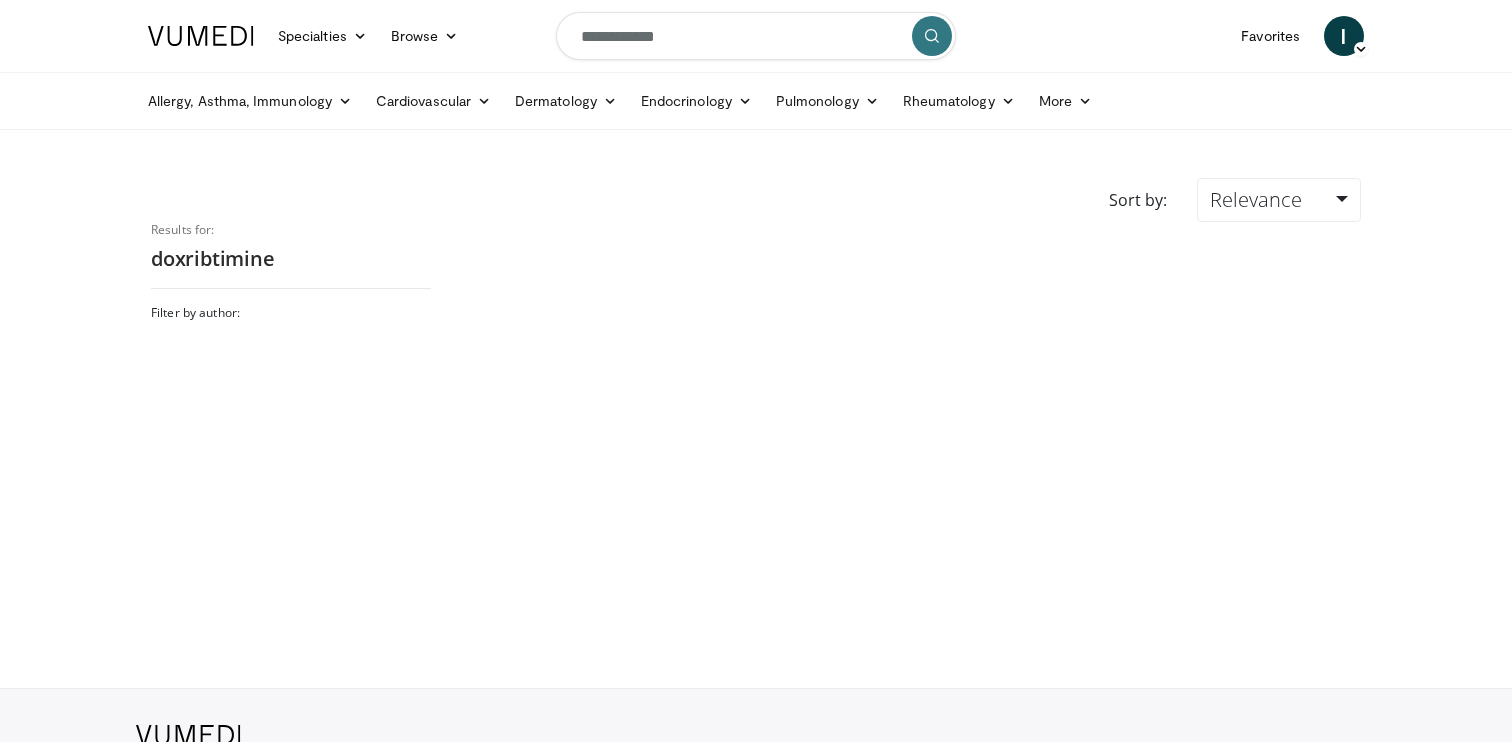 scroll, scrollTop: 0, scrollLeft: 0, axis: both 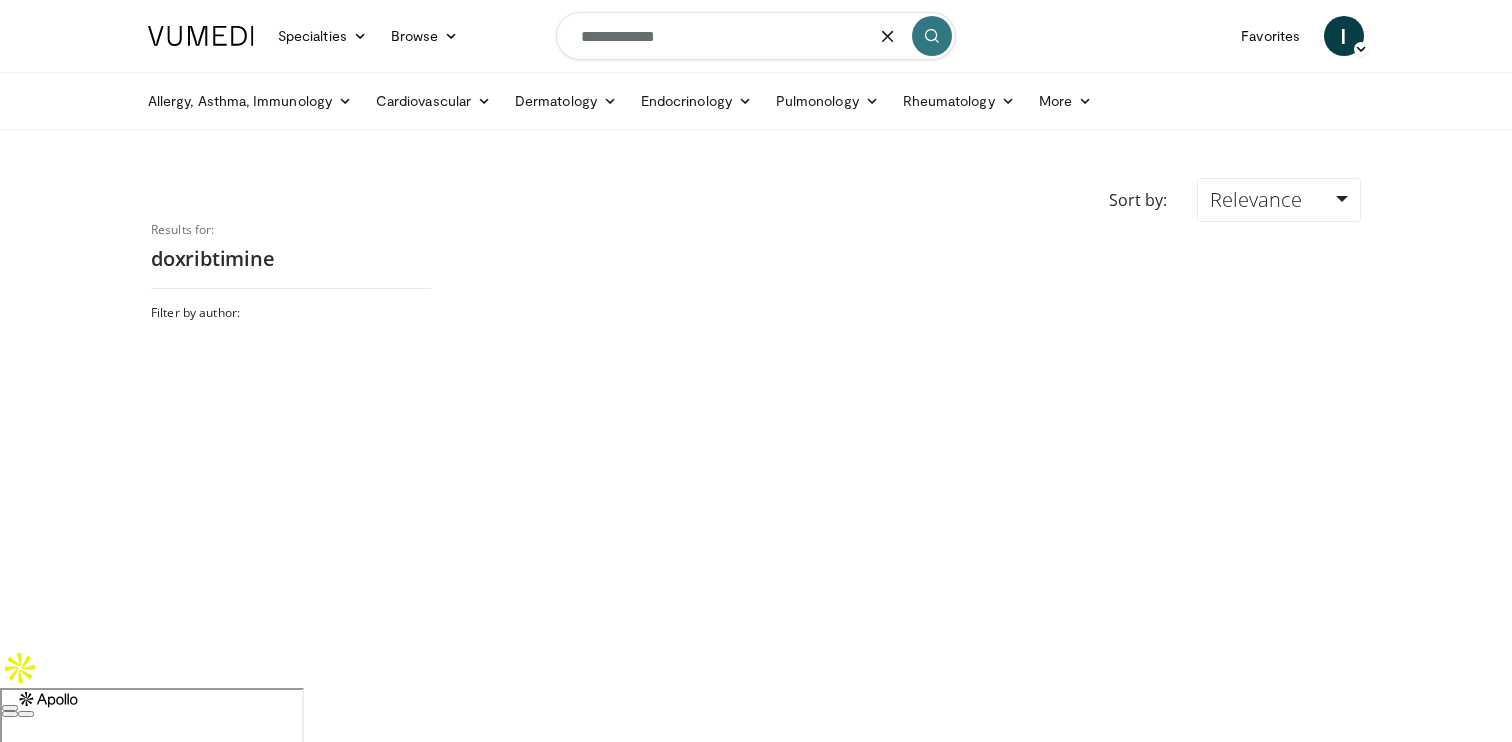 click on "**********" at bounding box center [756, 36] 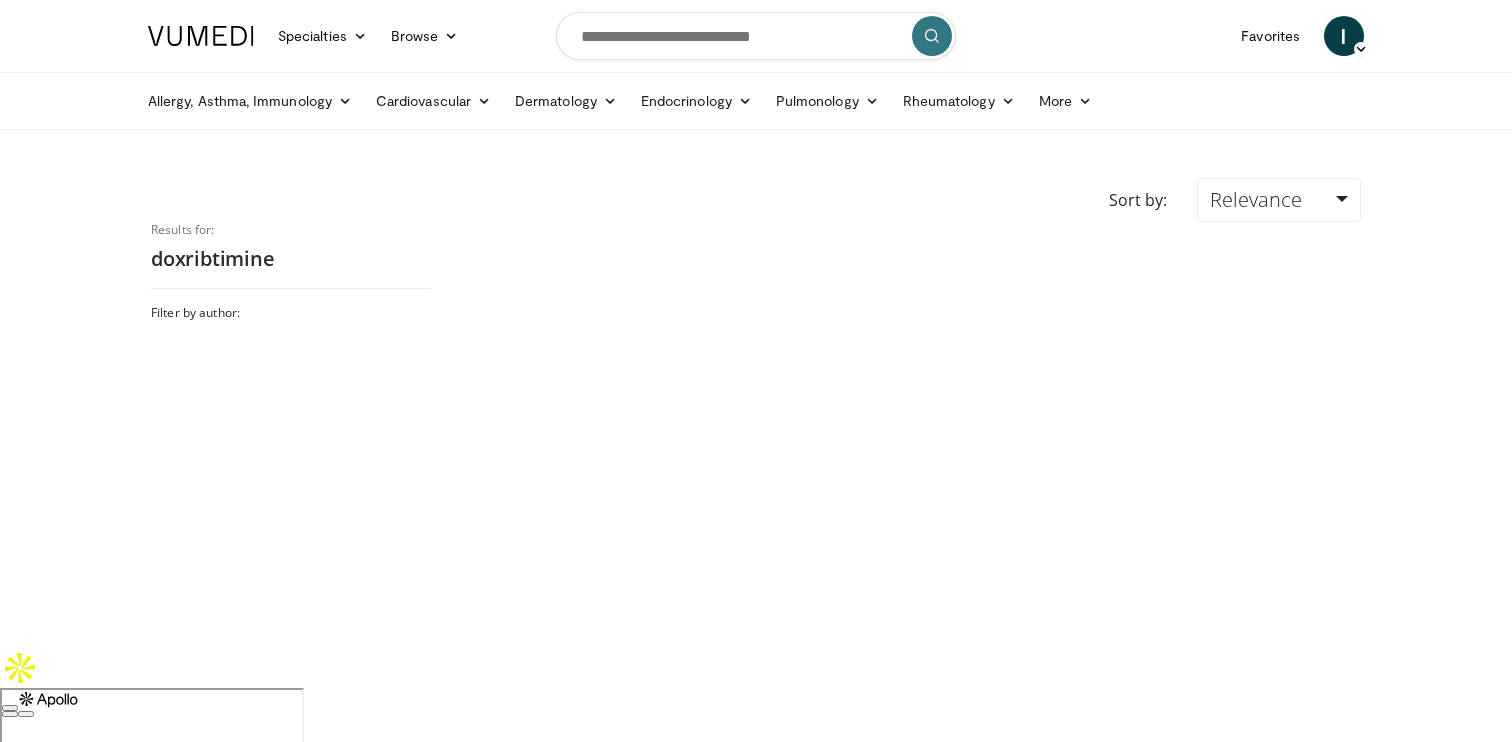 click at bounding box center (756, 36) 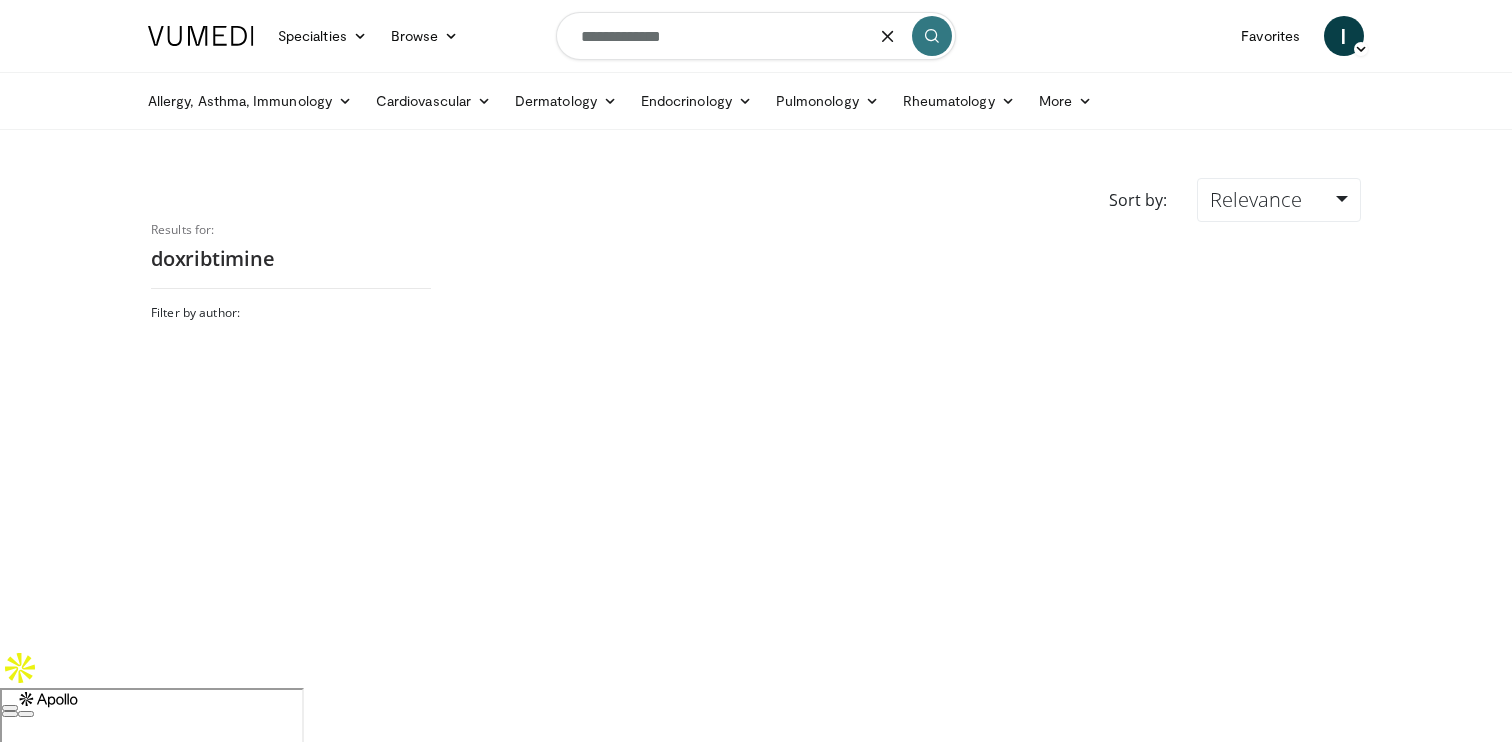 type on "**********" 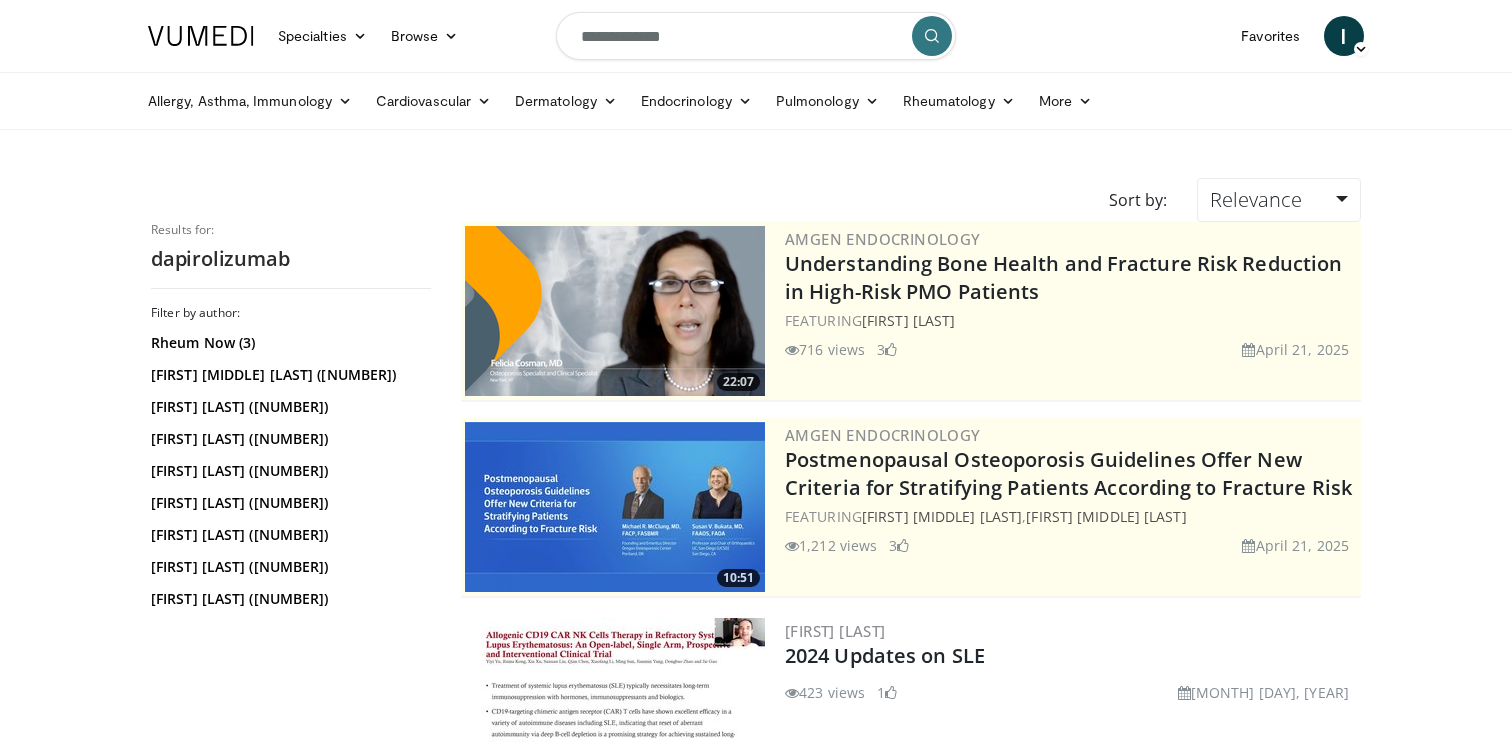scroll, scrollTop: 0, scrollLeft: 0, axis: both 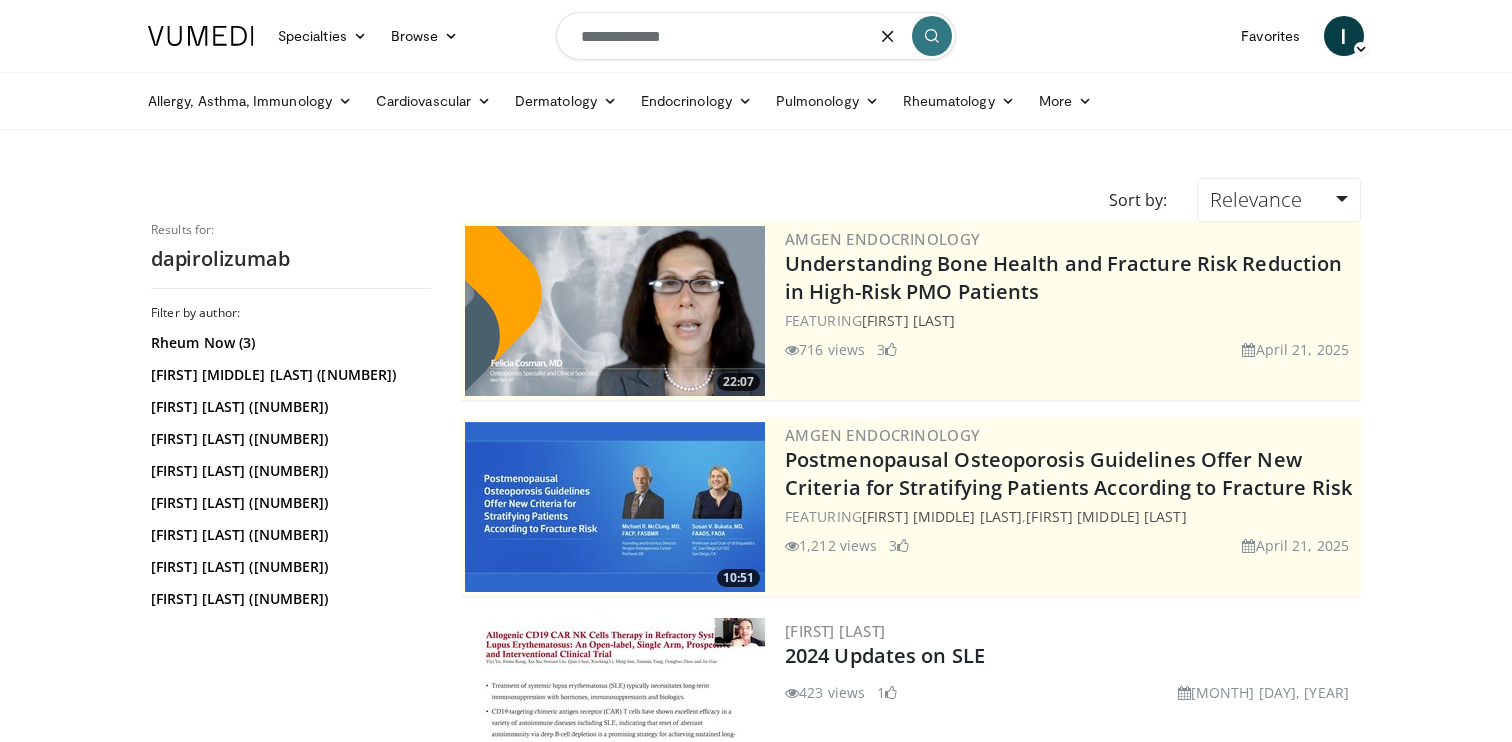 click on "**********" at bounding box center (756, 36) 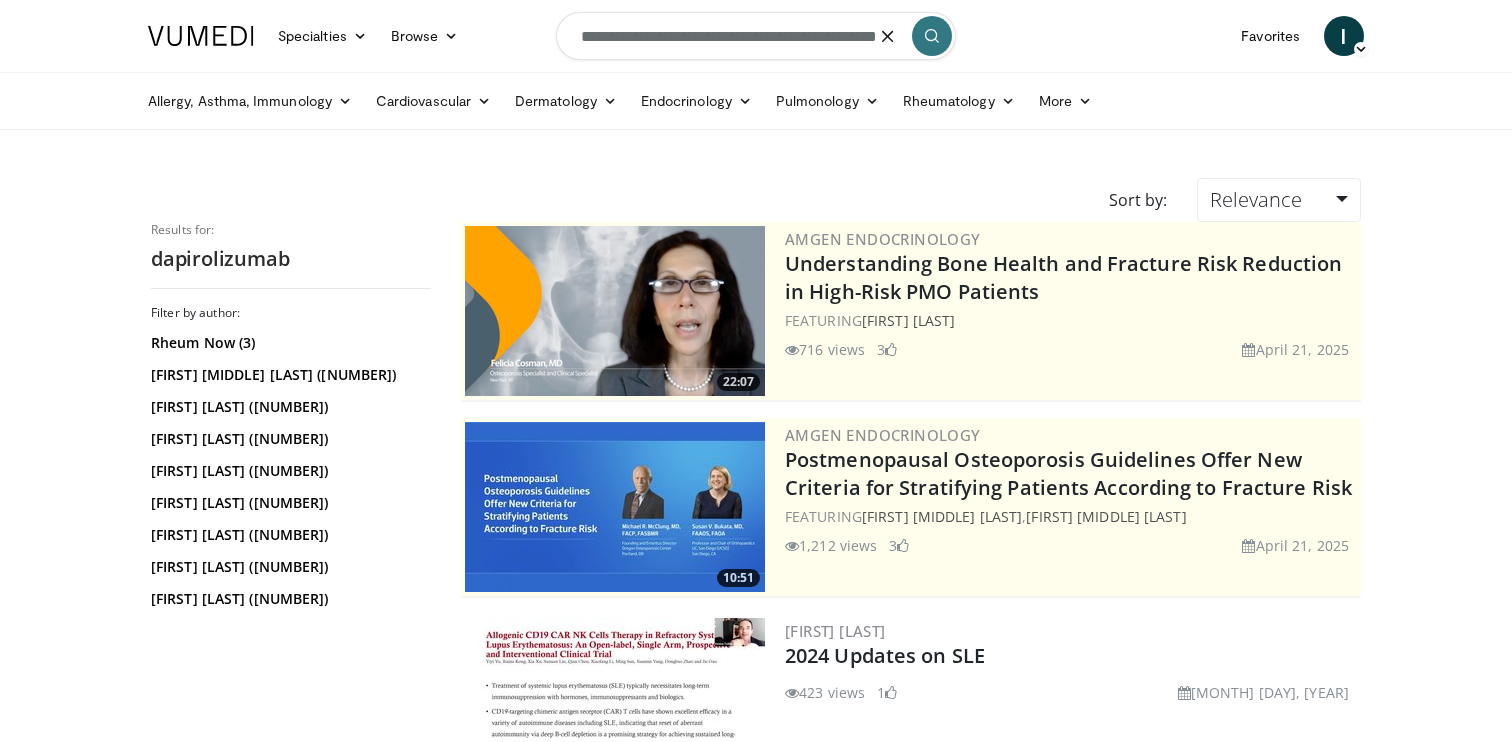 paste 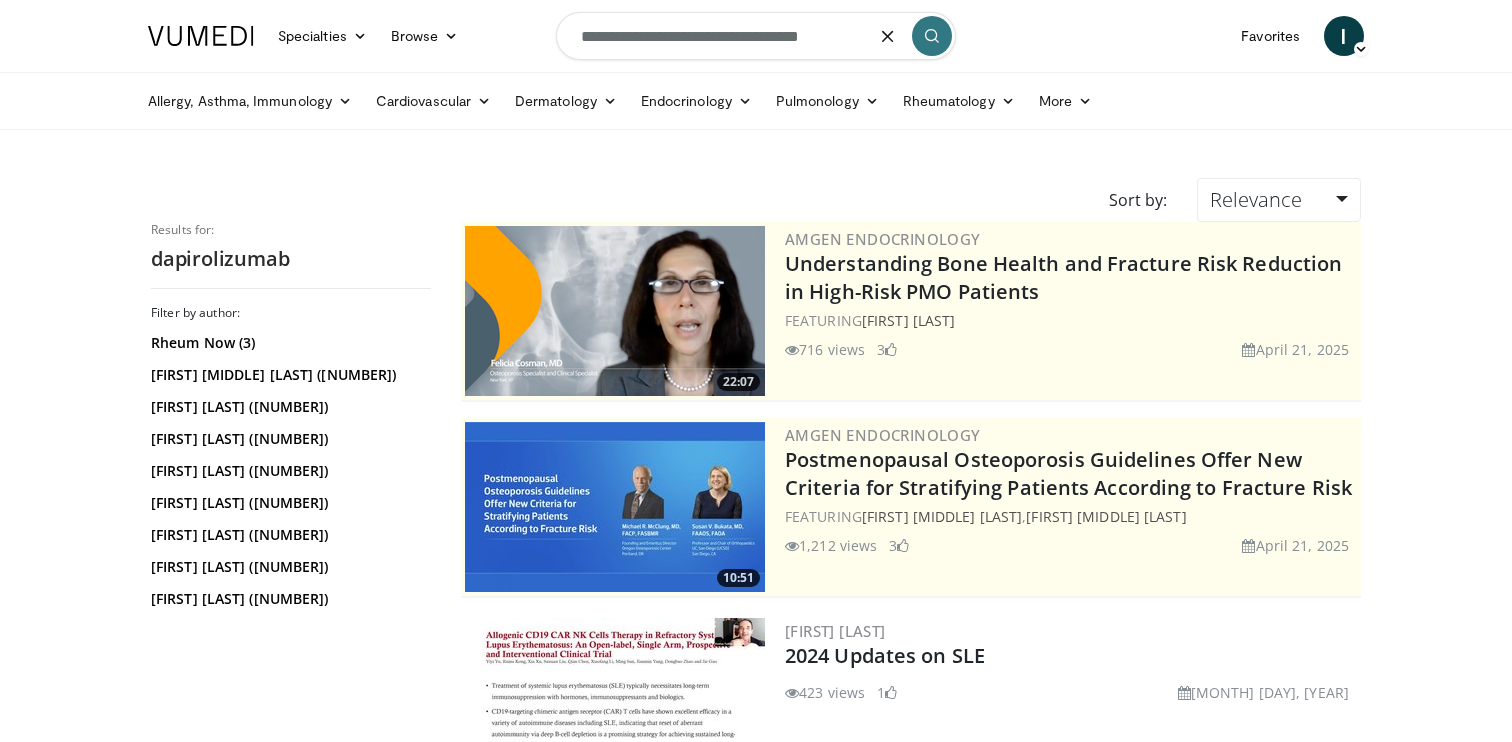 type on "**********" 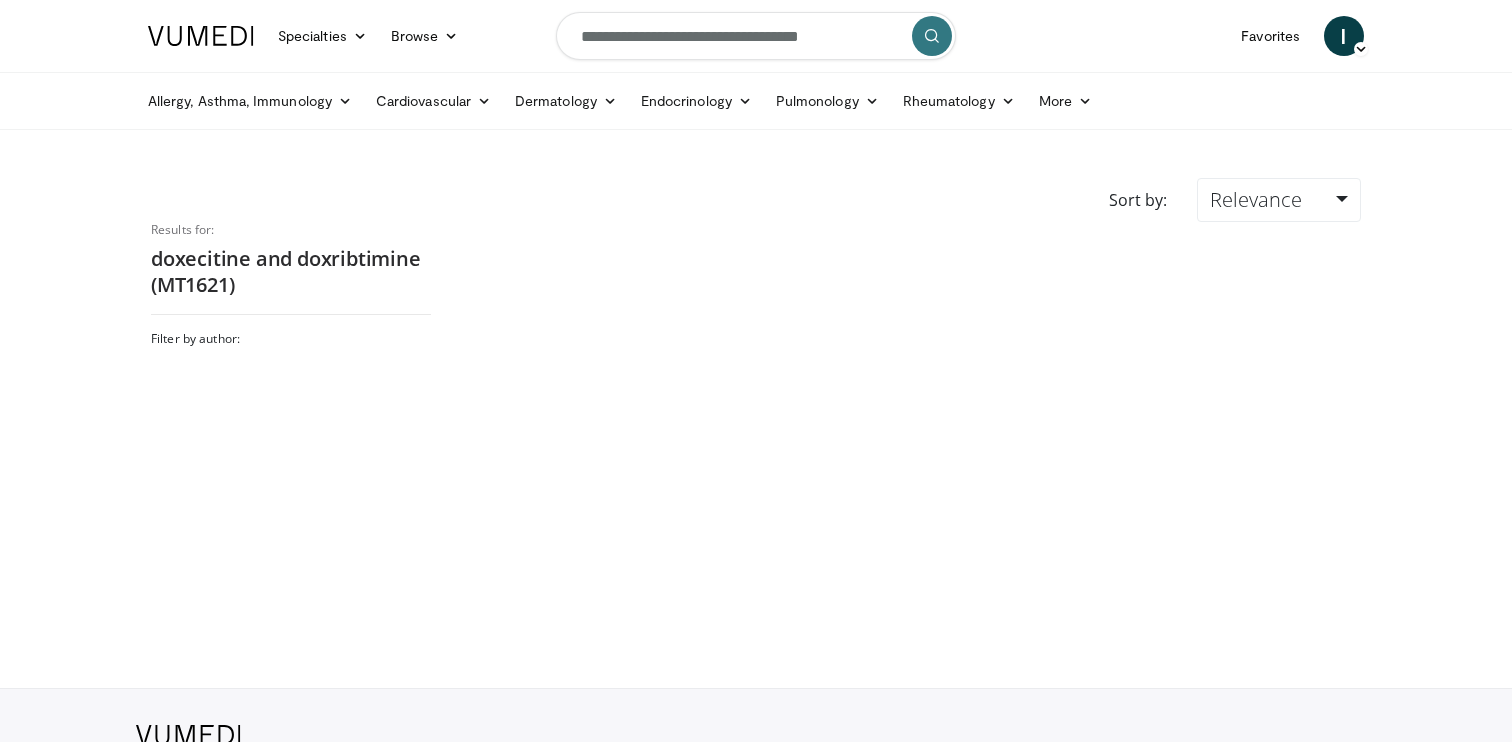 scroll, scrollTop: 0, scrollLeft: 0, axis: both 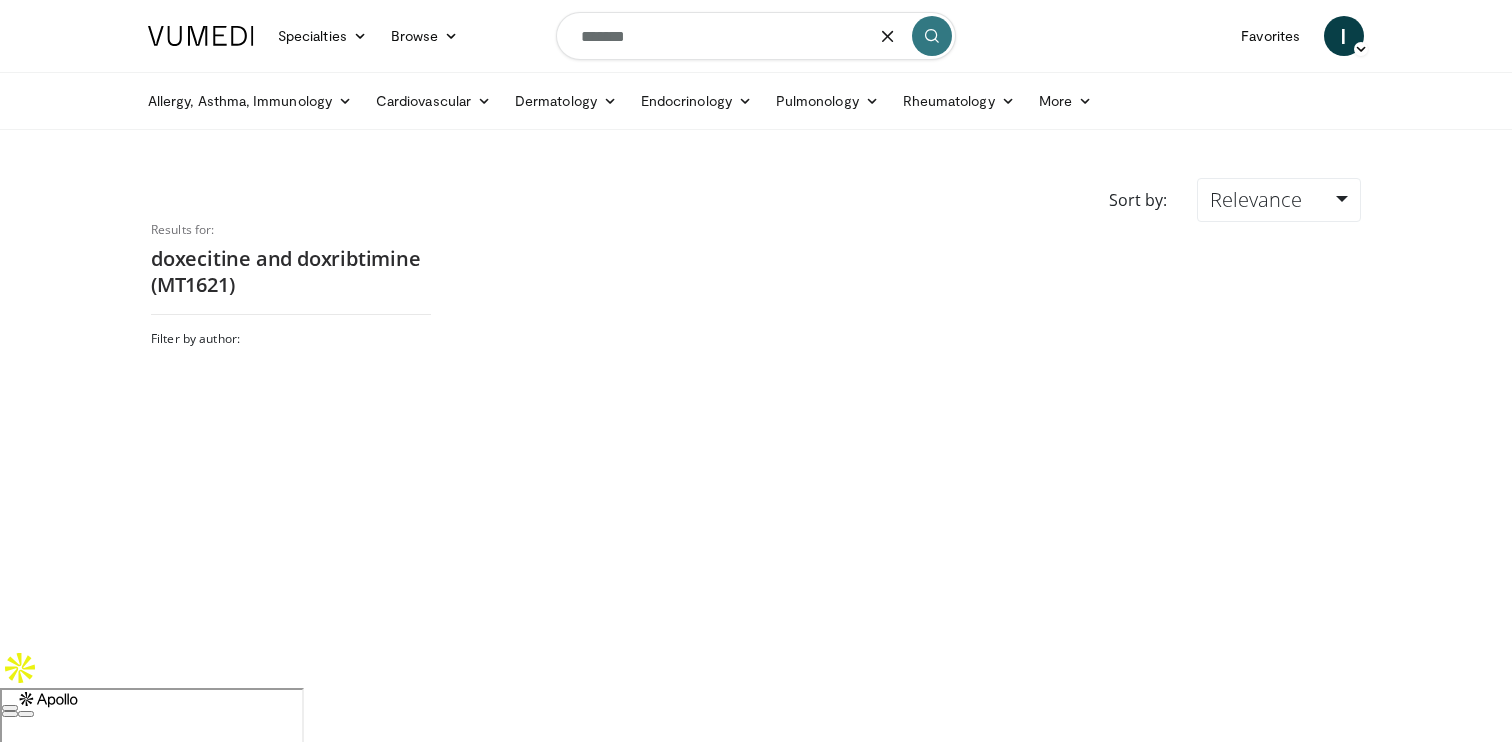 click on "*******" at bounding box center (756, 36) 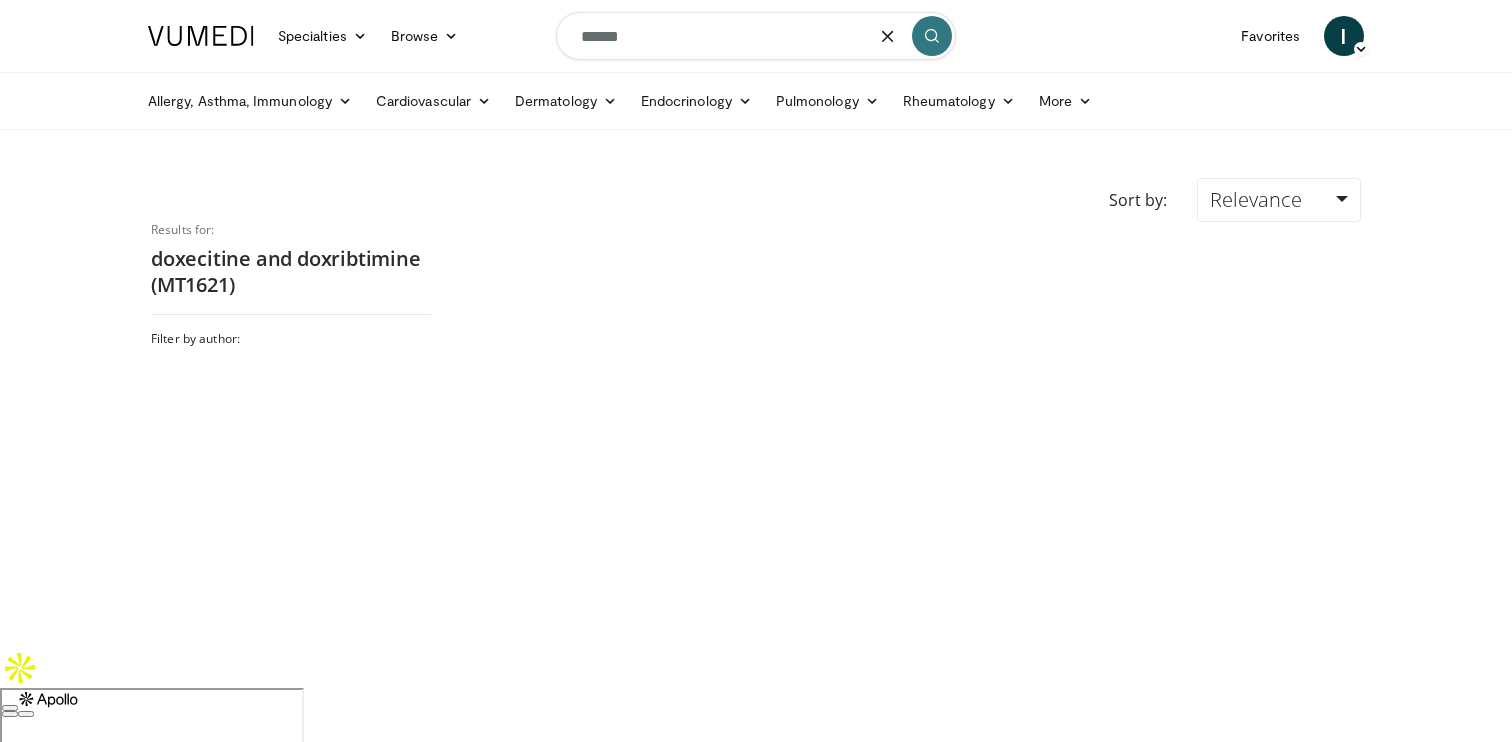 type on "******" 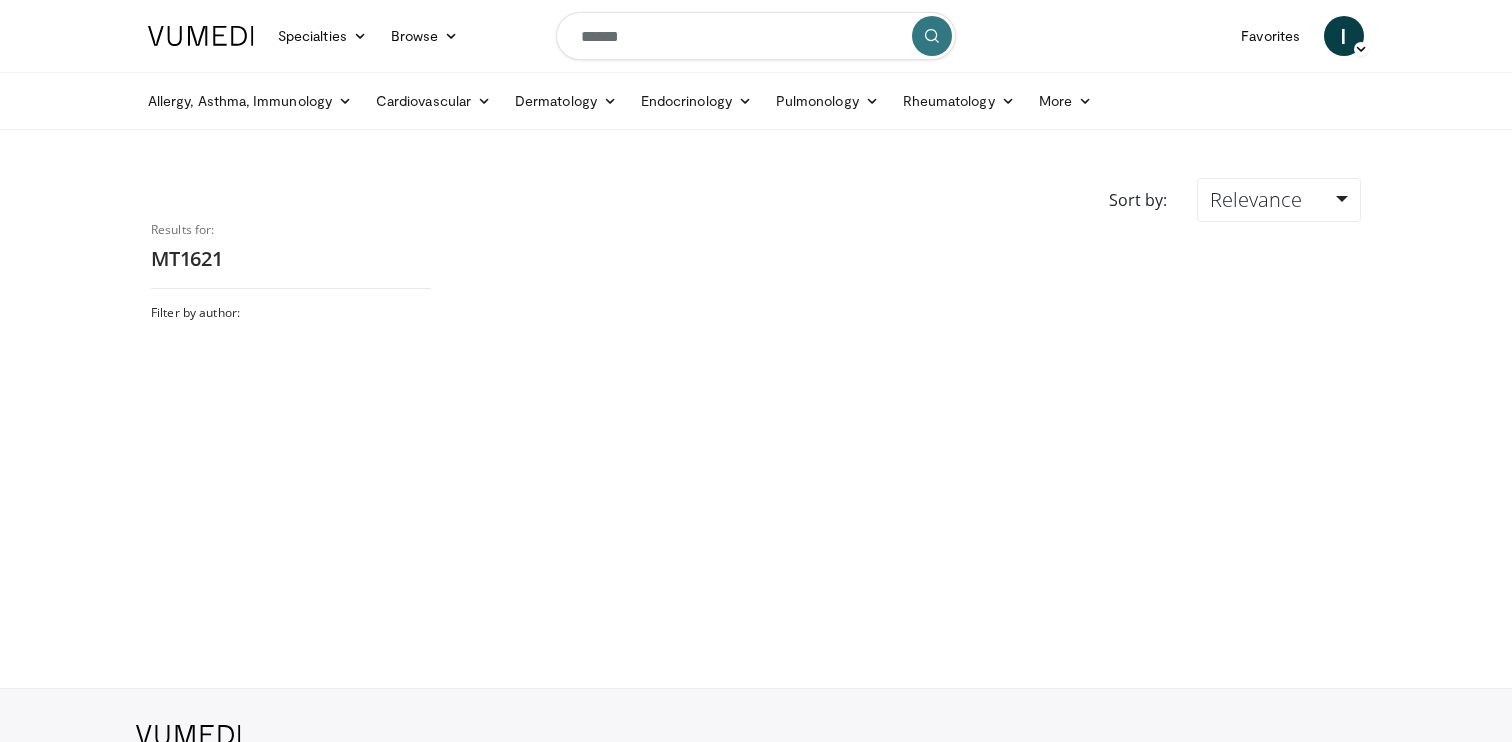 scroll, scrollTop: 0, scrollLeft: 0, axis: both 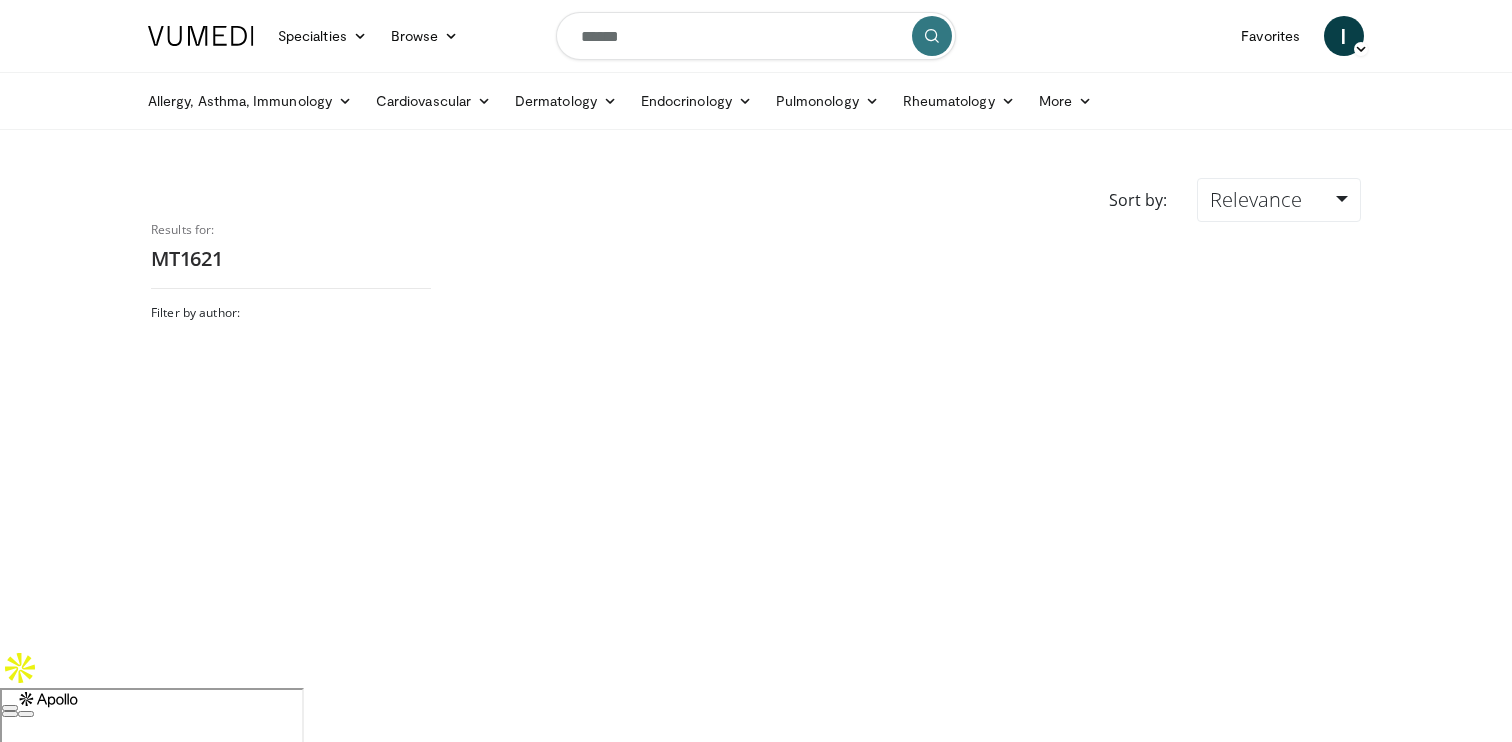 click on "******" at bounding box center [756, 36] 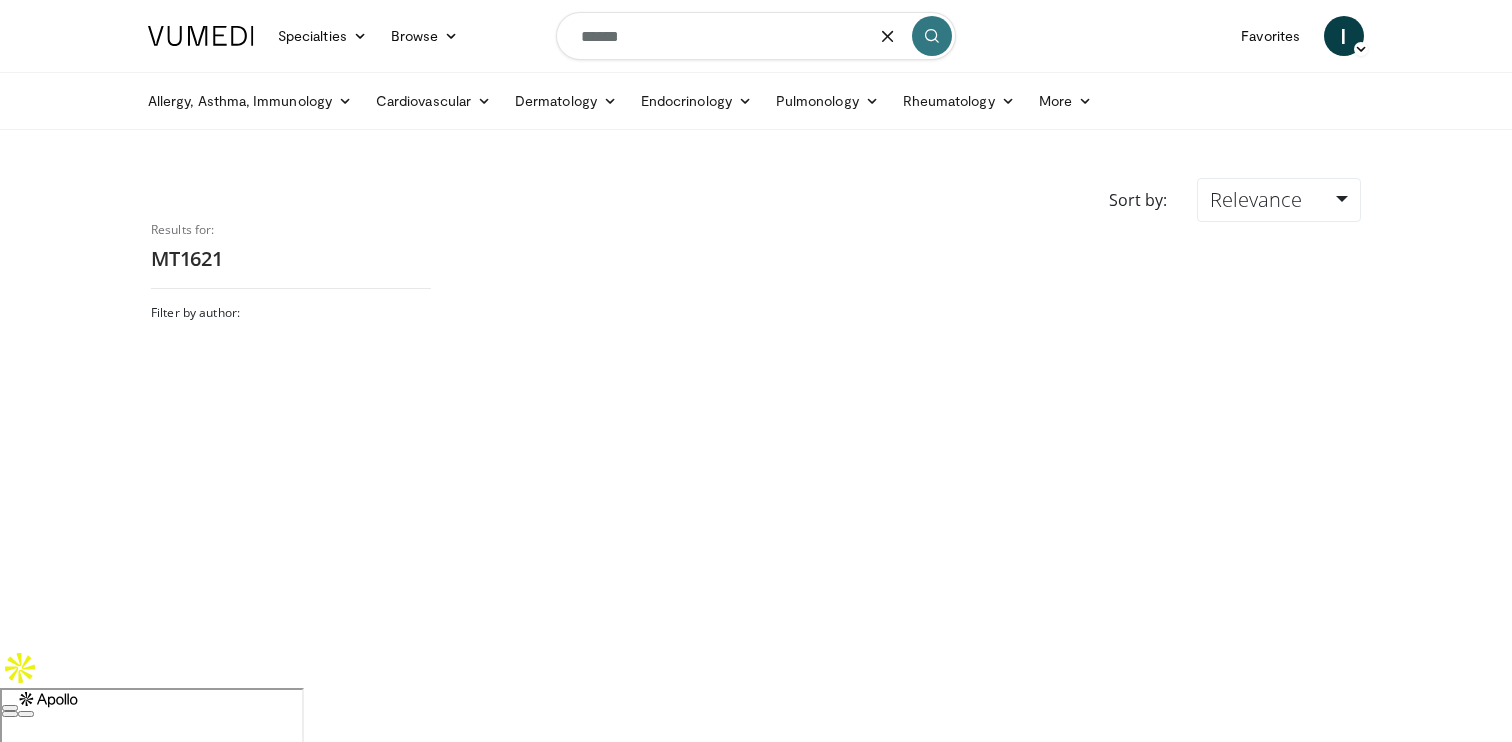 click on "******" at bounding box center (756, 36) 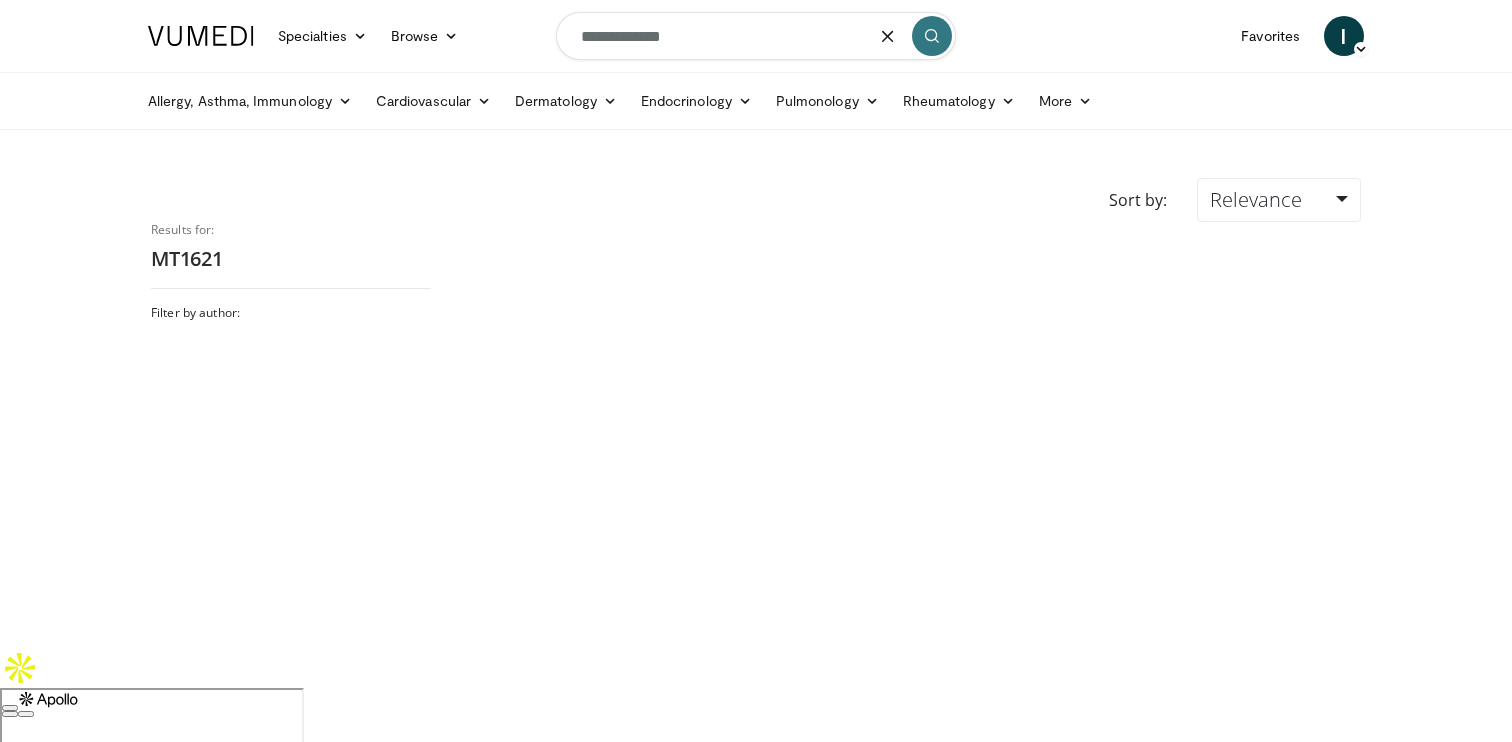 type on "**********" 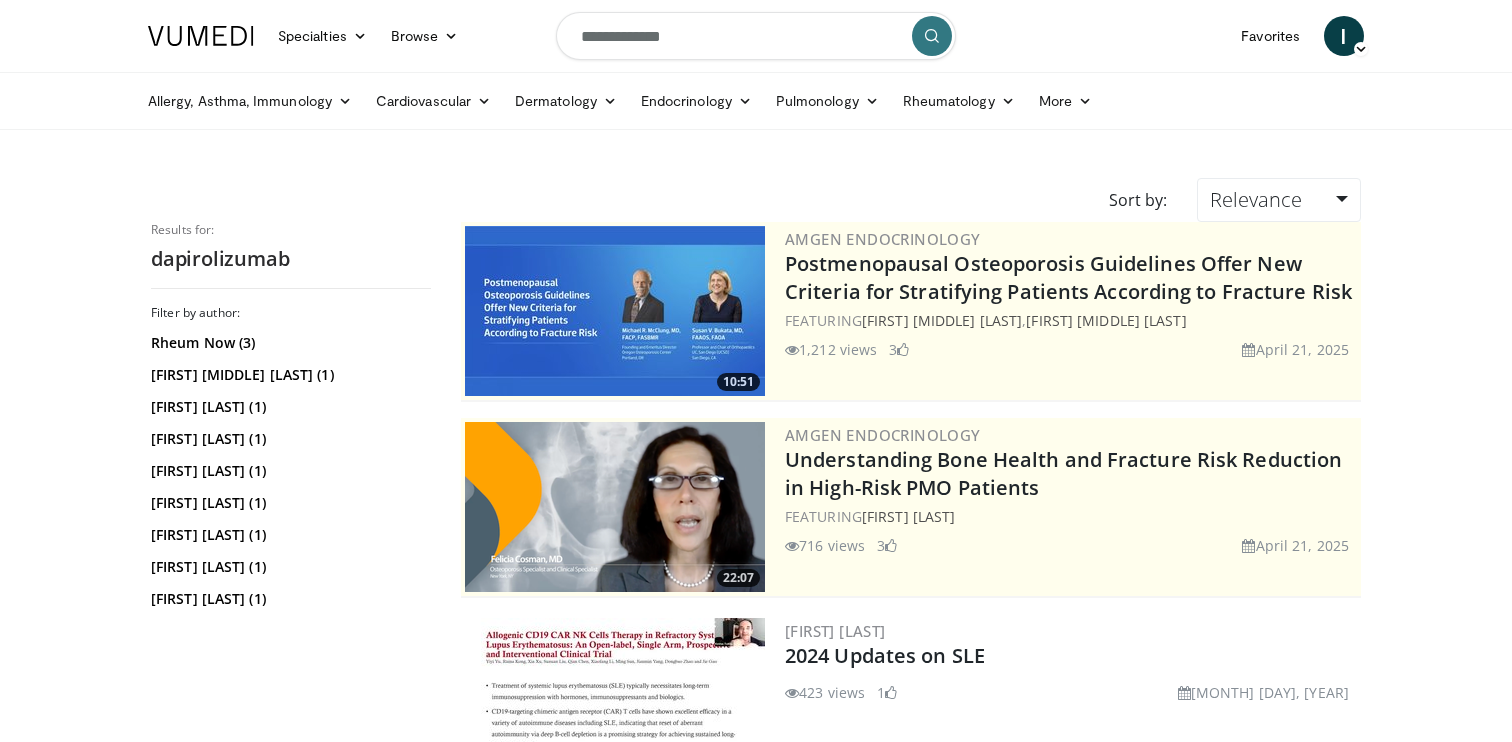 scroll, scrollTop: 0, scrollLeft: 0, axis: both 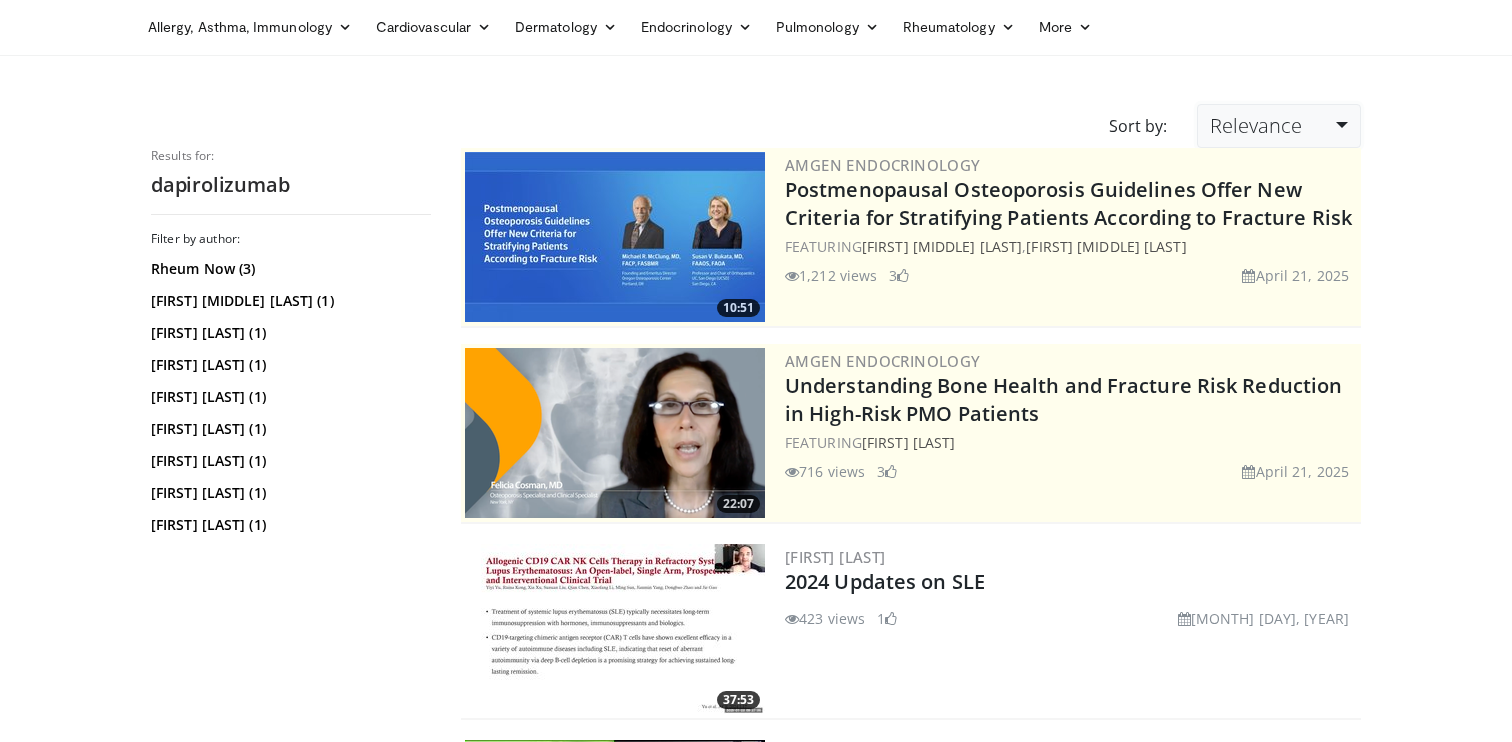 click on "Relevance" at bounding box center [1279, 126] 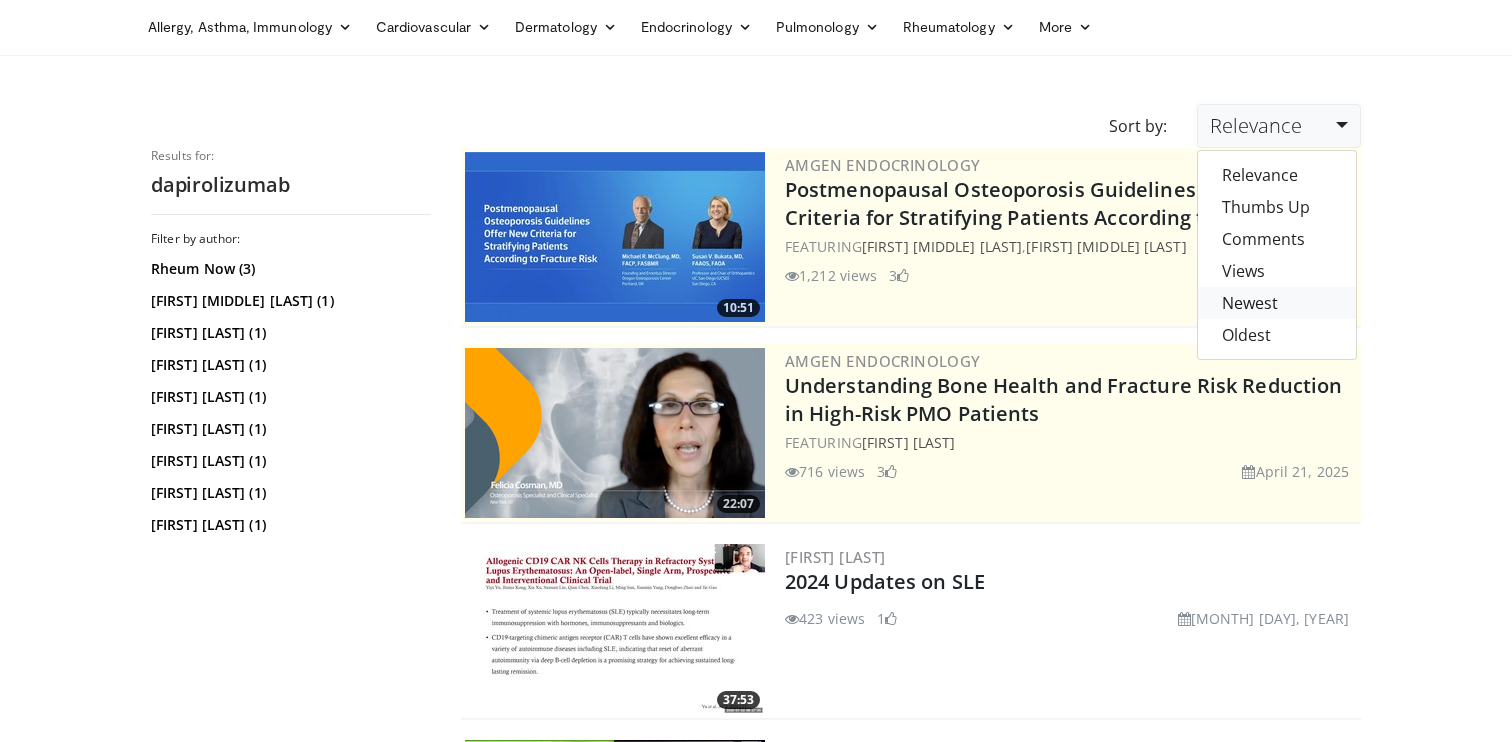click on "Newest" at bounding box center [1277, 303] 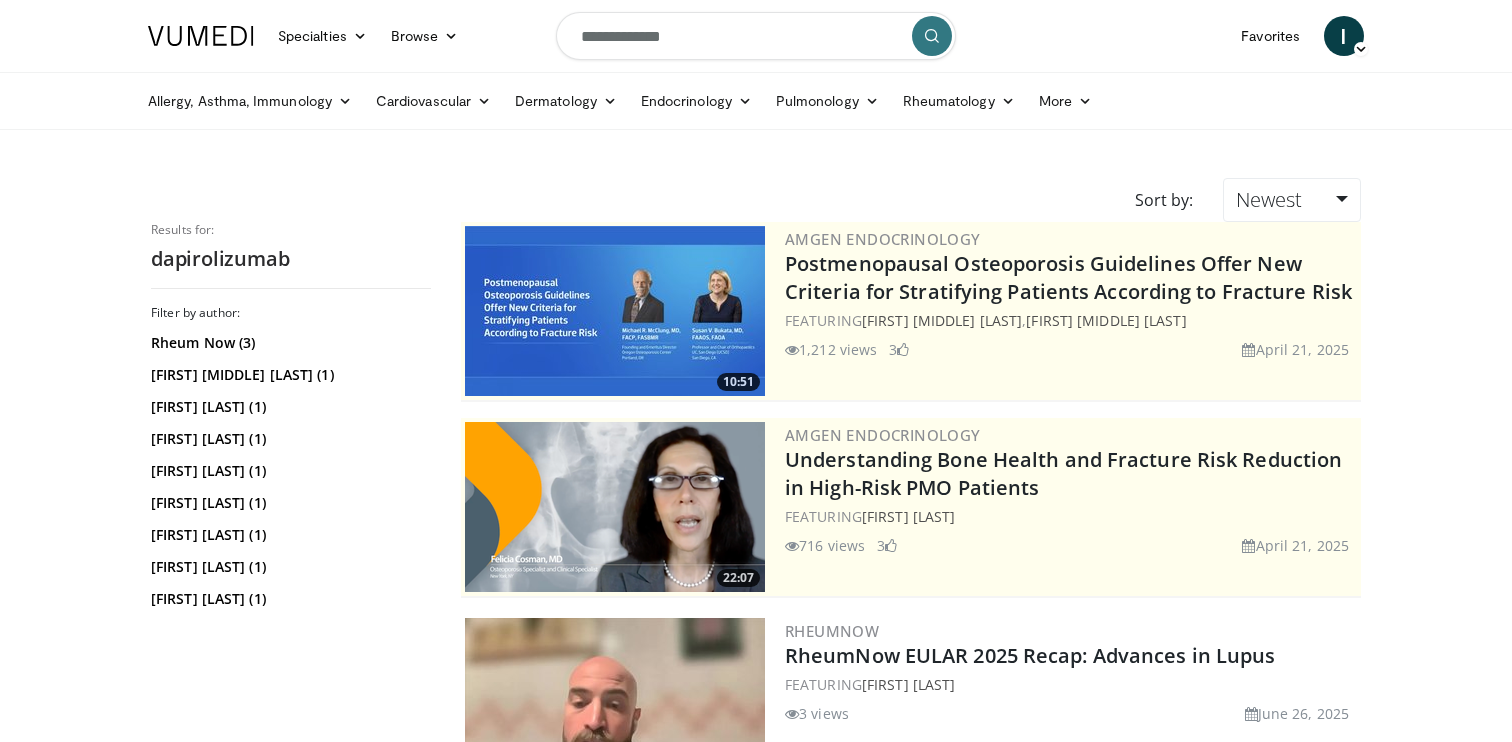 scroll, scrollTop: 234, scrollLeft: 0, axis: vertical 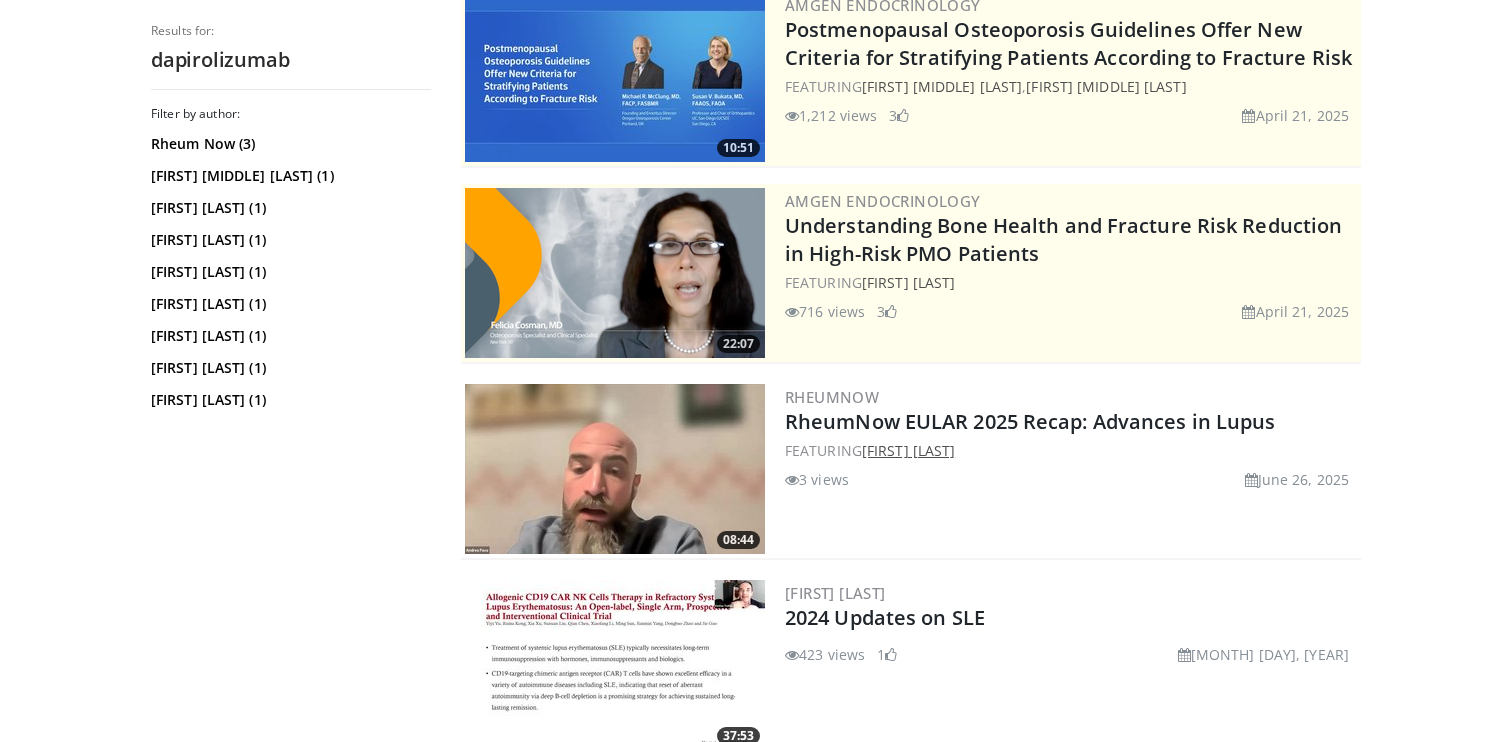 copy on "[FIRST] [LAST]" 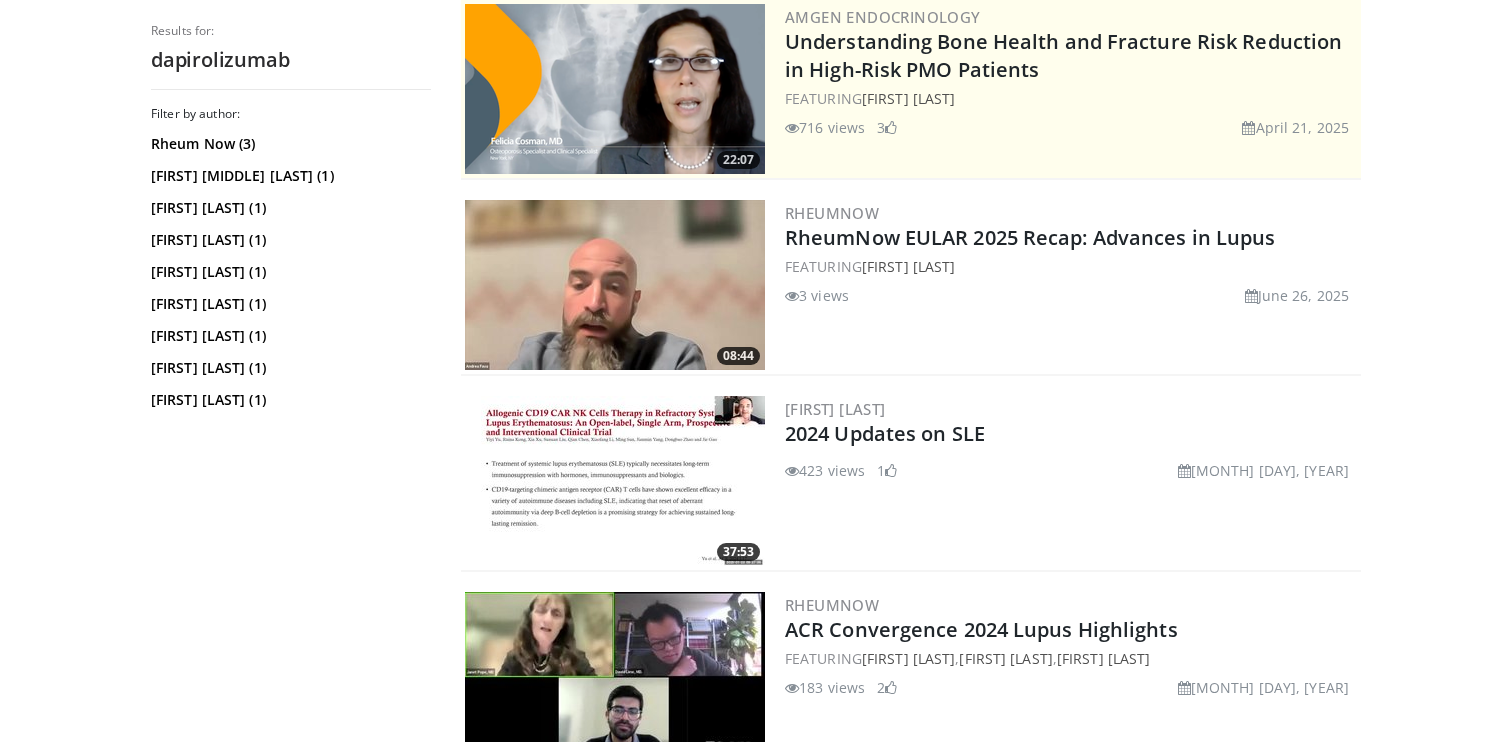 scroll, scrollTop: 410, scrollLeft: 0, axis: vertical 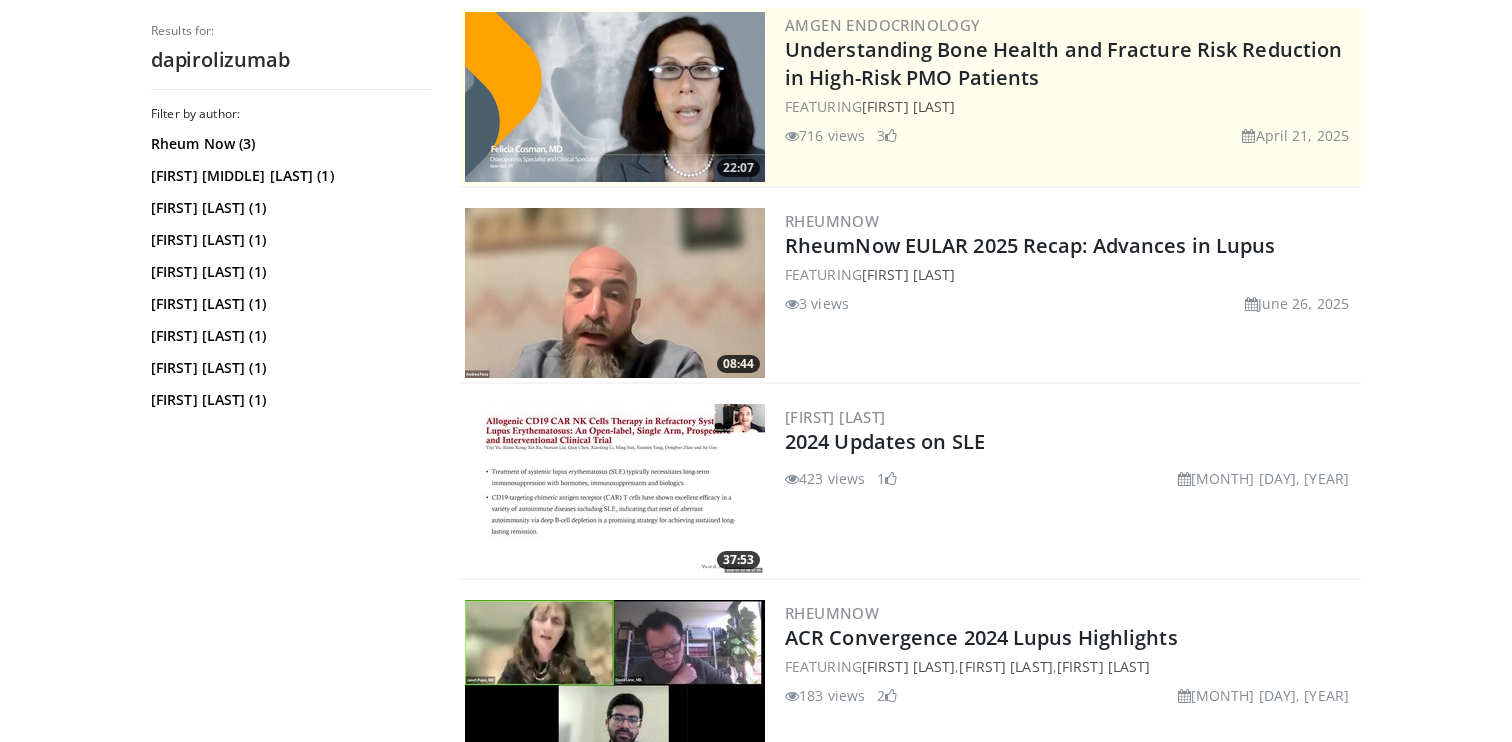 drag, startPoint x: 1008, startPoint y: 420, endPoint x: 773, endPoint y: 425, distance: 235.05319 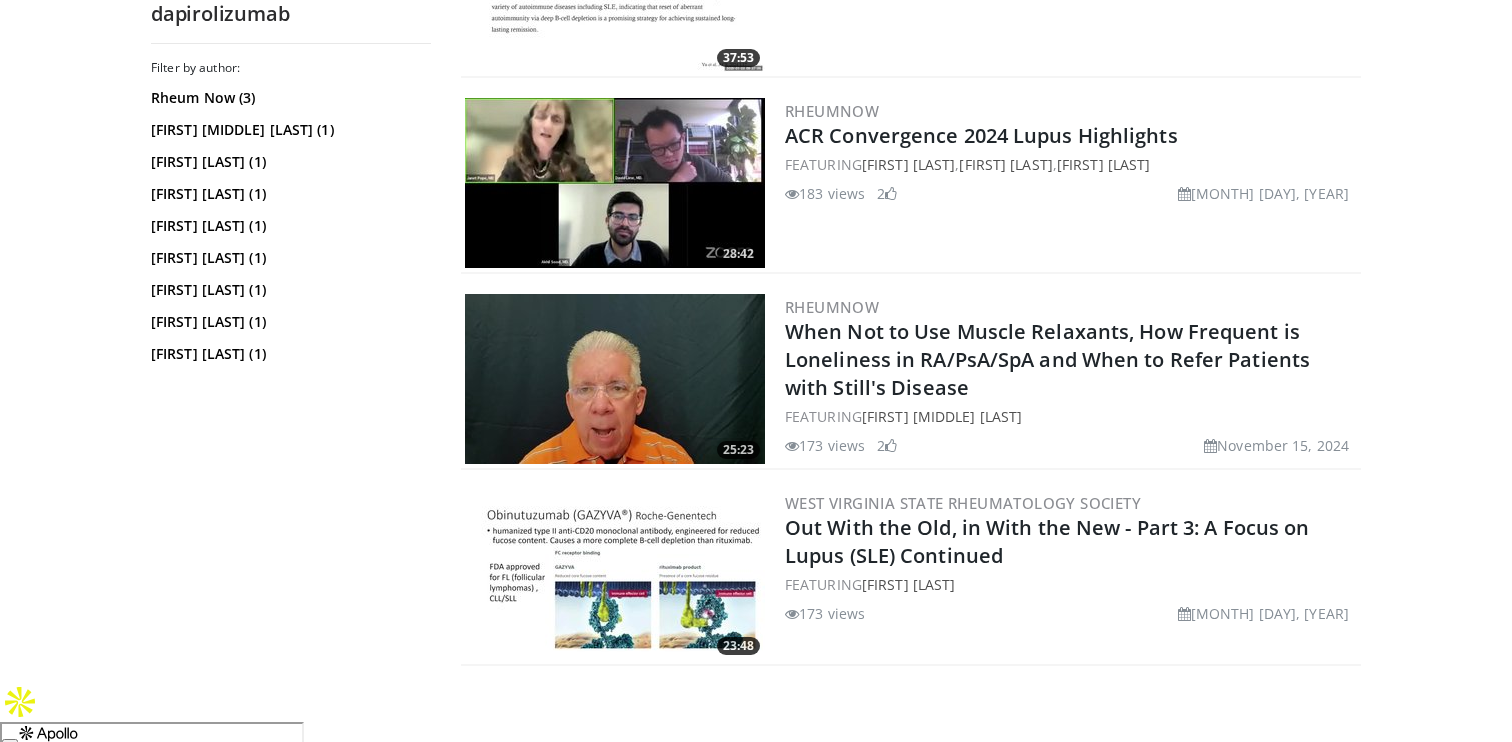 scroll, scrollTop: 808, scrollLeft: 0, axis: vertical 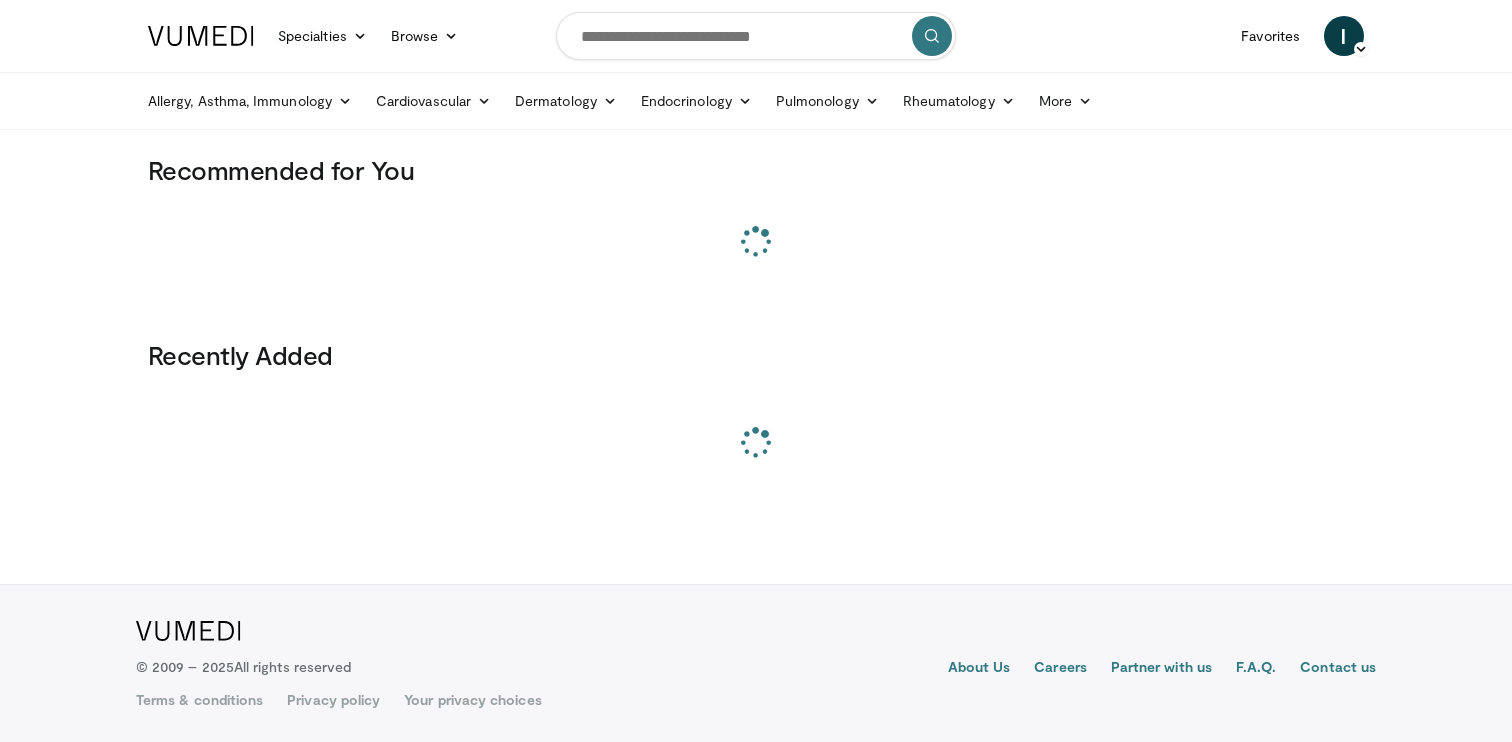 click at bounding box center [756, 36] 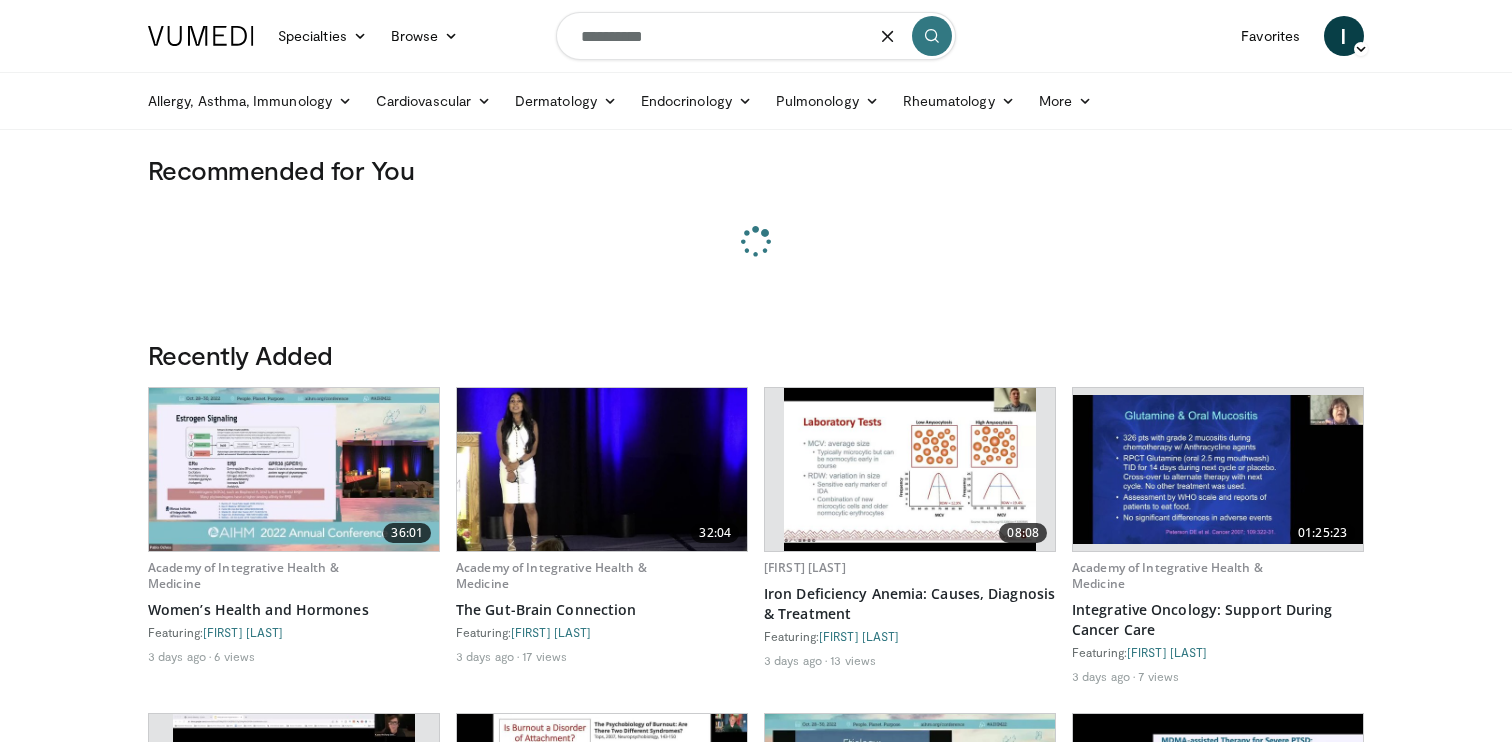 scroll, scrollTop: 0, scrollLeft: 0, axis: both 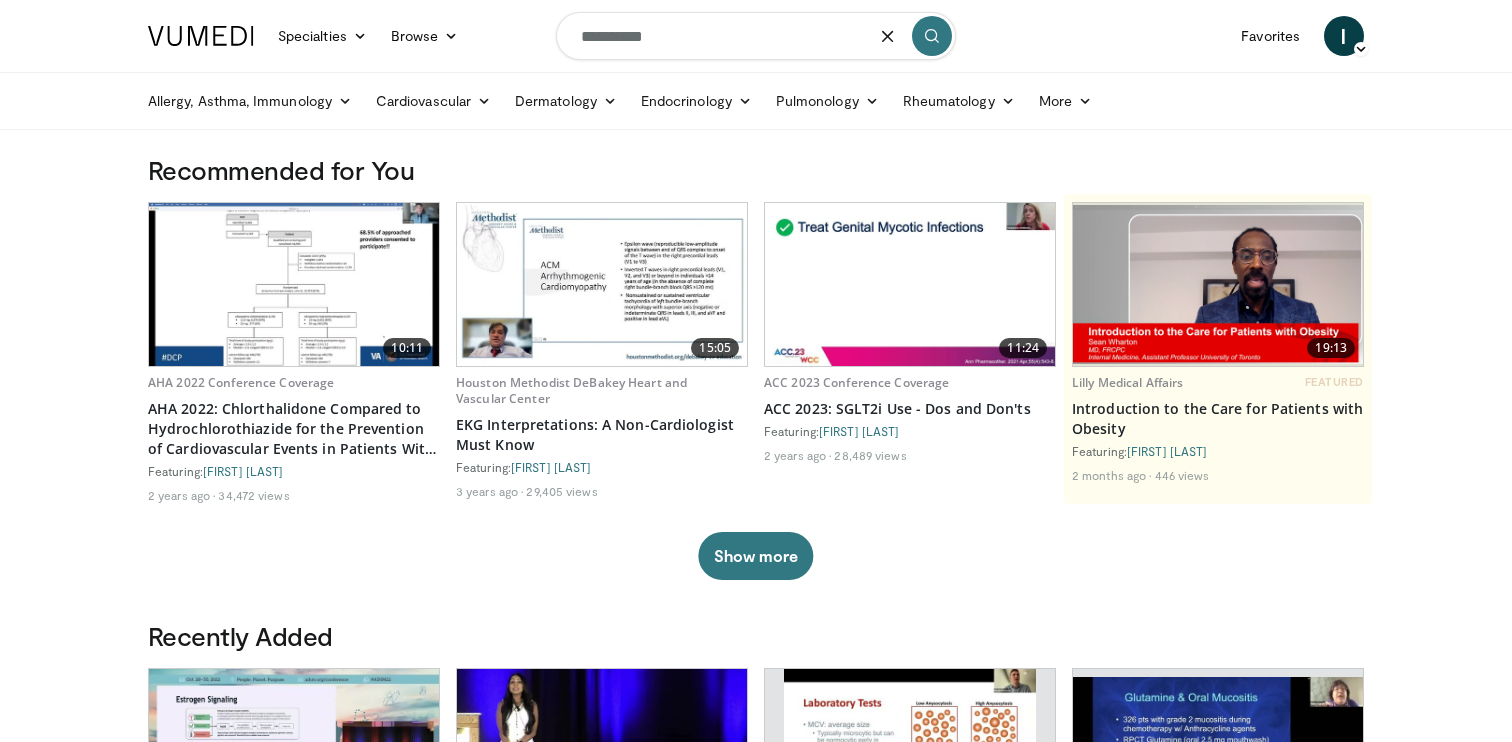 type on "**********" 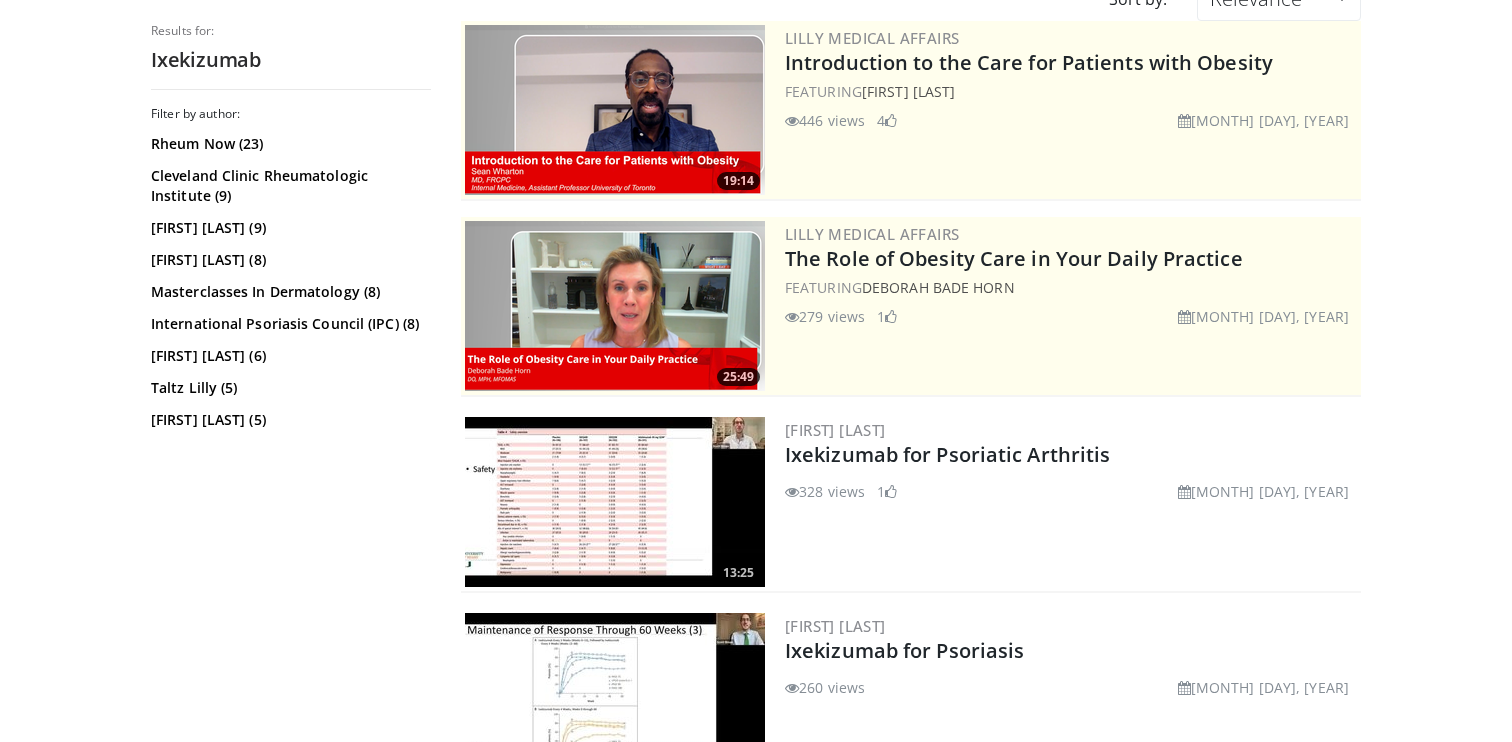 scroll, scrollTop: 413, scrollLeft: 0, axis: vertical 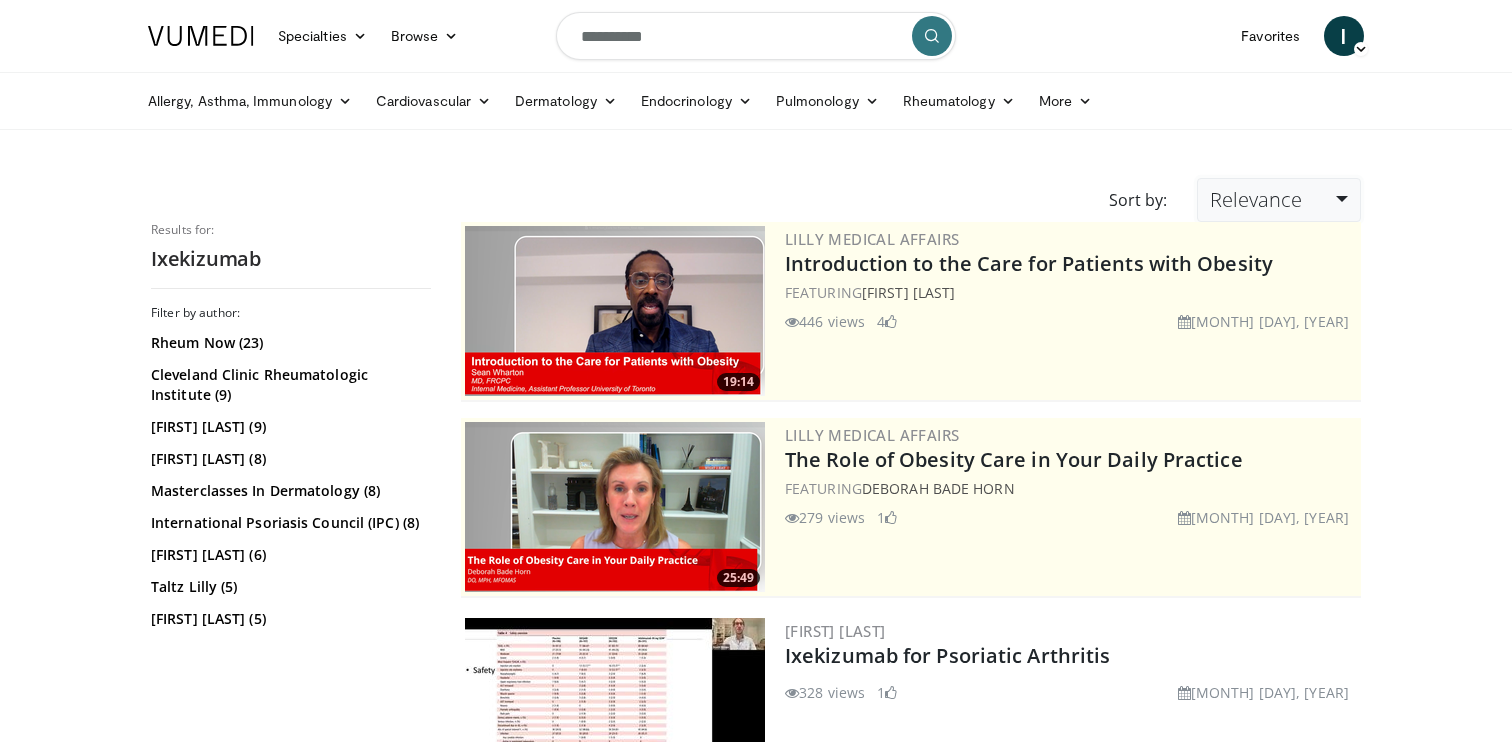 click on "Relevance" at bounding box center [1279, 200] 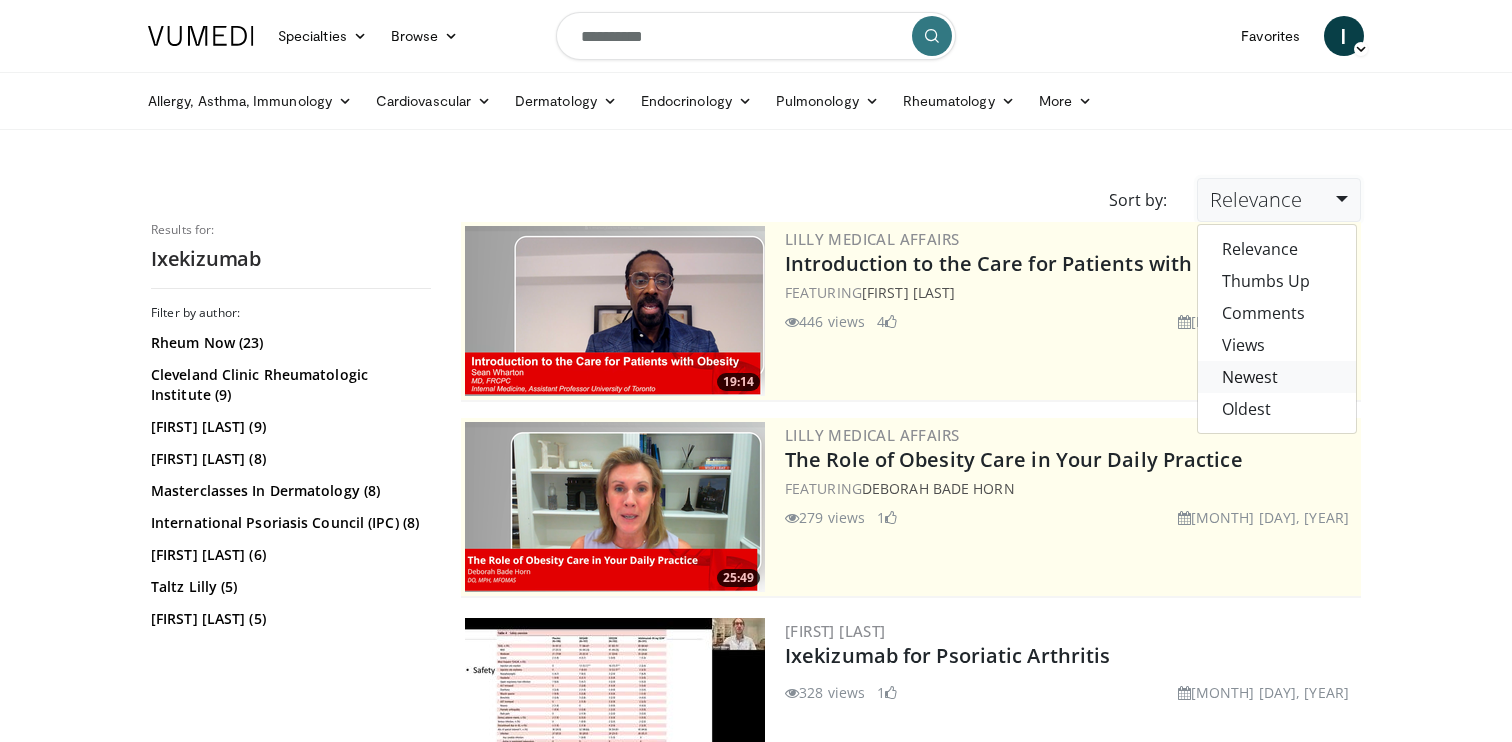 click on "Newest" at bounding box center (1277, 377) 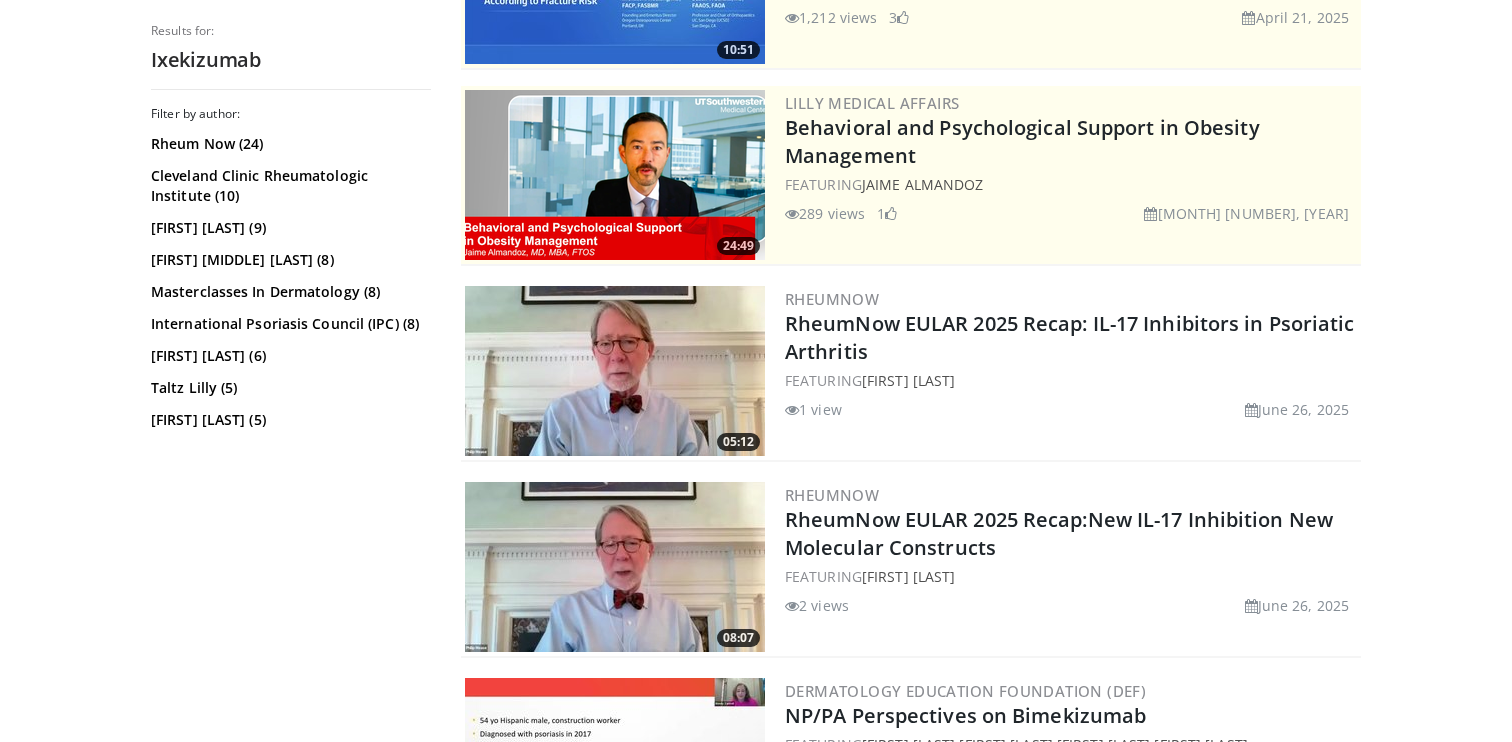 scroll, scrollTop: 480, scrollLeft: 0, axis: vertical 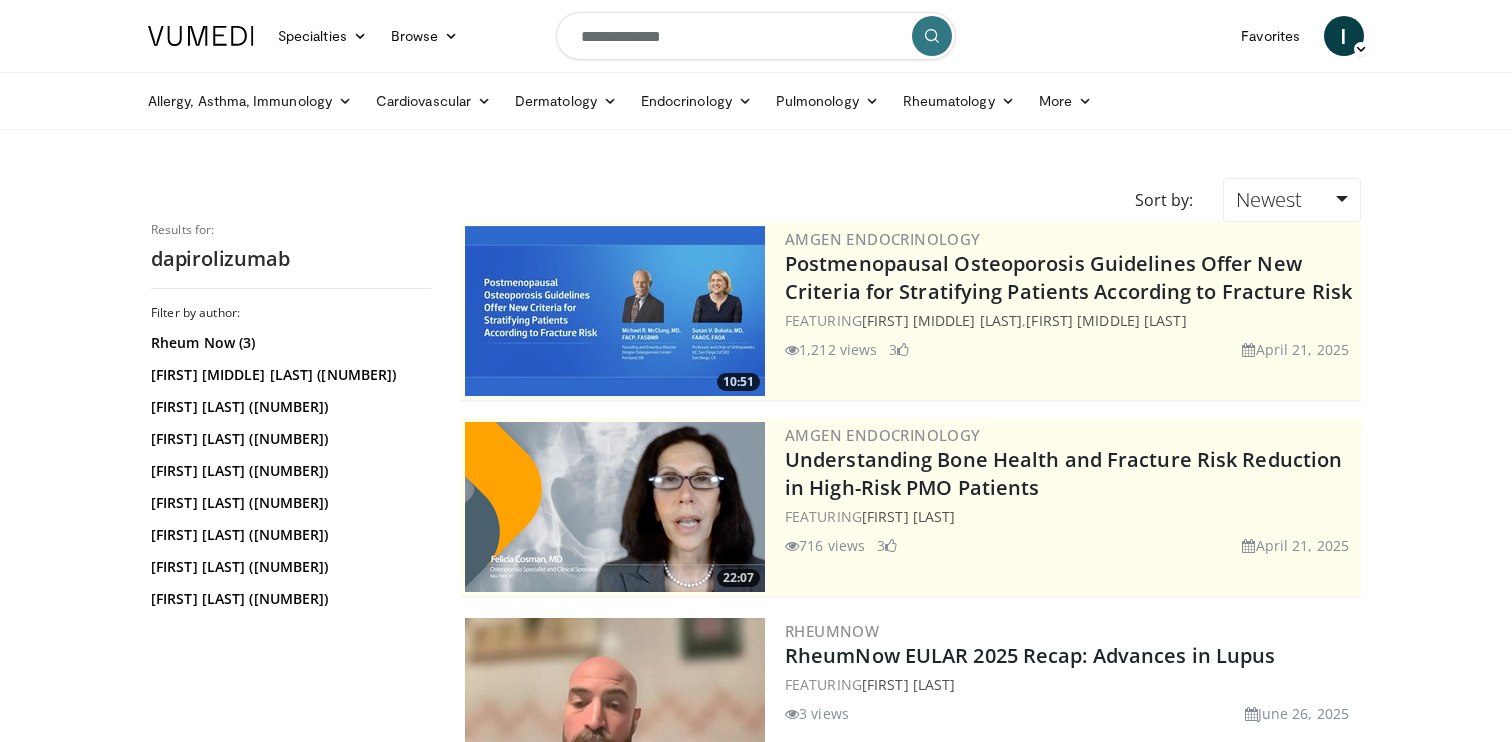 click on "**********" at bounding box center (756, 36) 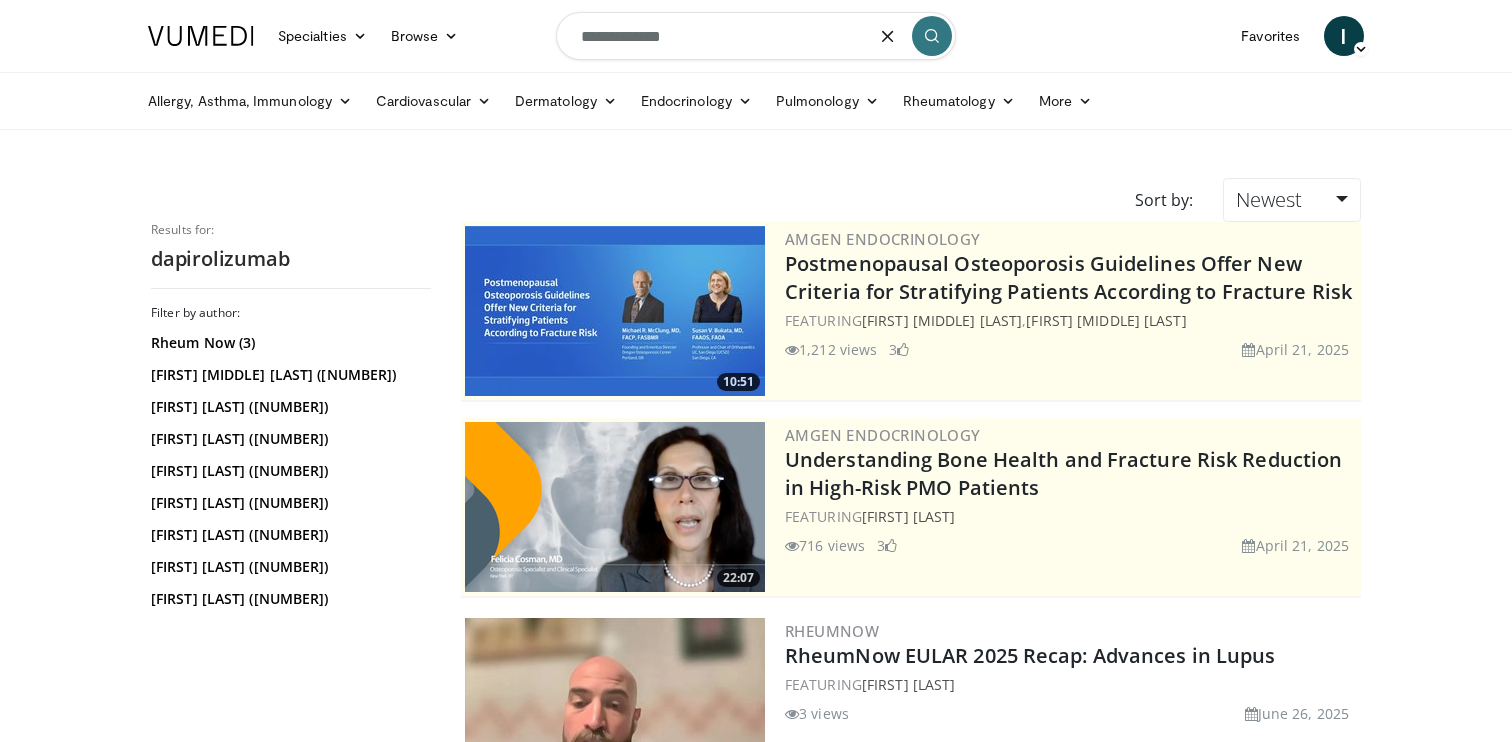 click on "**********" at bounding box center [756, 36] 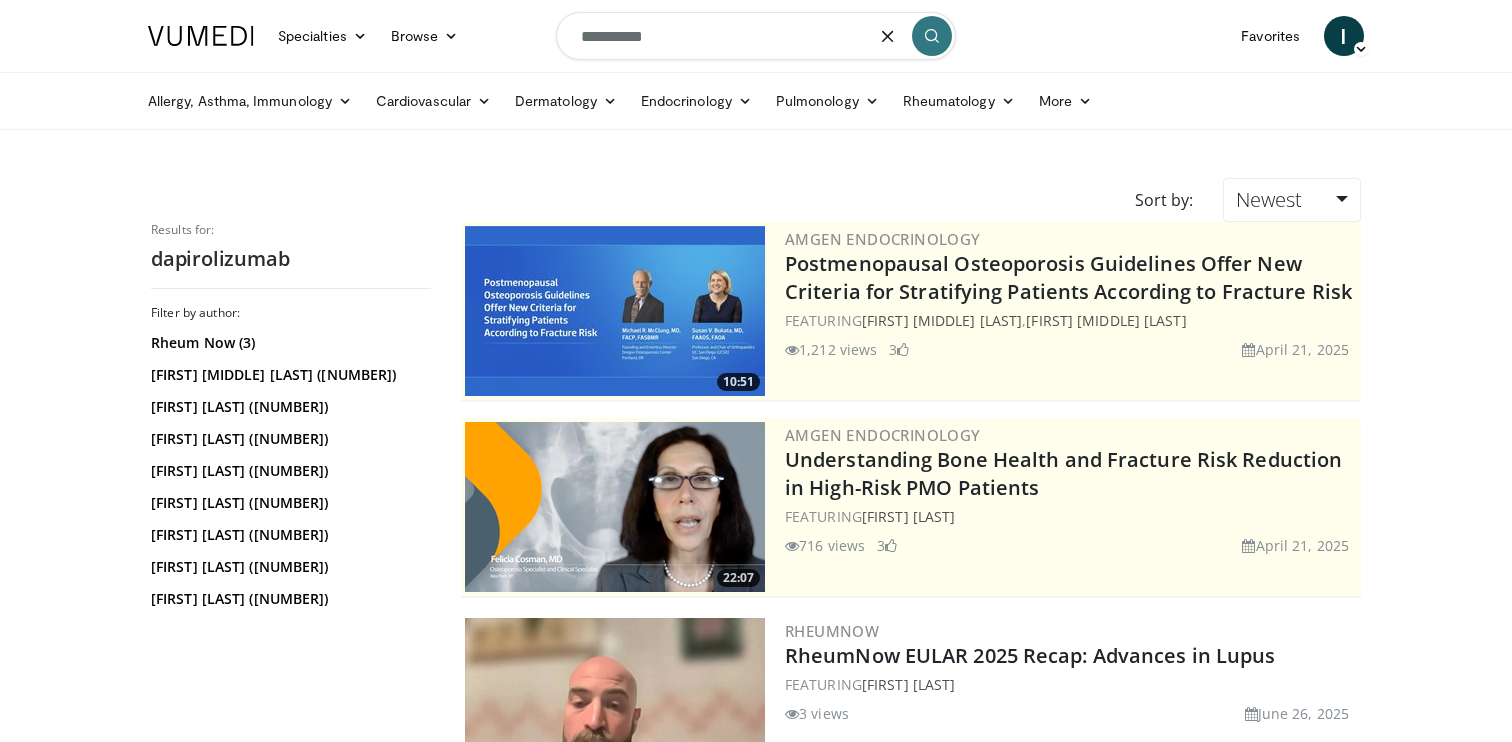 type on "**********" 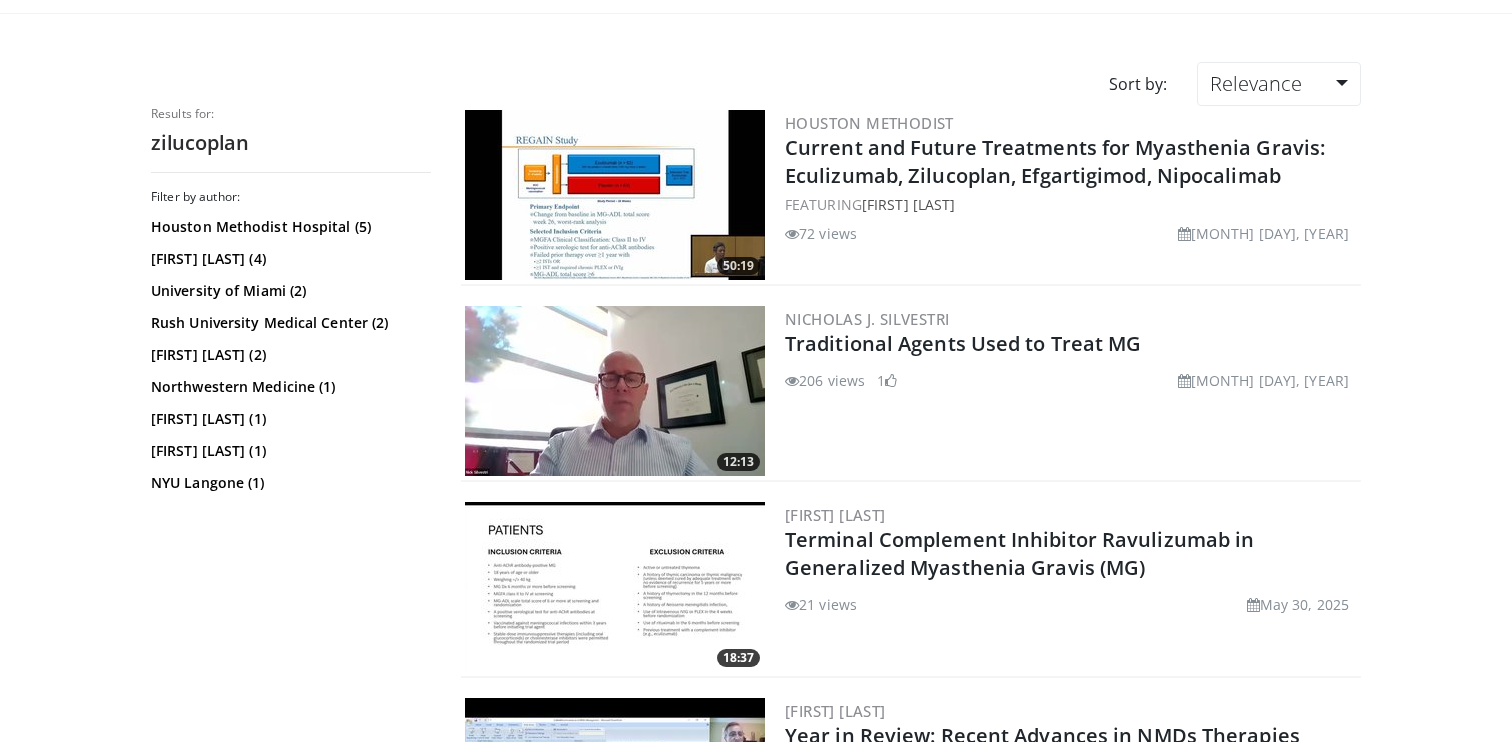 scroll, scrollTop: 118, scrollLeft: 0, axis: vertical 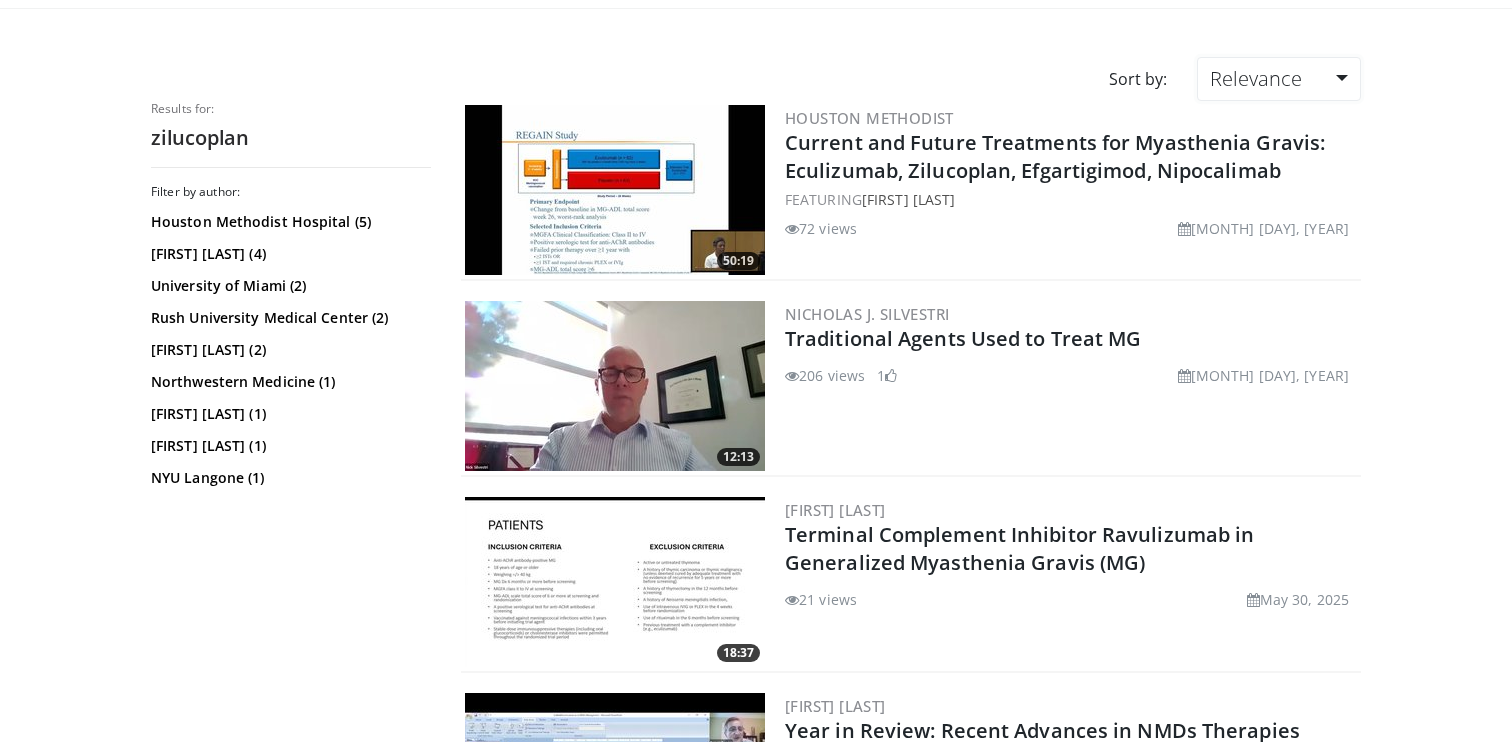 drag, startPoint x: 1255, startPoint y: 95, endPoint x: 1251, endPoint y: 121, distance: 26.305893 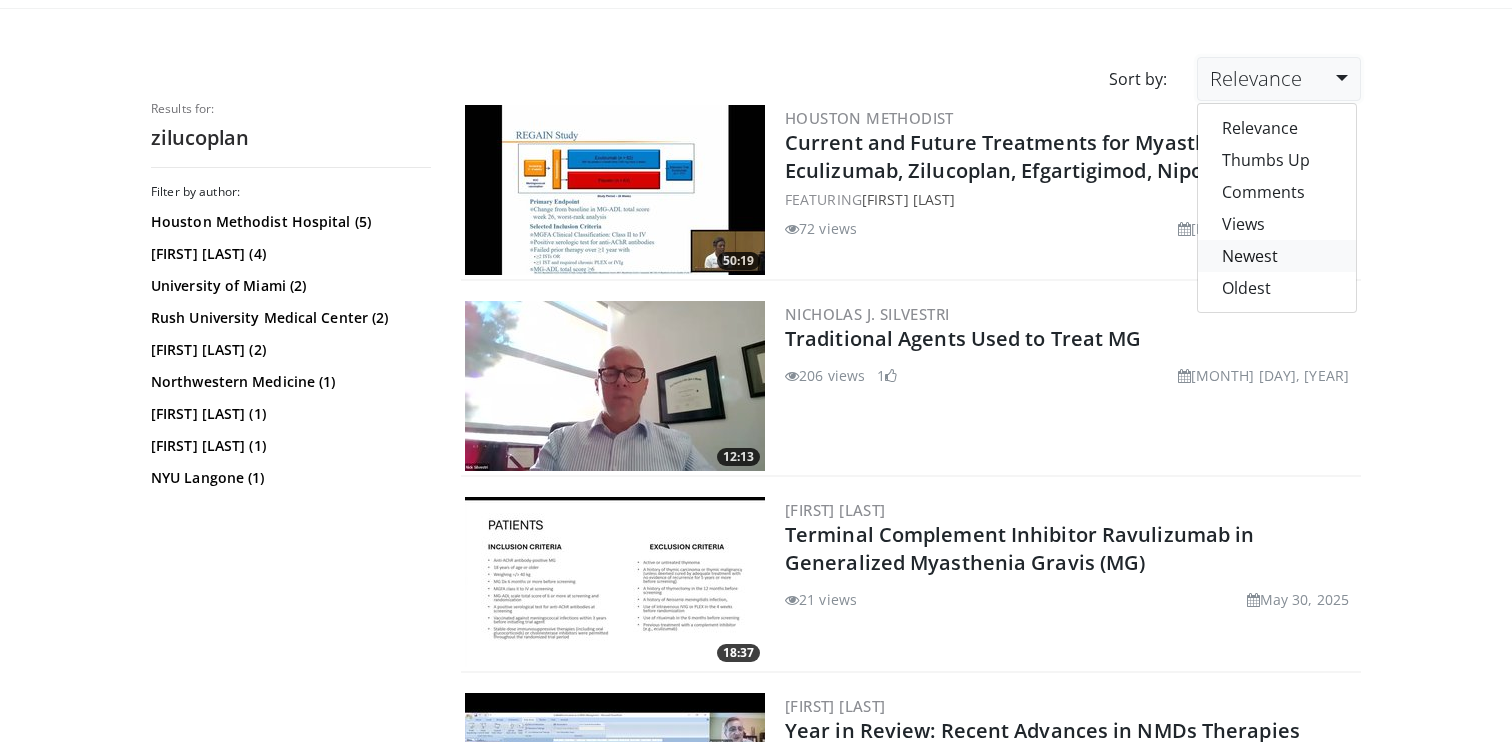 click on "Newest" at bounding box center (1277, 256) 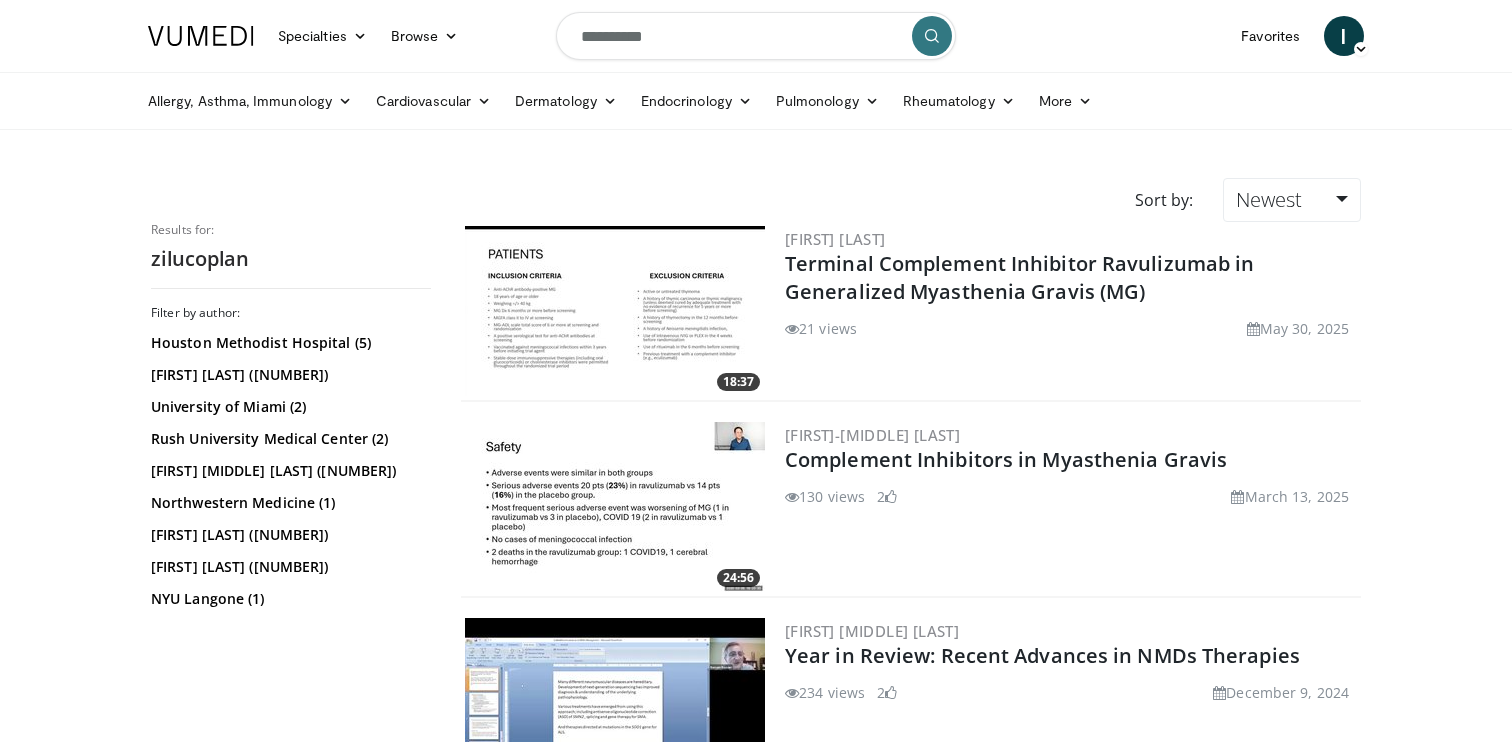 scroll, scrollTop: 22, scrollLeft: 0, axis: vertical 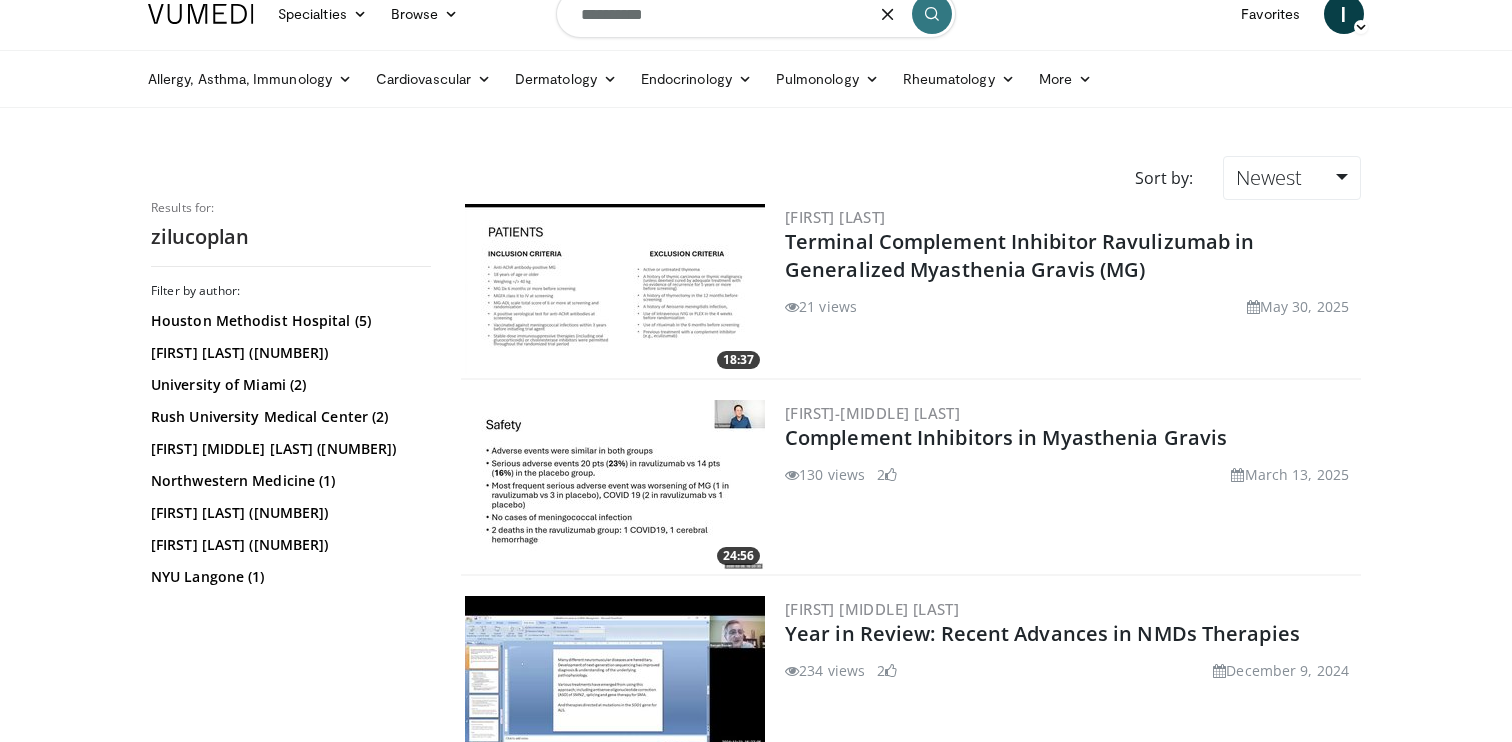 click on "**********" at bounding box center [756, 14] 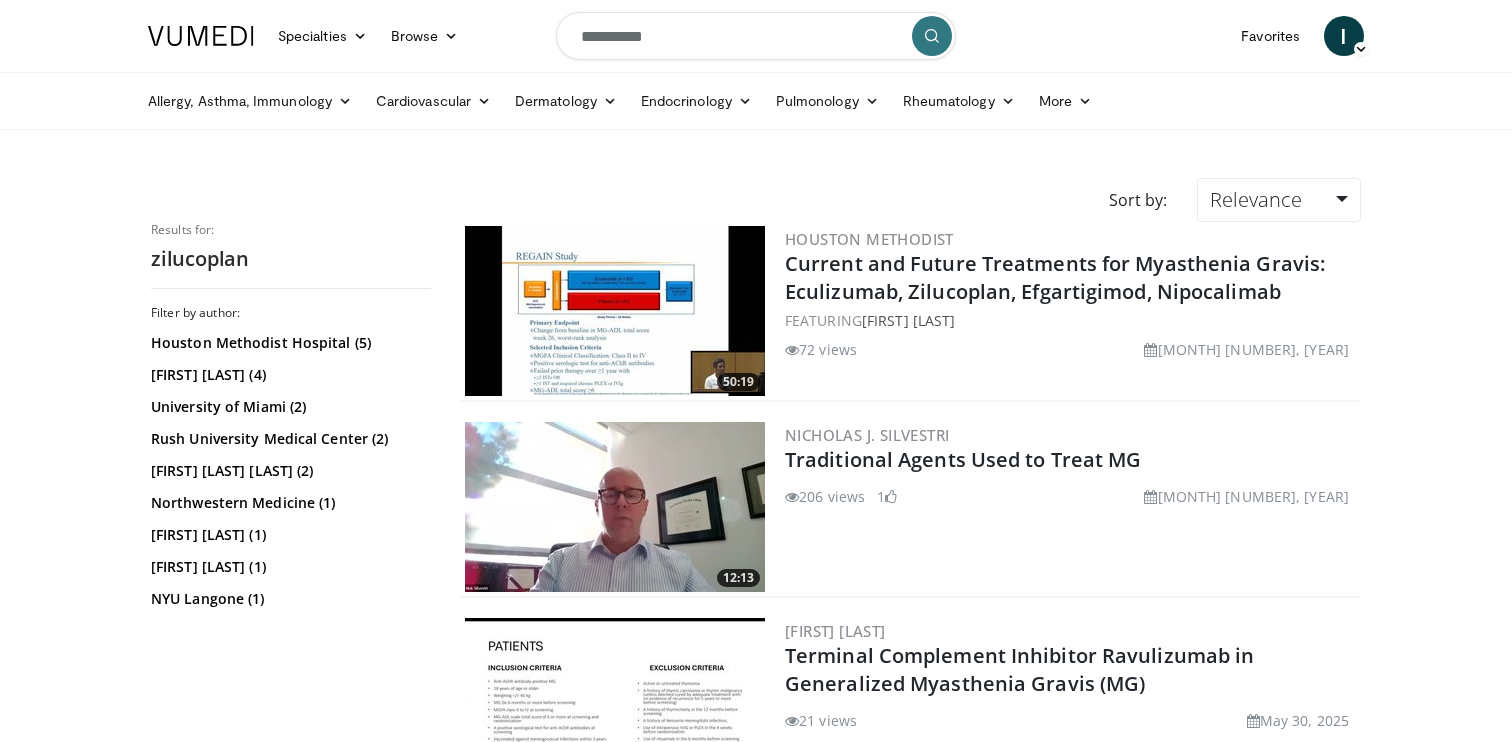 scroll, scrollTop: 0, scrollLeft: 0, axis: both 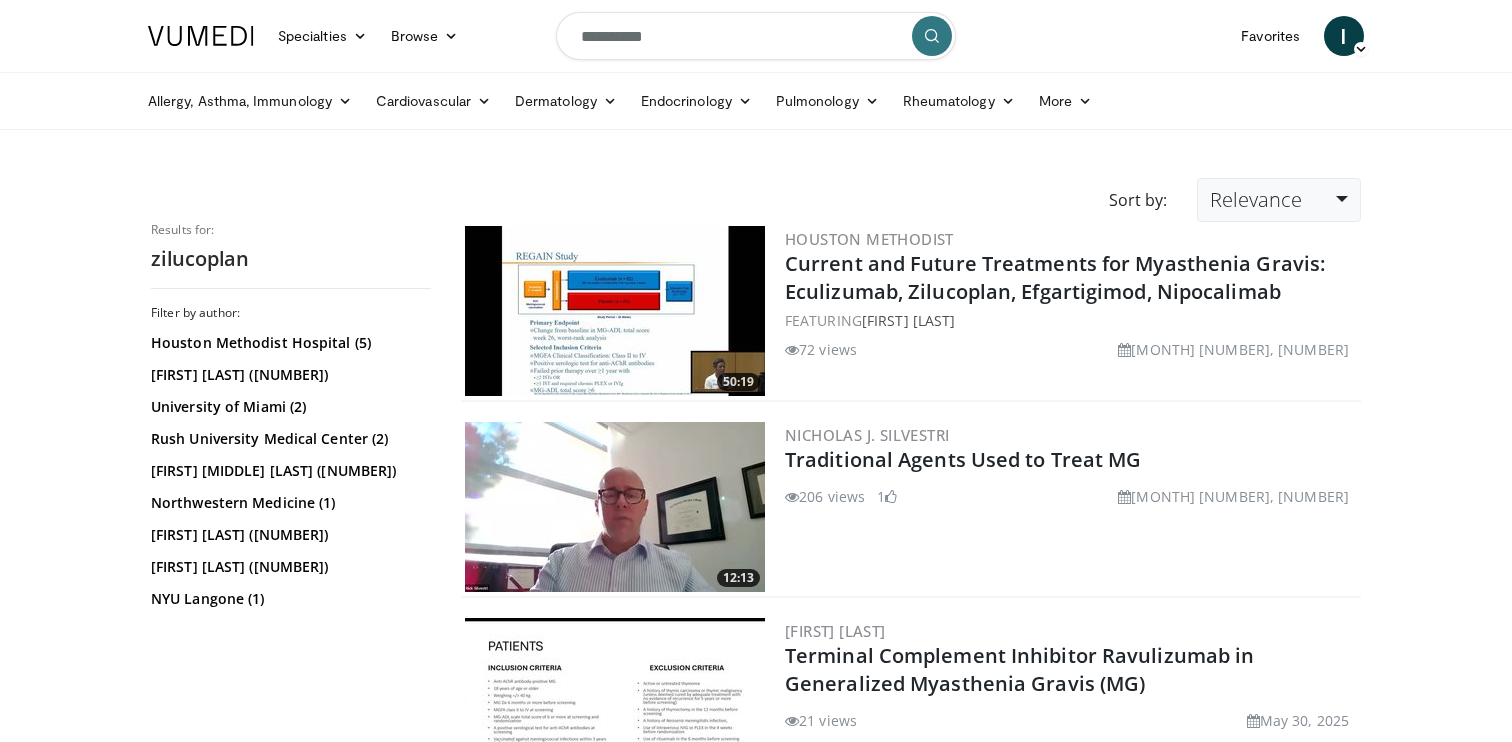 click on "Relevance
Relevance
Thumbs Up
Comments
Views
Newest
Oldest" at bounding box center [1279, 200] 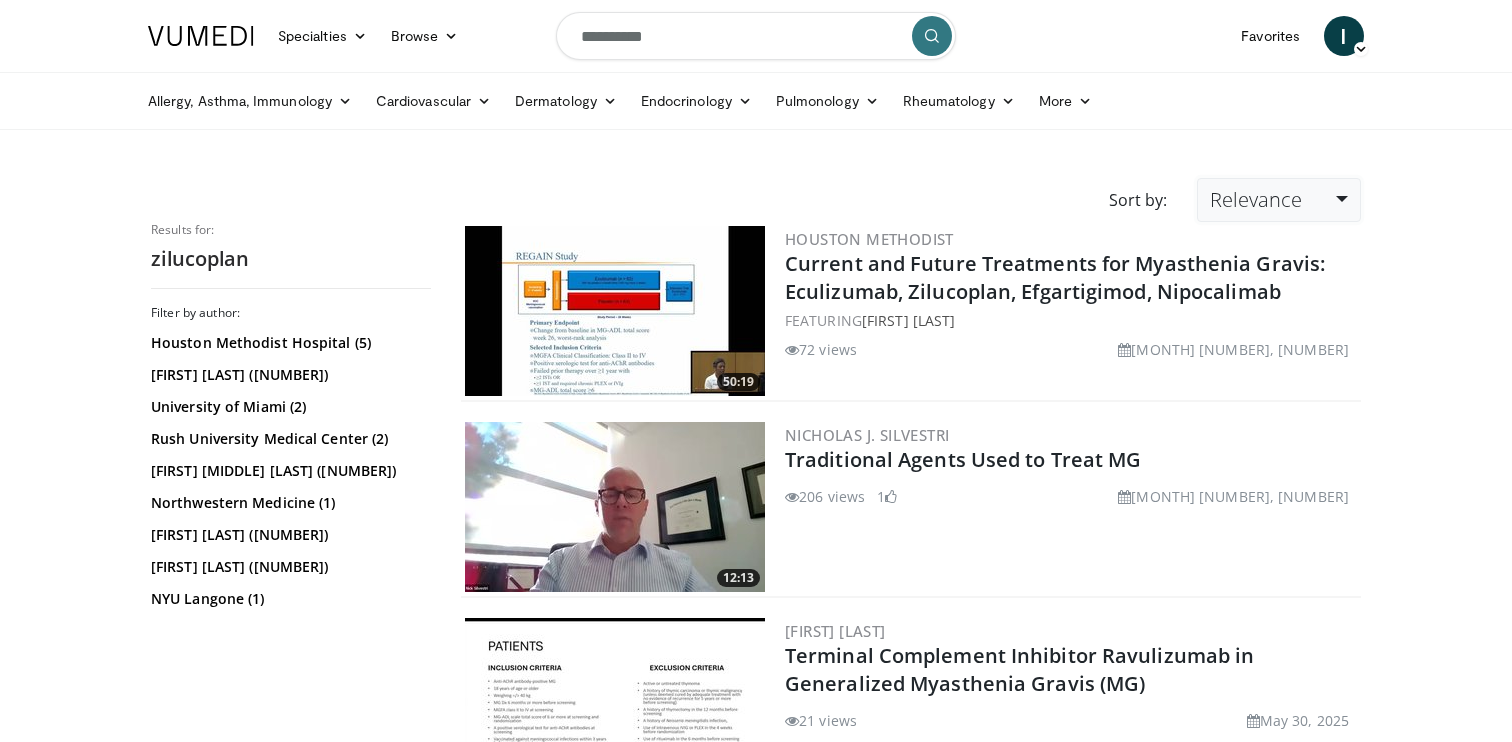 click on "Relevance" at bounding box center (1256, 199) 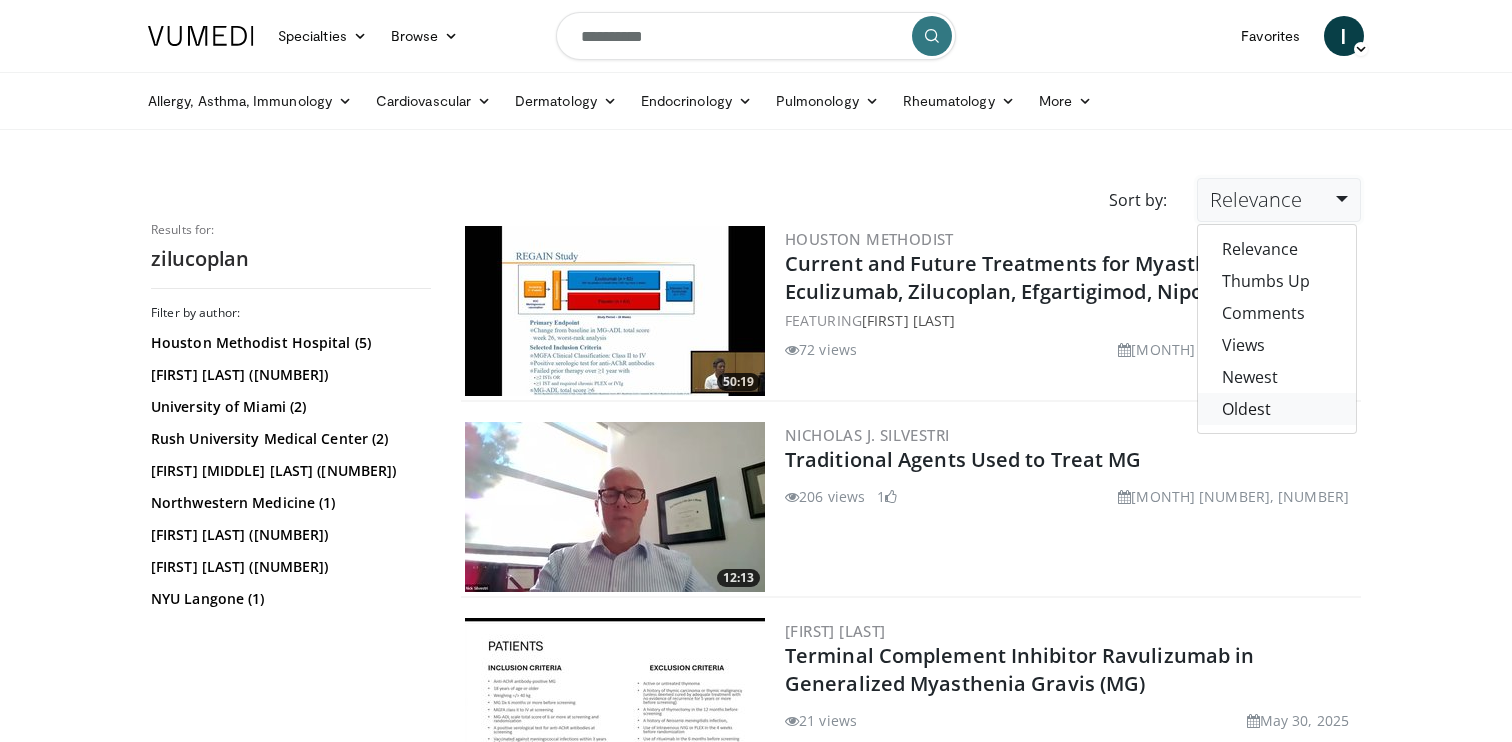click on "Oldest" at bounding box center [1277, 409] 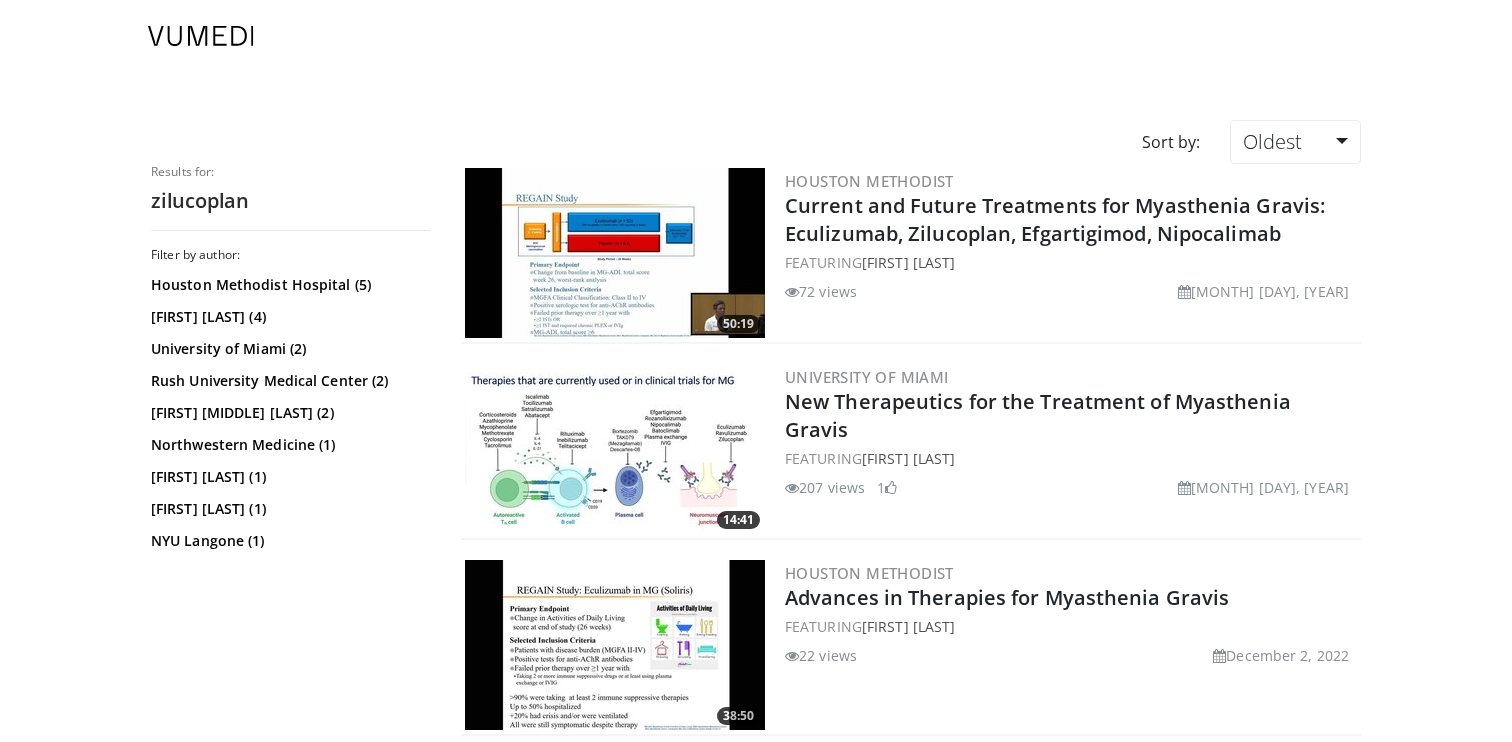 scroll, scrollTop: 0, scrollLeft: 0, axis: both 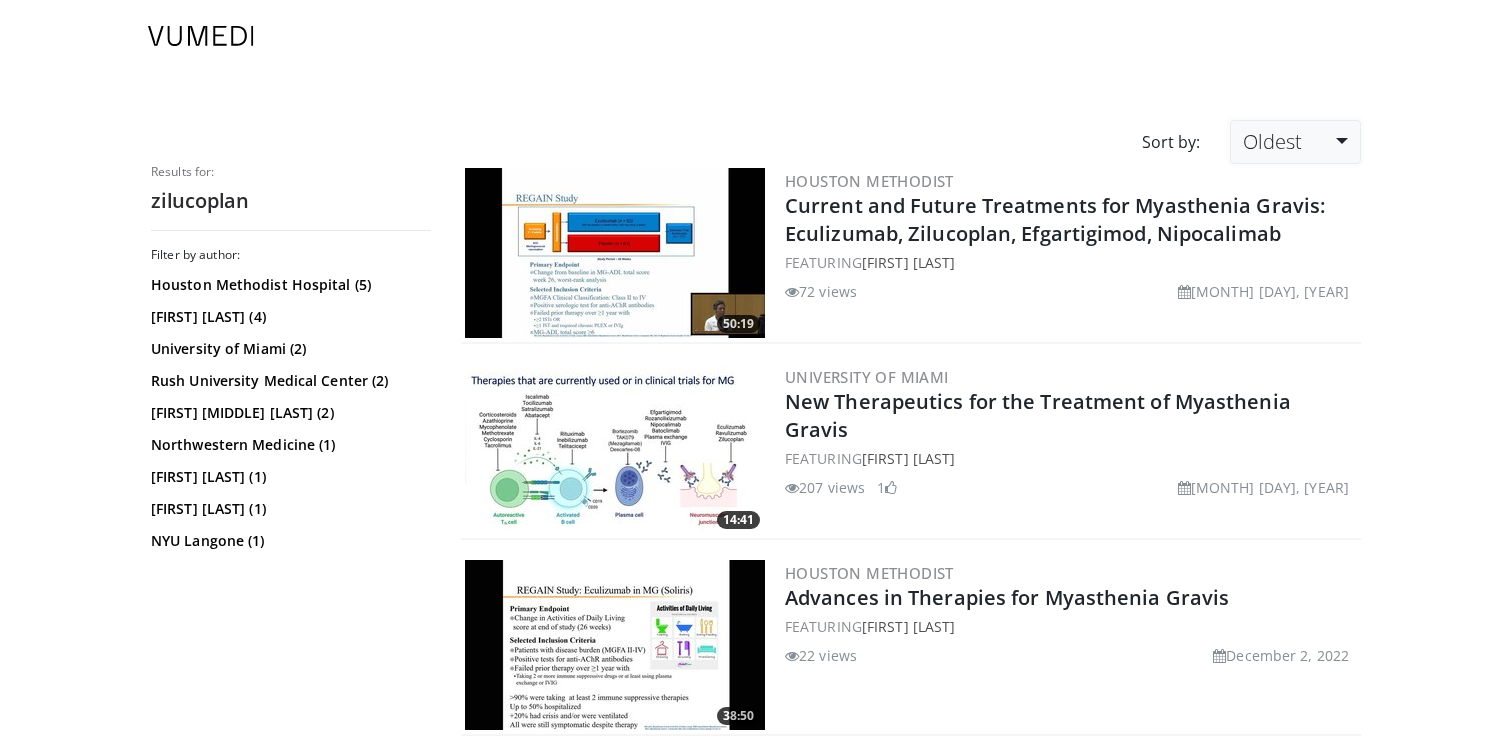 click on "Oldest" at bounding box center (1272, 141) 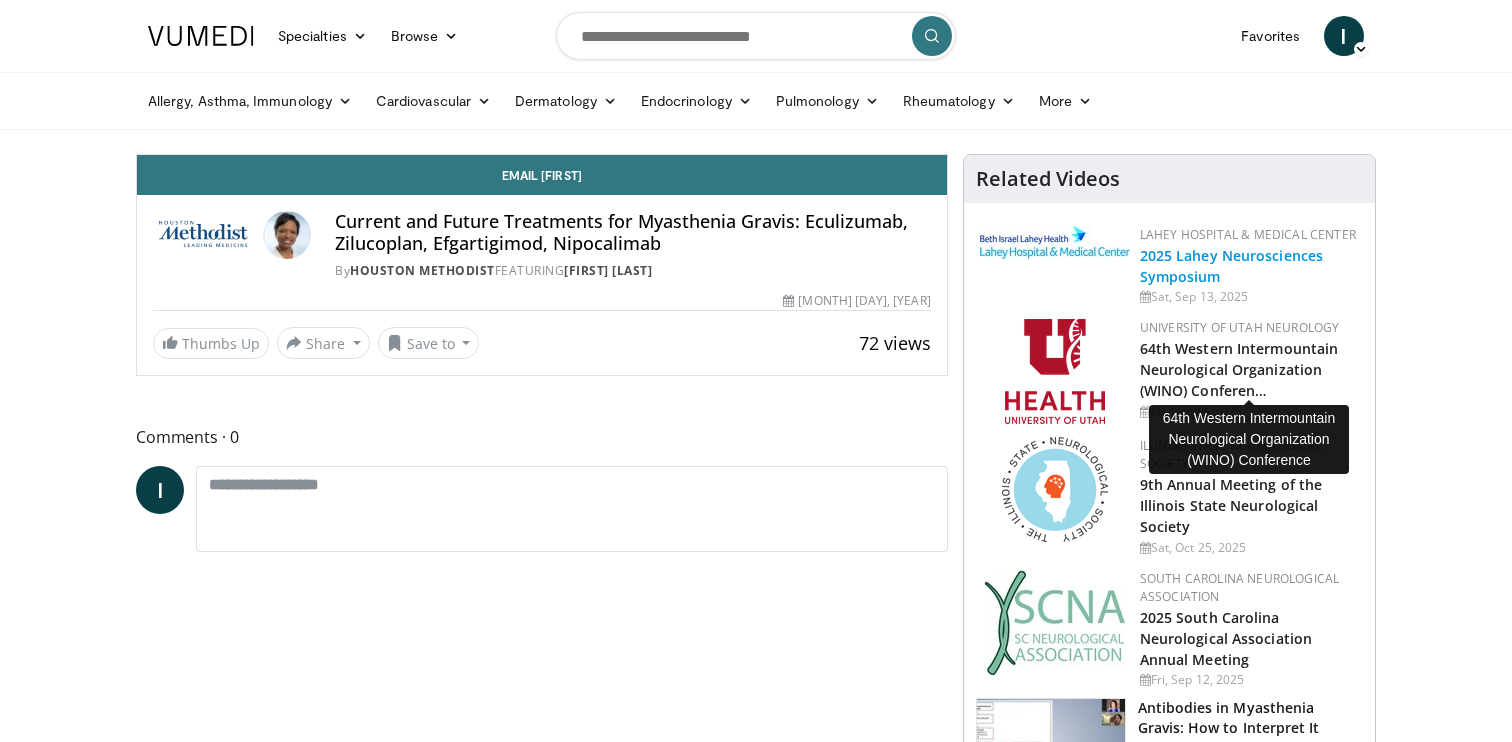 scroll, scrollTop: 0, scrollLeft: 0, axis: both 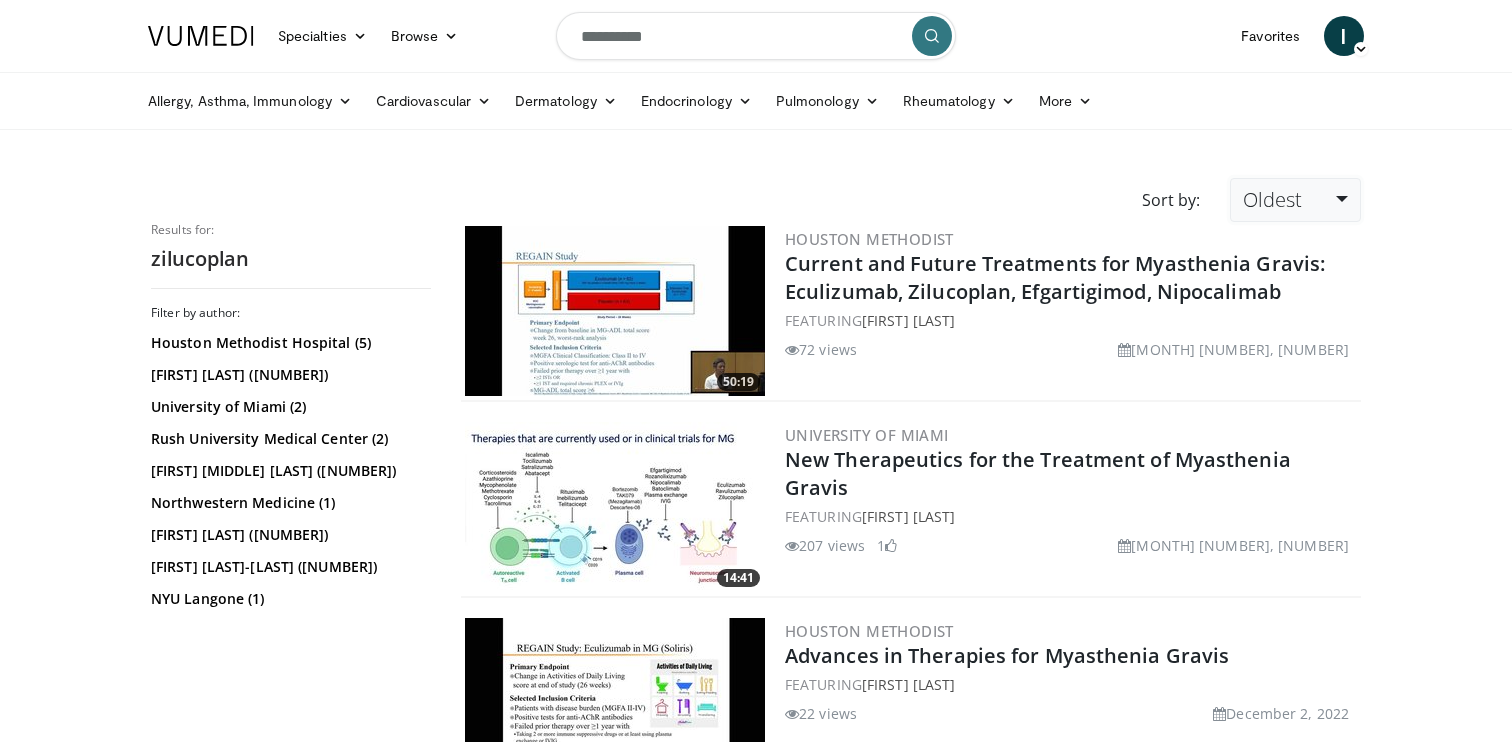 click on "Oldest" at bounding box center [1272, 199] 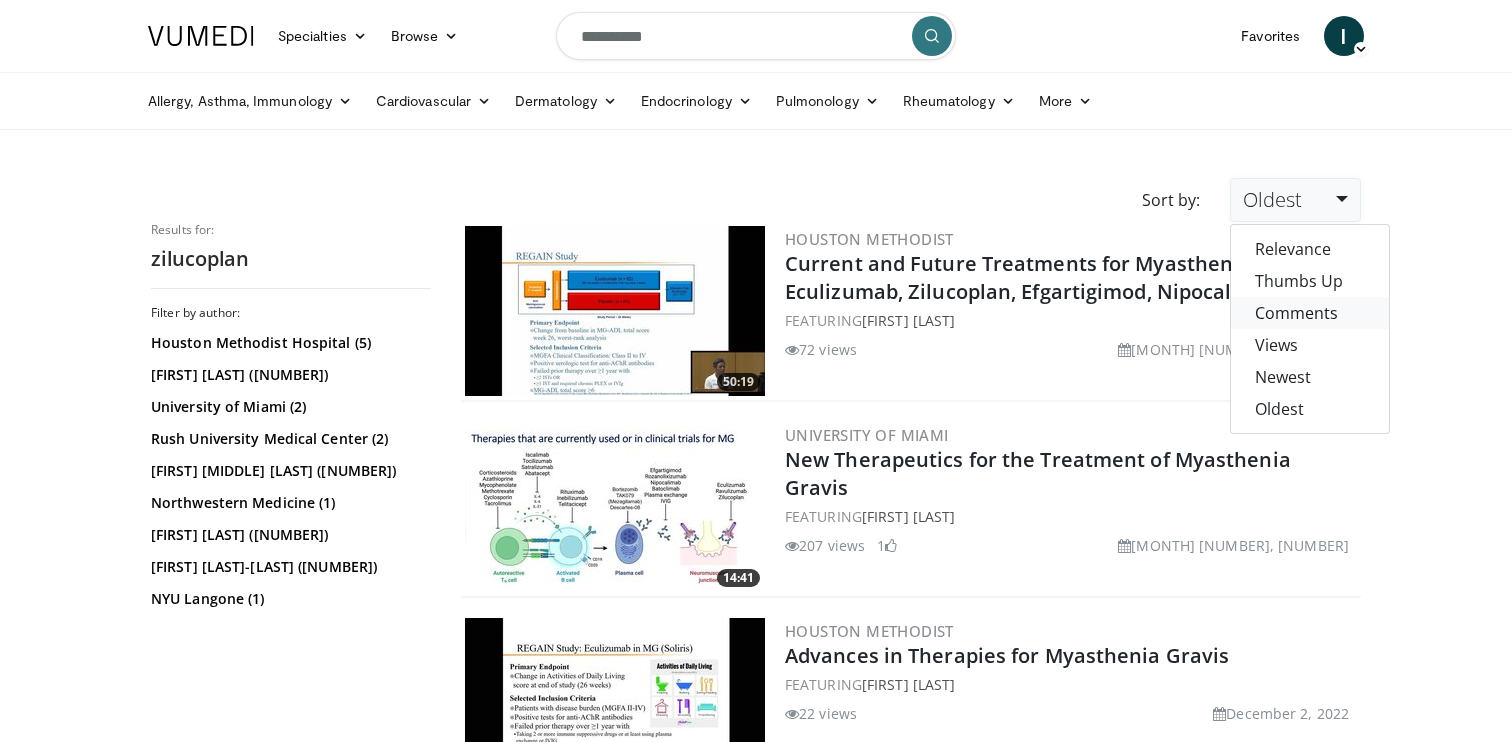 scroll, scrollTop: 0, scrollLeft: 0, axis: both 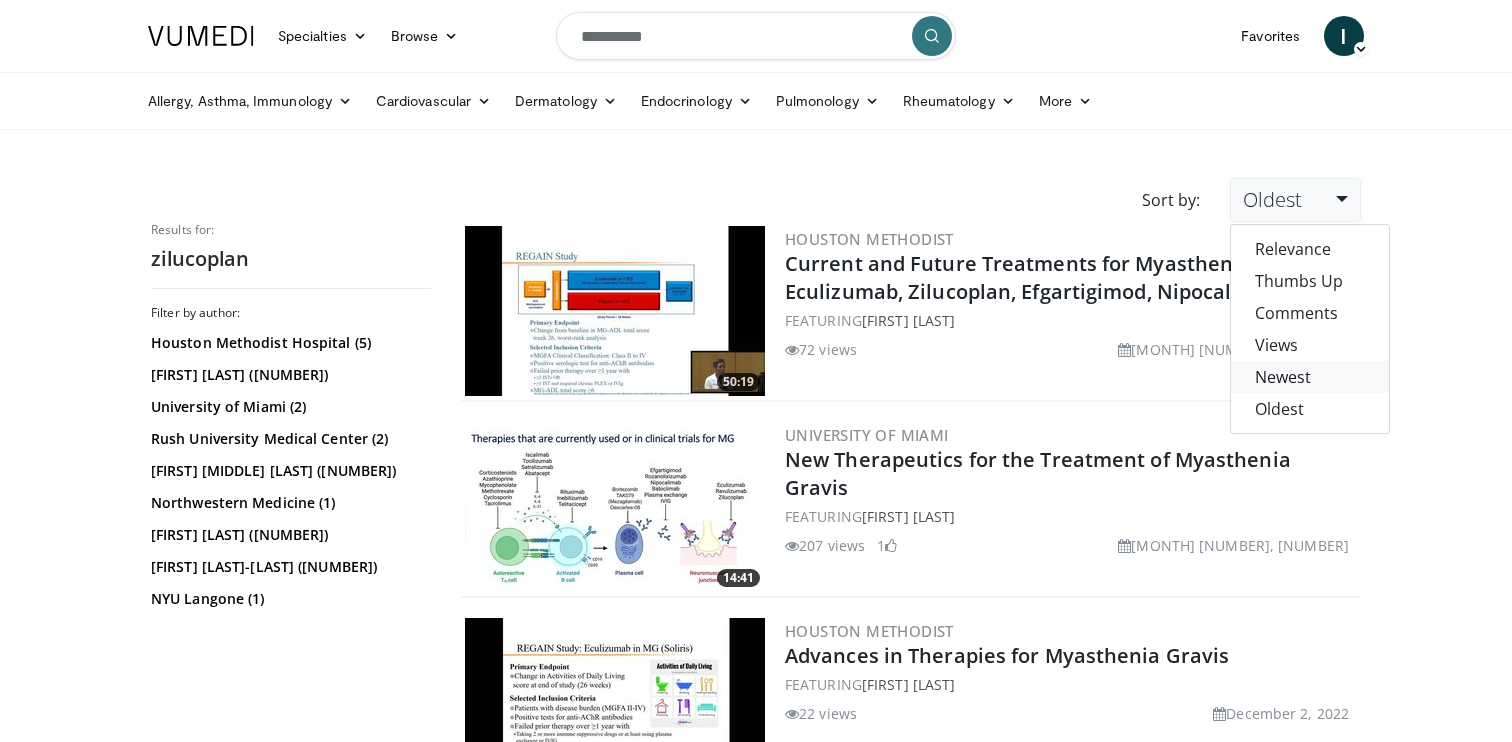 click on "Newest" at bounding box center (1310, 377) 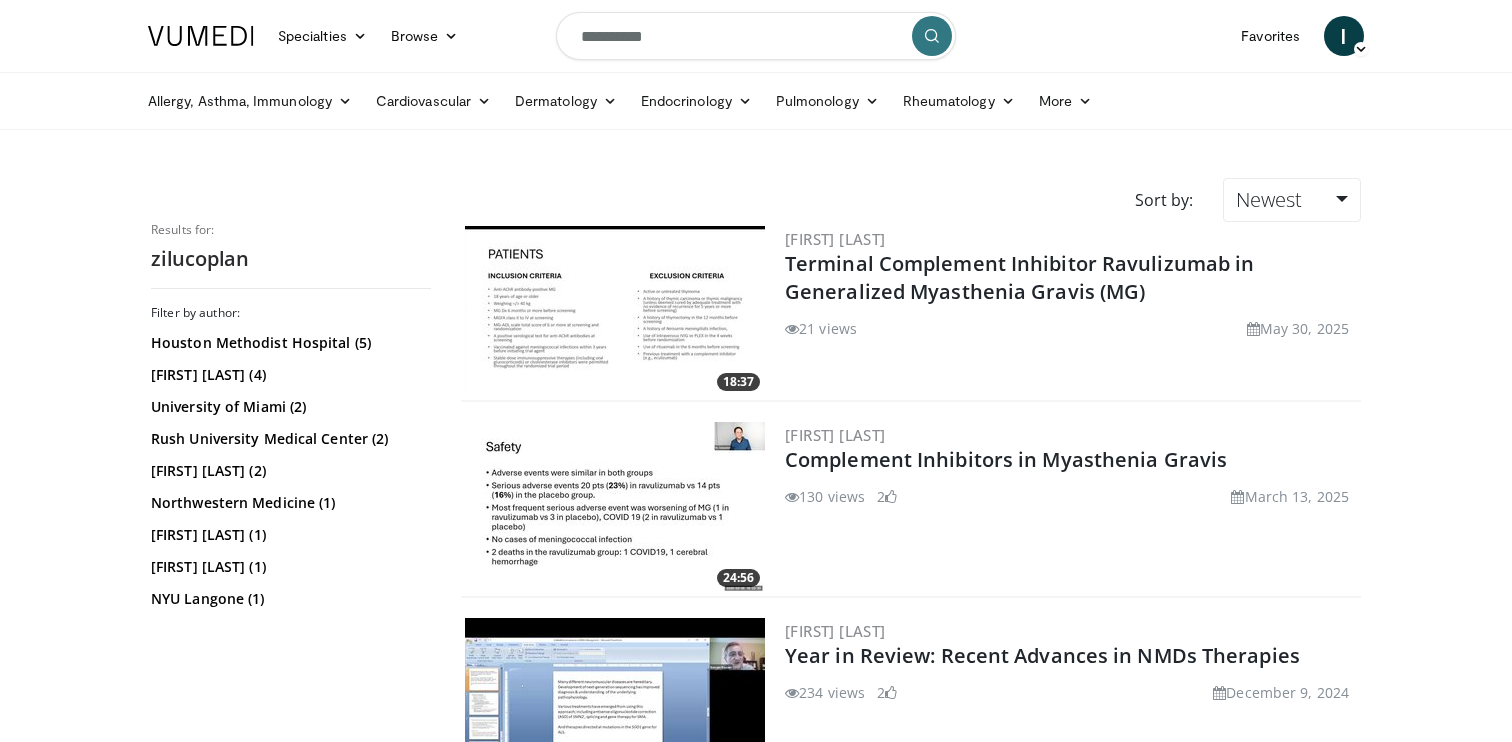 scroll, scrollTop: 0, scrollLeft: 0, axis: both 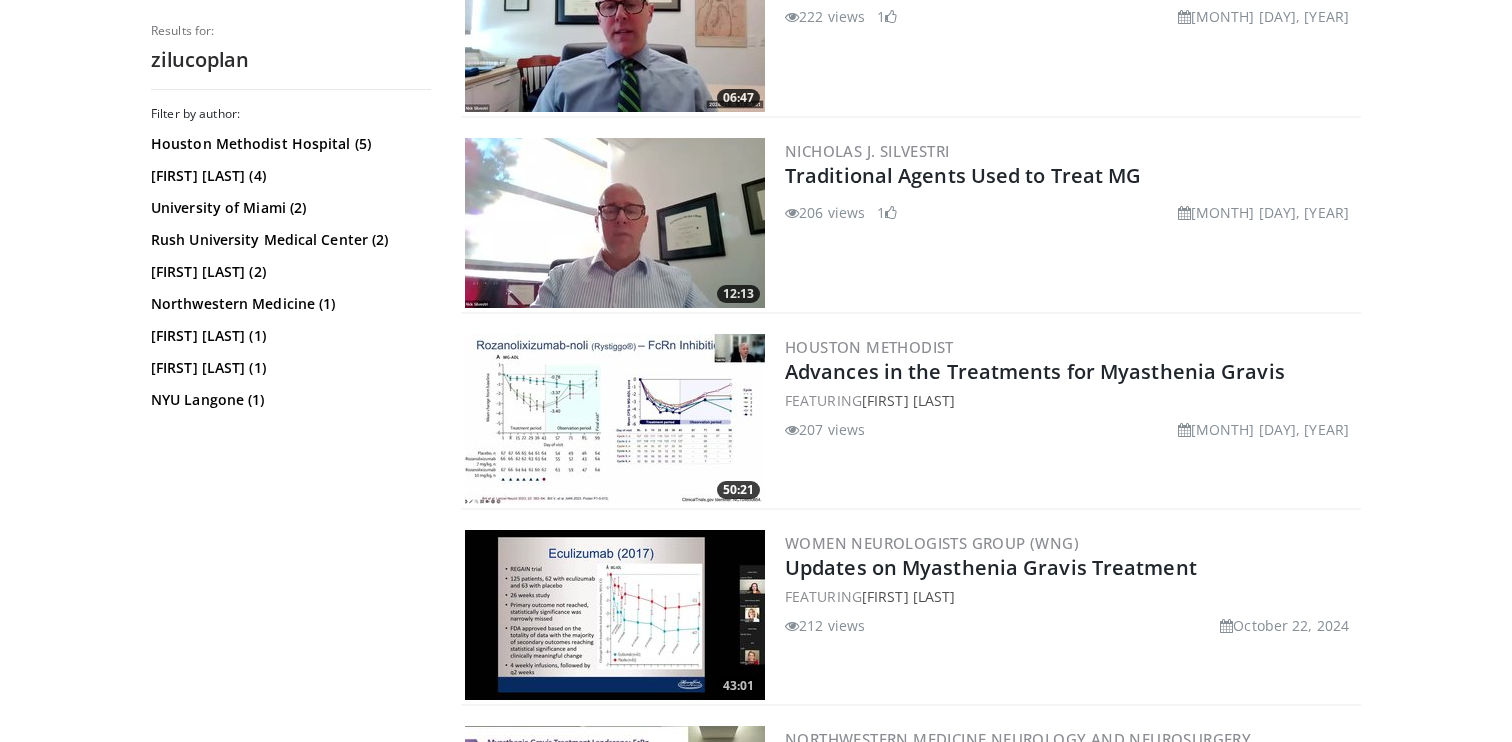 click at bounding box center (615, 419) 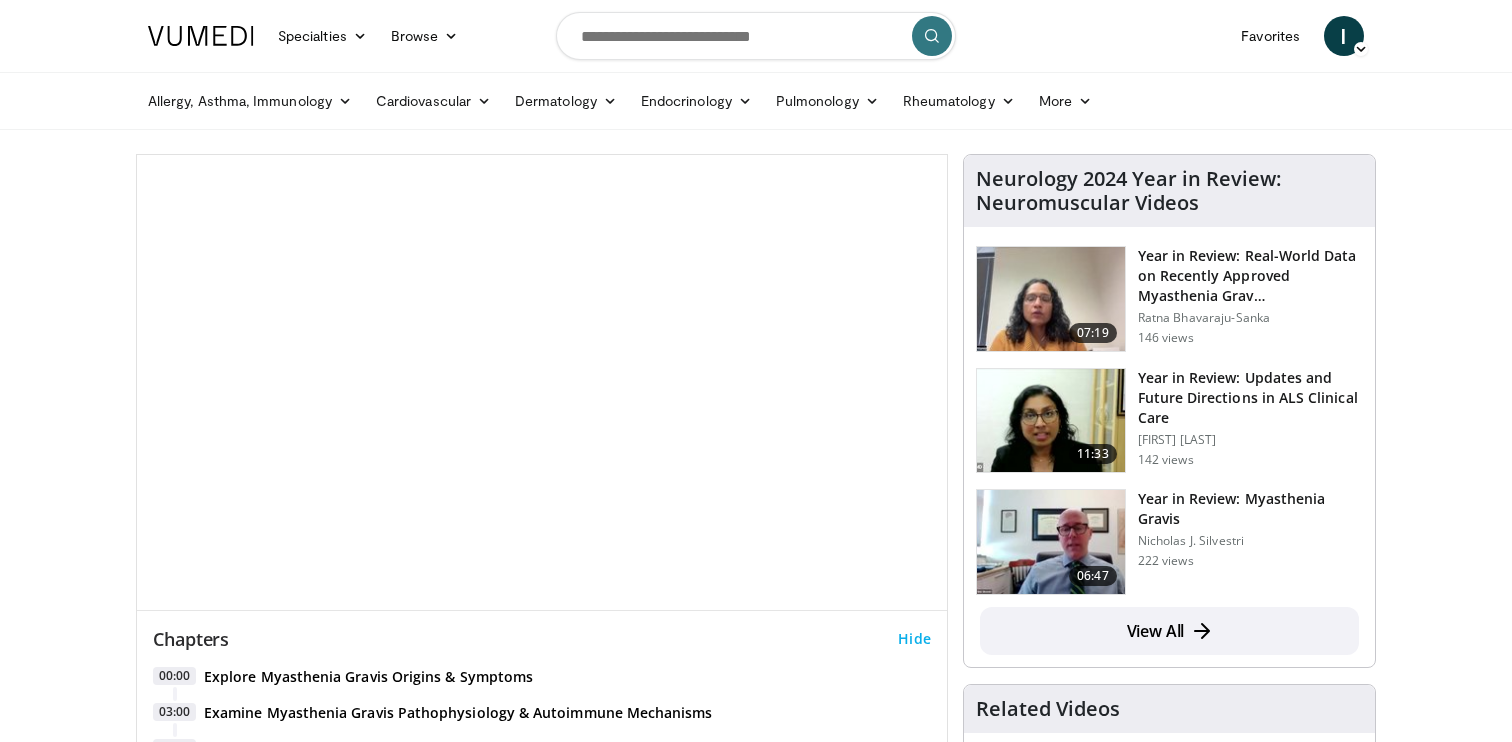 scroll, scrollTop: 0, scrollLeft: 0, axis: both 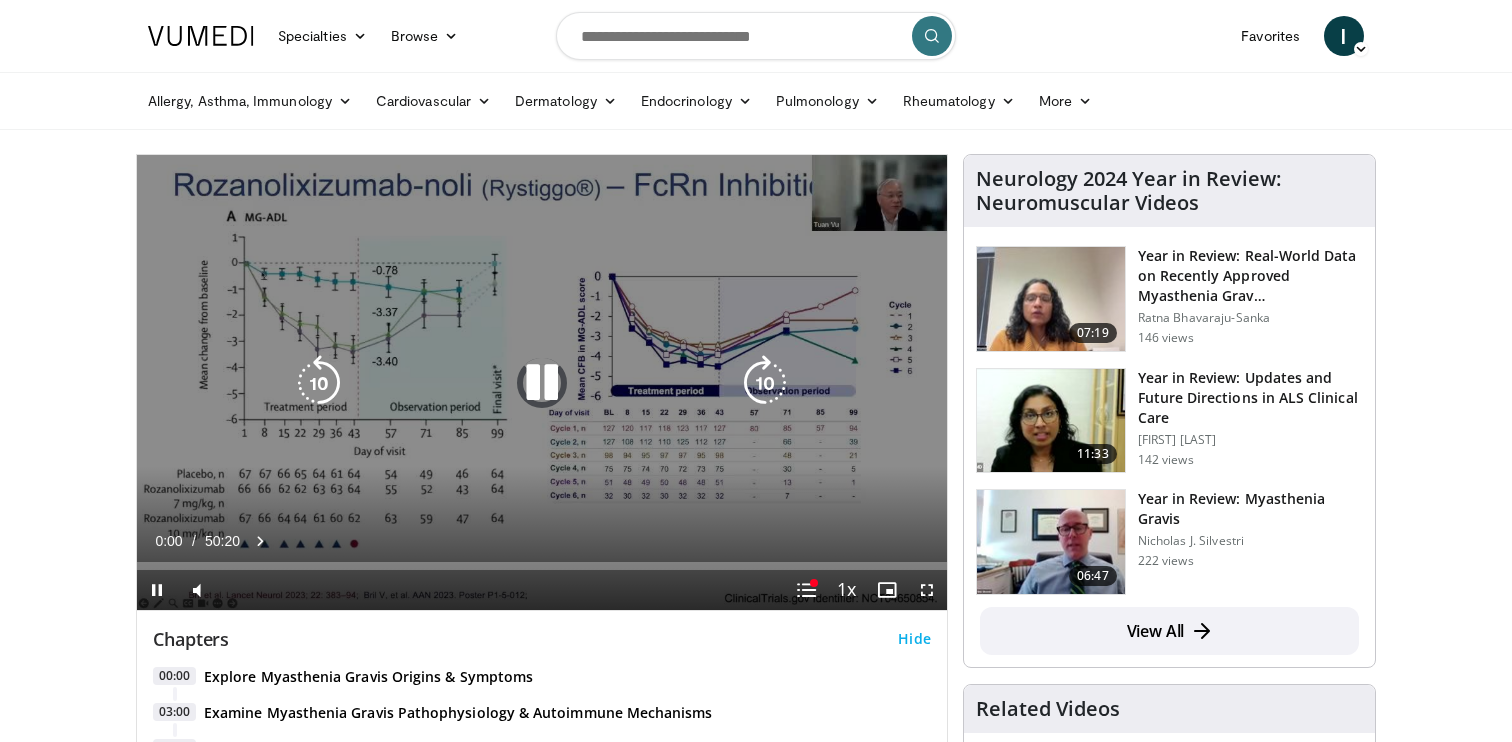 click at bounding box center [542, 383] 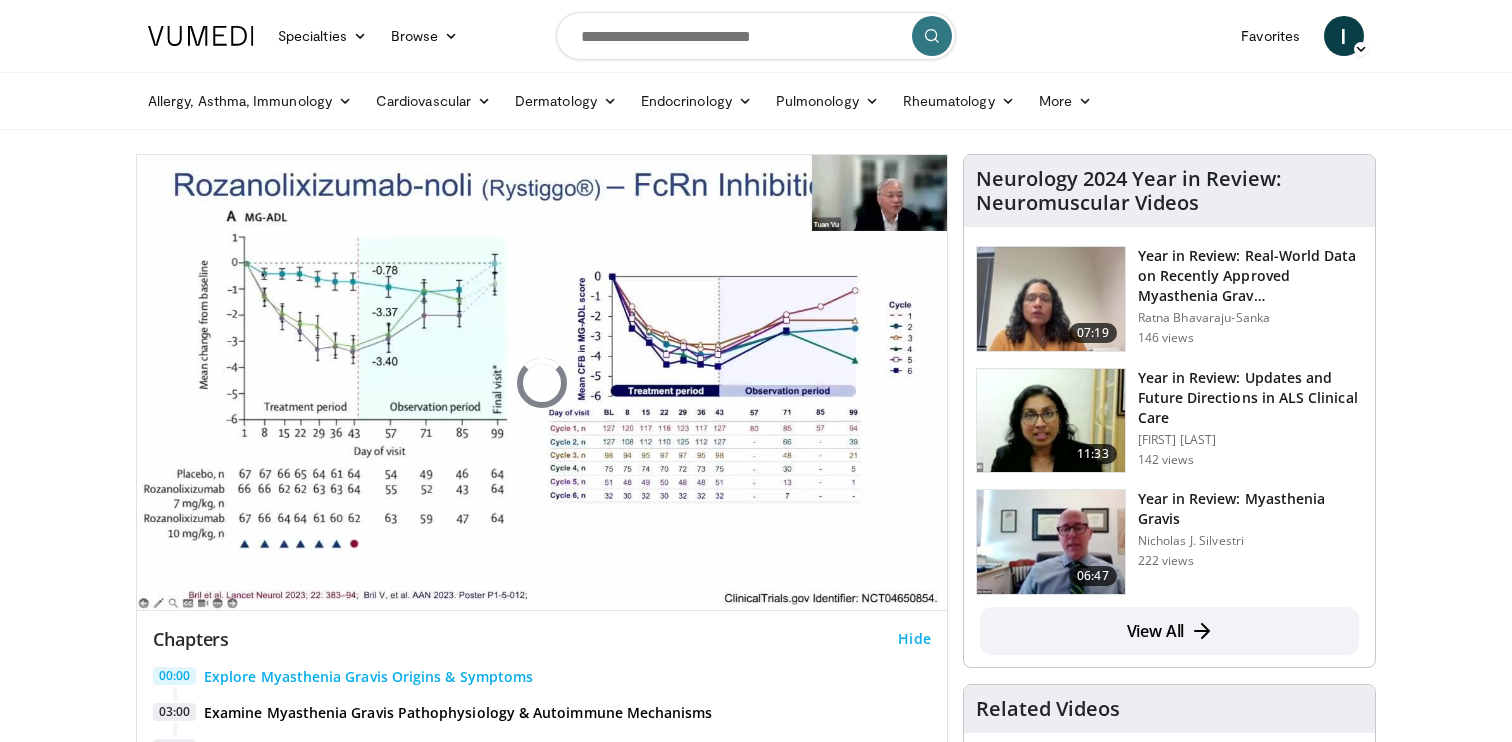click on "Hide" at bounding box center [914, 639] 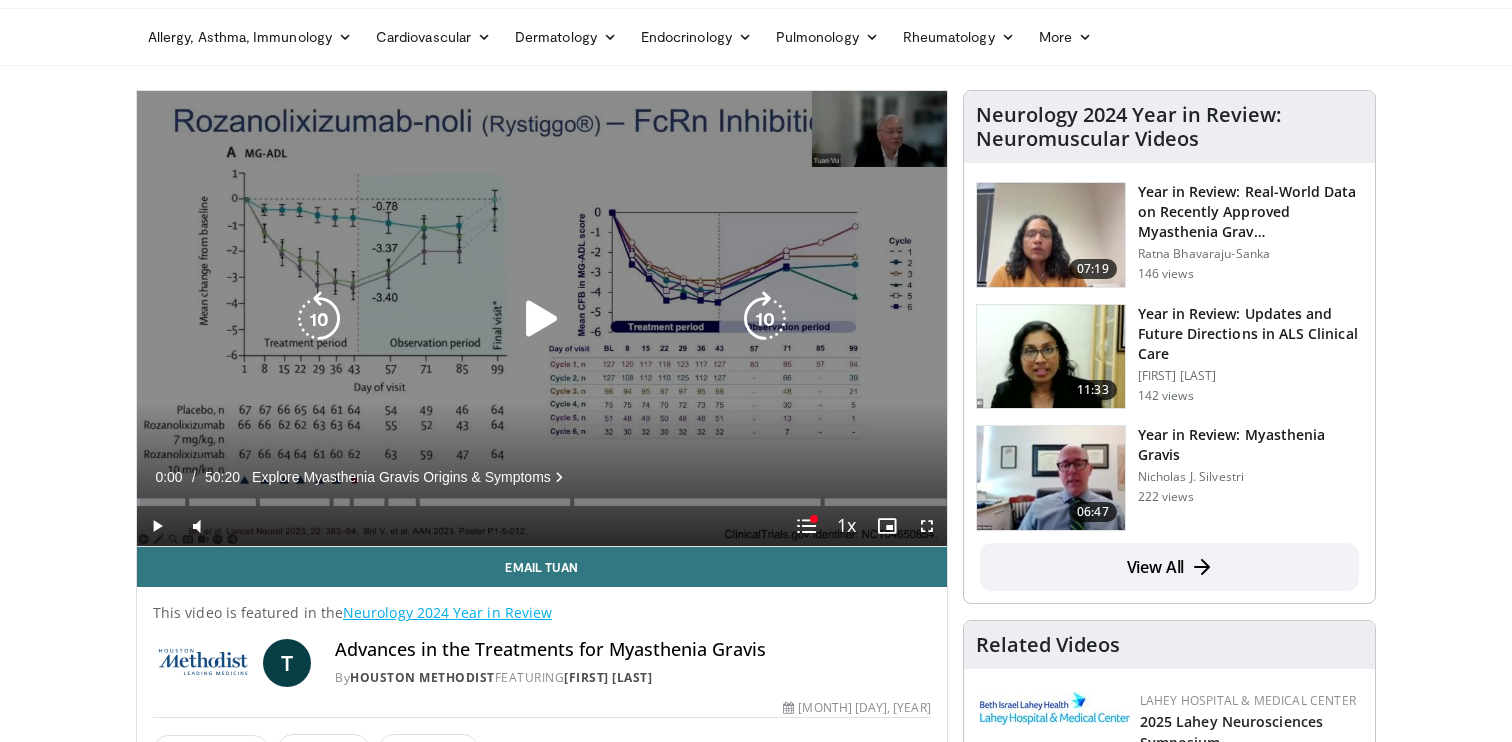 scroll, scrollTop: 59, scrollLeft: 0, axis: vertical 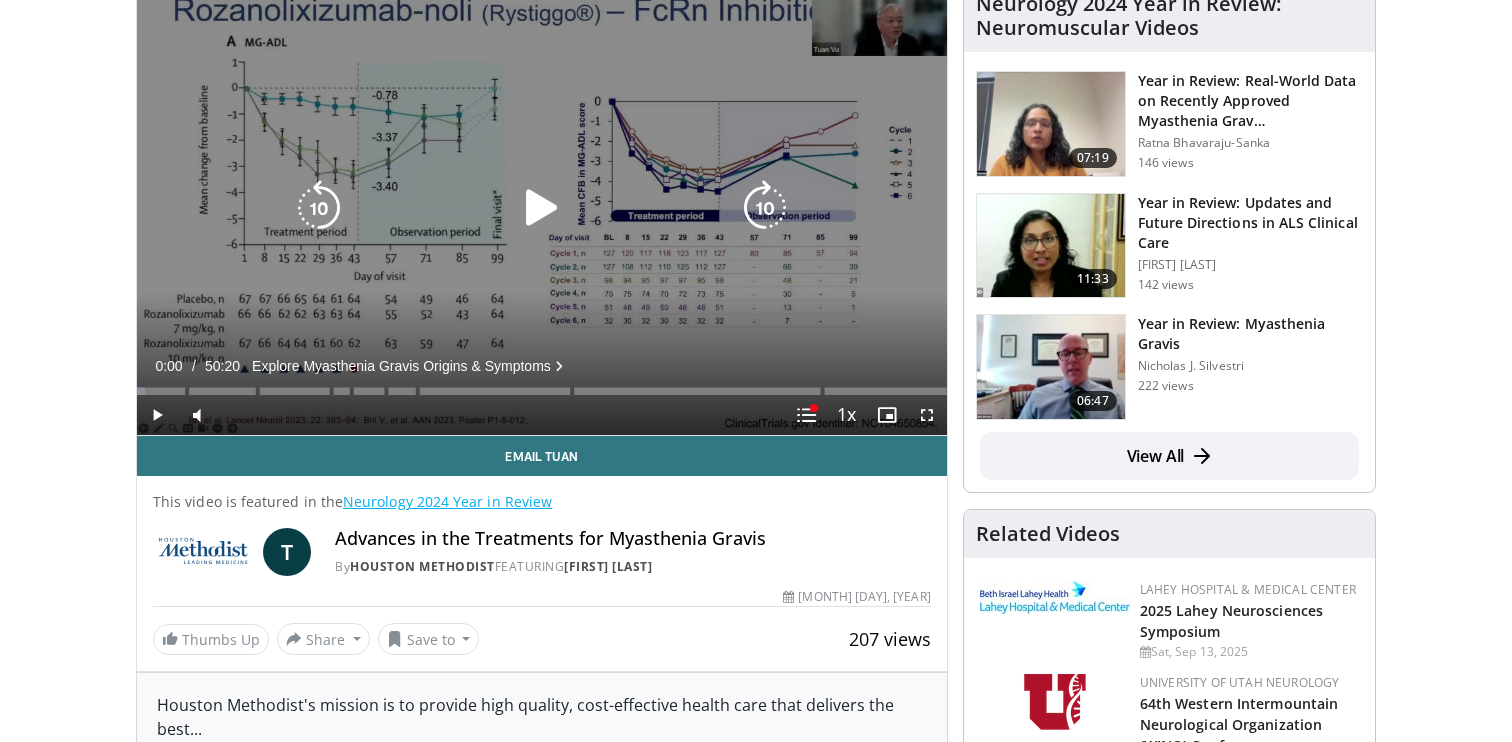 drag, startPoint x: 580, startPoint y: 206, endPoint x: 558, endPoint y: 205, distance: 22.022715 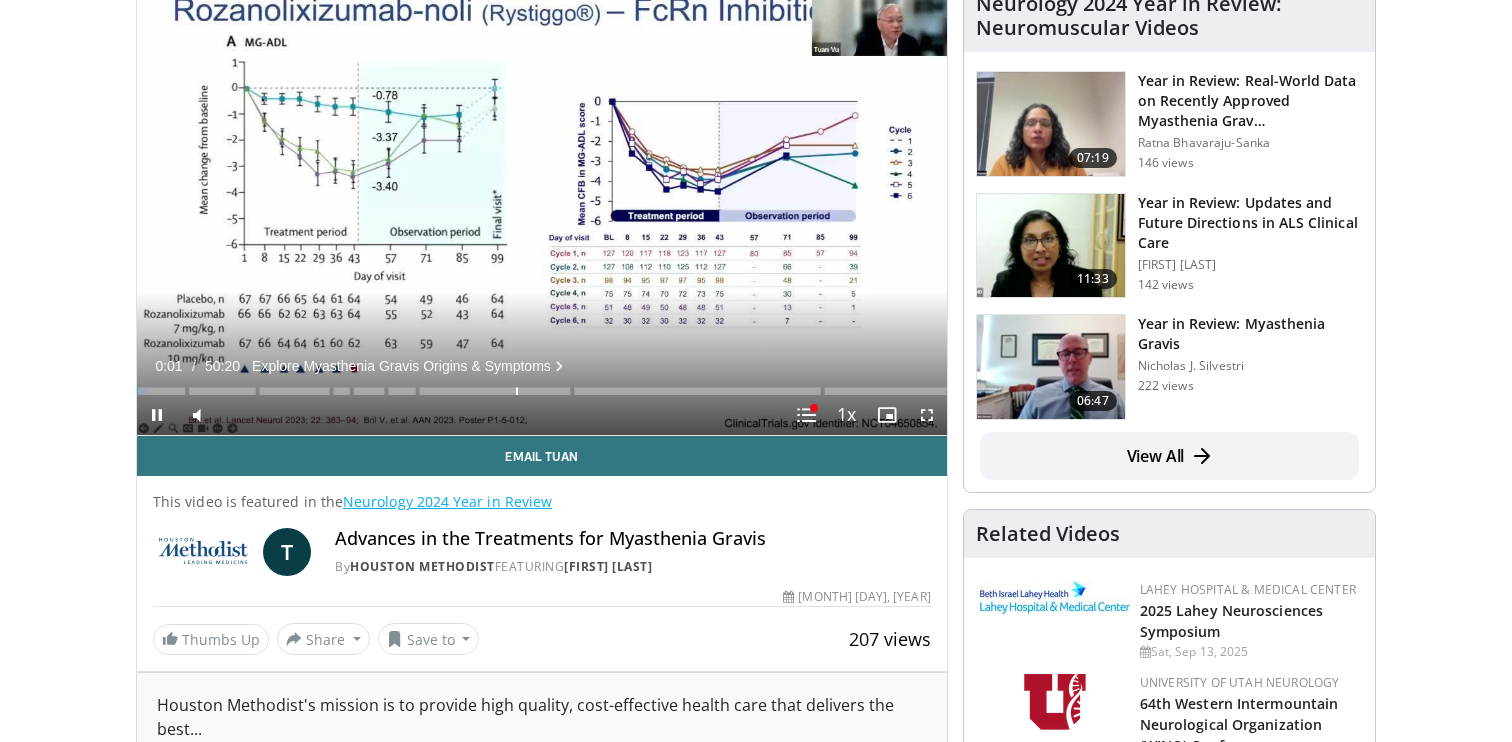 click at bounding box center (517, 391) 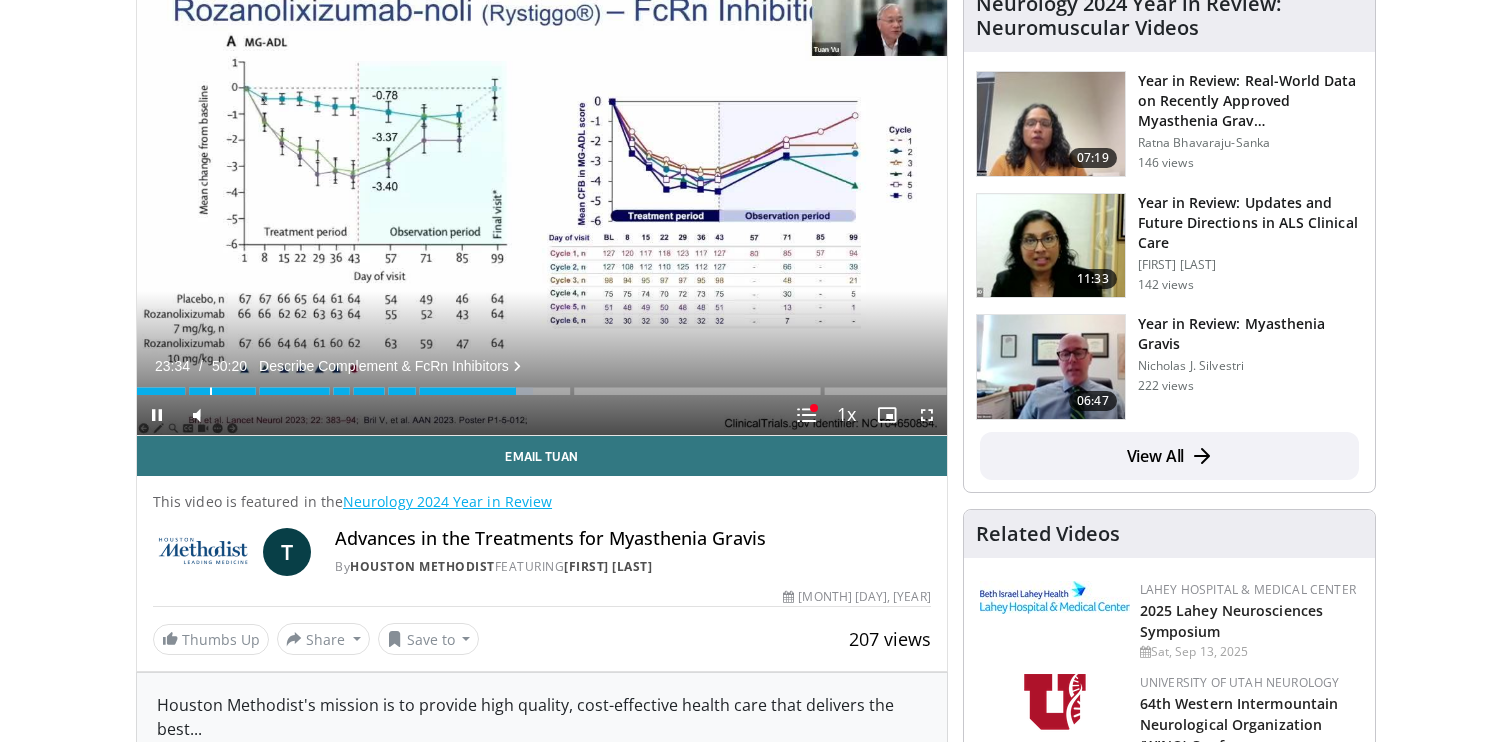 click on "Loaded :  48.94% 23:34 04:32" at bounding box center (542, 385) 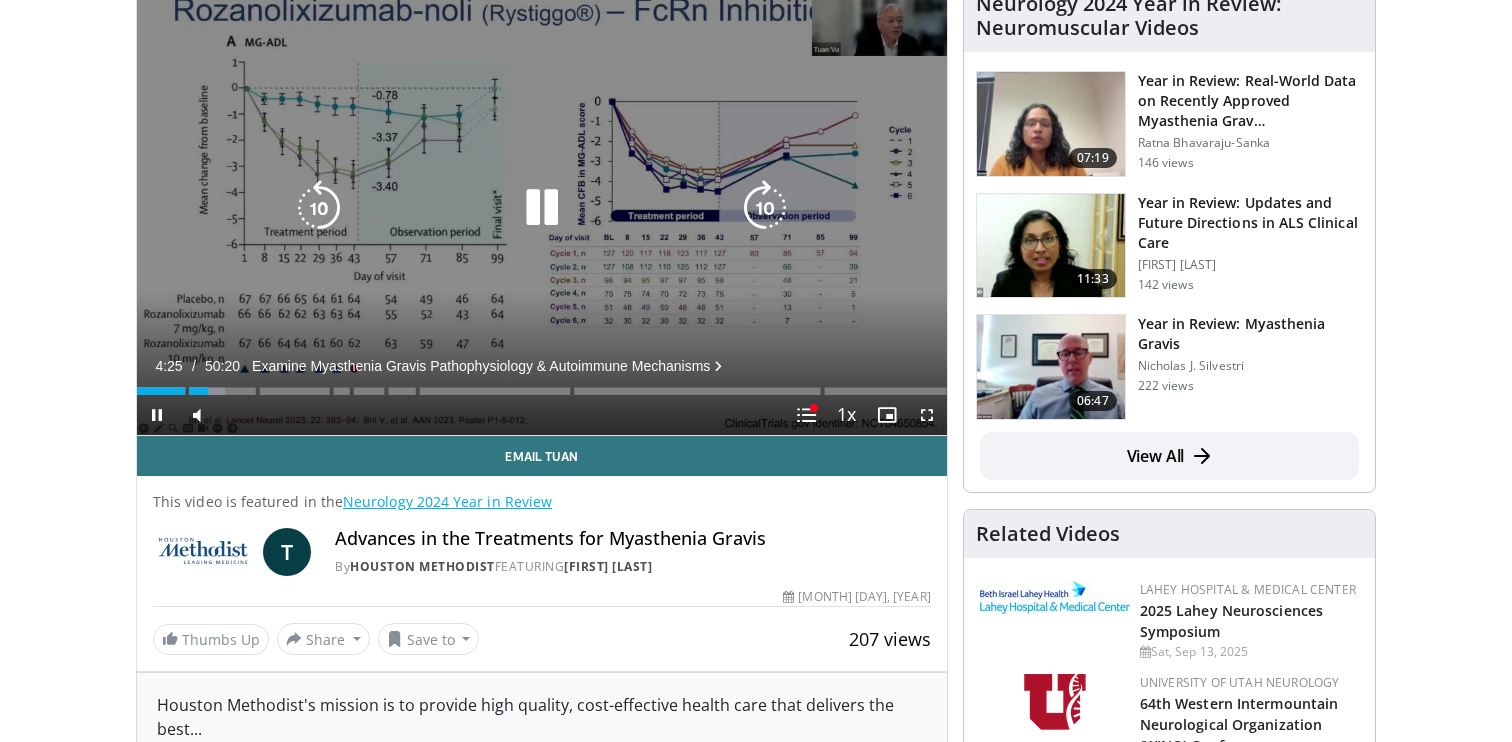 click at bounding box center [542, 208] 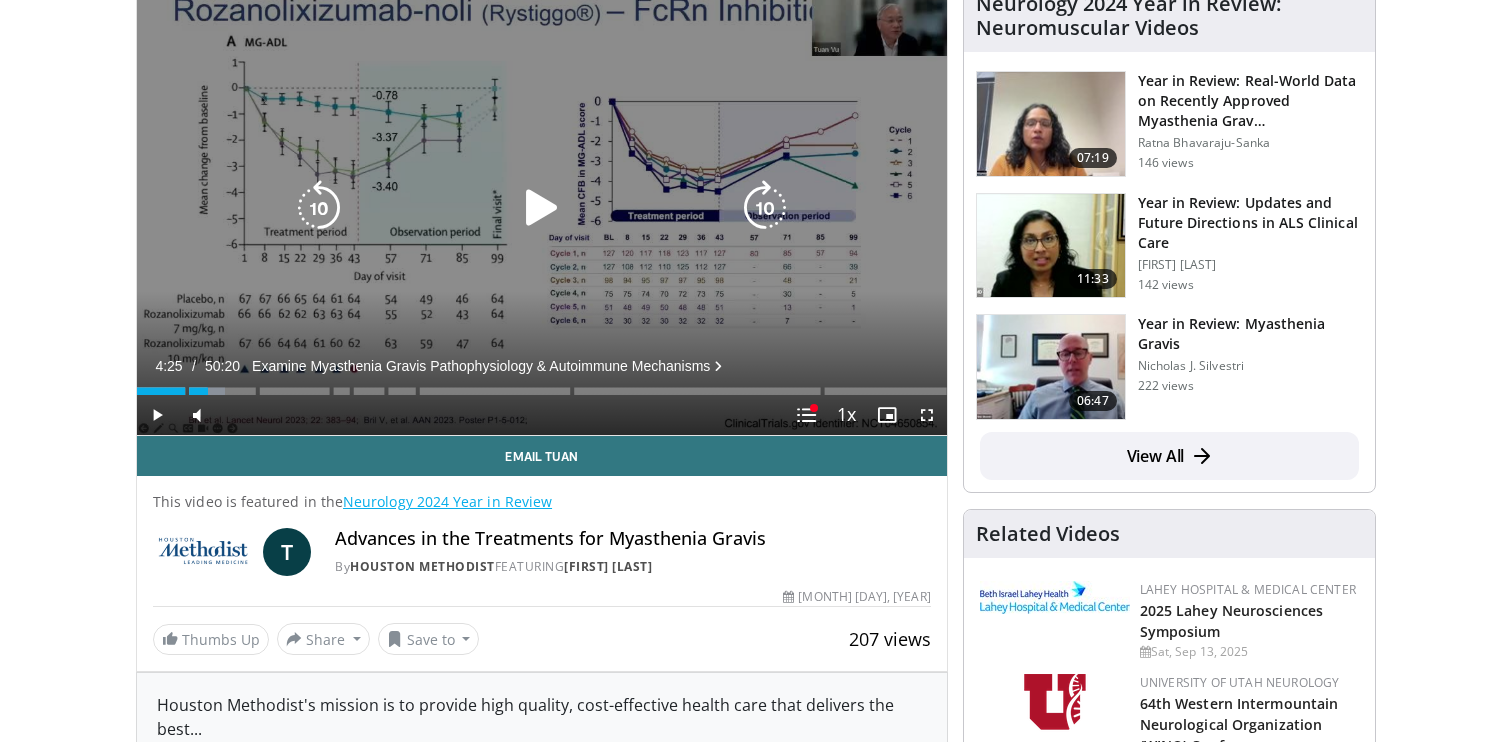 click at bounding box center (542, 208) 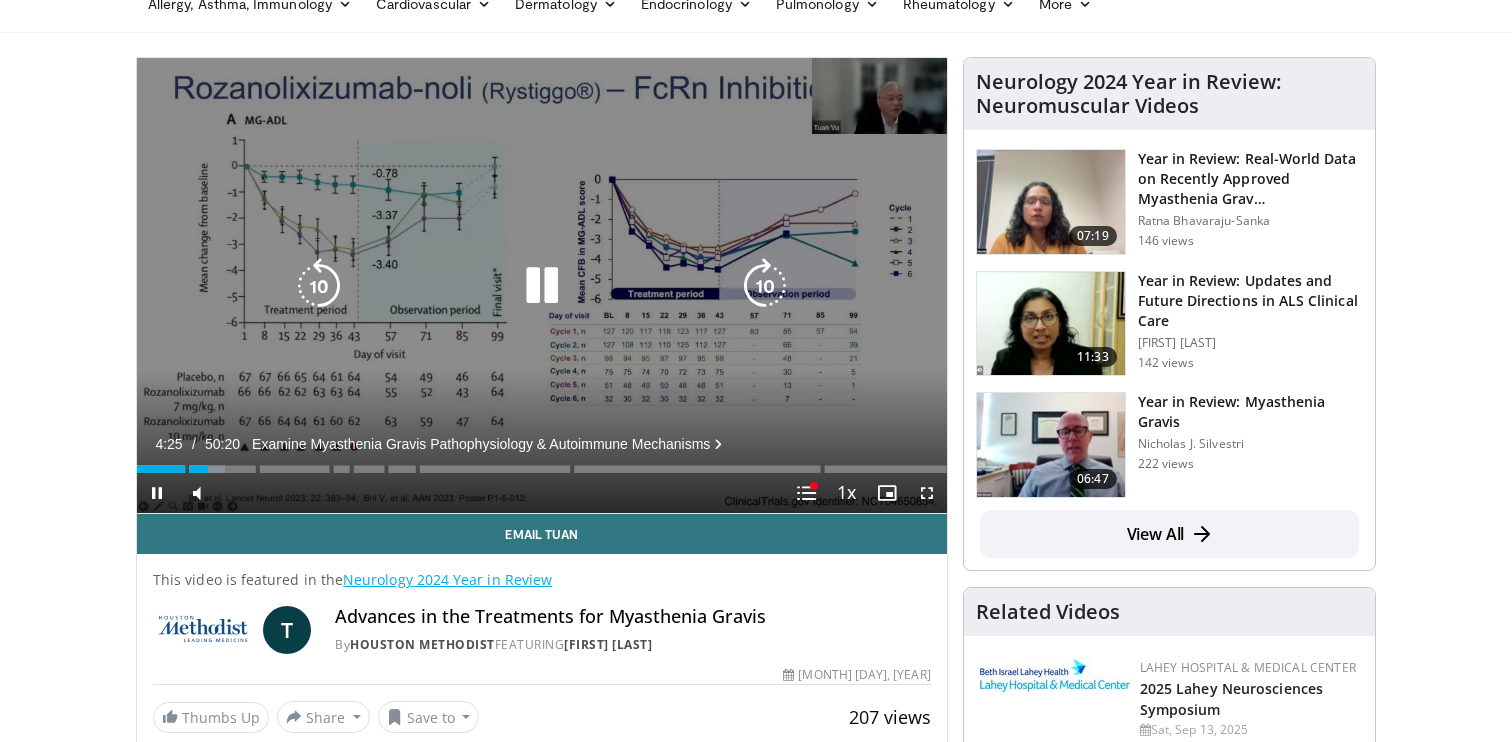 scroll, scrollTop: 85, scrollLeft: 0, axis: vertical 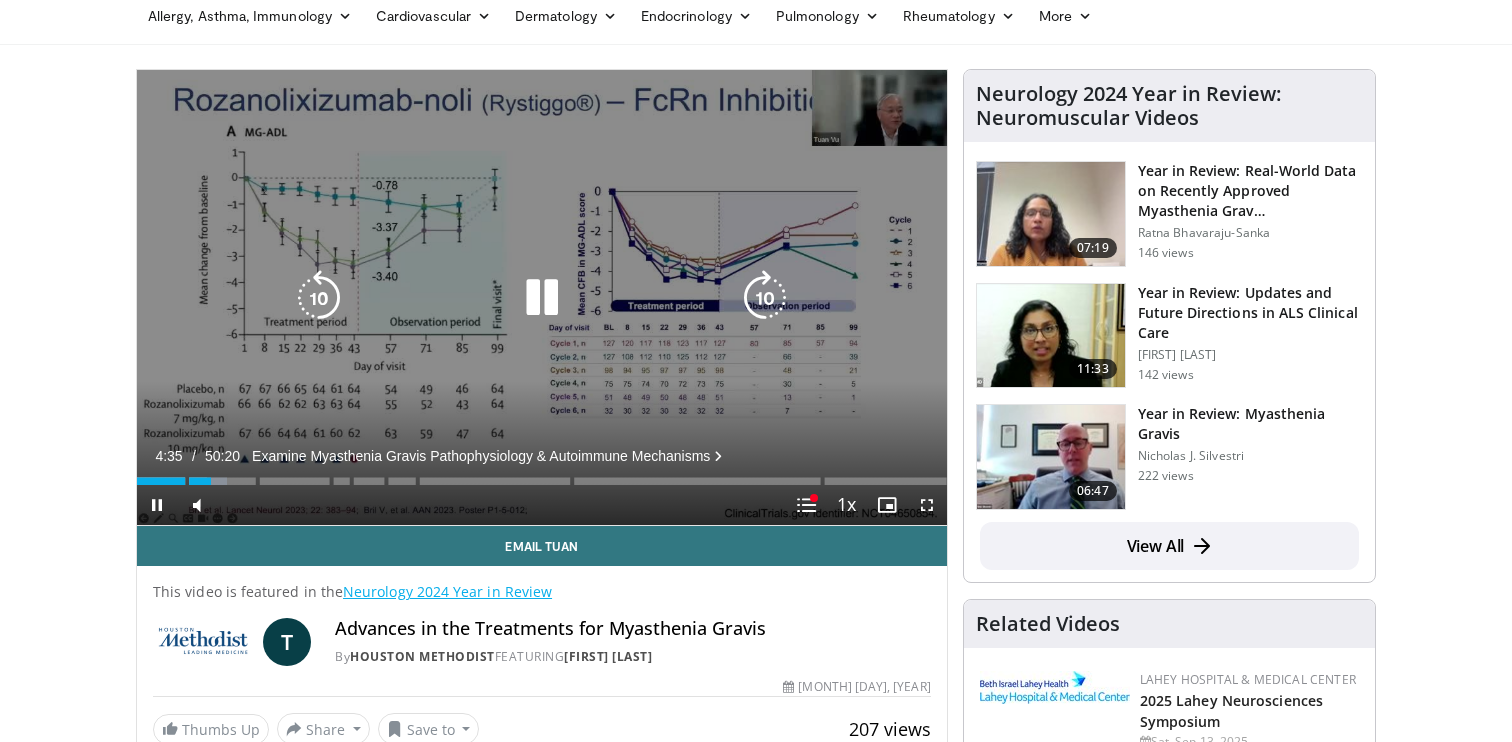 click at bounding box center (542, 298) 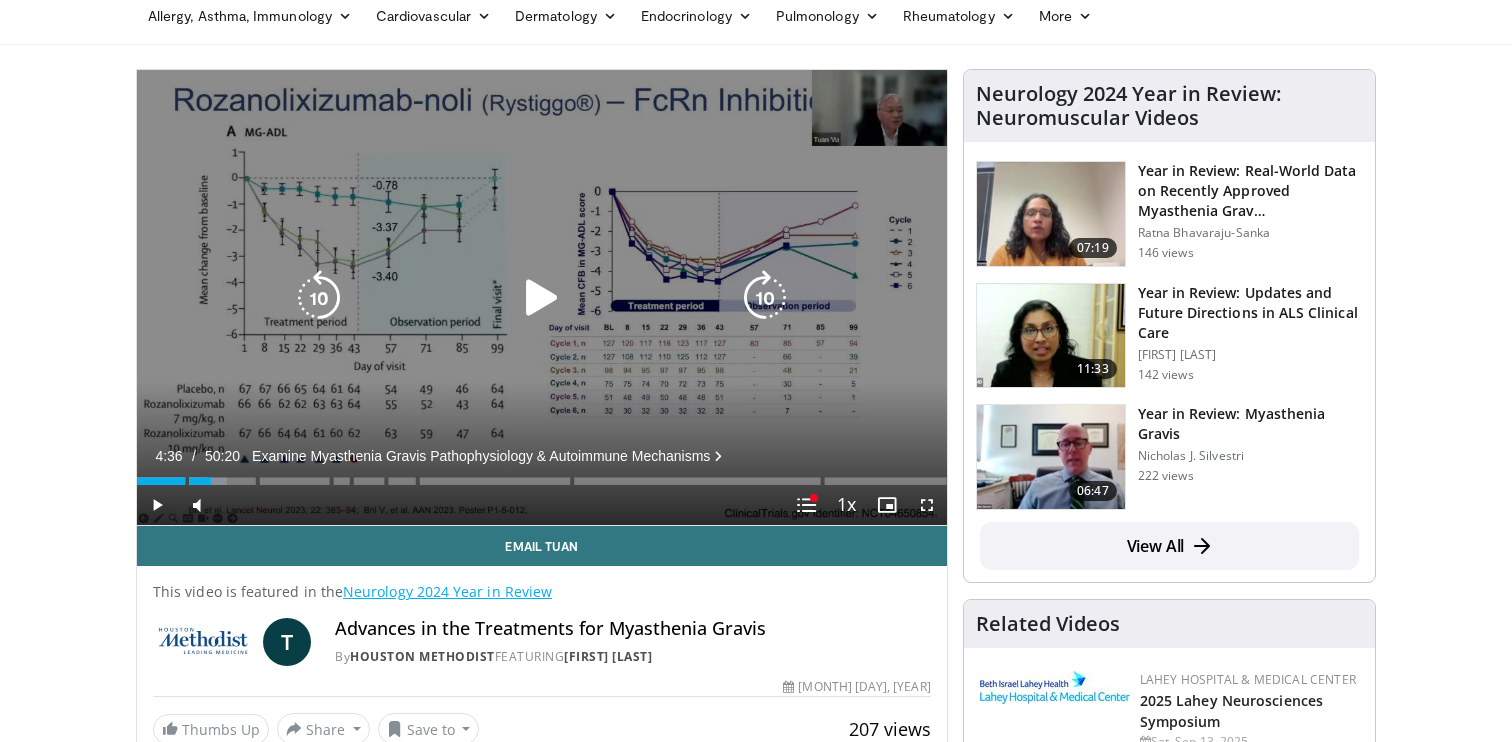 click at bounding box center (542, 298) 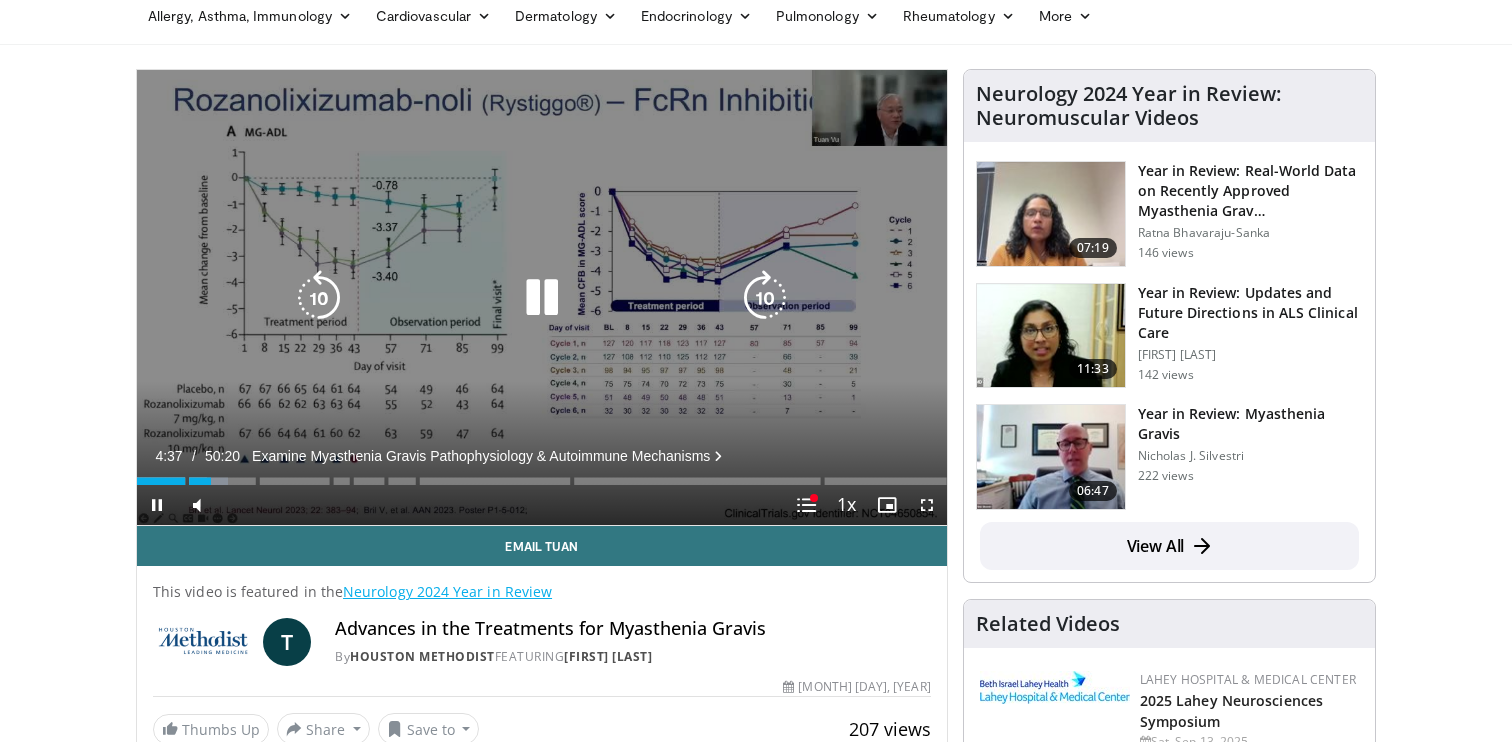 type 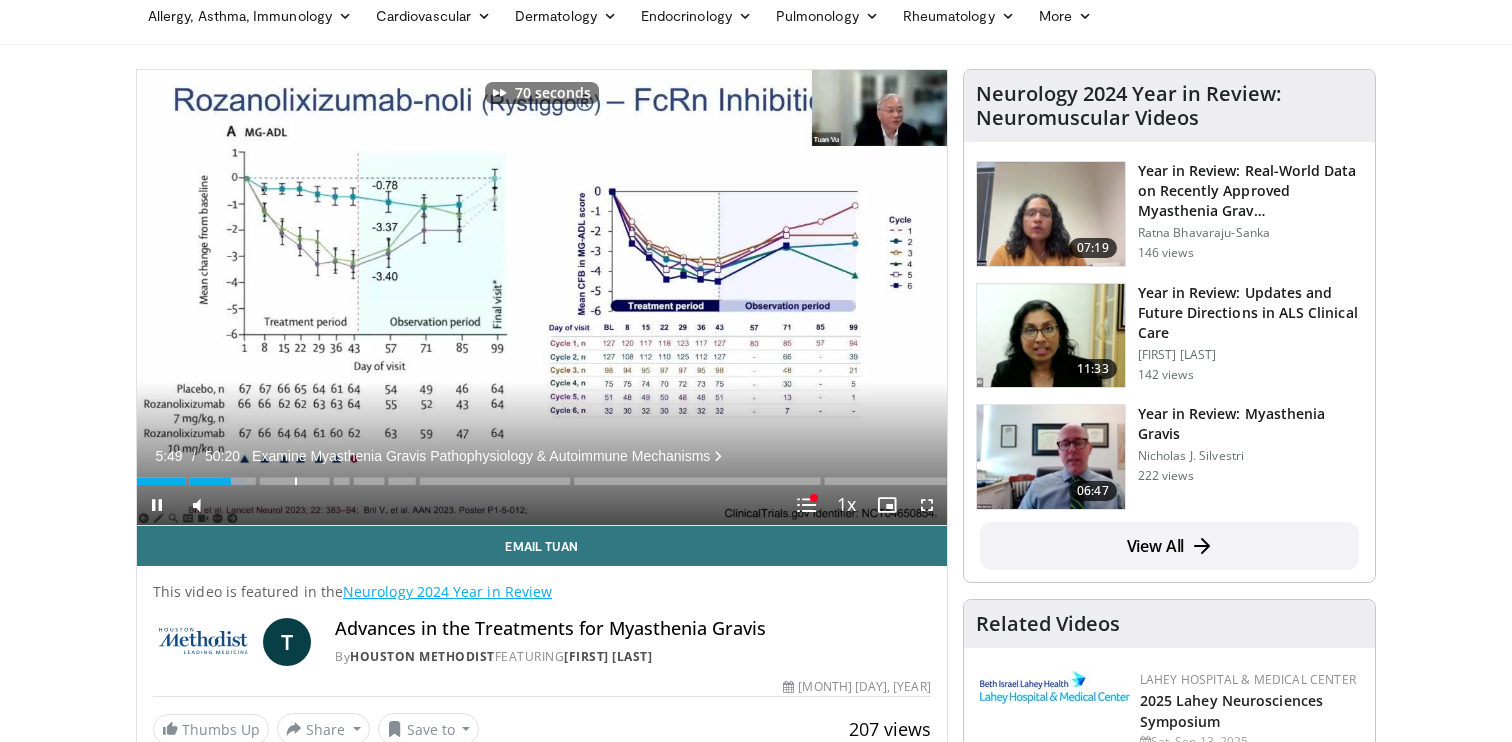 click at bounding box center (296, 481) 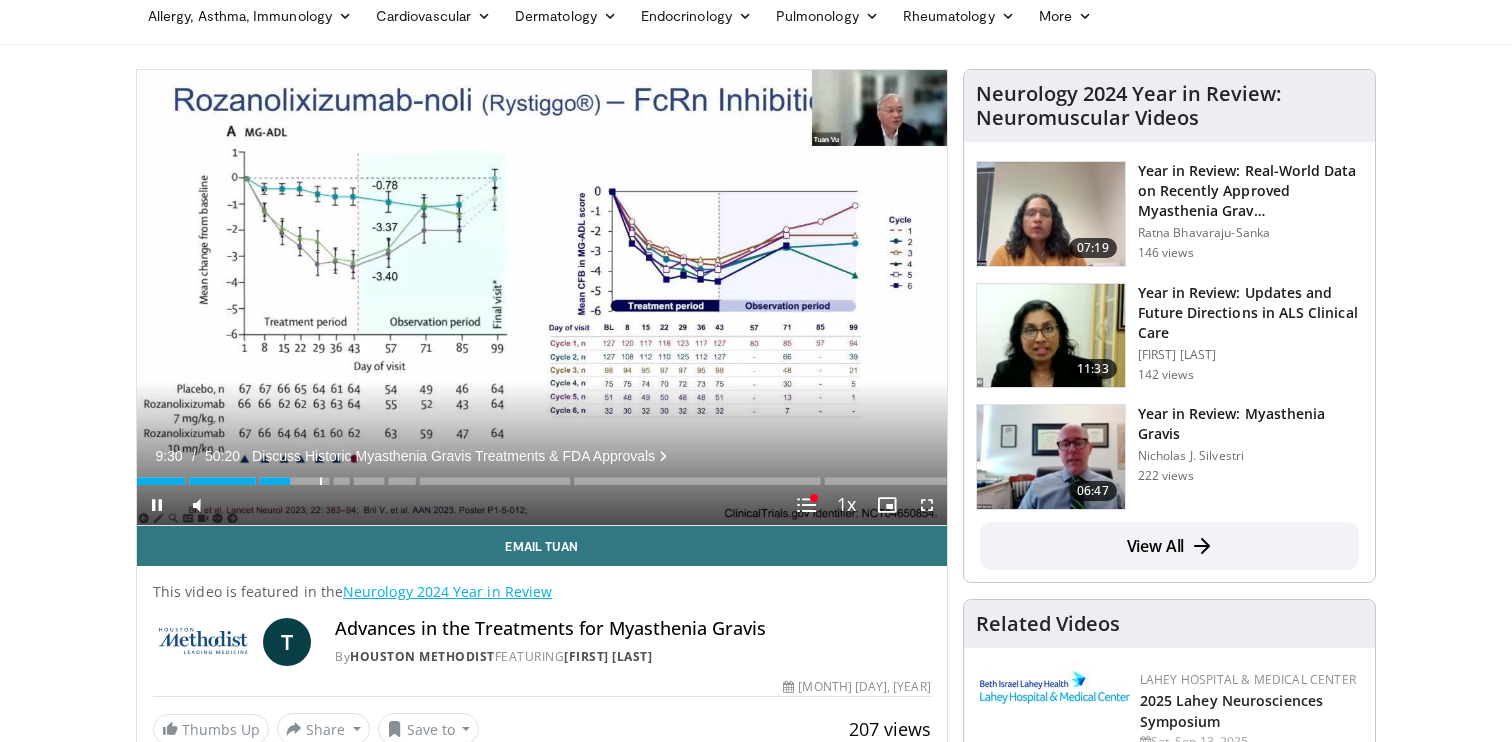 click at bounding box center [321, 481] 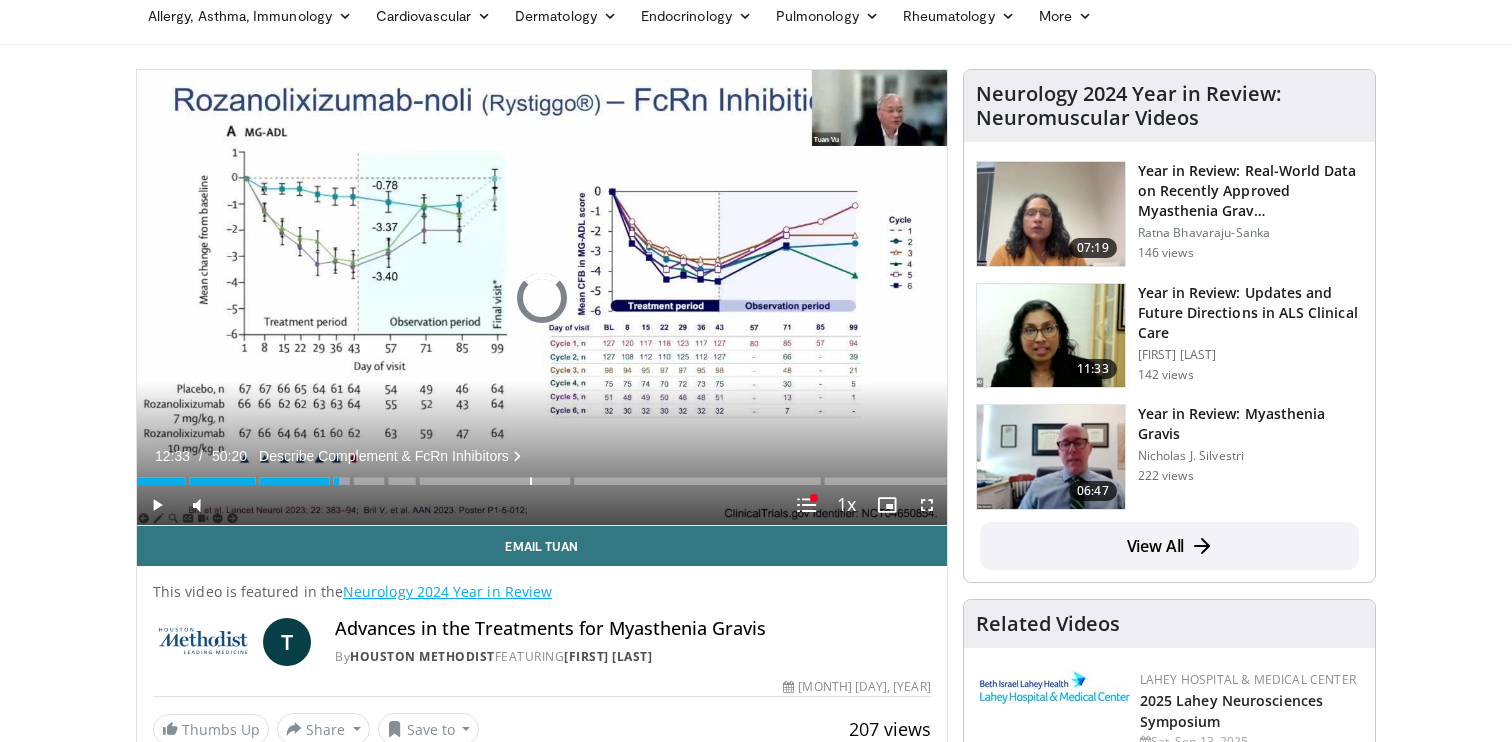 click at bounding box center (531, 481) 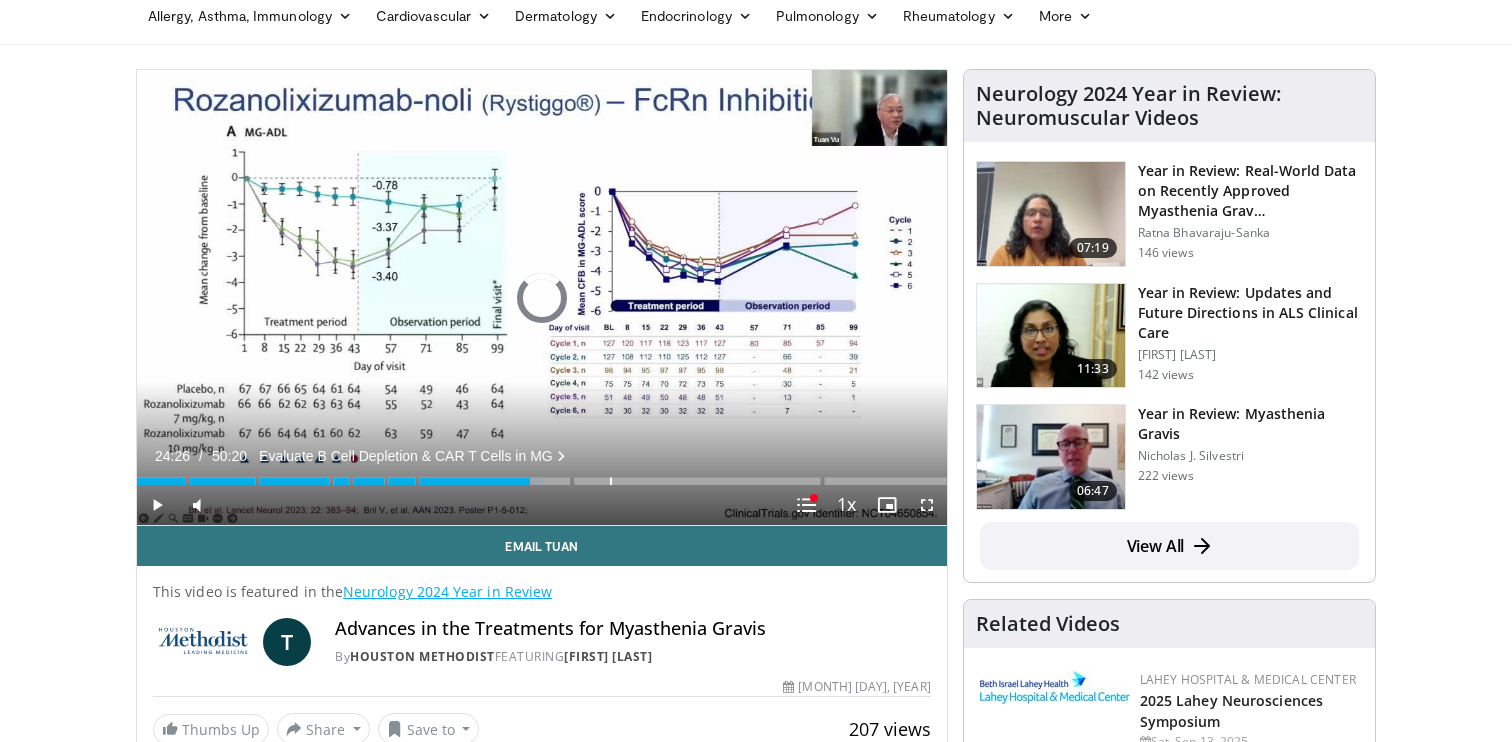 click on "Loaded :  50.25% 29:23 29:23" at bounding box center [542, 475] 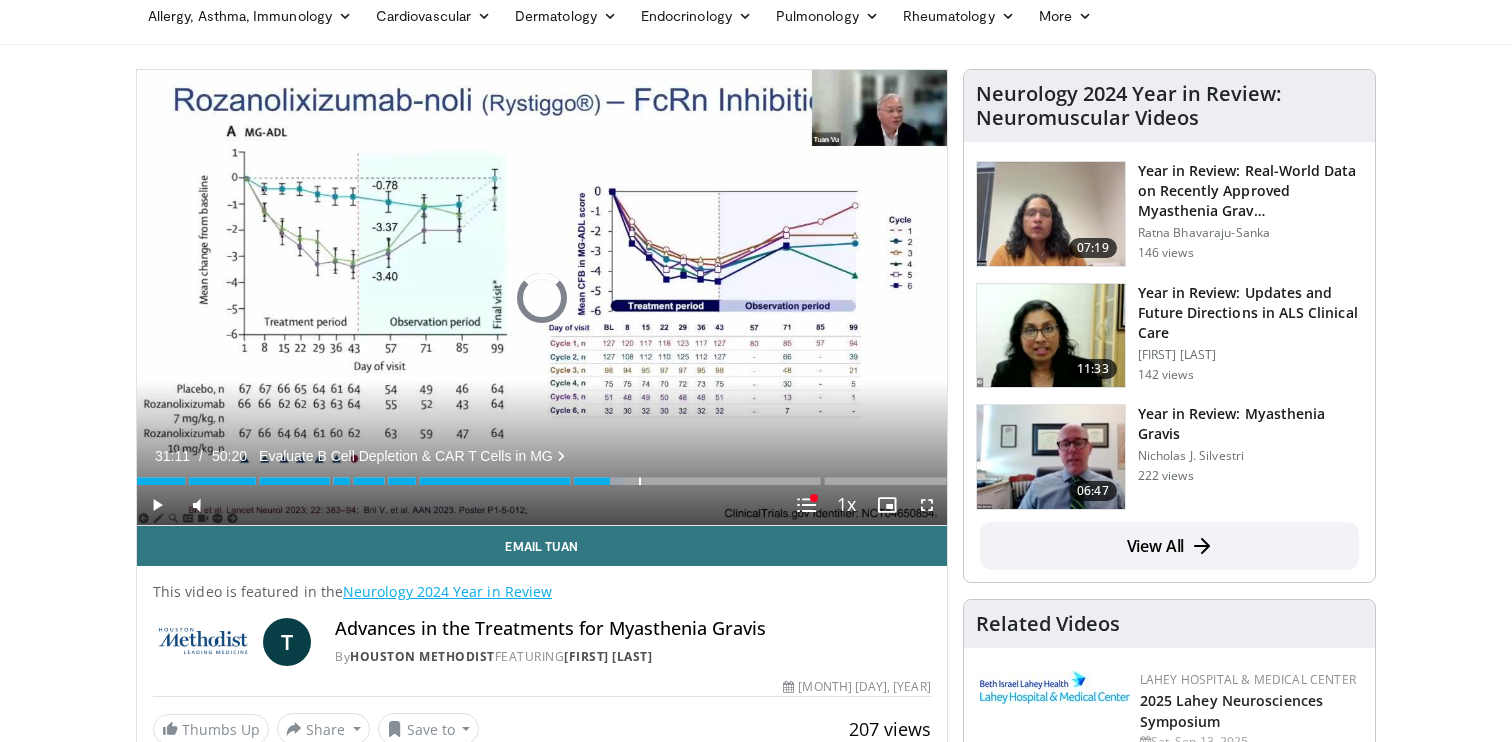 click at bounding box center (640, 481) 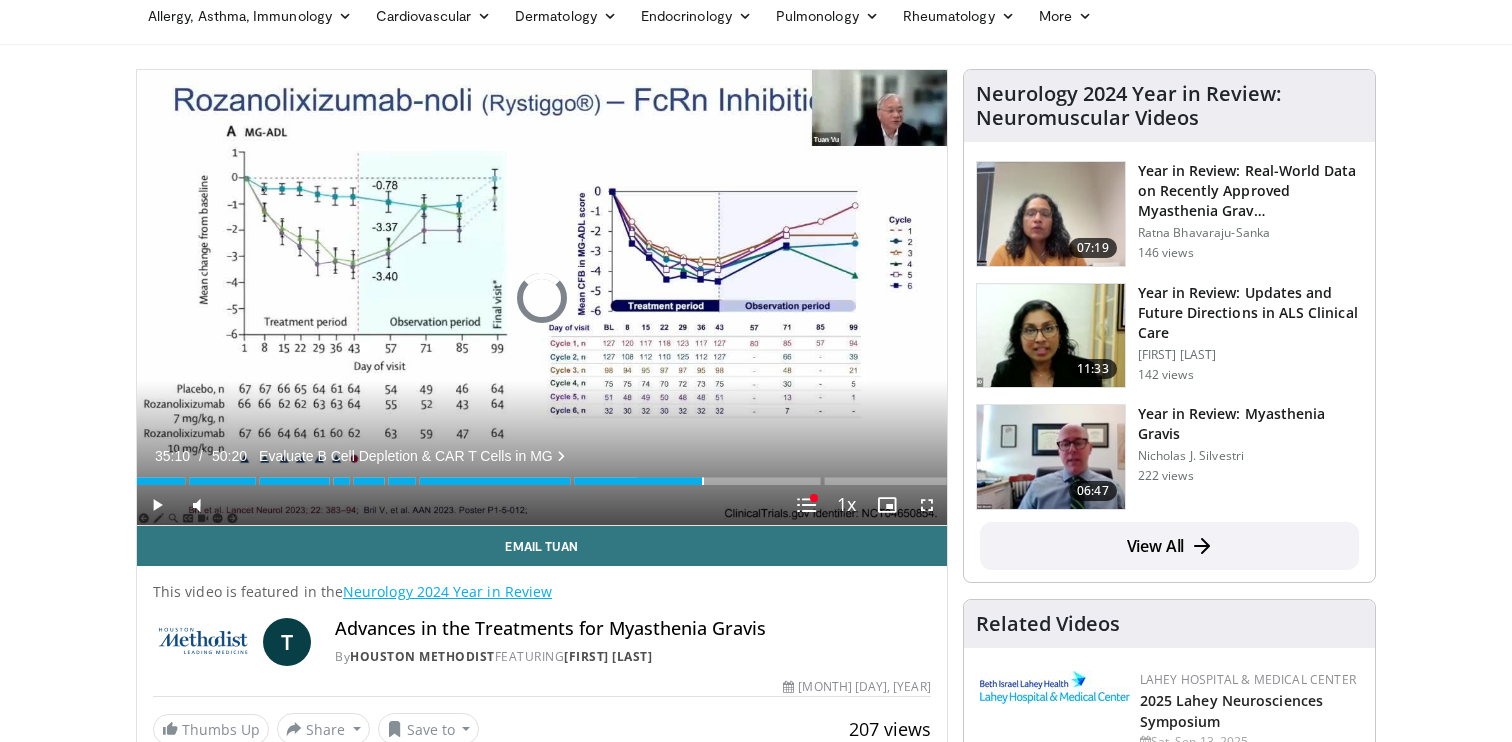 click at bounding box center [703, 481] 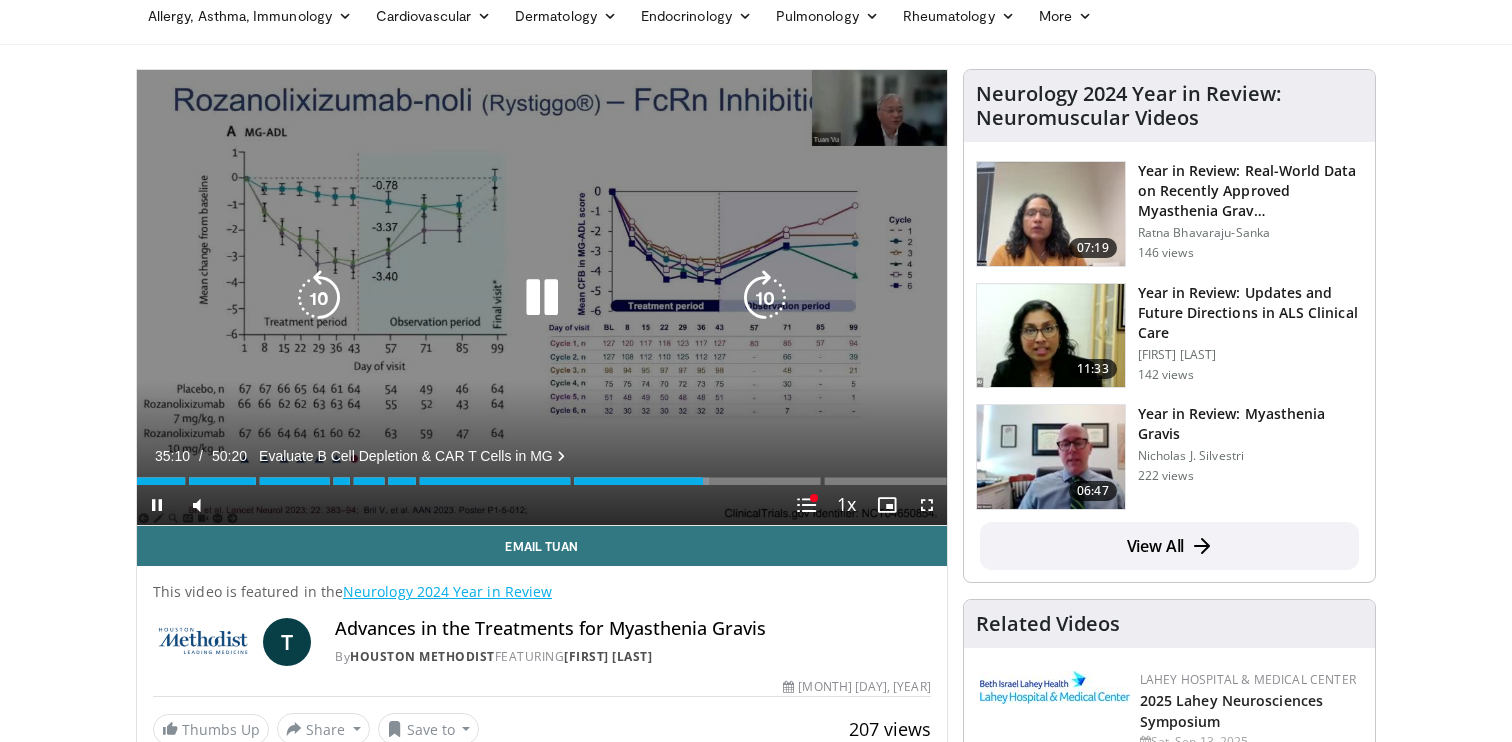 click on "70 seconds
Tap to unmute" at bounding box center [542, 297] 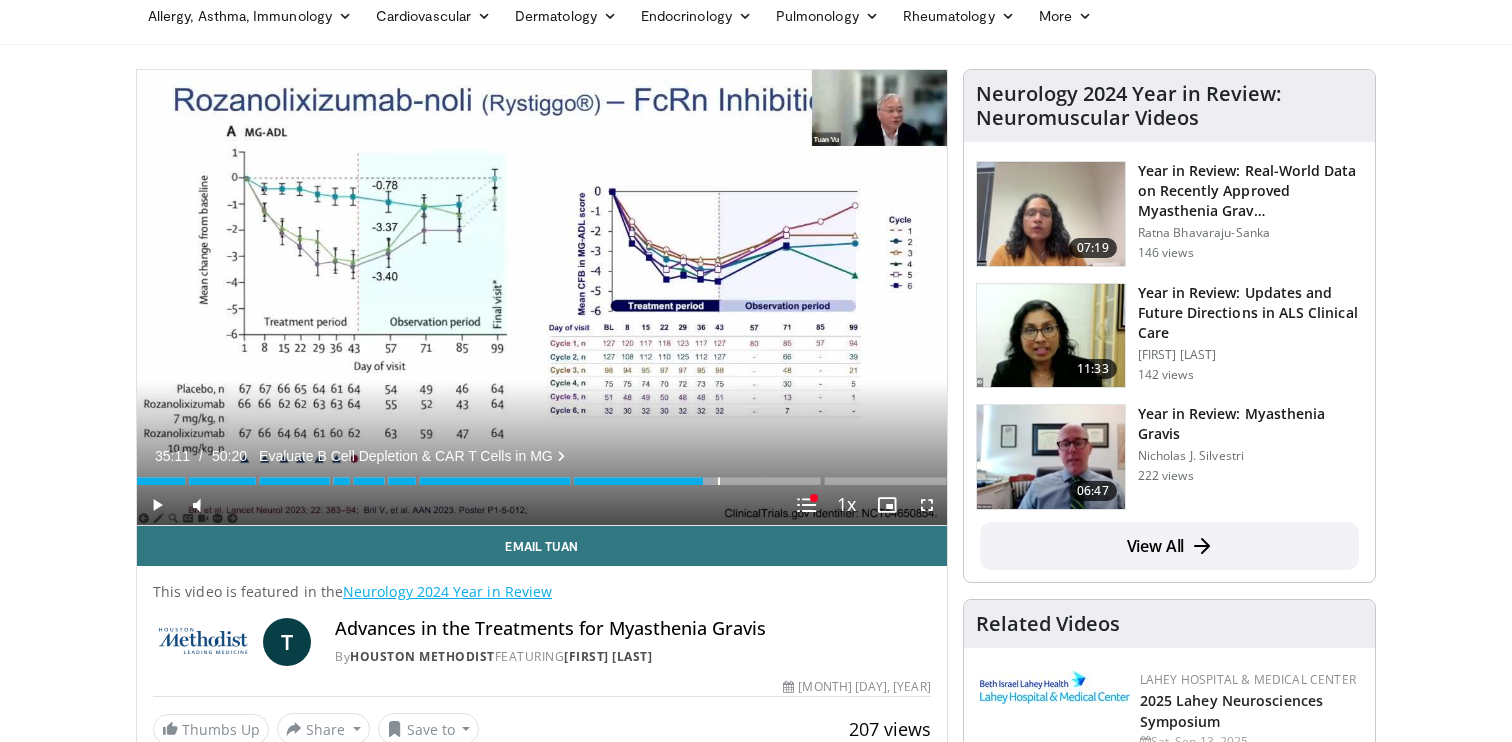 click at bounding box center [719, 481] 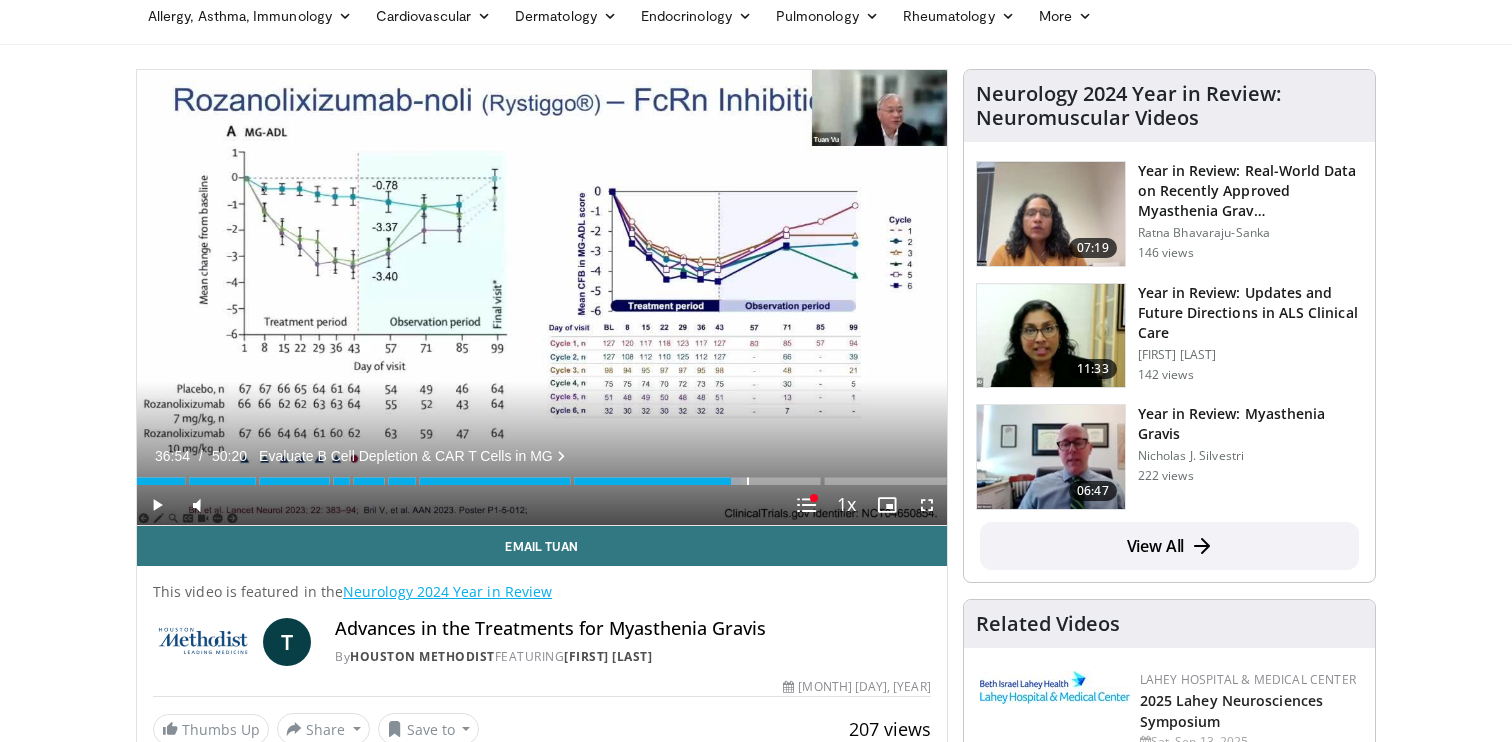 click at bounding box center [748, 481] 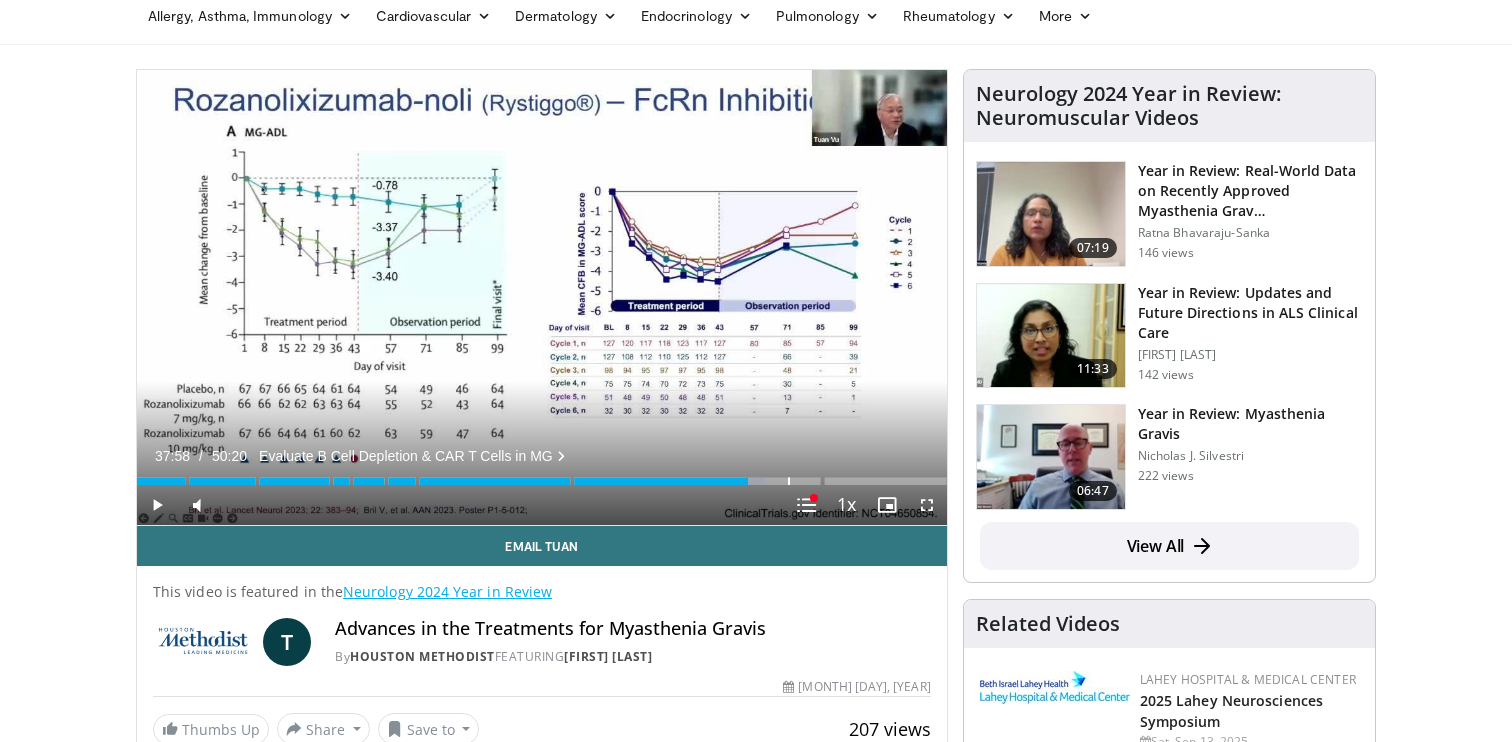 click on "Loaded :  77.52% 37:58 40:27" at bounding box center [542, 481] 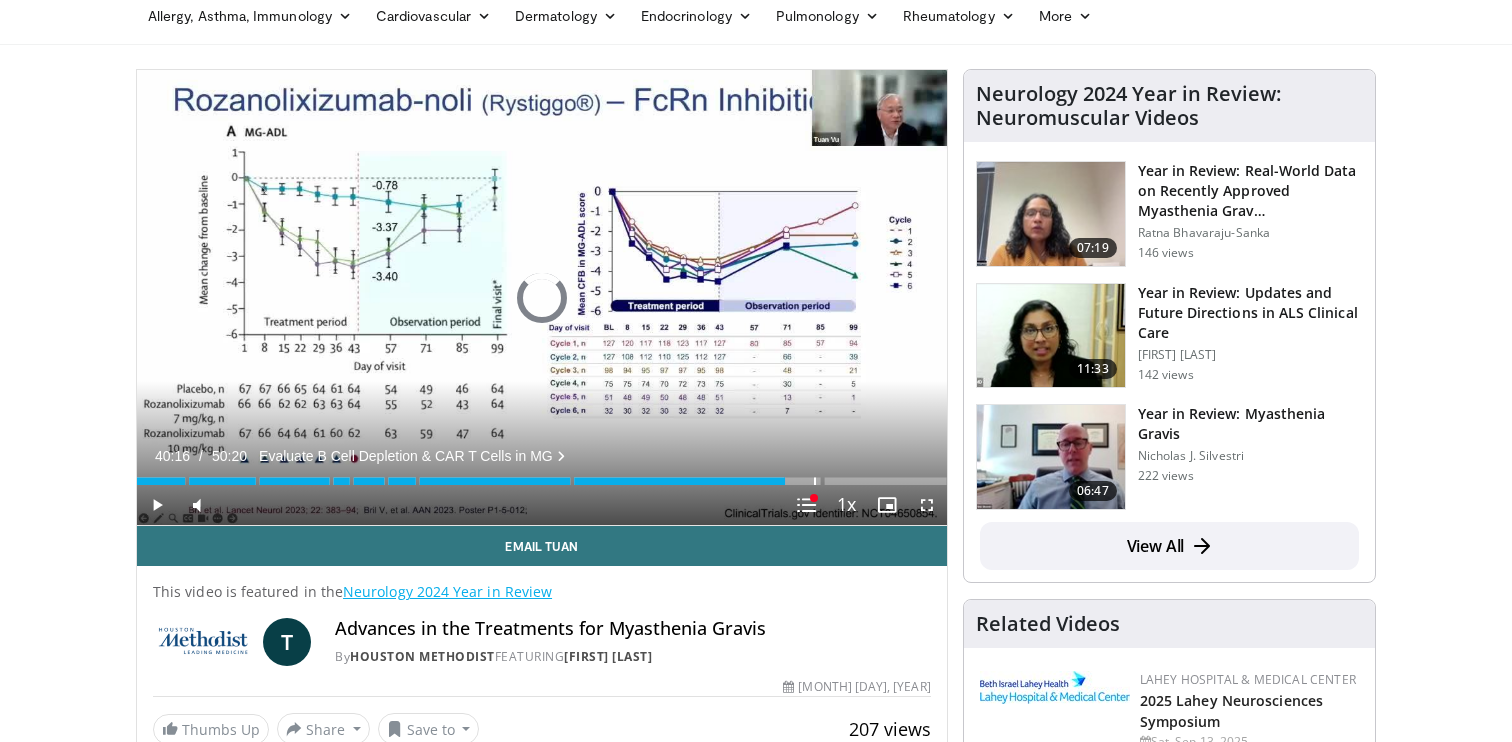 click on "Loaded :  80.21% 42:04 42:04" at bounding box center (542, 475) 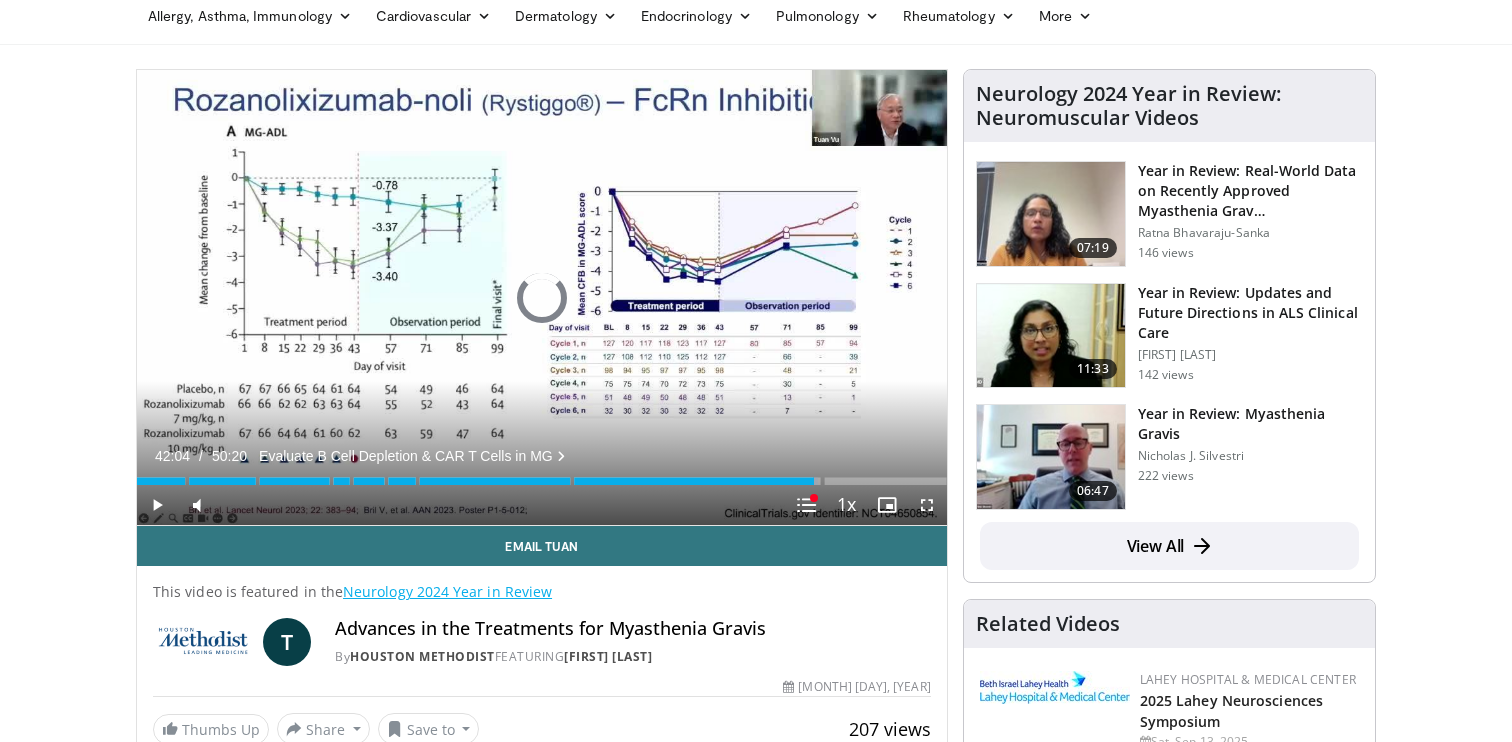 click on "Current Time  42:04 / Duration  50:20 Evaluate B Cell Depletion & CAR T Cells in MG Play Mute Loaded :  84.09% 42:04 44:25 Stream Type  LIVE Seek to live, currently behind live LIVE   1x Playback Rate 0.5x 0.75x 1x , selected 1.25x 1.5x 1.75x 2x Chapters Chapters Descriptions descriptions off , selected Captions captions settings , opens captions settings dialog captions off , selected Audio Track en (Main) , selected Fullscreen Chapters toggle button Enable picture-in-picture mode" at bounding box center [542, 505] 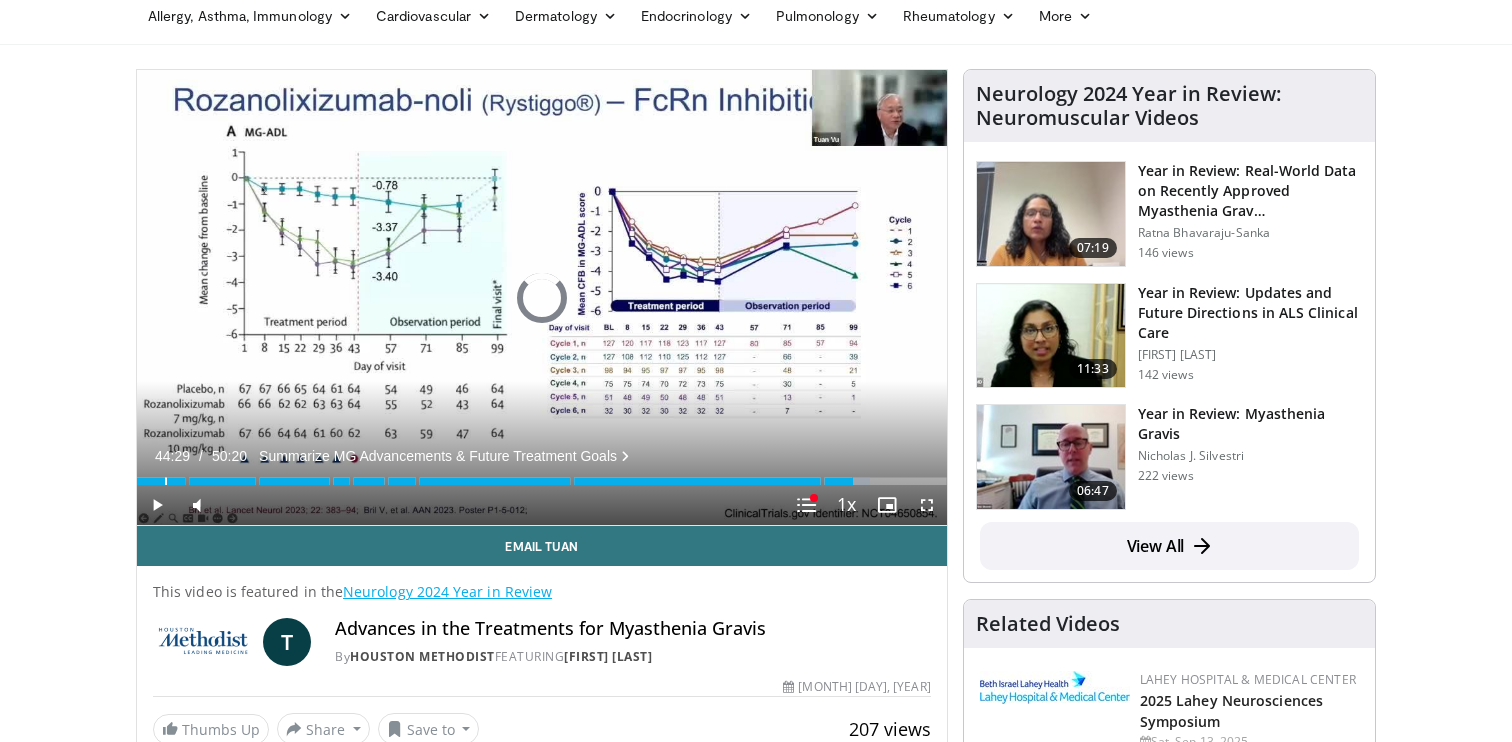click at bounding box center [166, 481] 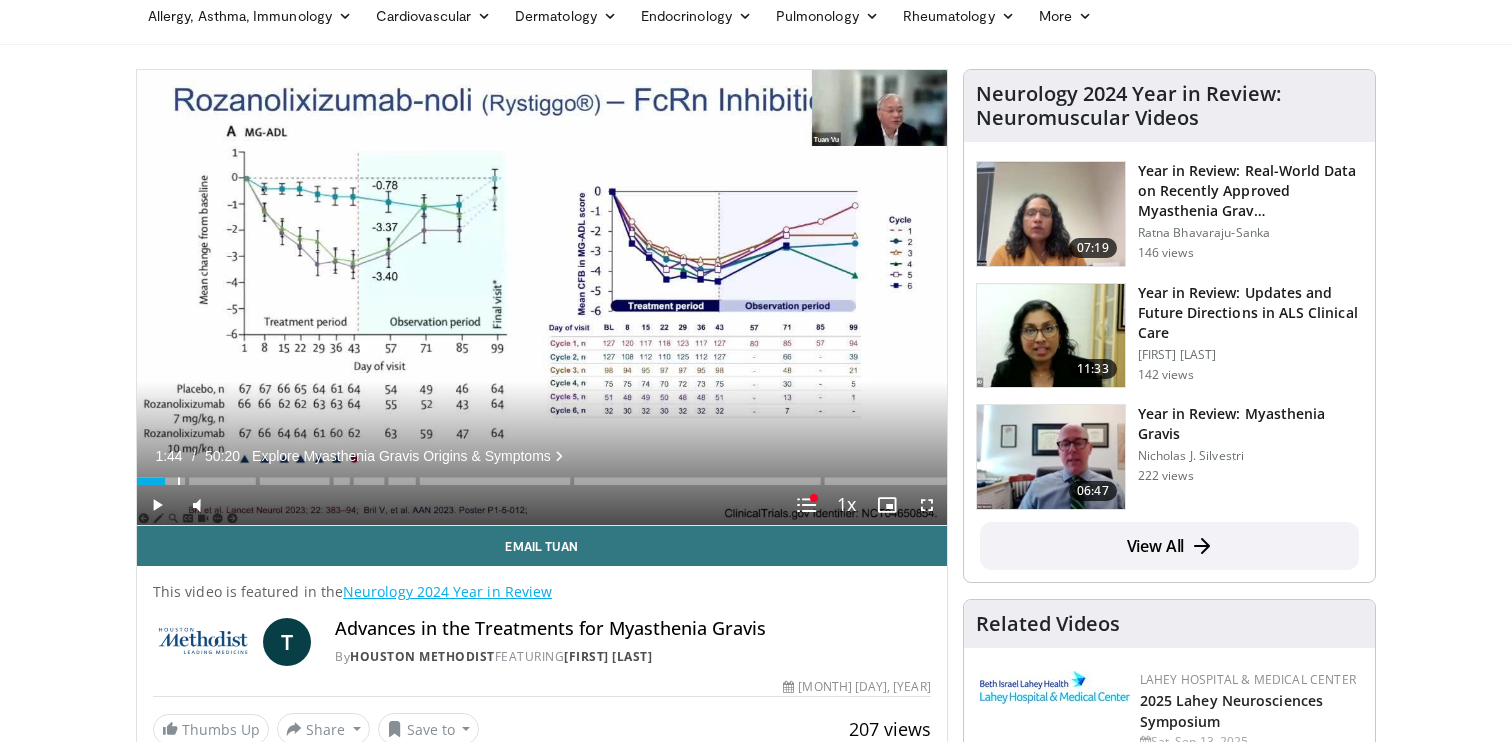 click at bounding box center (179, 481) 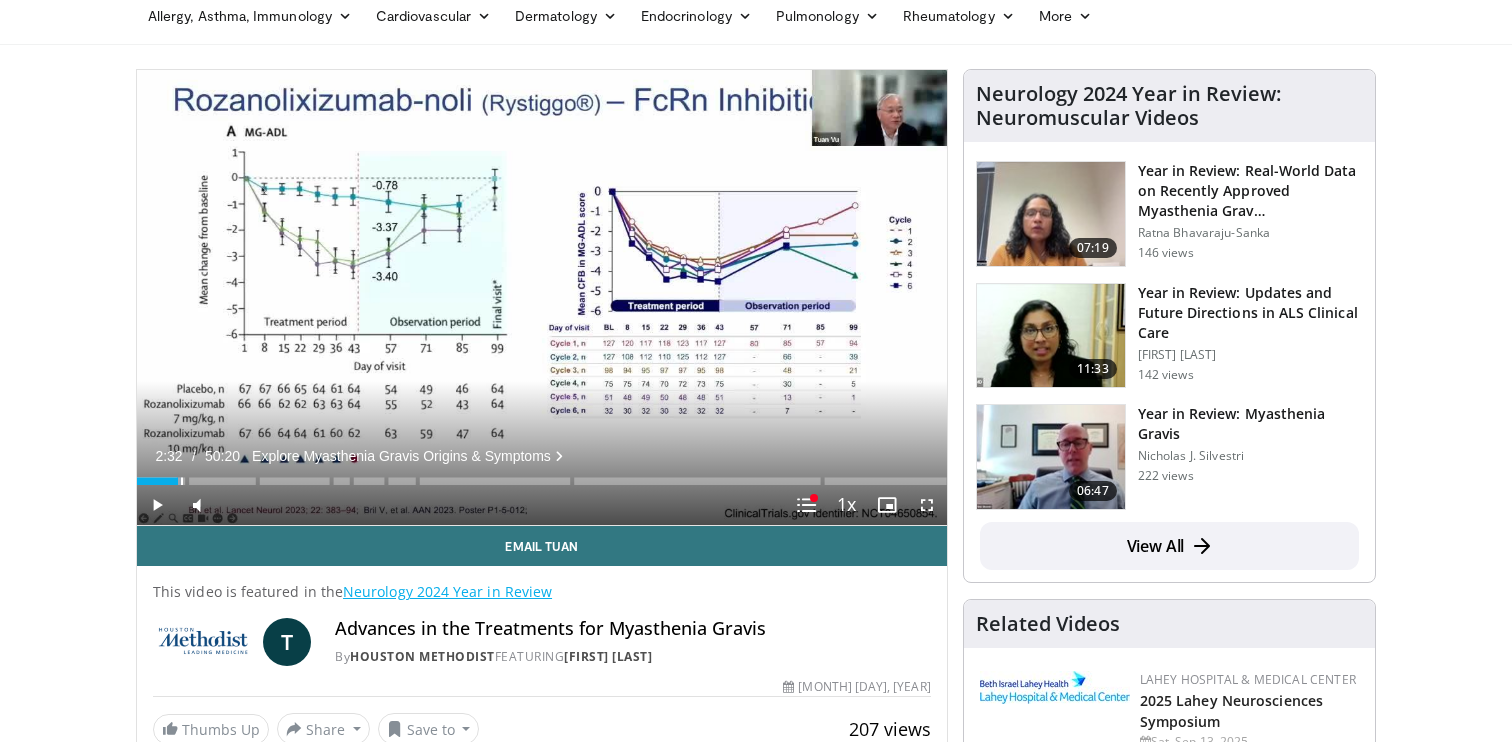 click at bounding box center (182, 481) 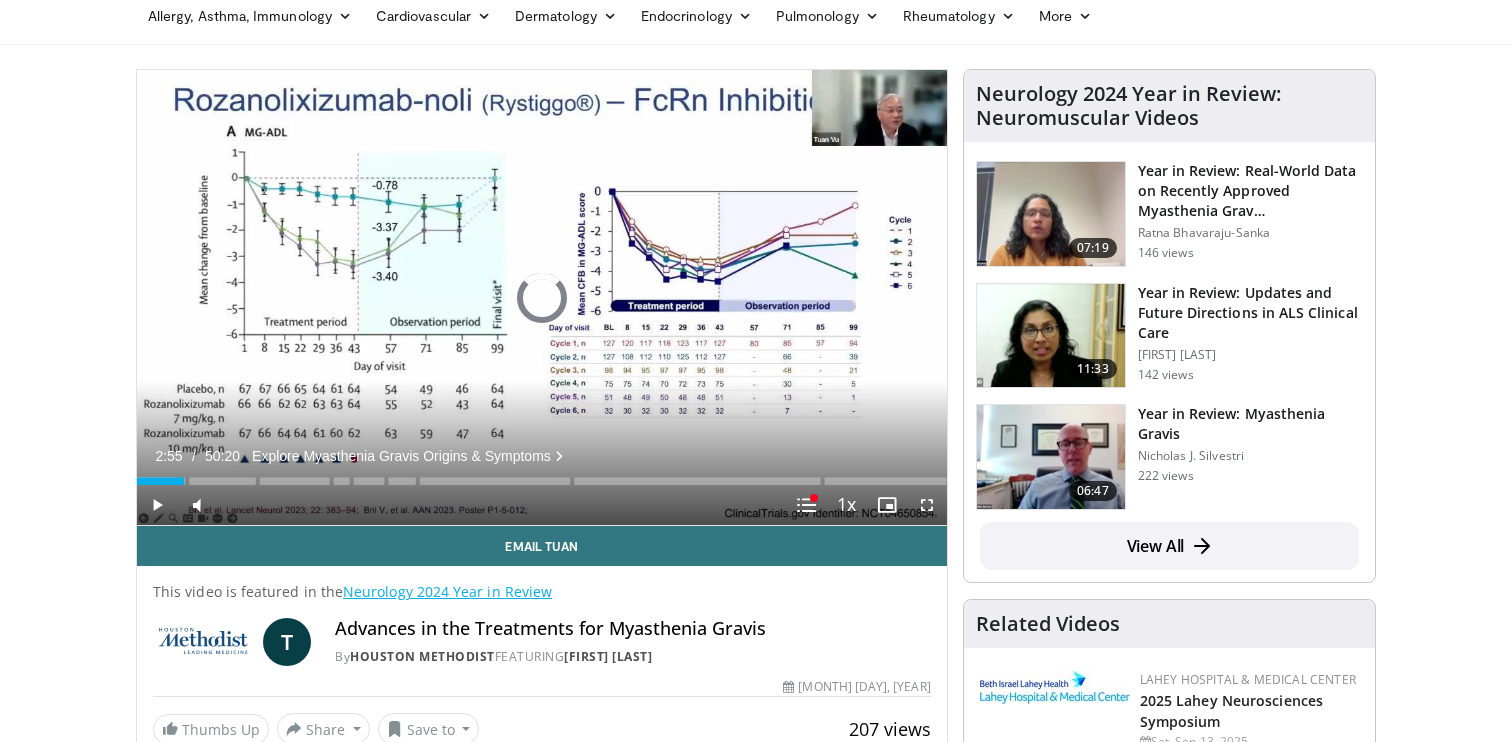 click at bounding box center (206, 481) 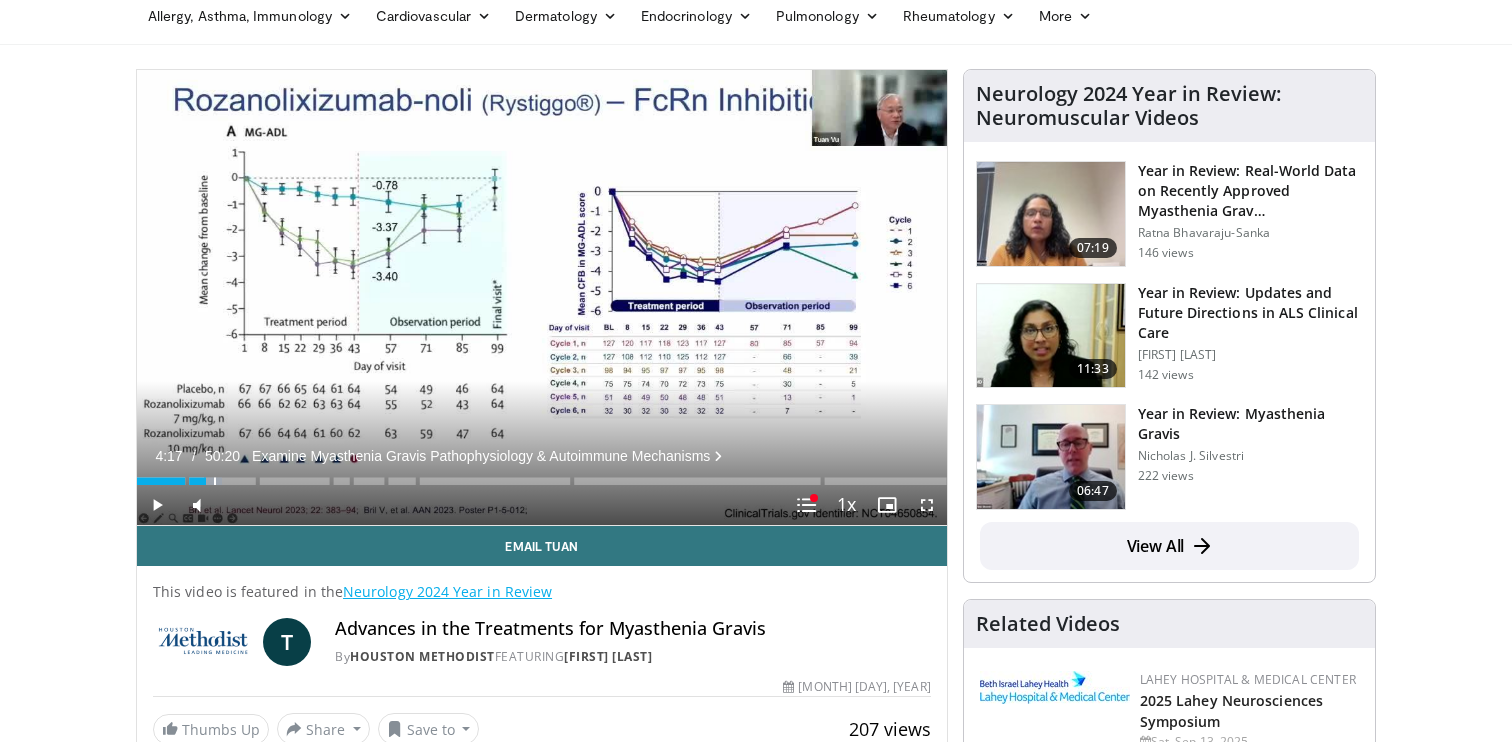 click at bounding box center [215, 481] 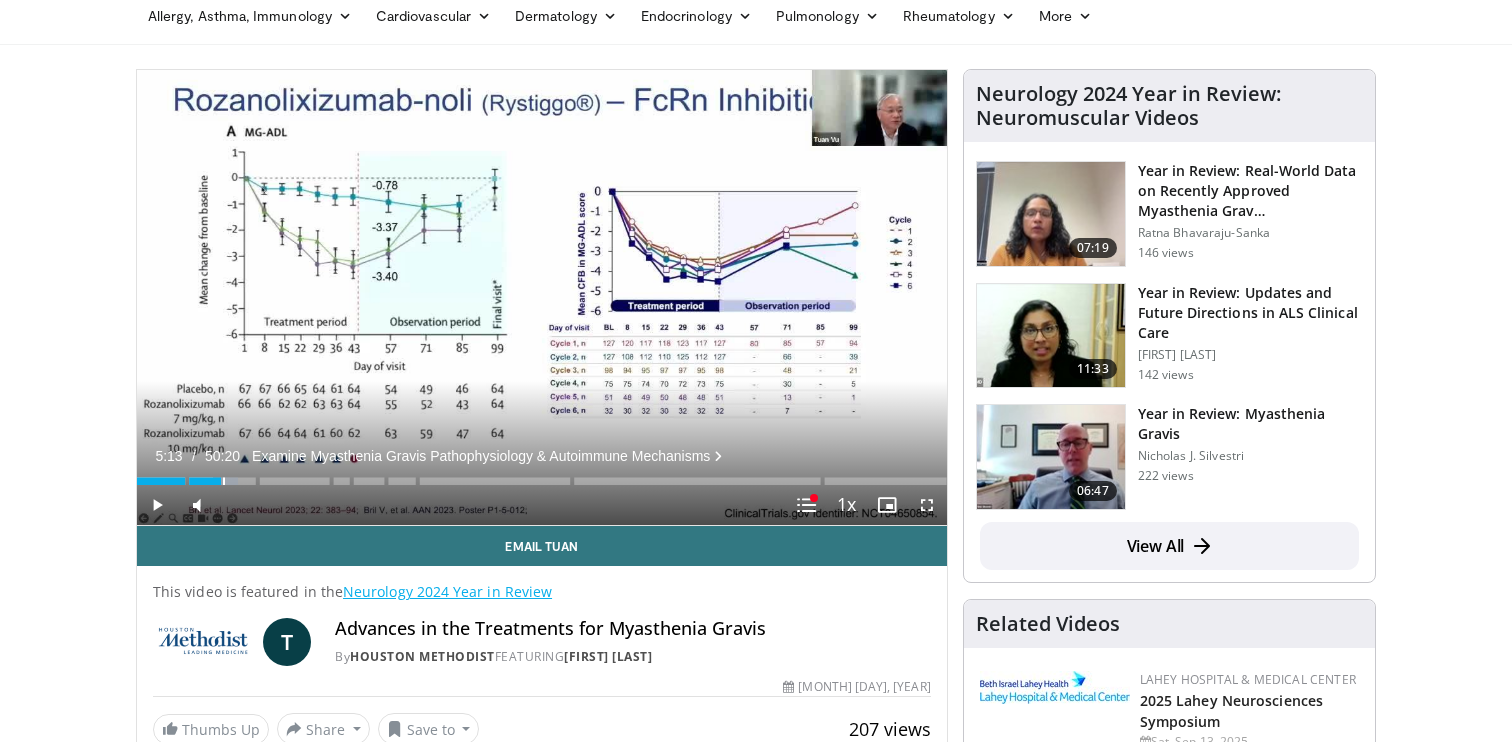click on "Loaded :  12.48% 05:13 05:20" at bounding box center [542, 481] 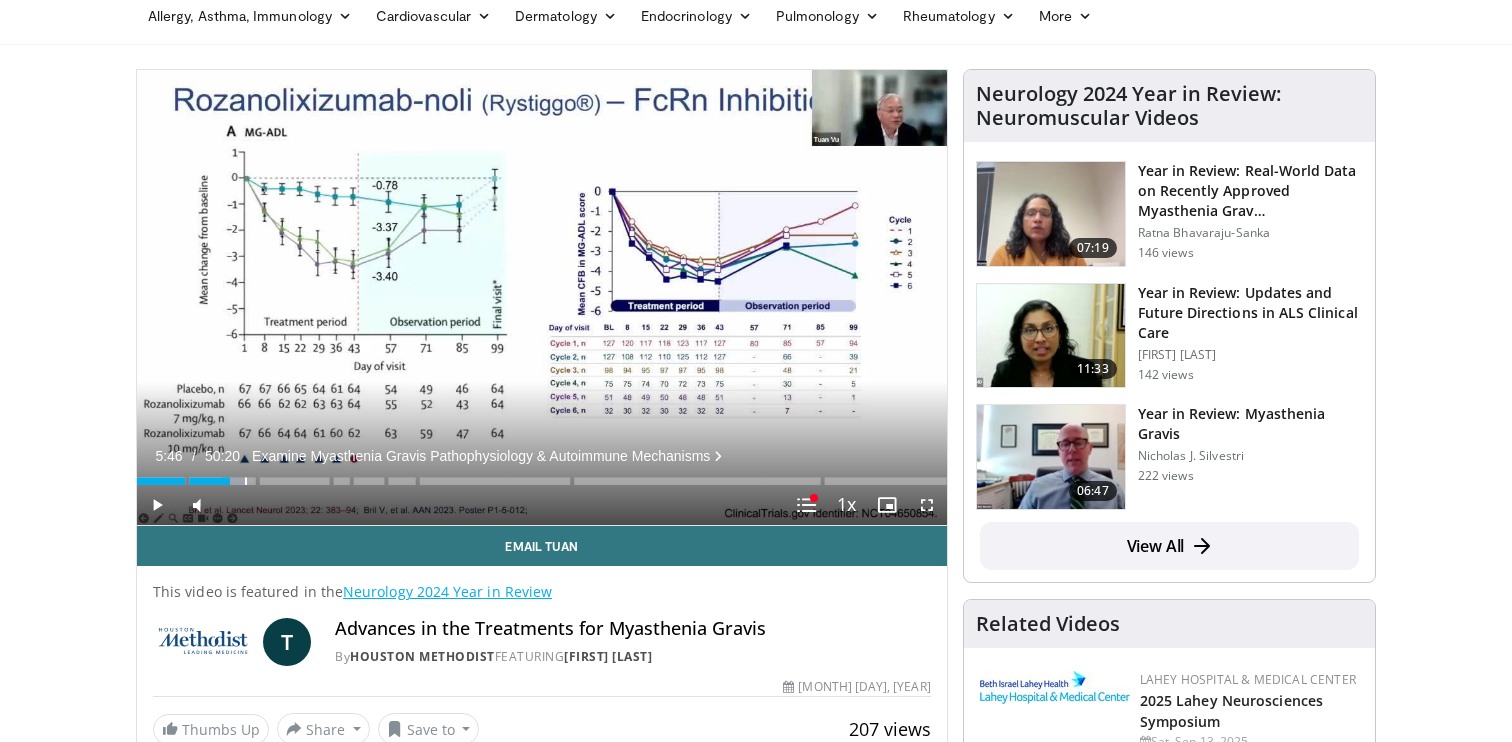 click at bounding box center (246, 481) 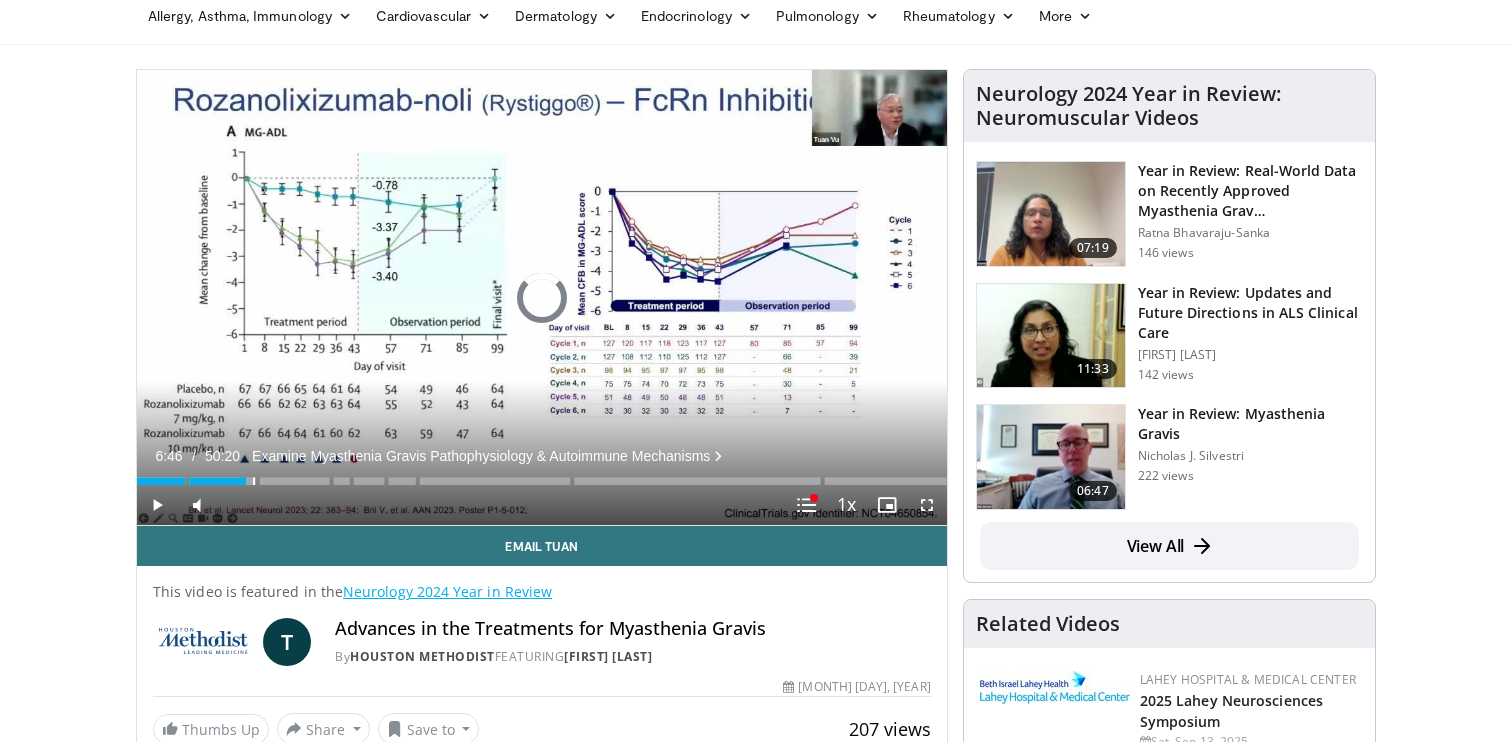click at bounding box center (254, 481) 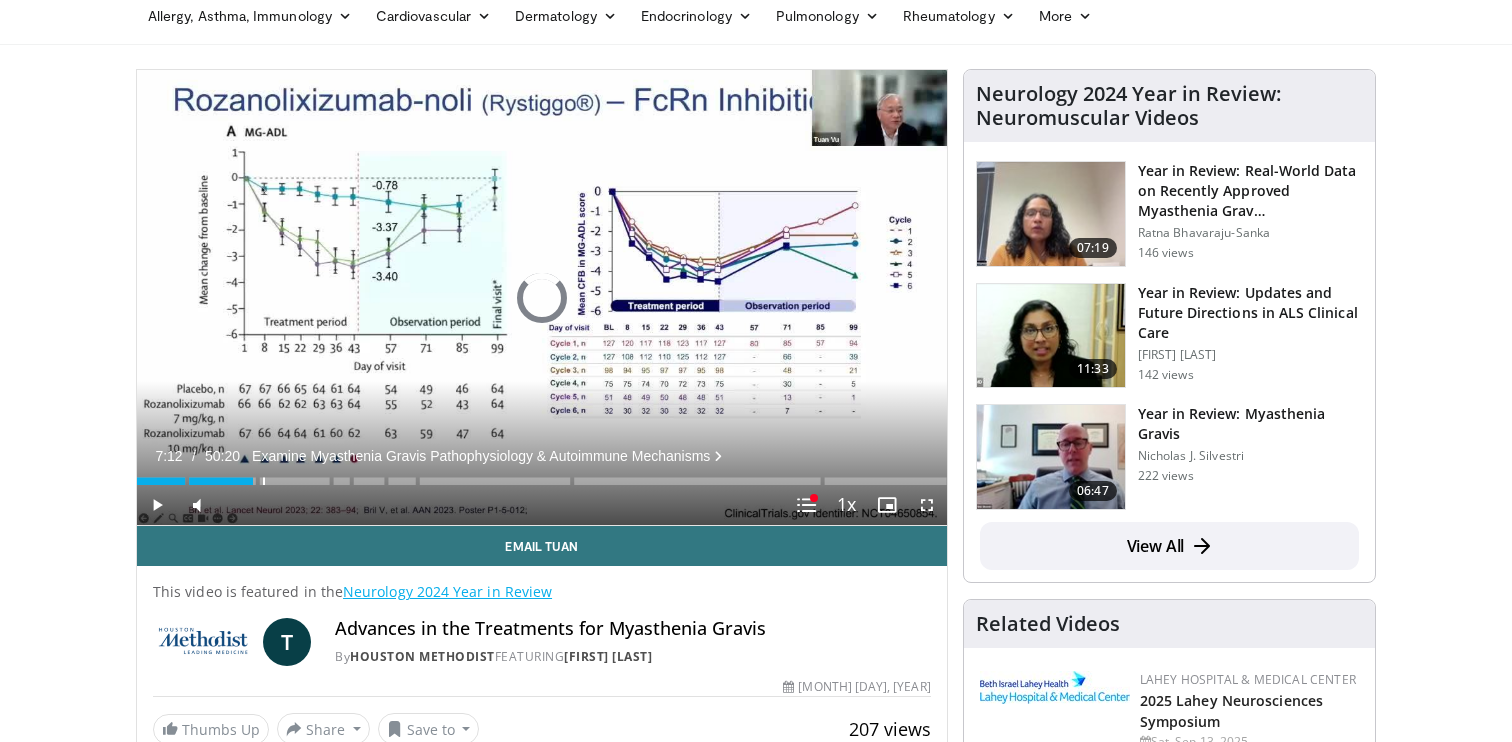 click at bounding box center [264, 481] 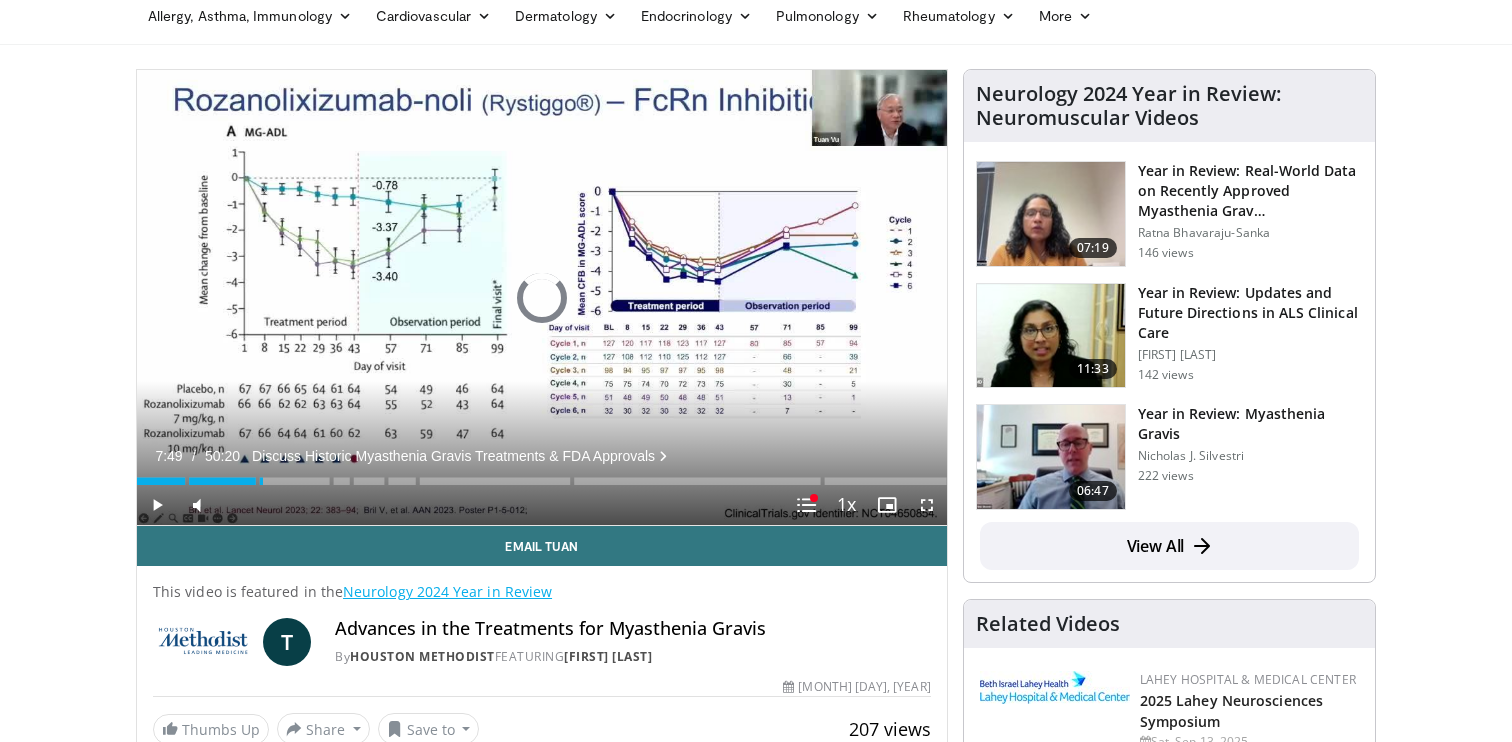 click at bounding box center (502, 505) 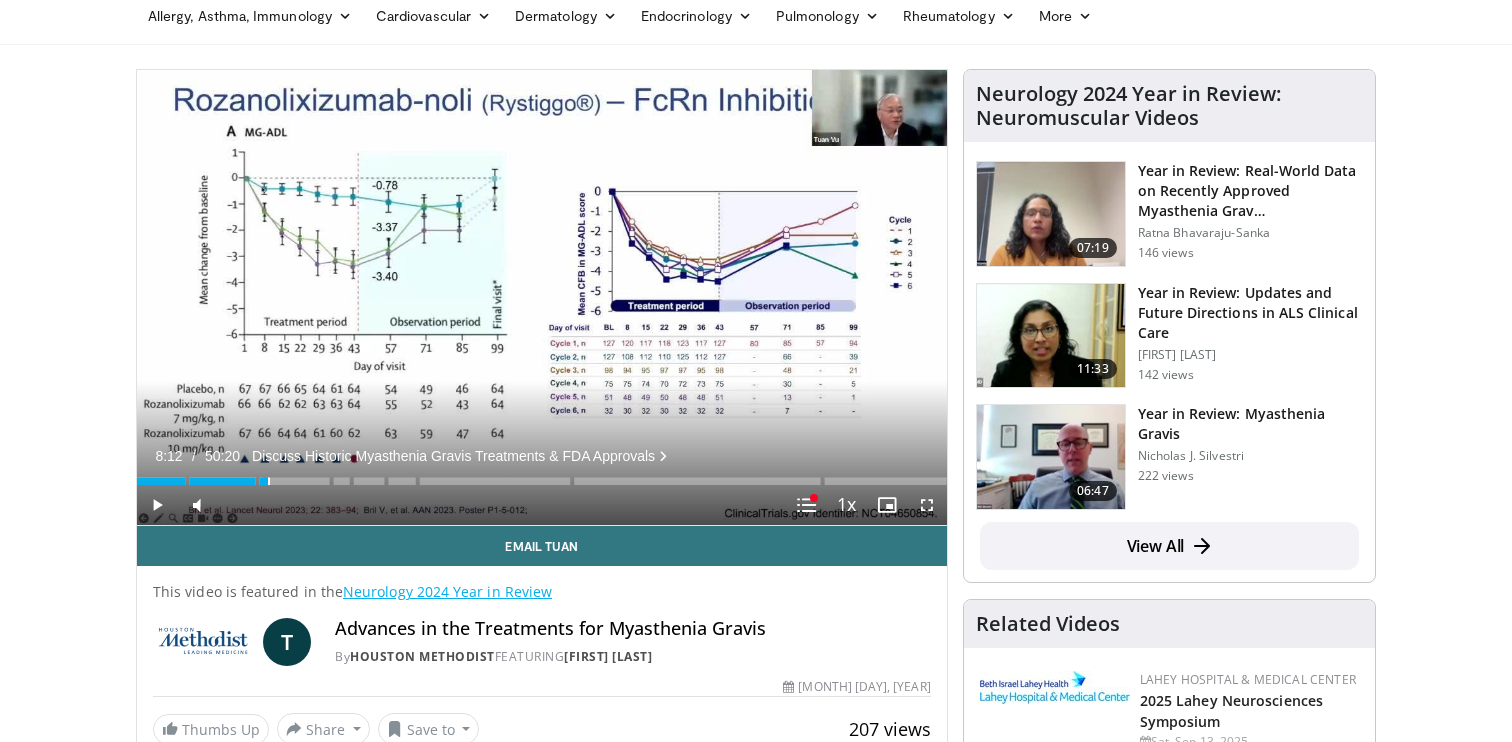 click at bounding box center (269, 481) 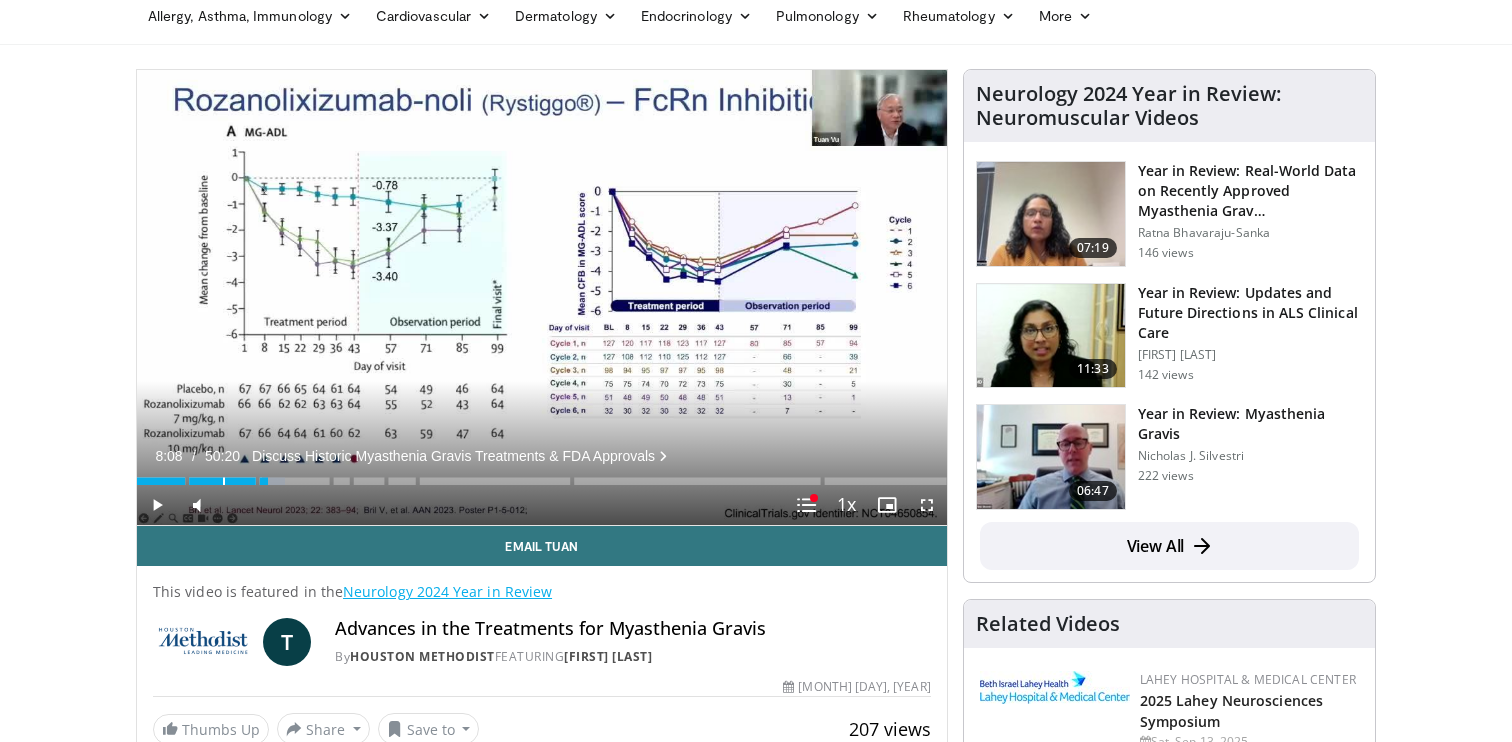 click at bounding box center [224, 481] 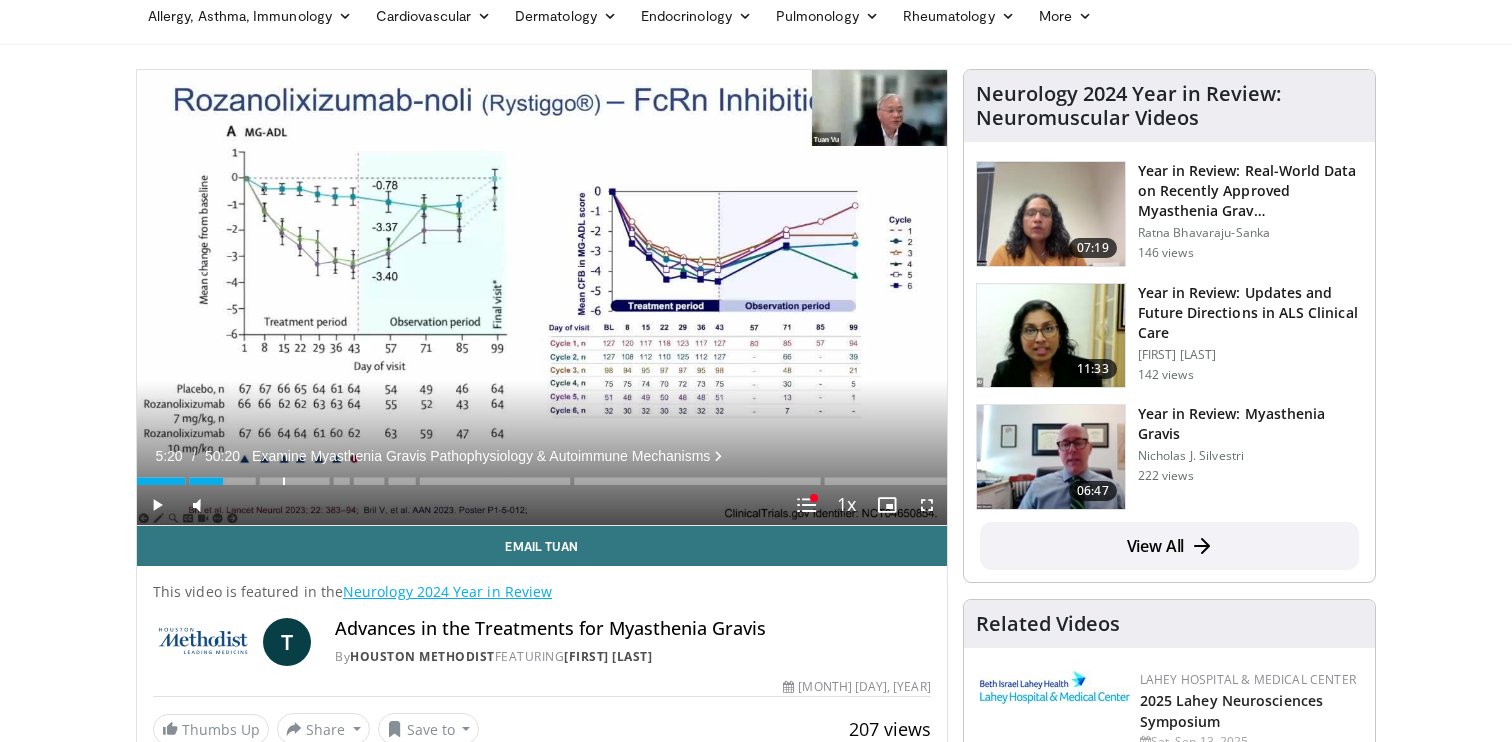 click at bounding box center (284, 481) 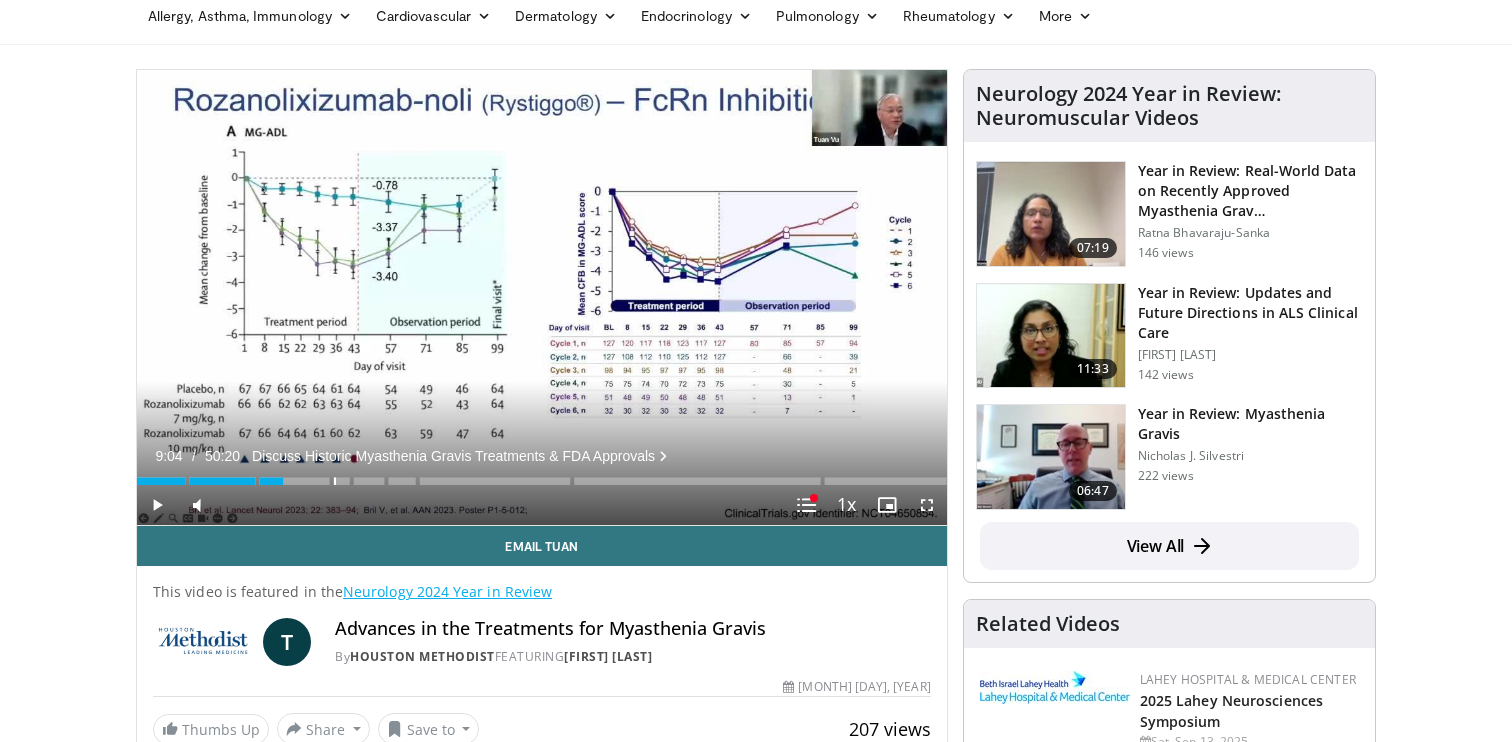 click on "Loaded :  18.23% 09:04 12:14" at bounding box center [542, 475] 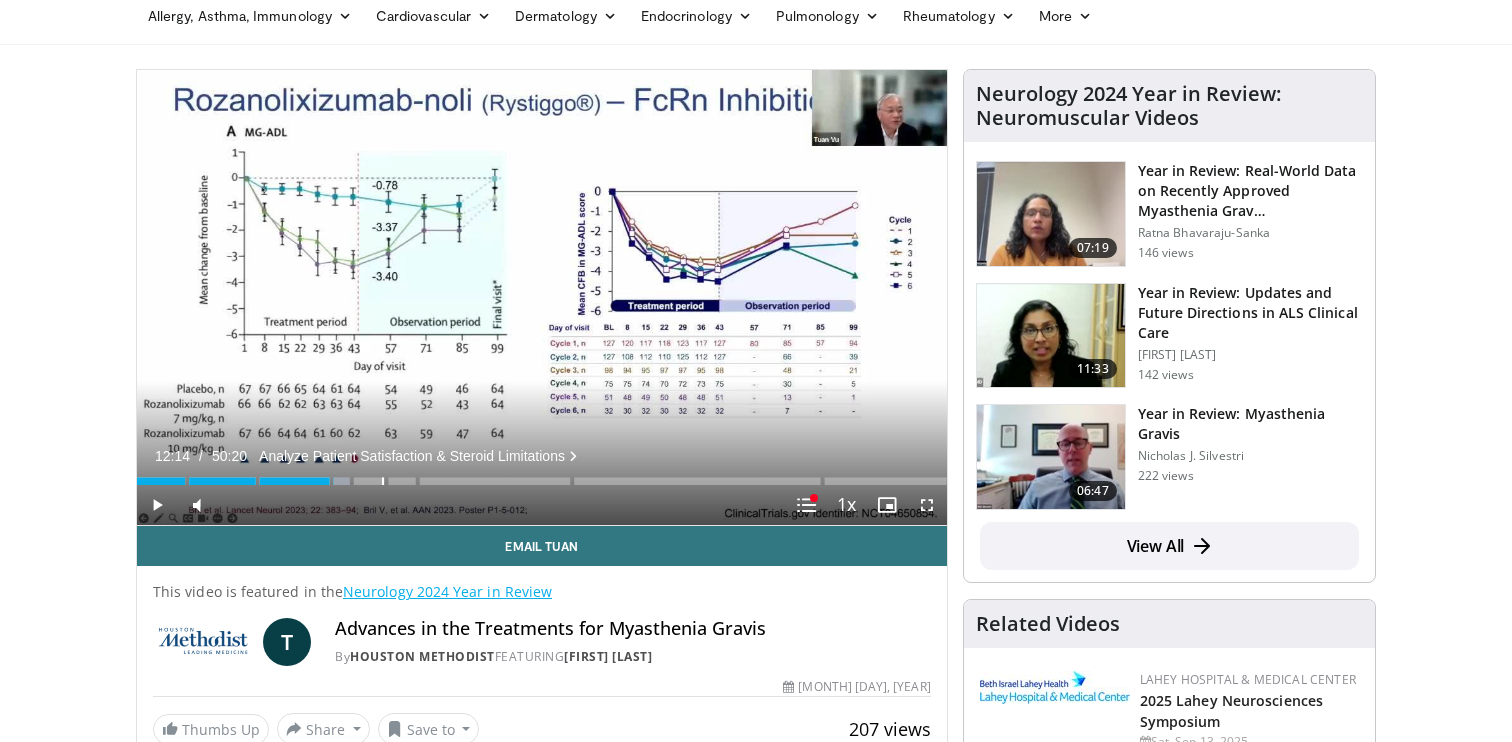 click at bounding box center [383, 481] 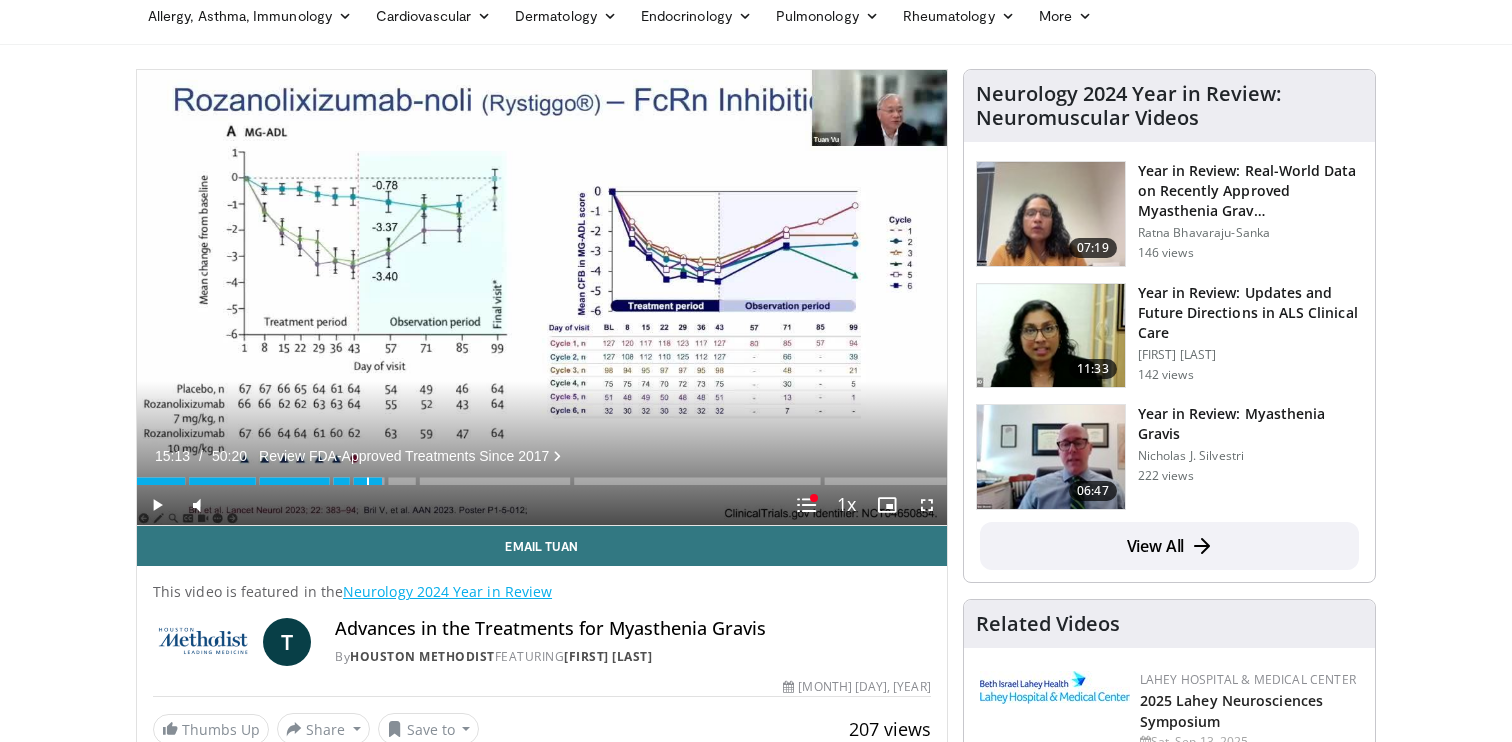 click at bounding box center [368, 481] 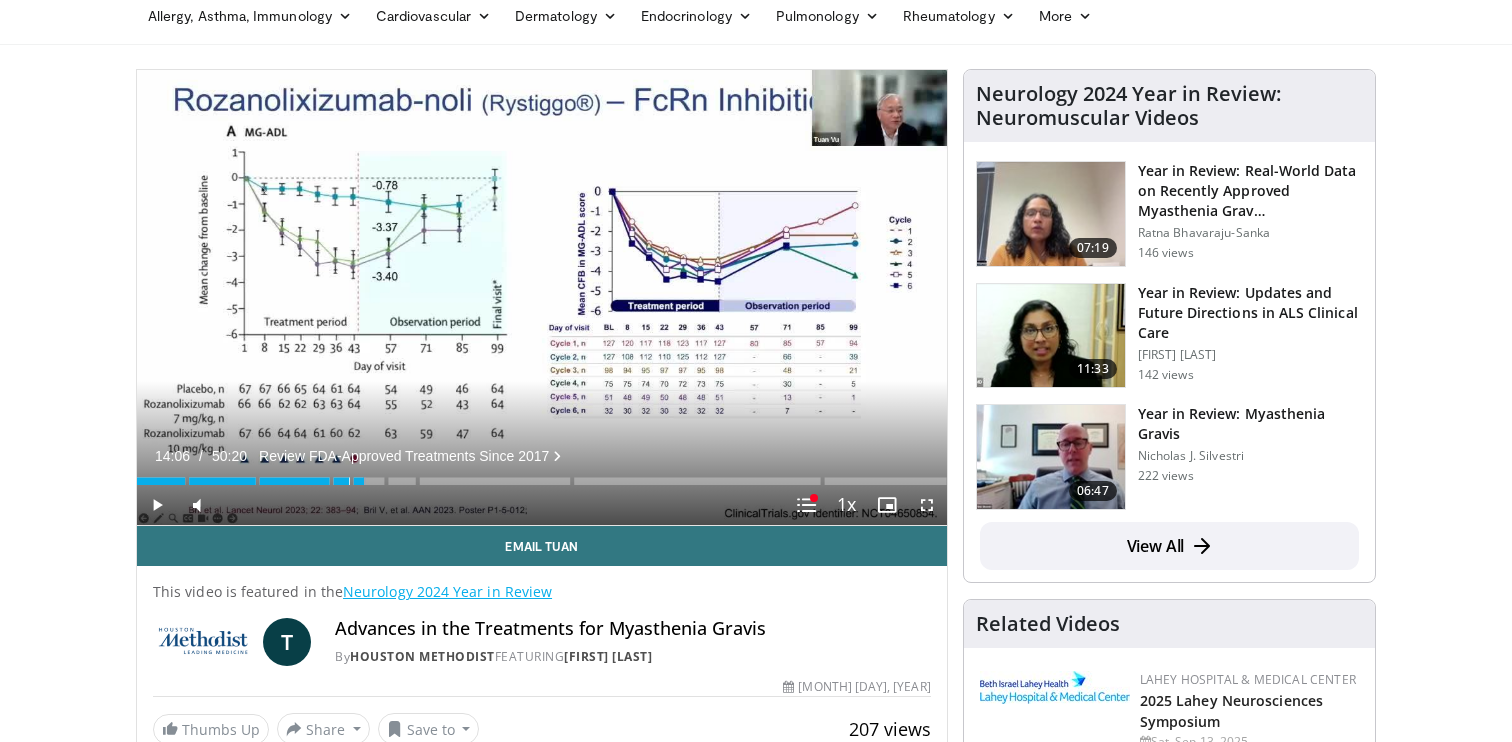 click at bounding box center [350, 481] 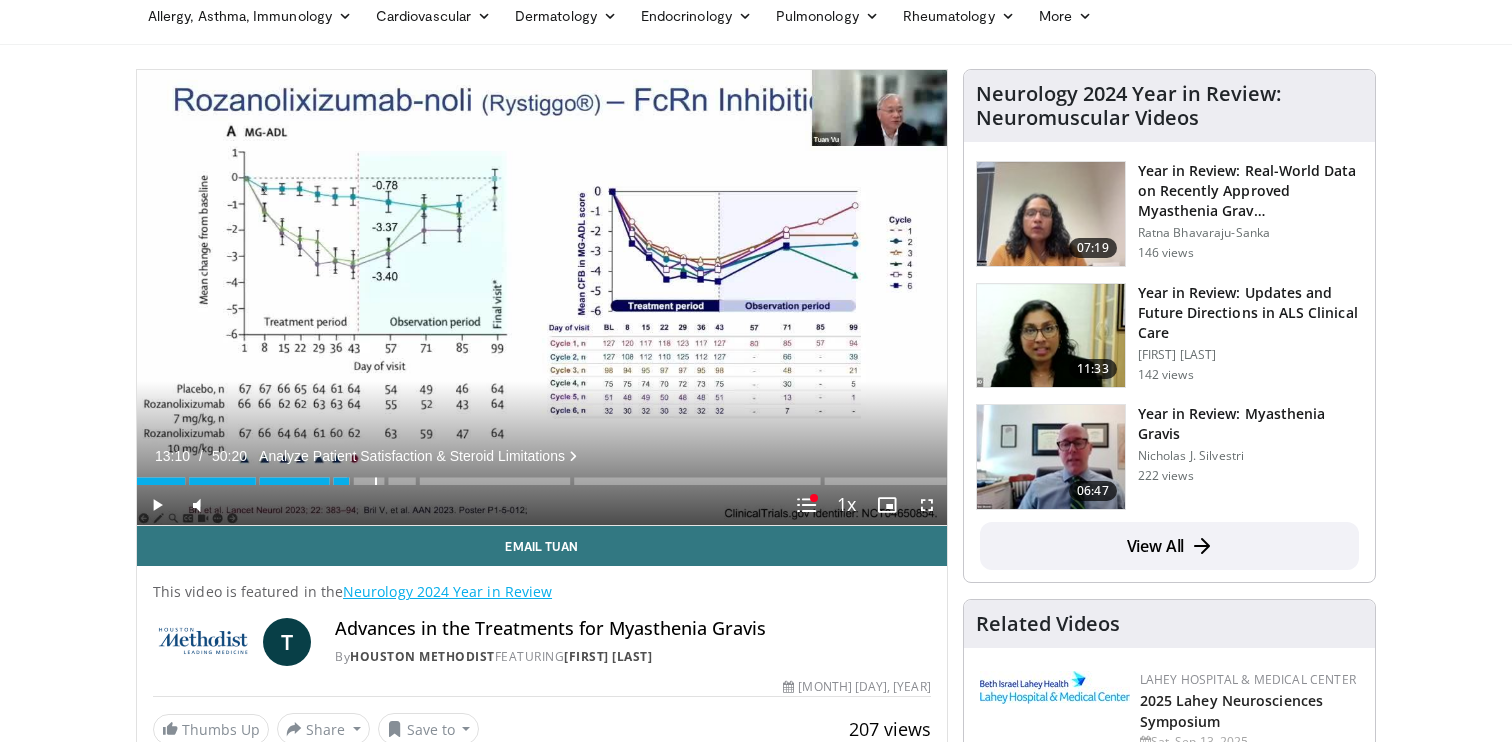 click at bounding box center [376, 481] 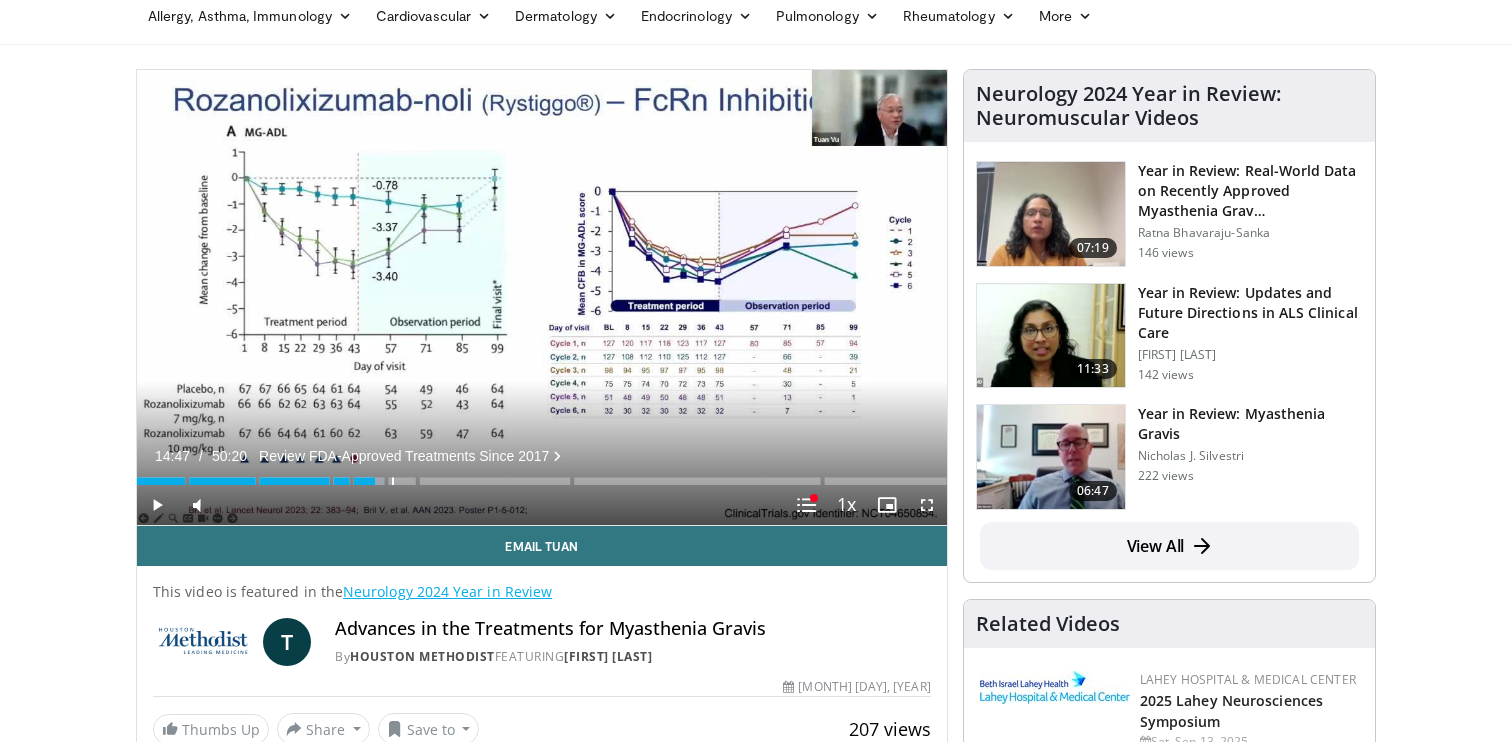 click at bounding box center (393, 481) 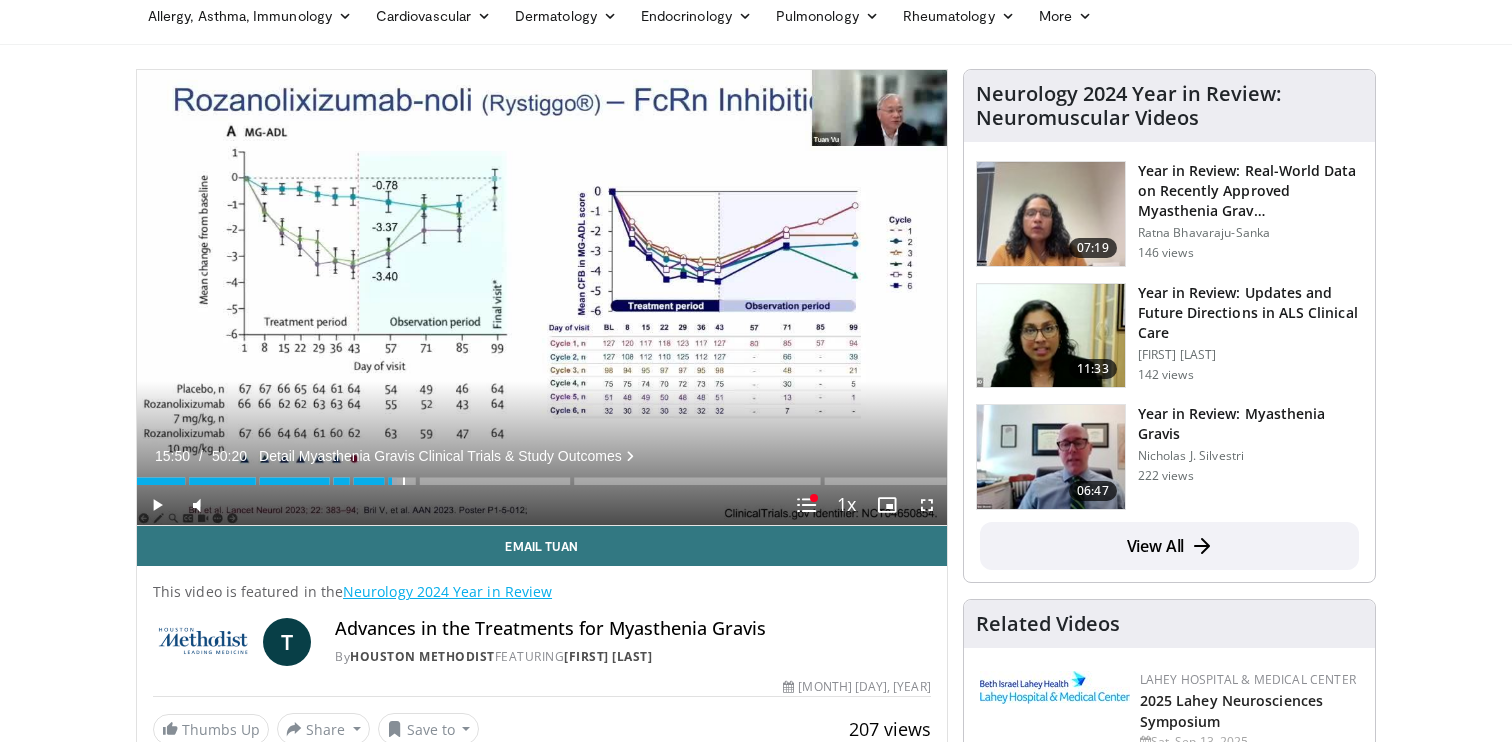 click at bounding box center (404, 481) 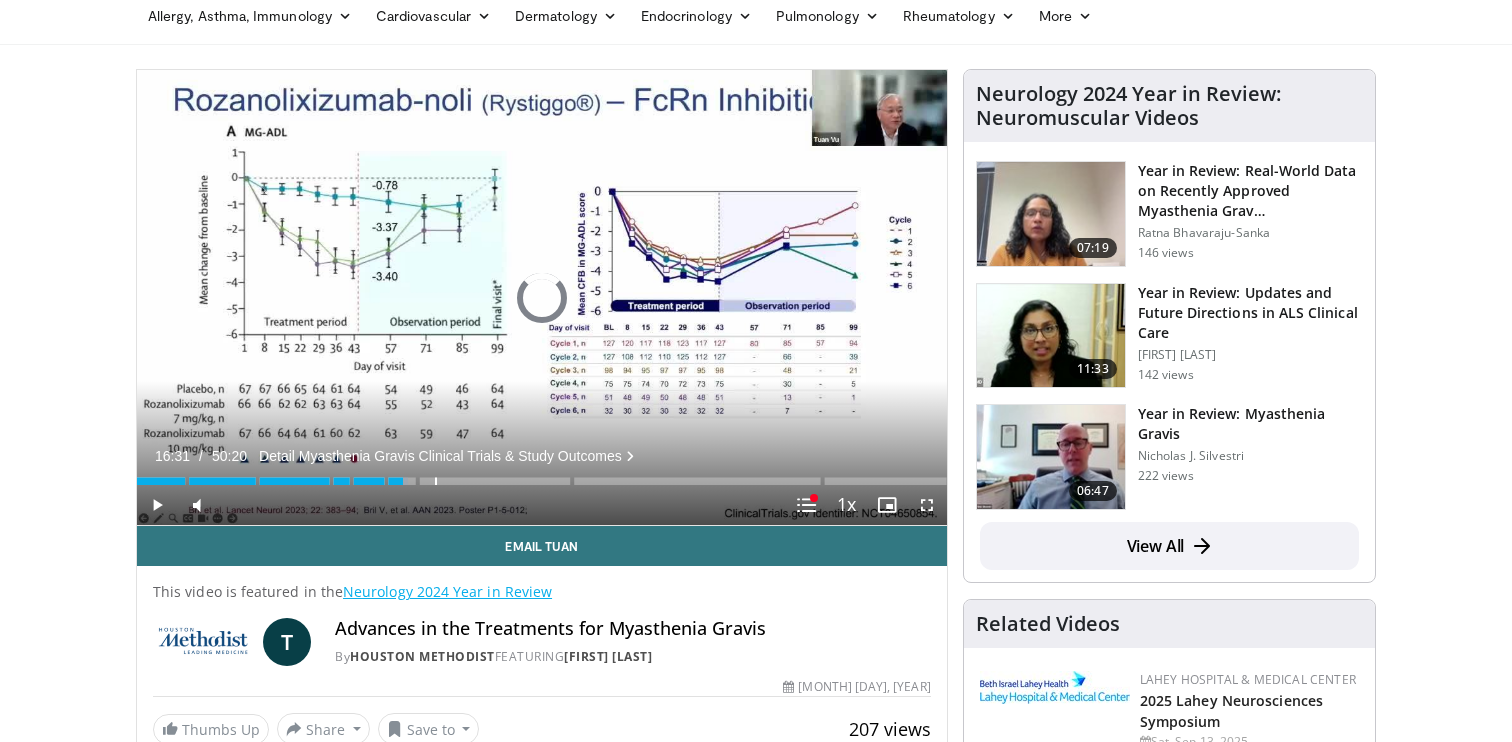 click at bounding box center (436, 481) 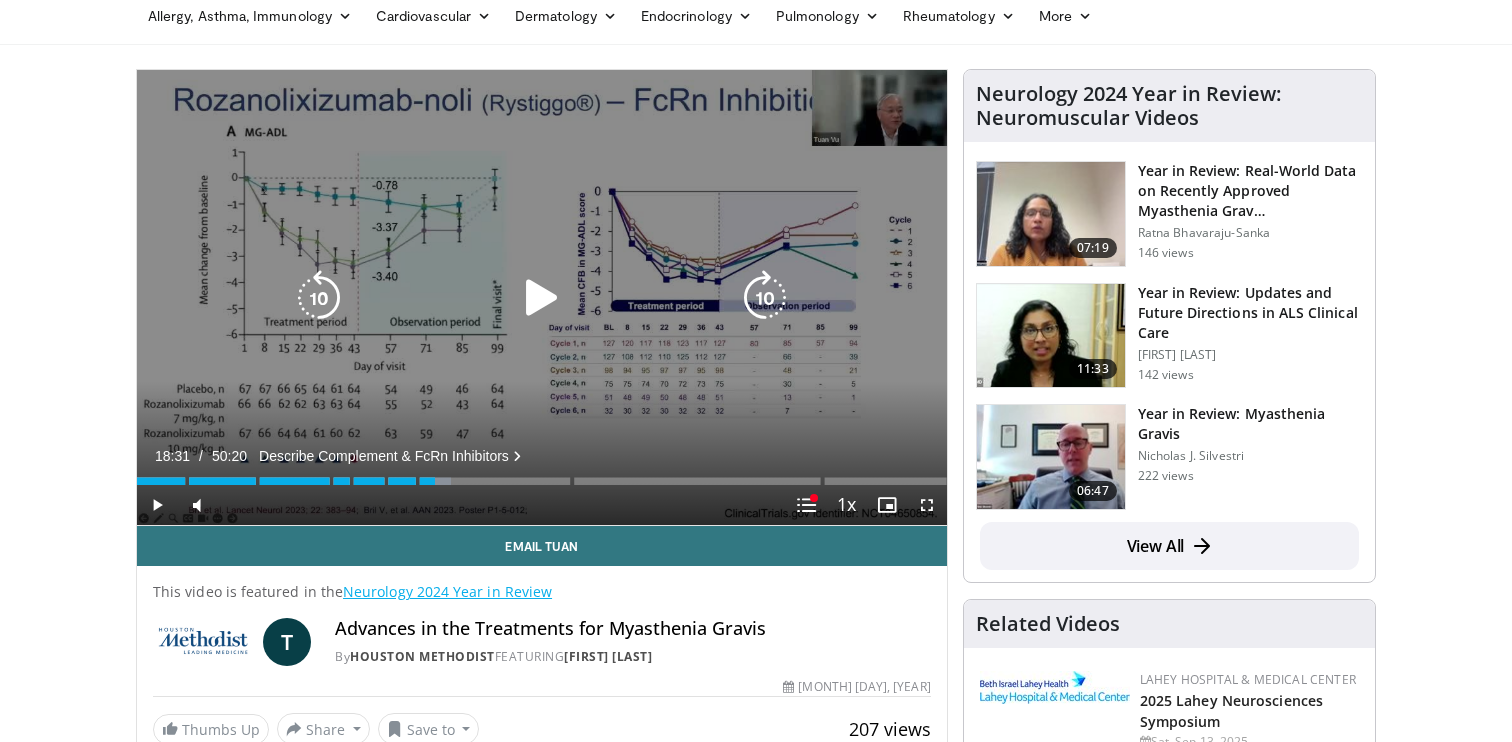 click at bounding box center (542, 298) 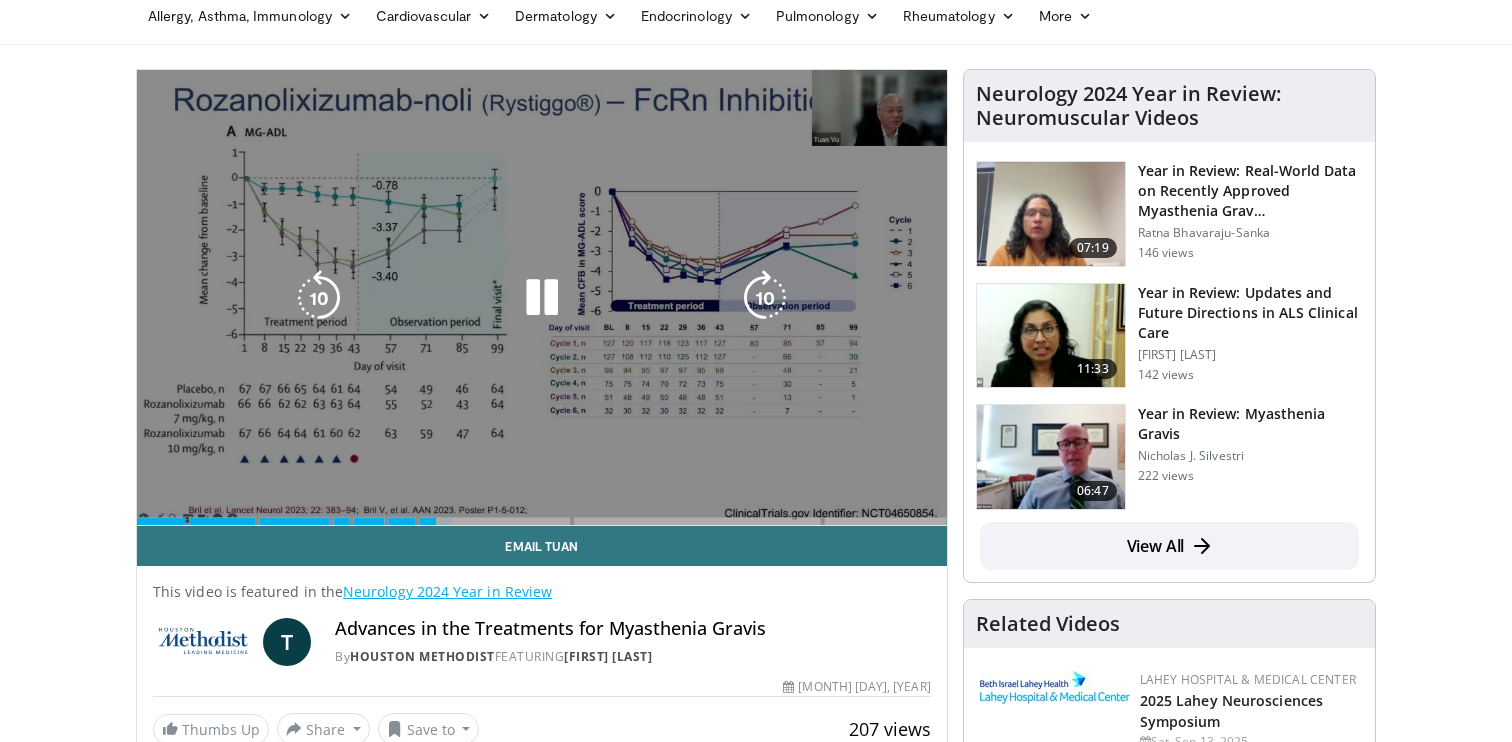 click at bounding box center (542, 298) 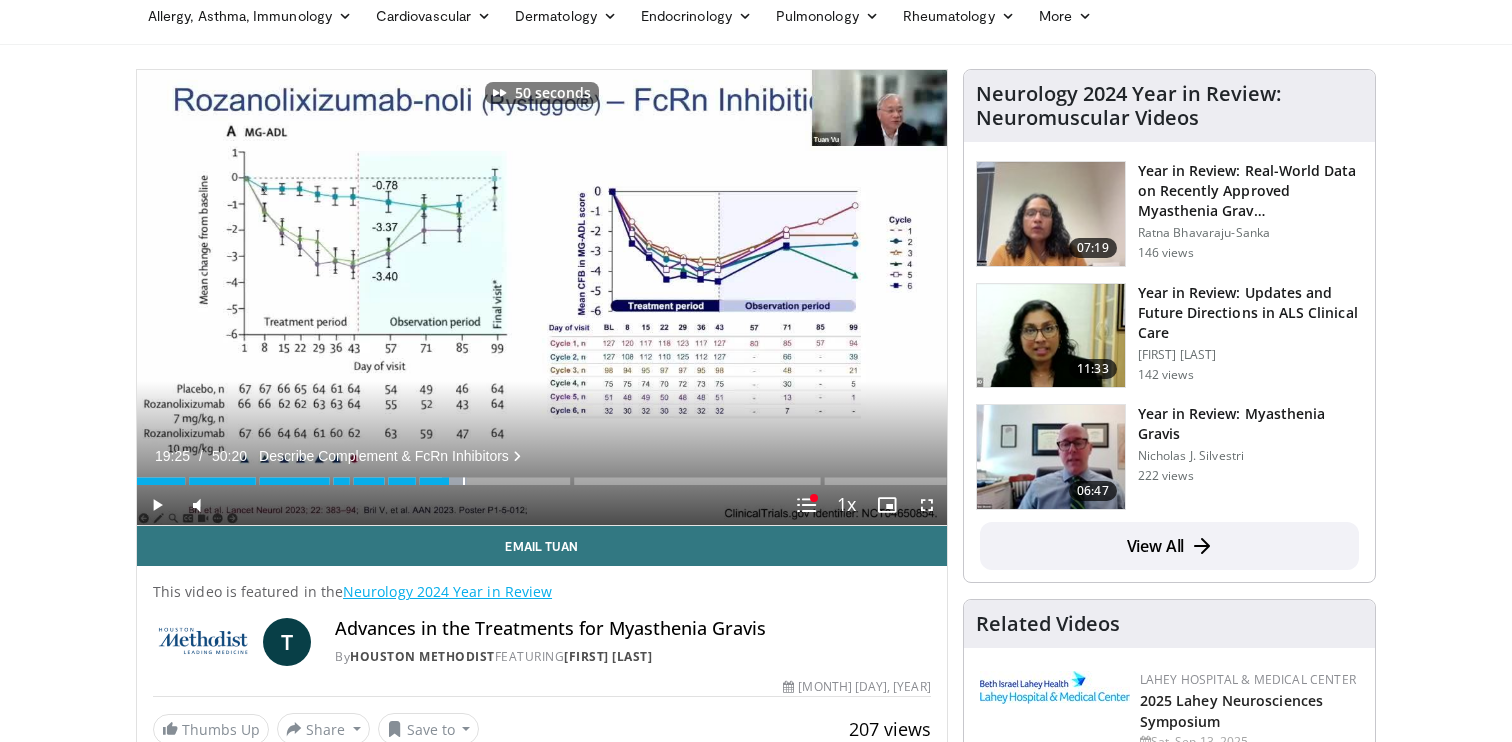 click on "Loaded :  40.73% 19:25 20:15" at bounding box center [542, 475] 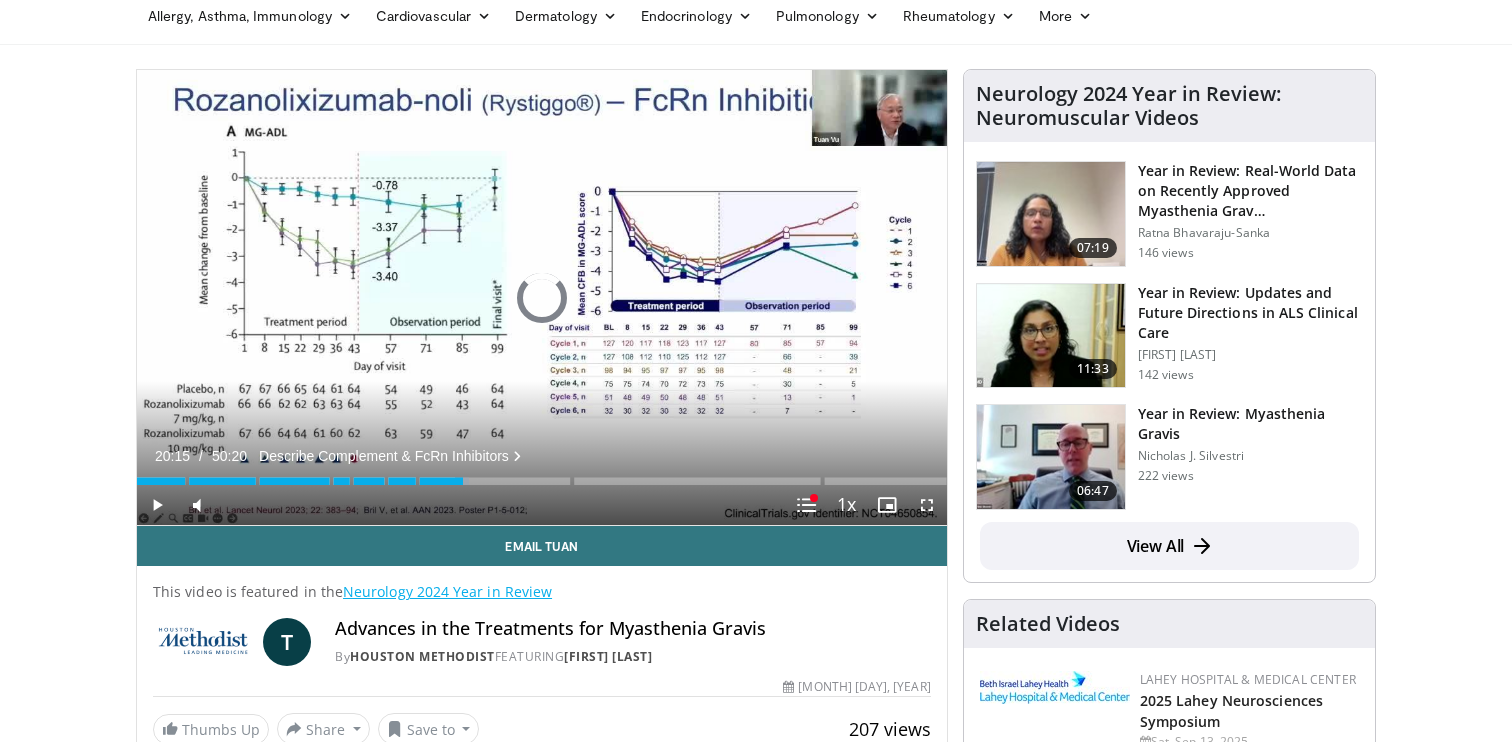 click at bounding box center [488, 481] 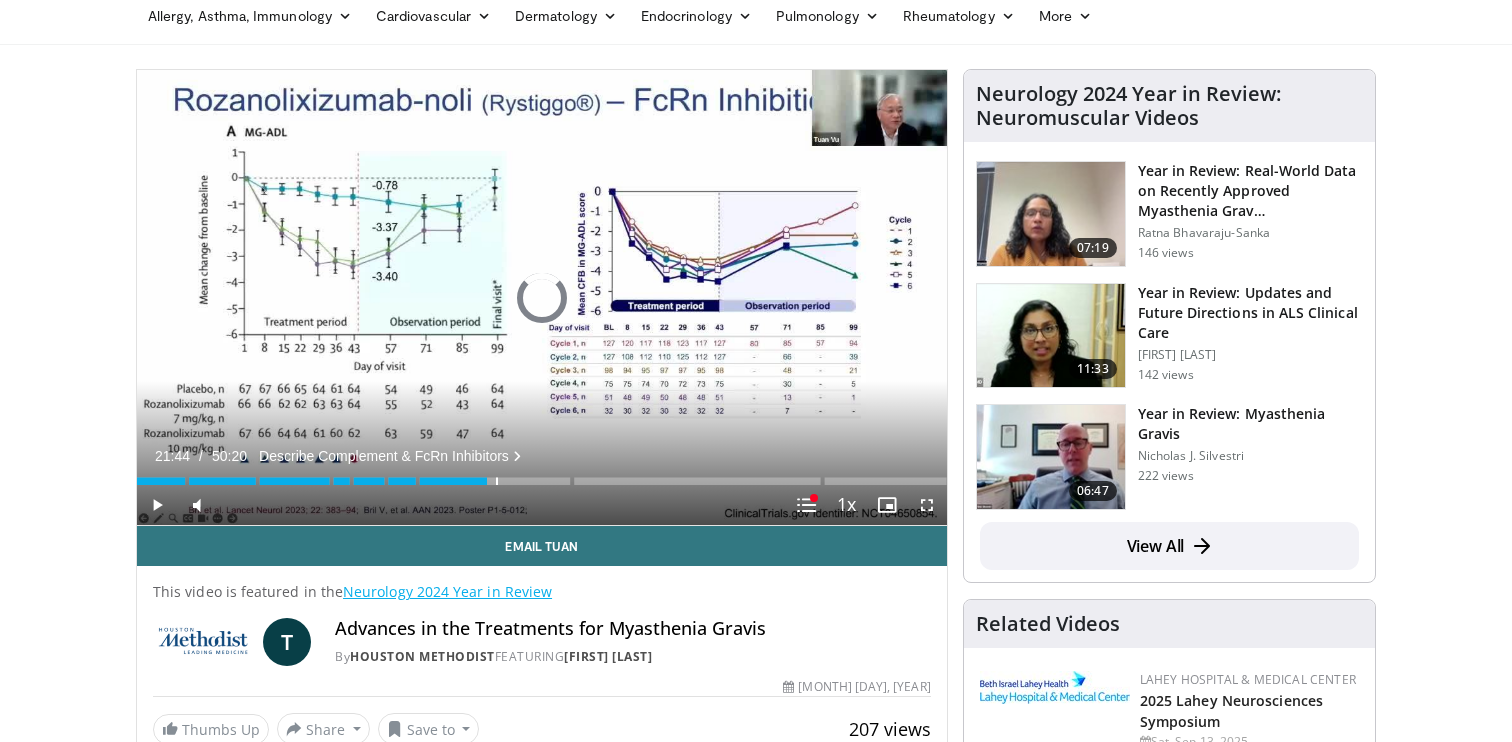 click at bounding box center (497, 481) 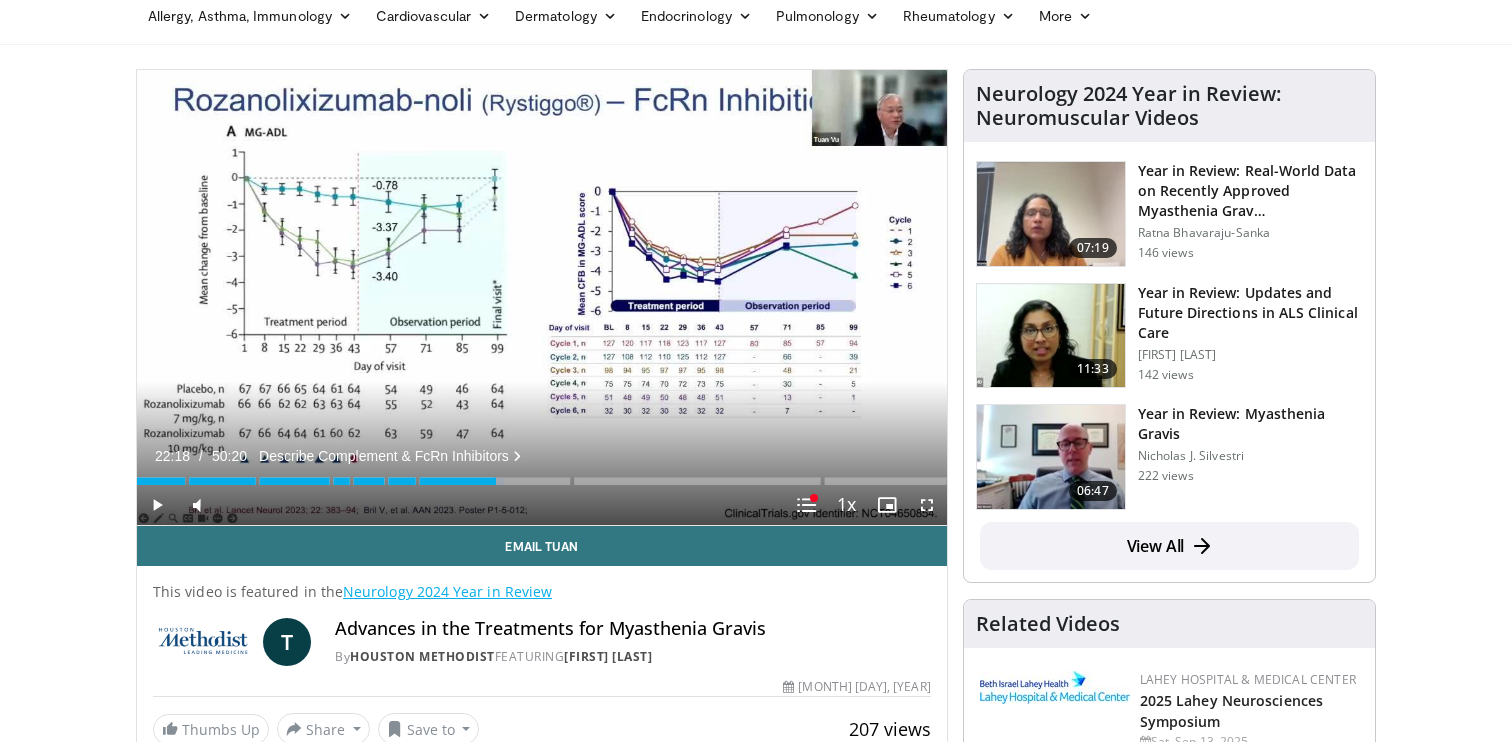 click at bounding box center (498, 481) 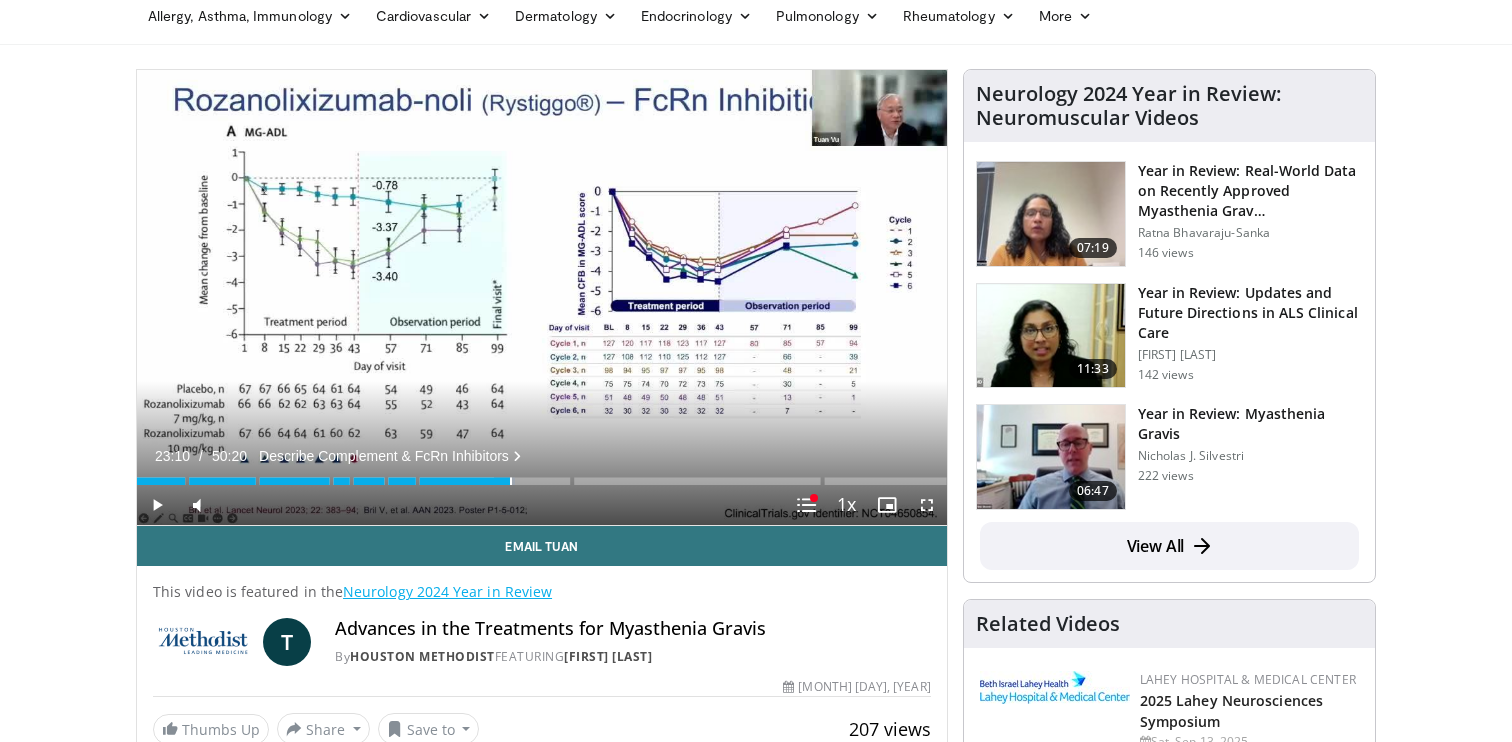 click at bounding box center (511, 481) 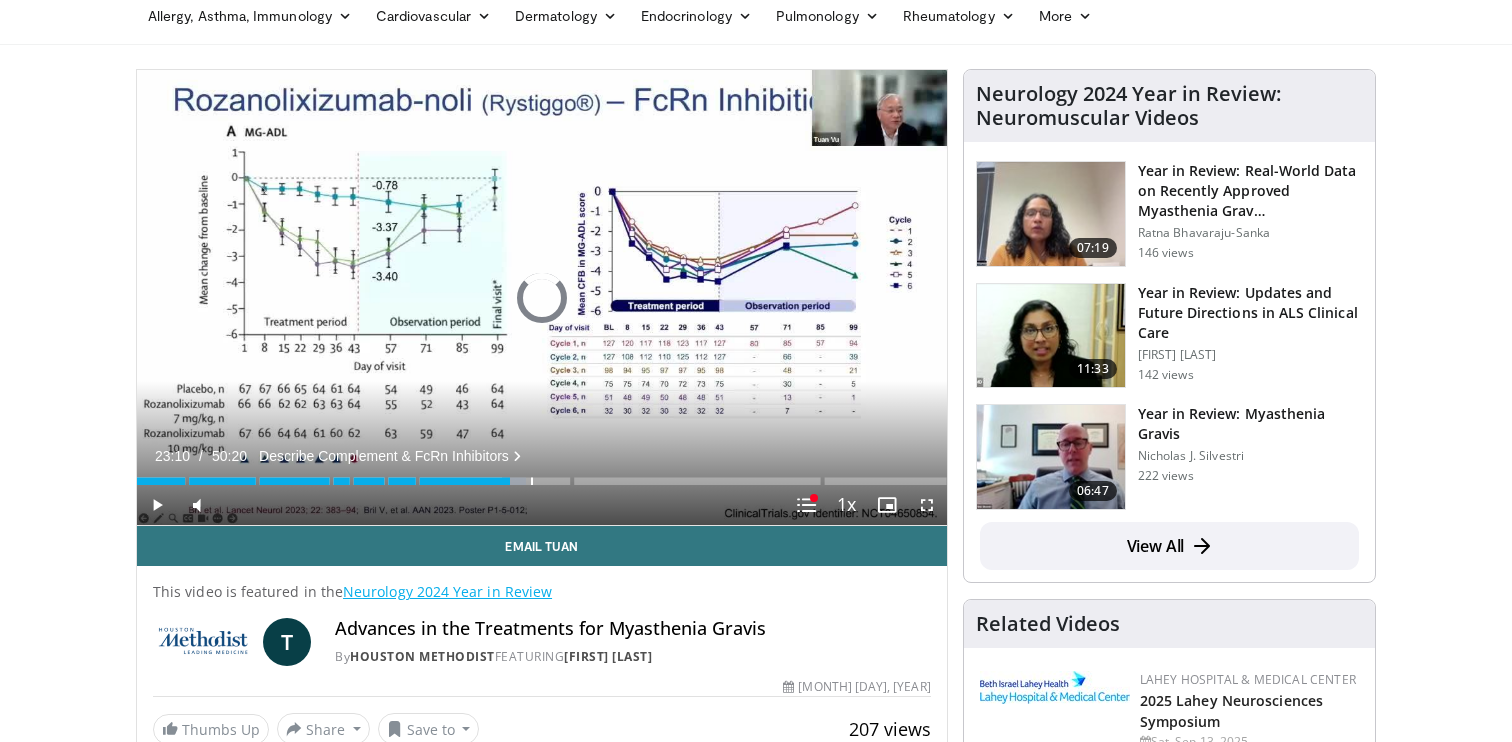 click at bounding box center [532, 481] 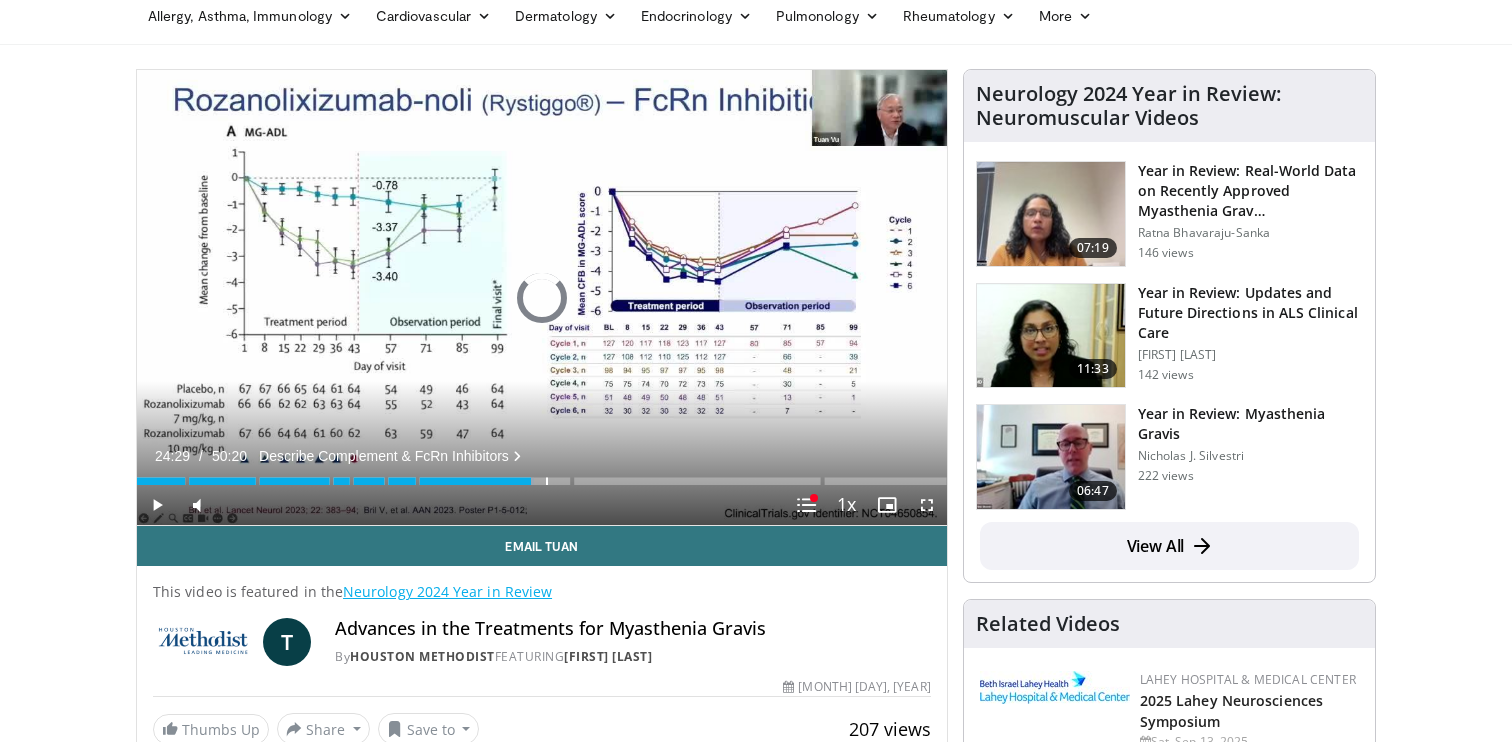 click at bounding box center (547, 481) 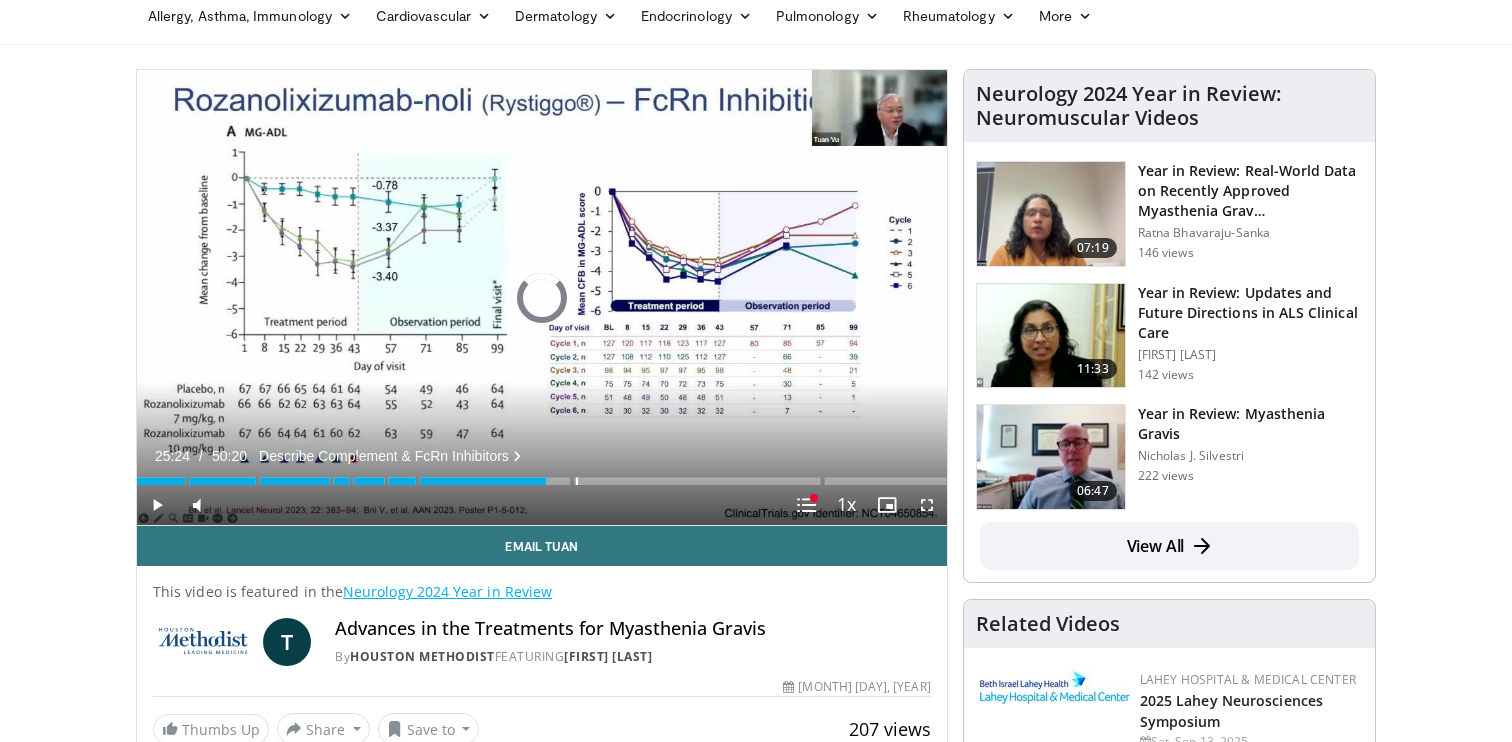 click on "Loaded :  51.04% 27:16 27:16" at bounding box center [542, 481] 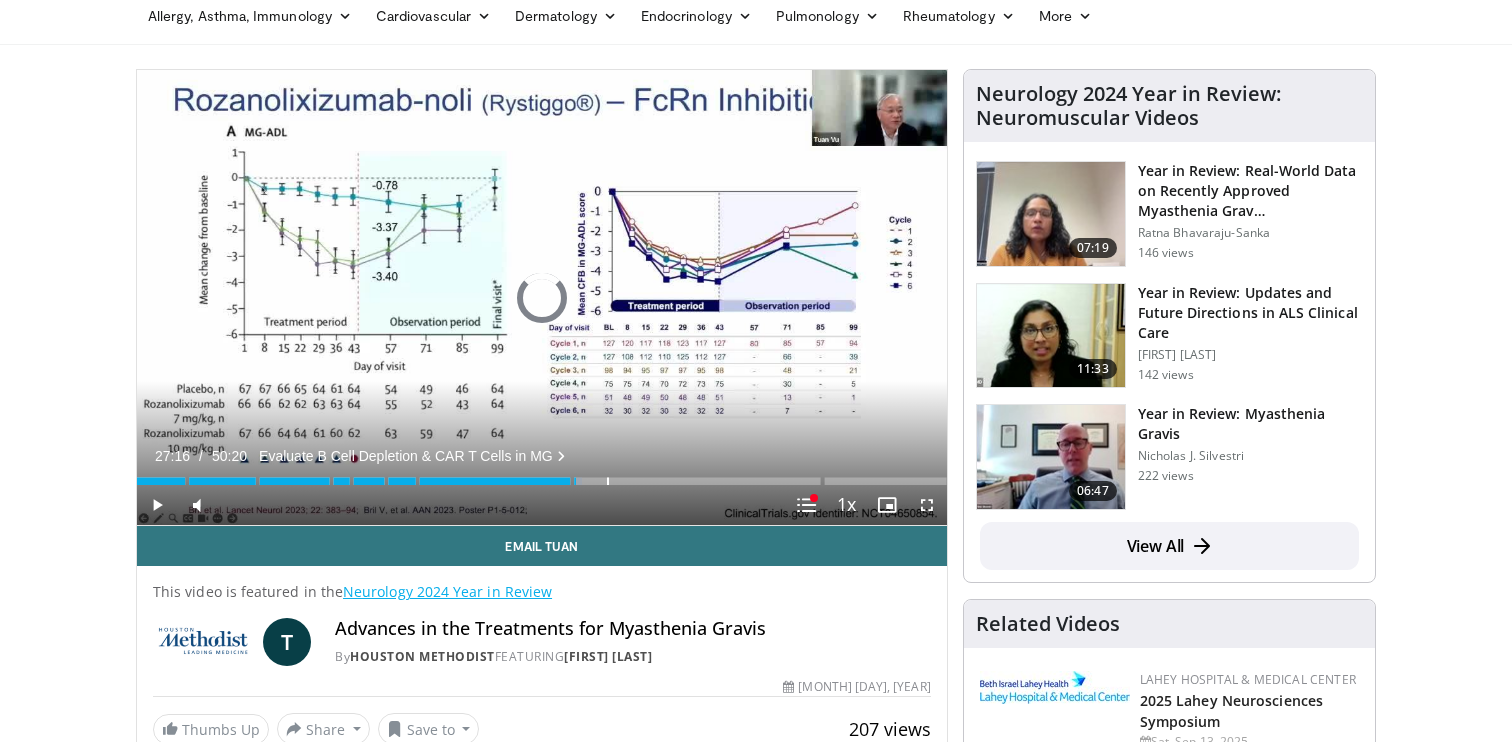 click at bounding box center [608, 481] 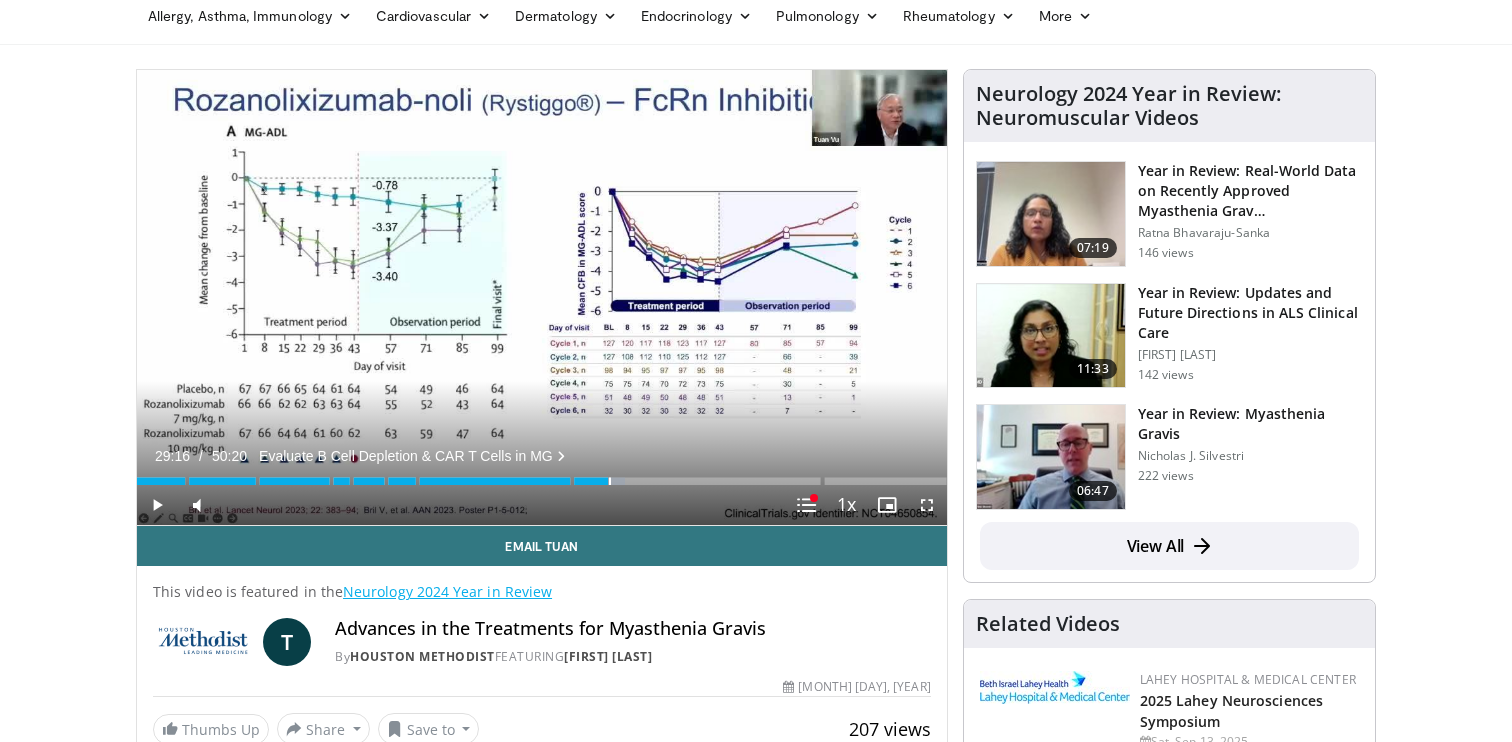 click at bounding box center [610, 481] 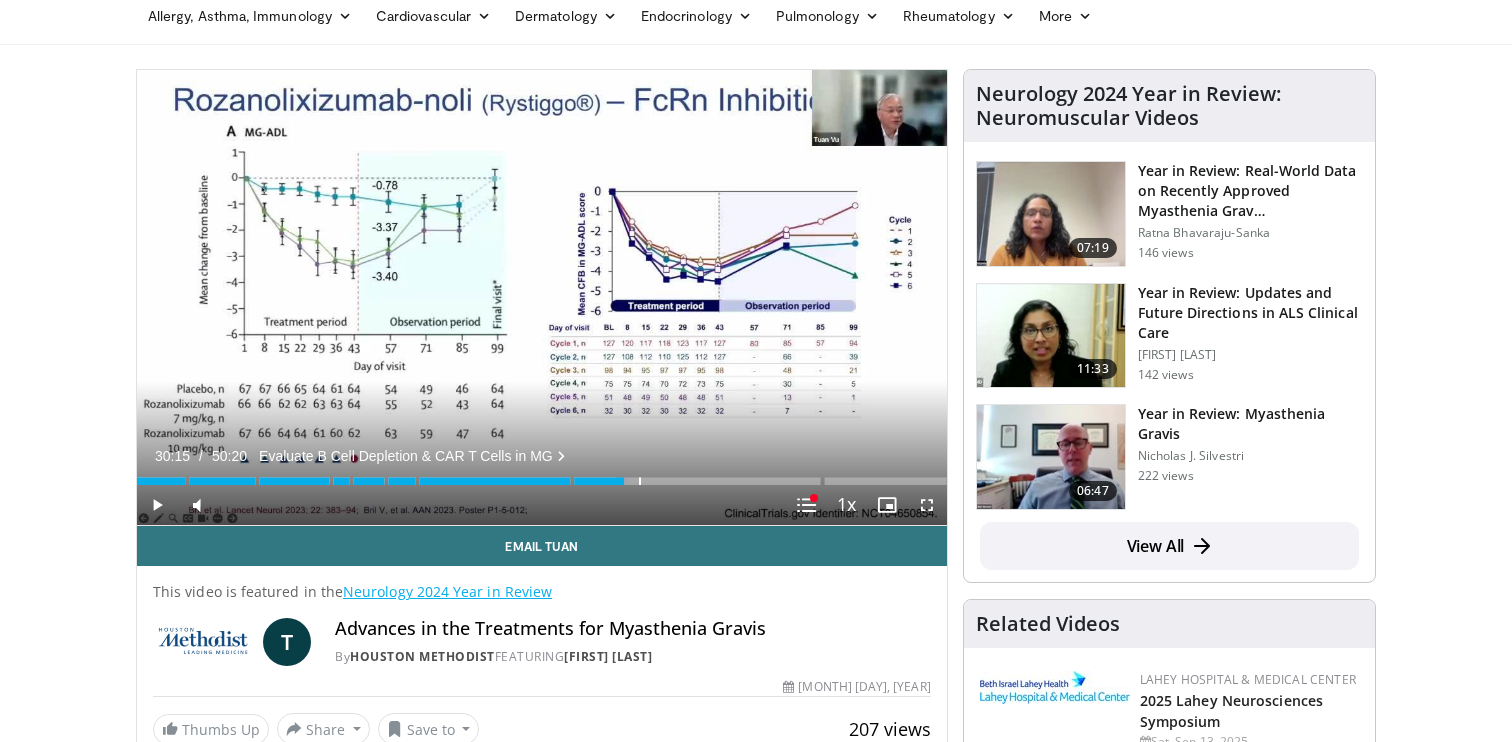 click at bounding box center [640, 481] 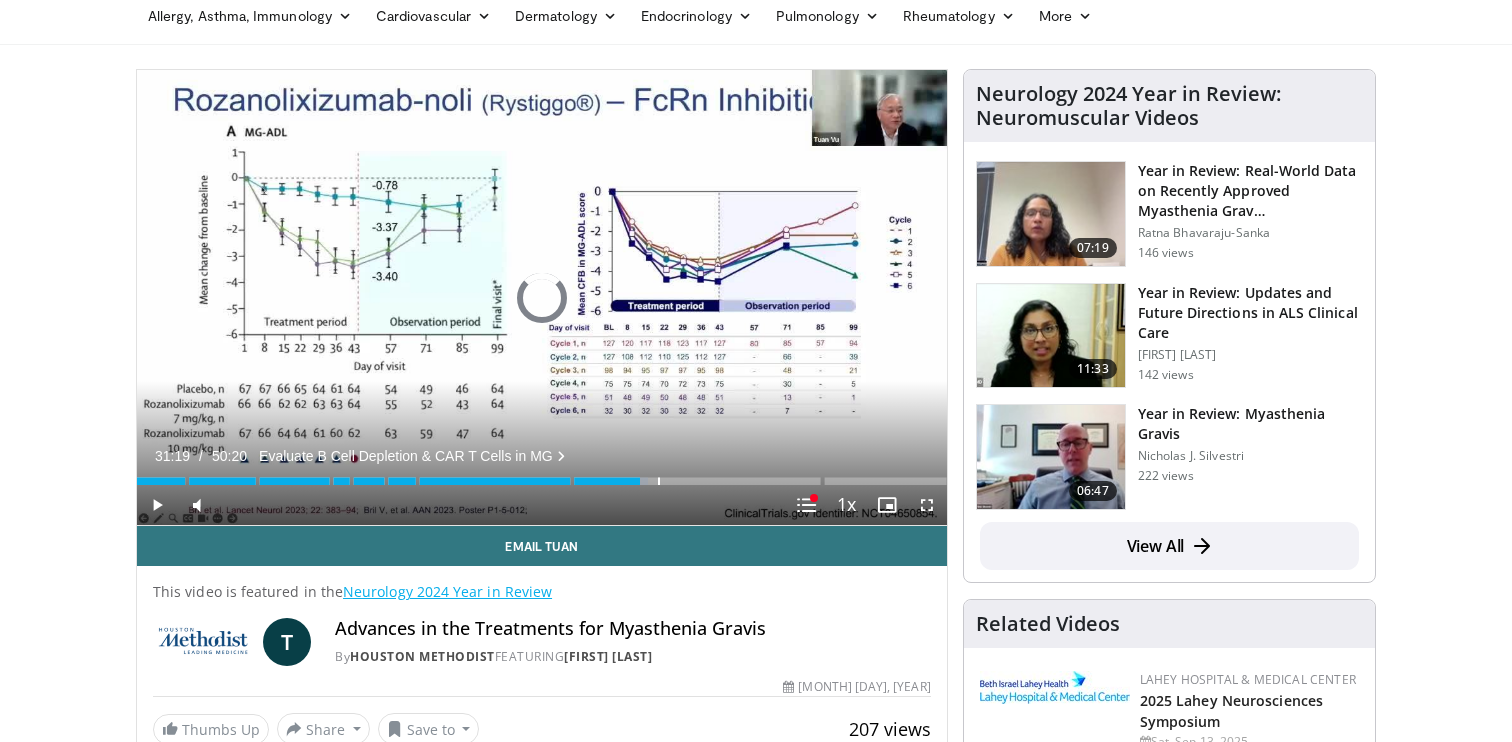 click at bounding box center [659, 481] 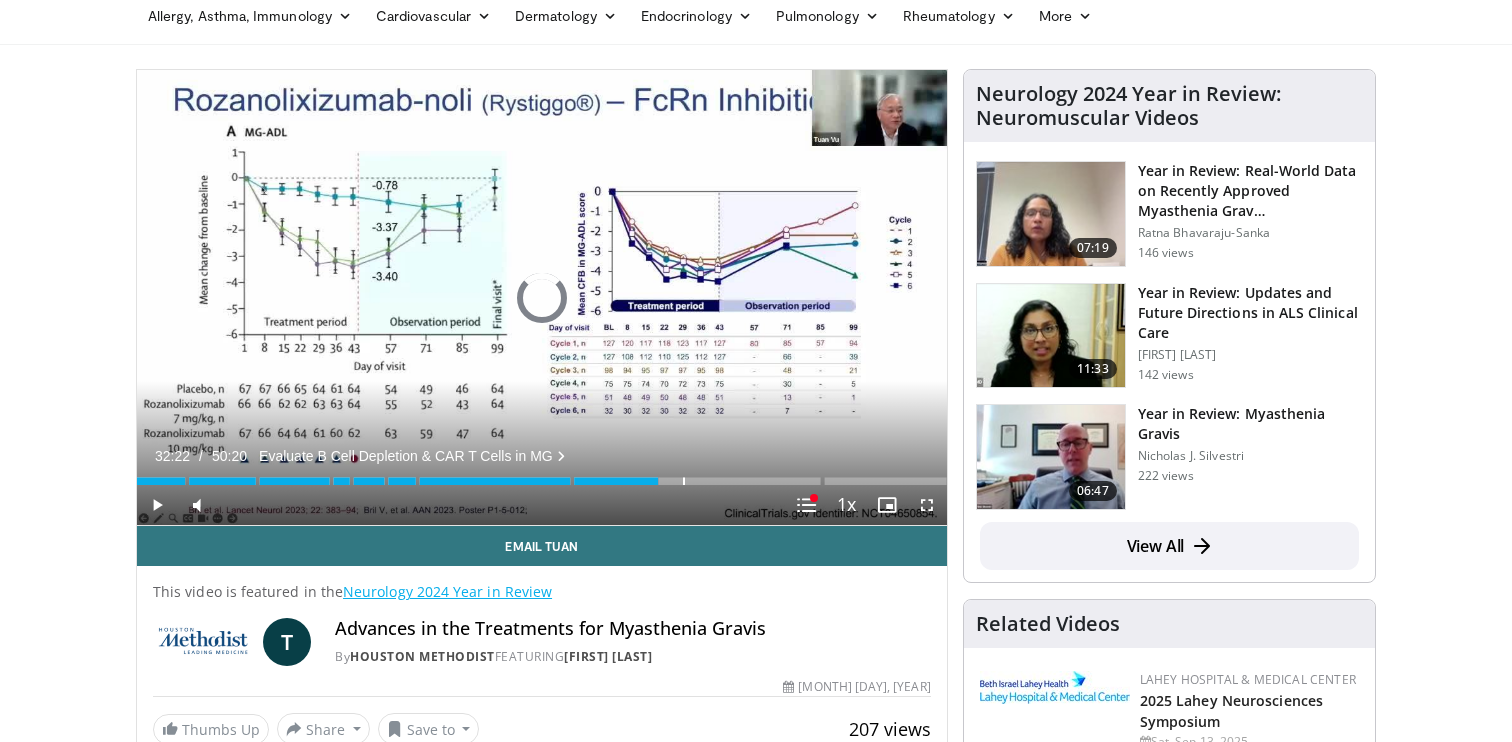 click at bounding box center [684, 481] 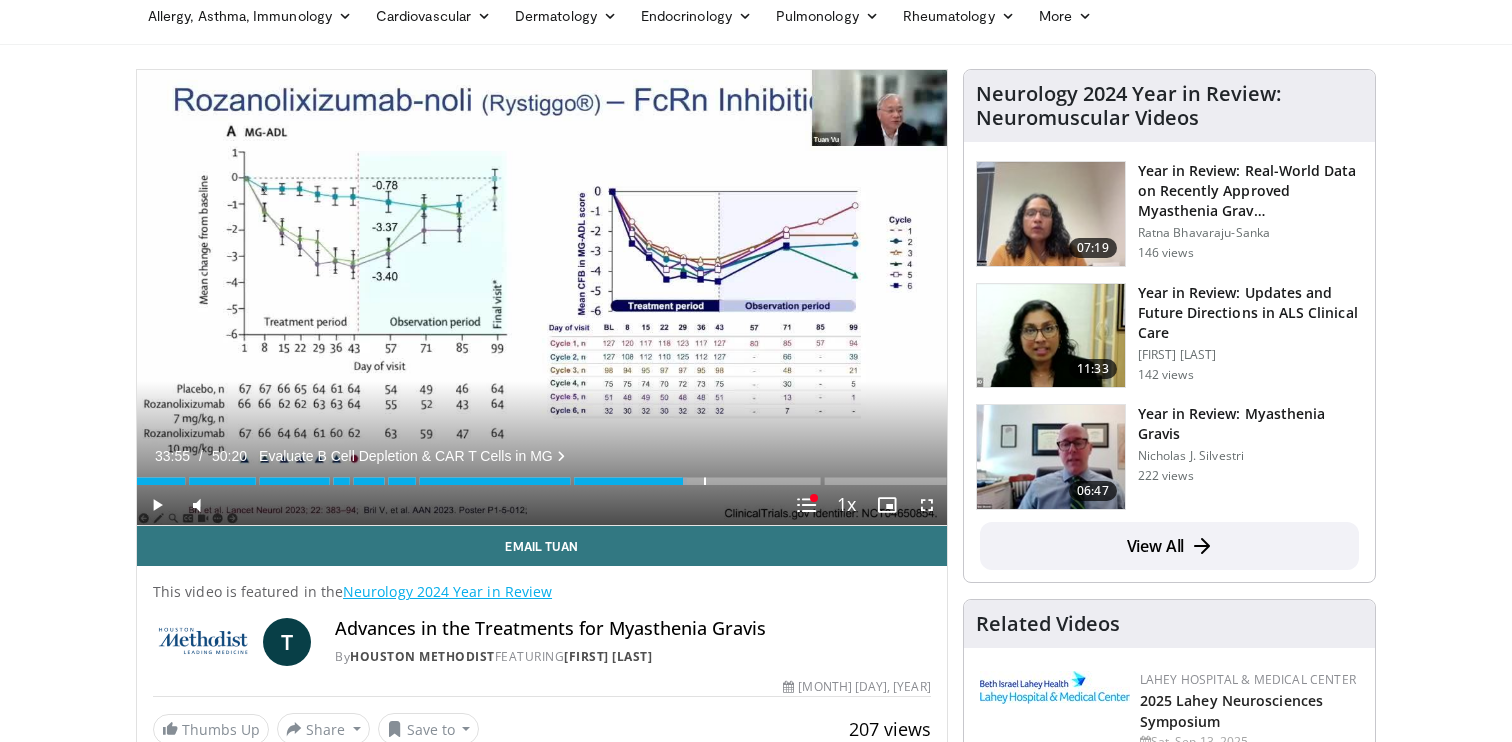 click at bounding box center (705, 481) 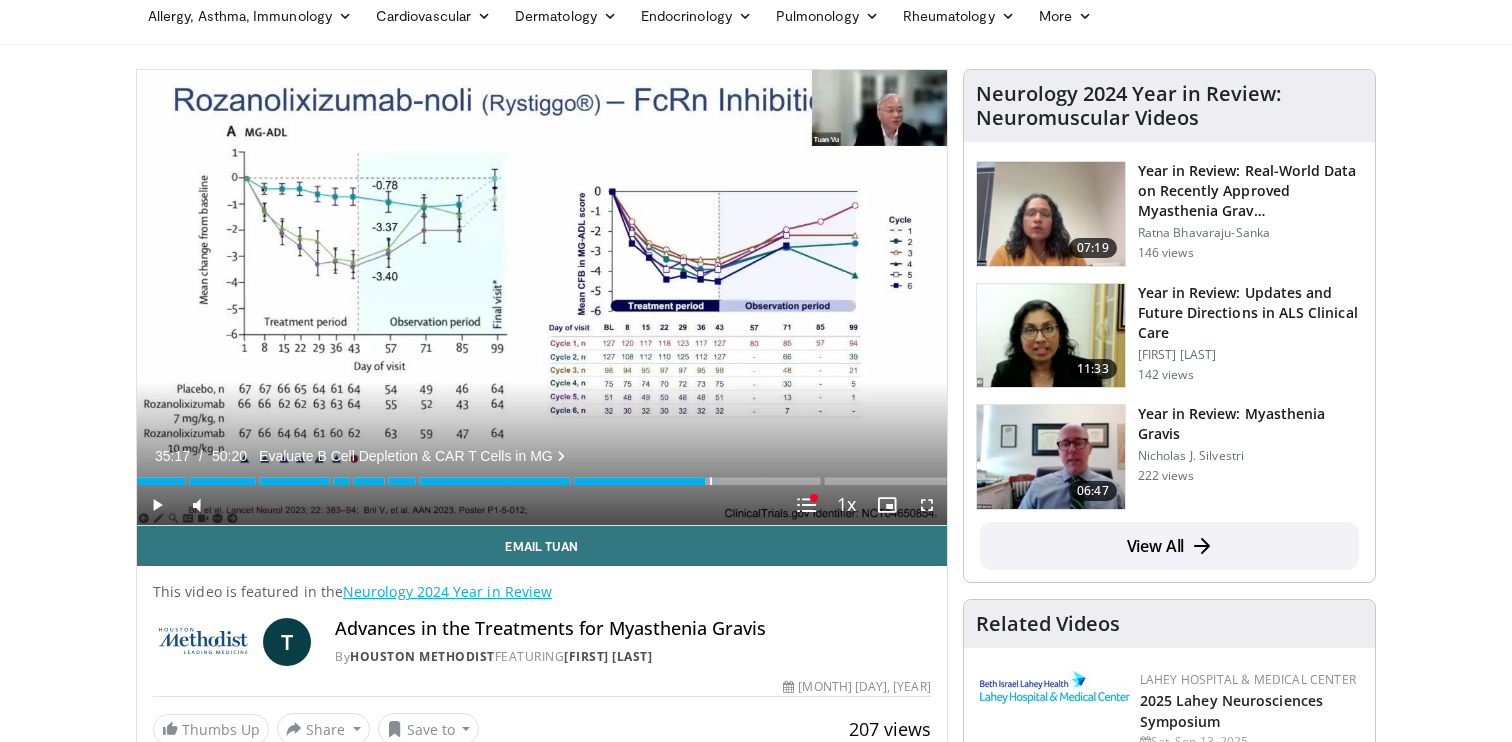 click at bounding box center [711, 481] 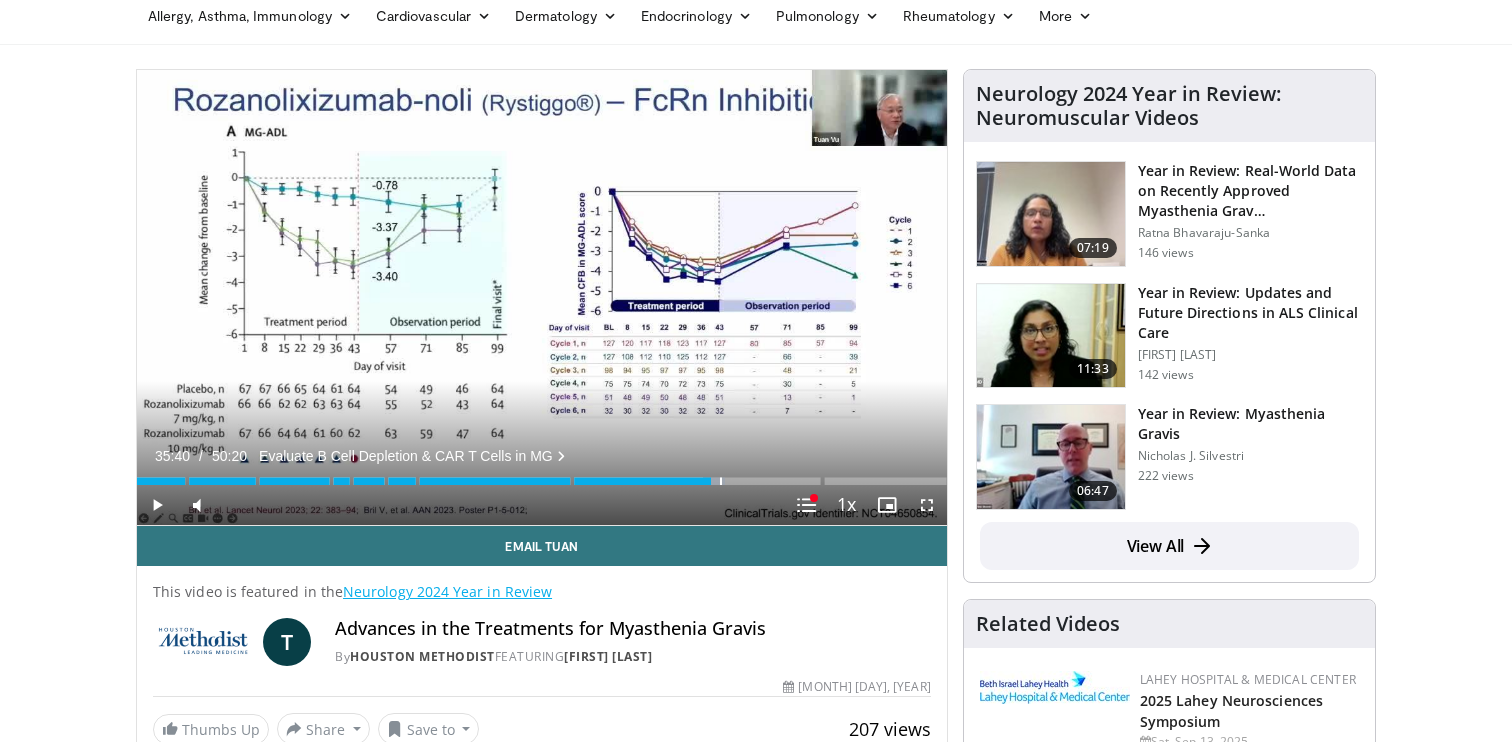 click at bounding box center [721, 481] 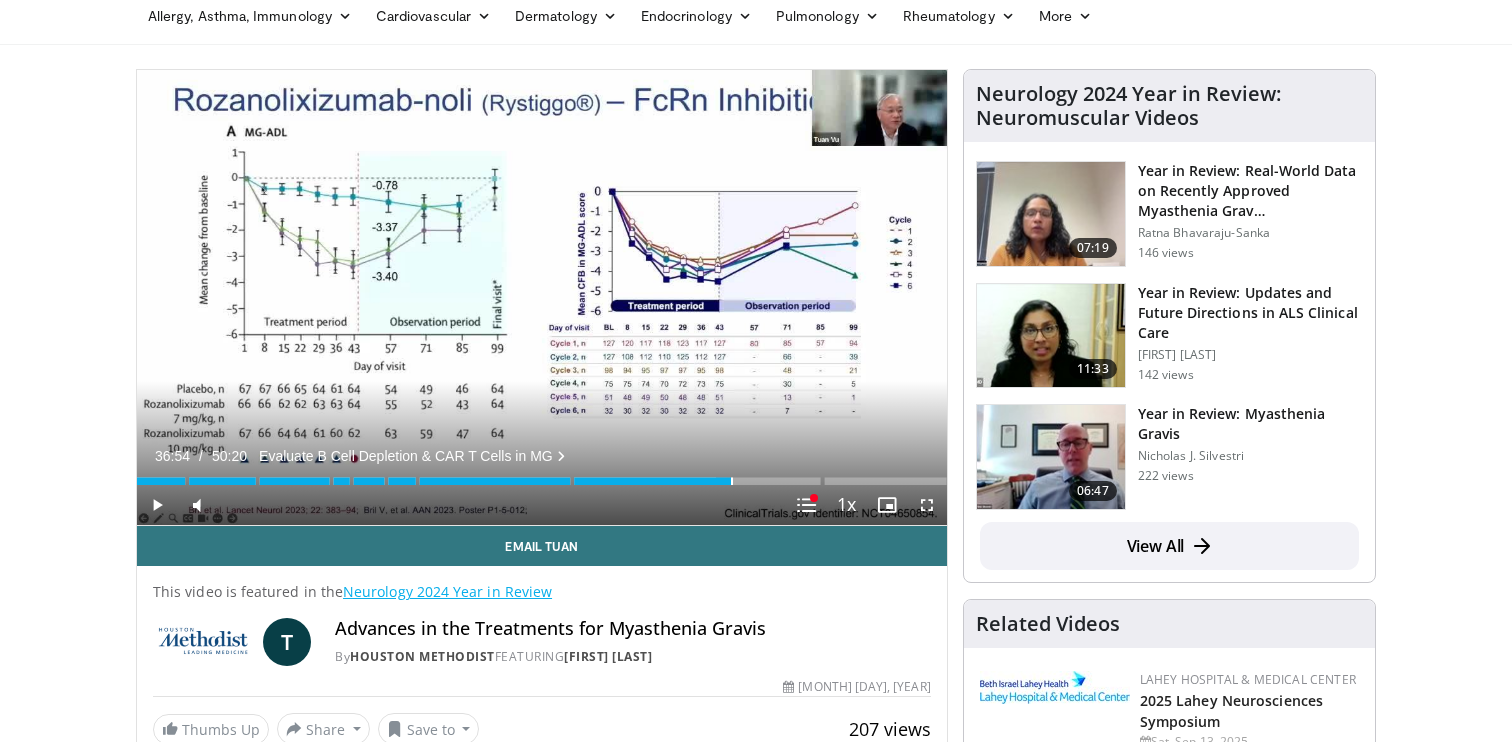 click on "Loaded :  72.92% 36:54 36:54" at bounding box center [542, 475] 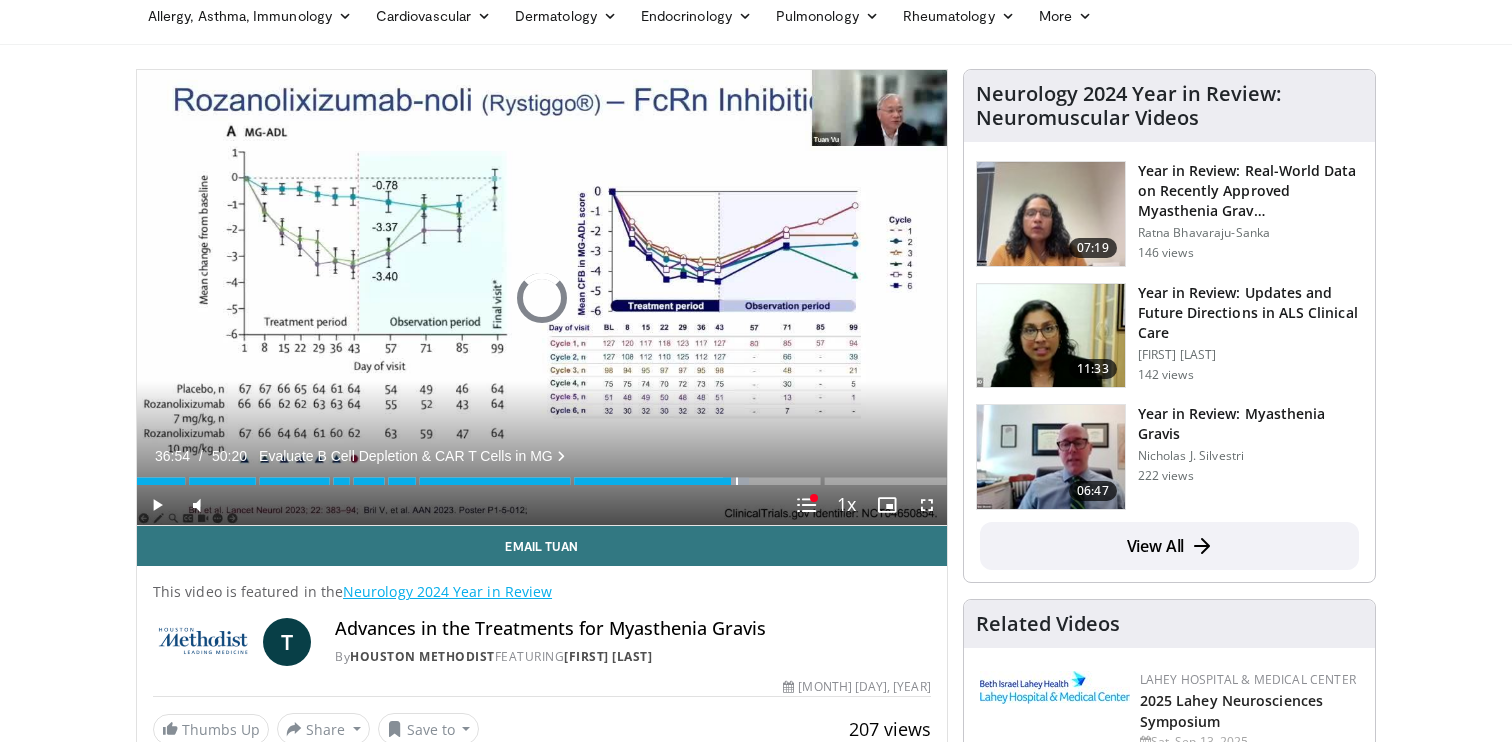 click at bounding box center (737, 481) 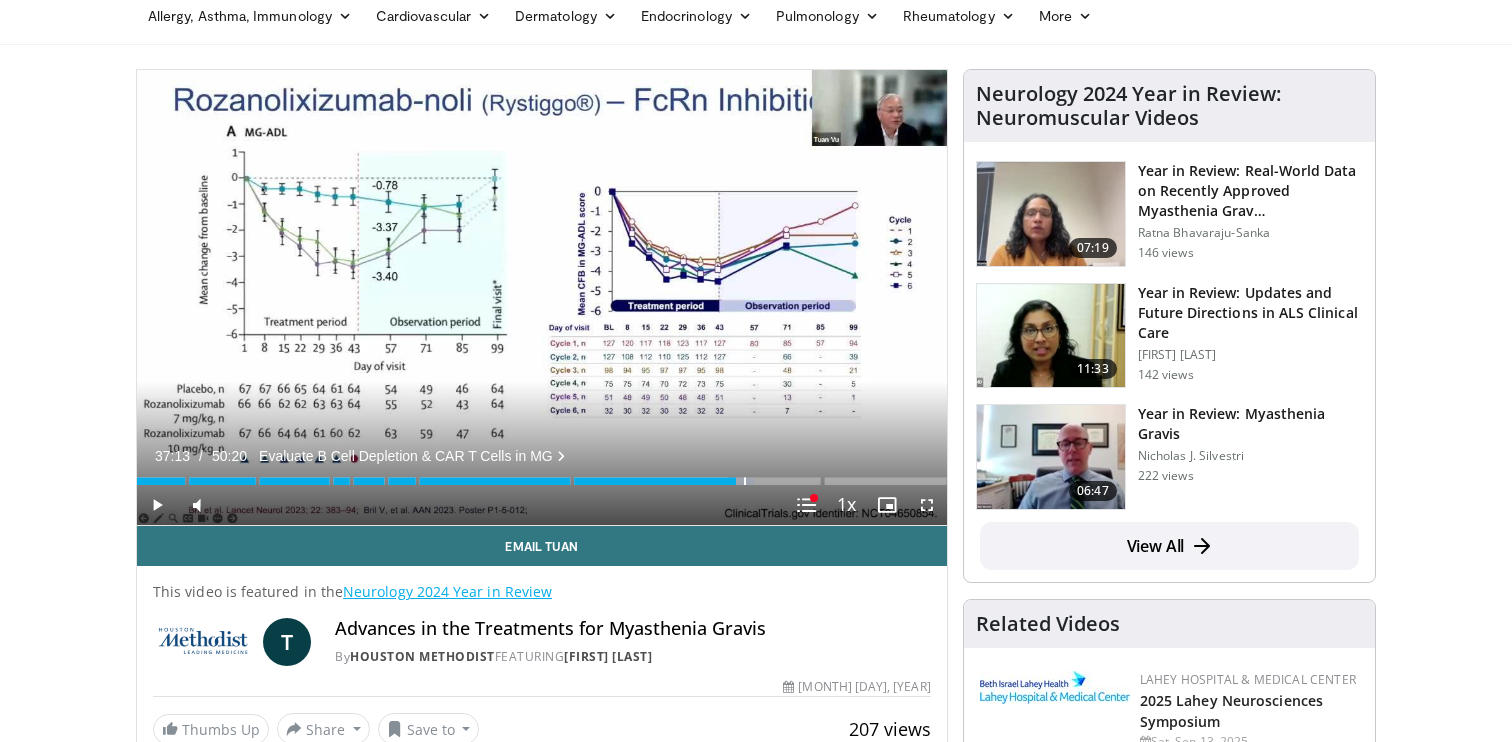 click at bounding box center [745, 481] 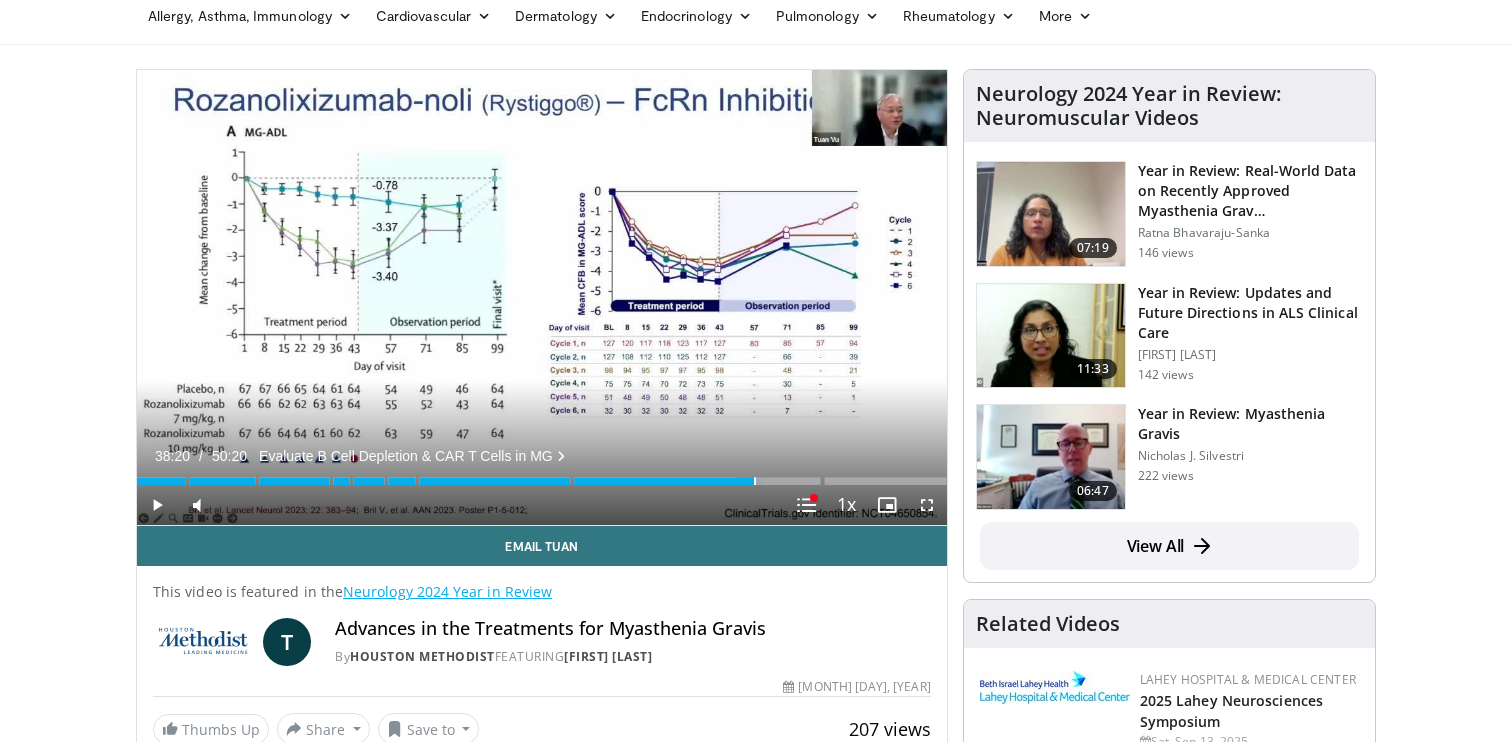 click at bounding box center [755, 481] 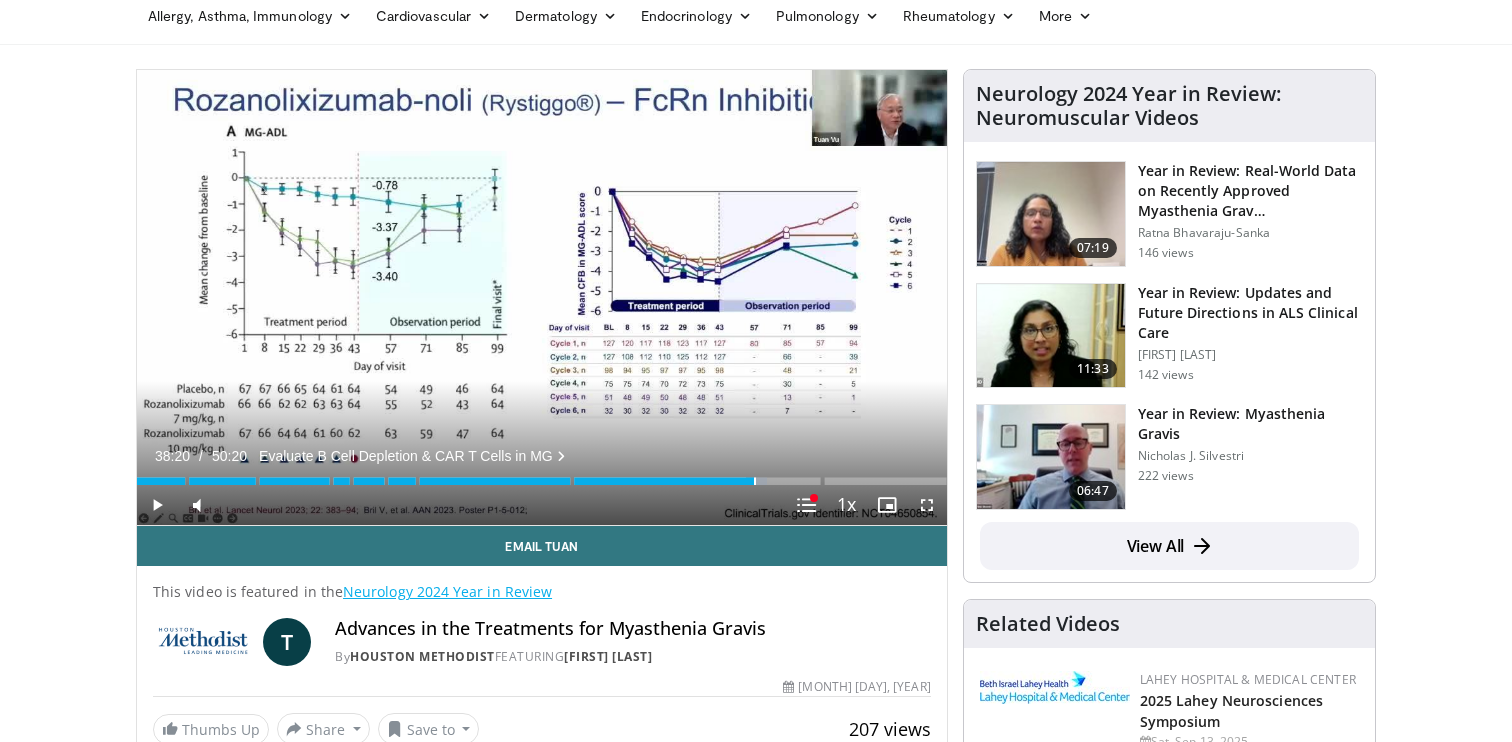 click on "Loaded :  77.85% 38:20 38:20" at bounding box center [542, 481] 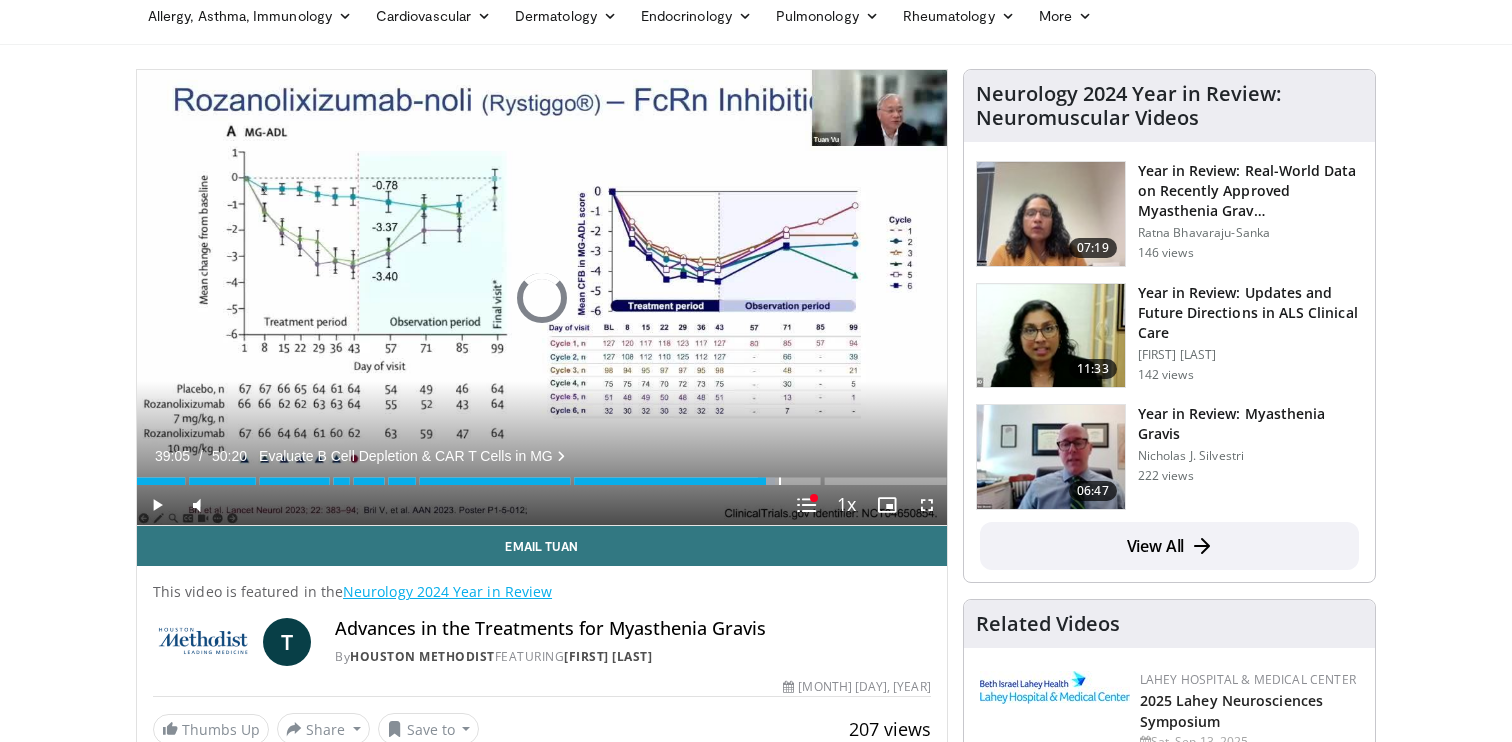 click at bounding box center (780, 481) 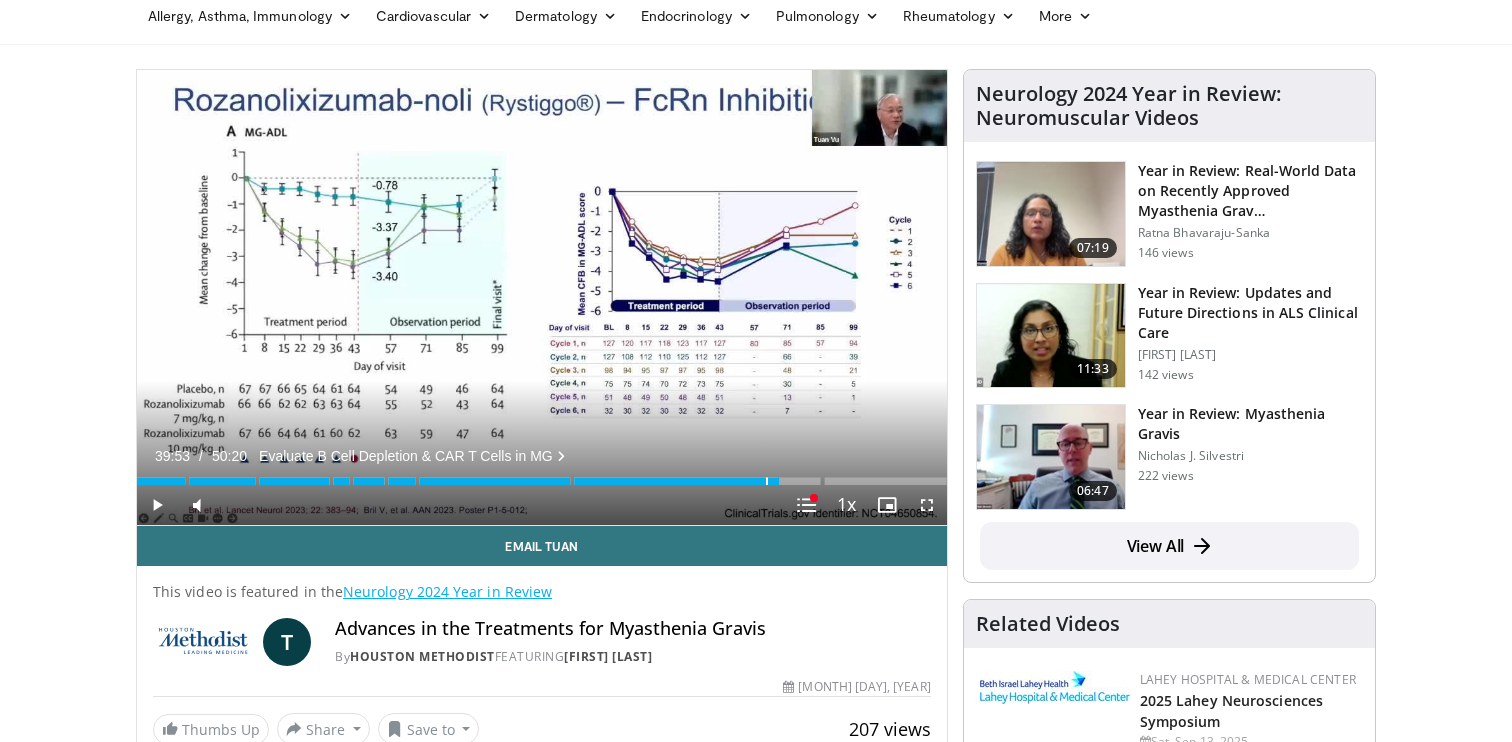 click at bounding box center [767, 481] 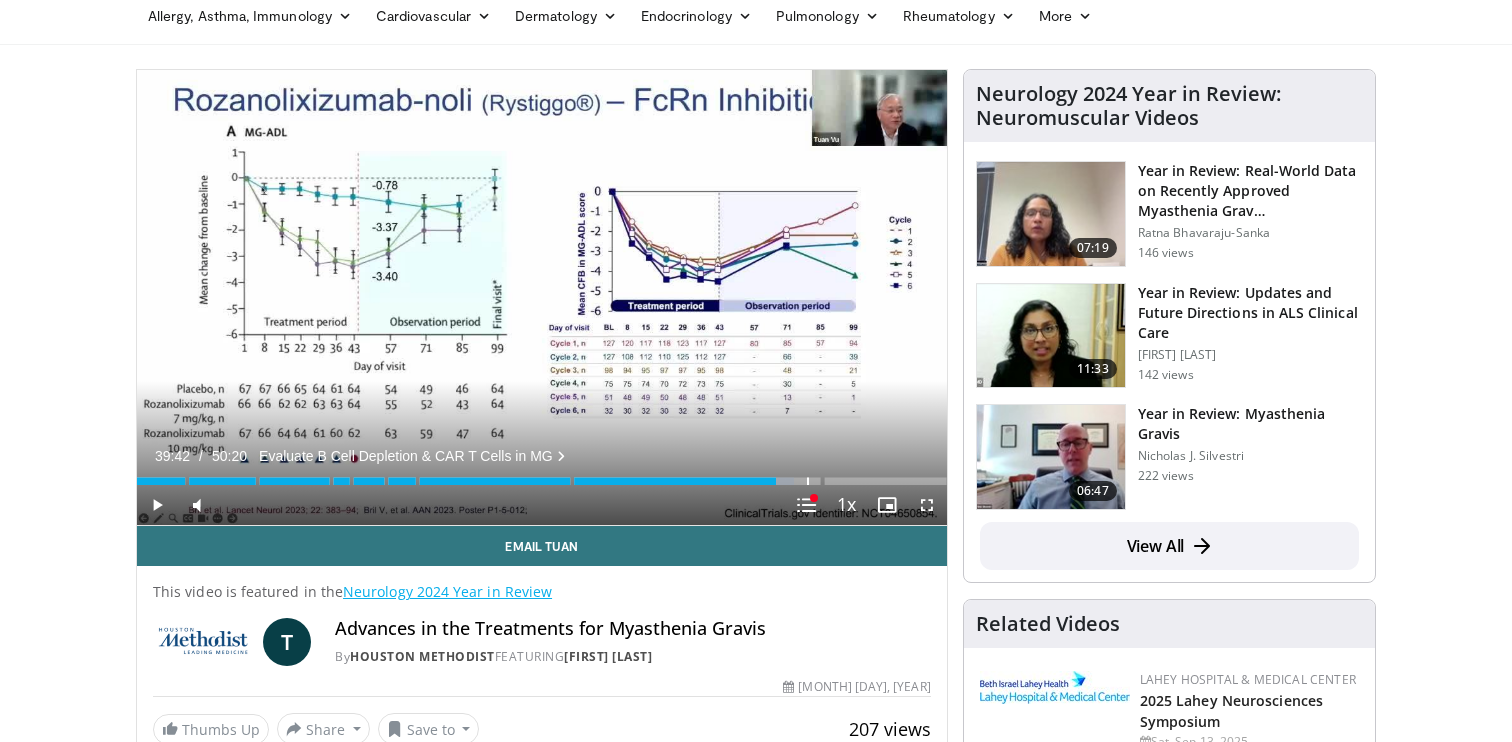 click on "Loaded :  81.13% 39:42 41:38" at bounding box center [542, 481] 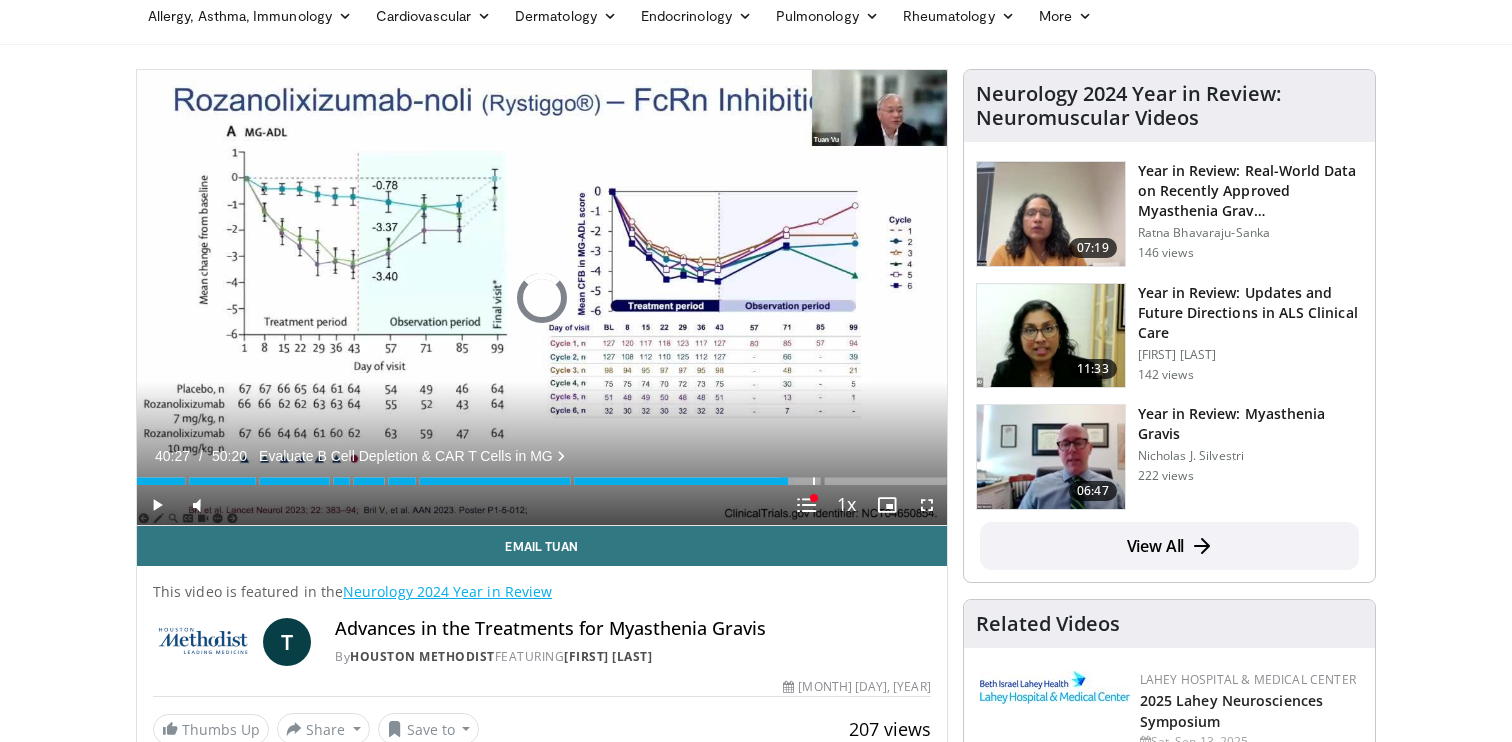 click at bounding box center (814, 481) 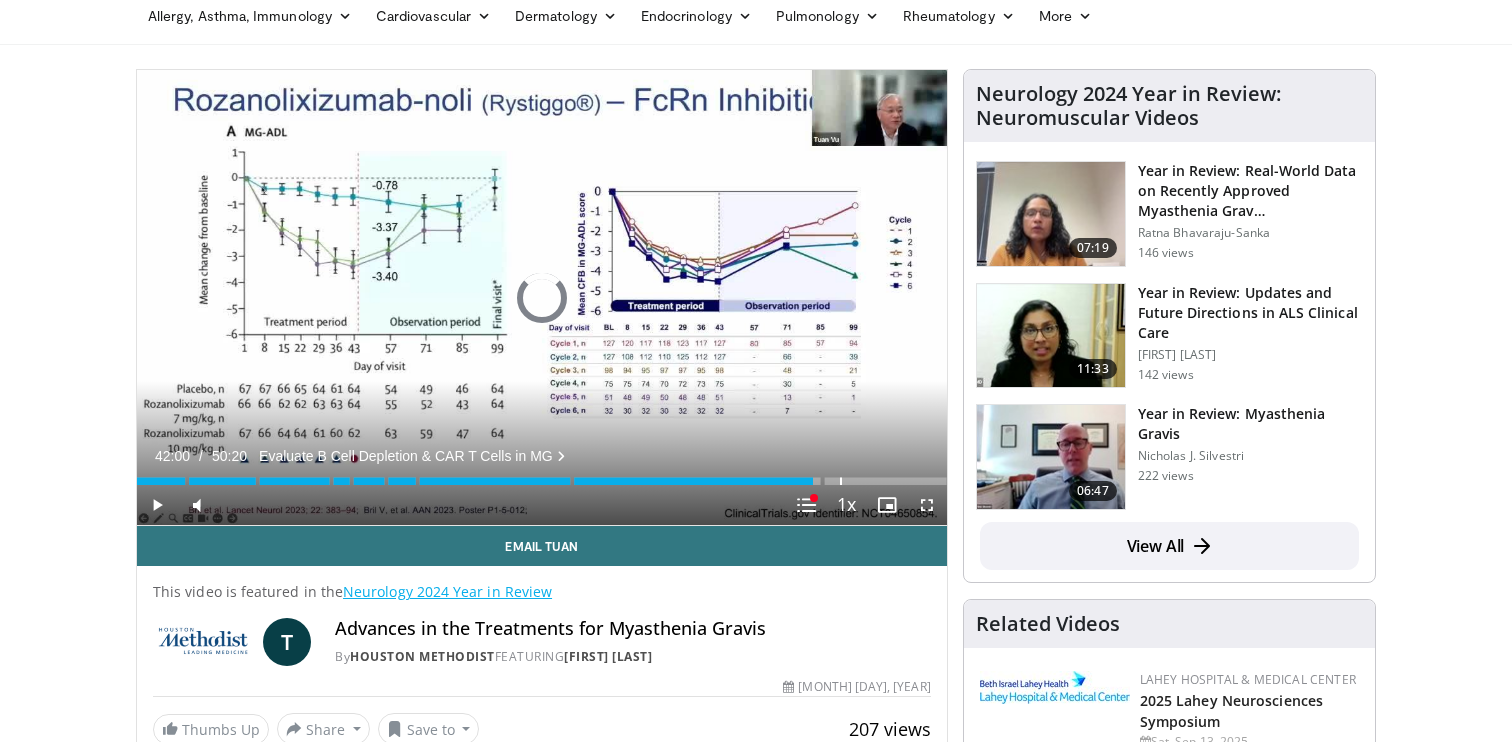 click at bounding box center (841, 481) 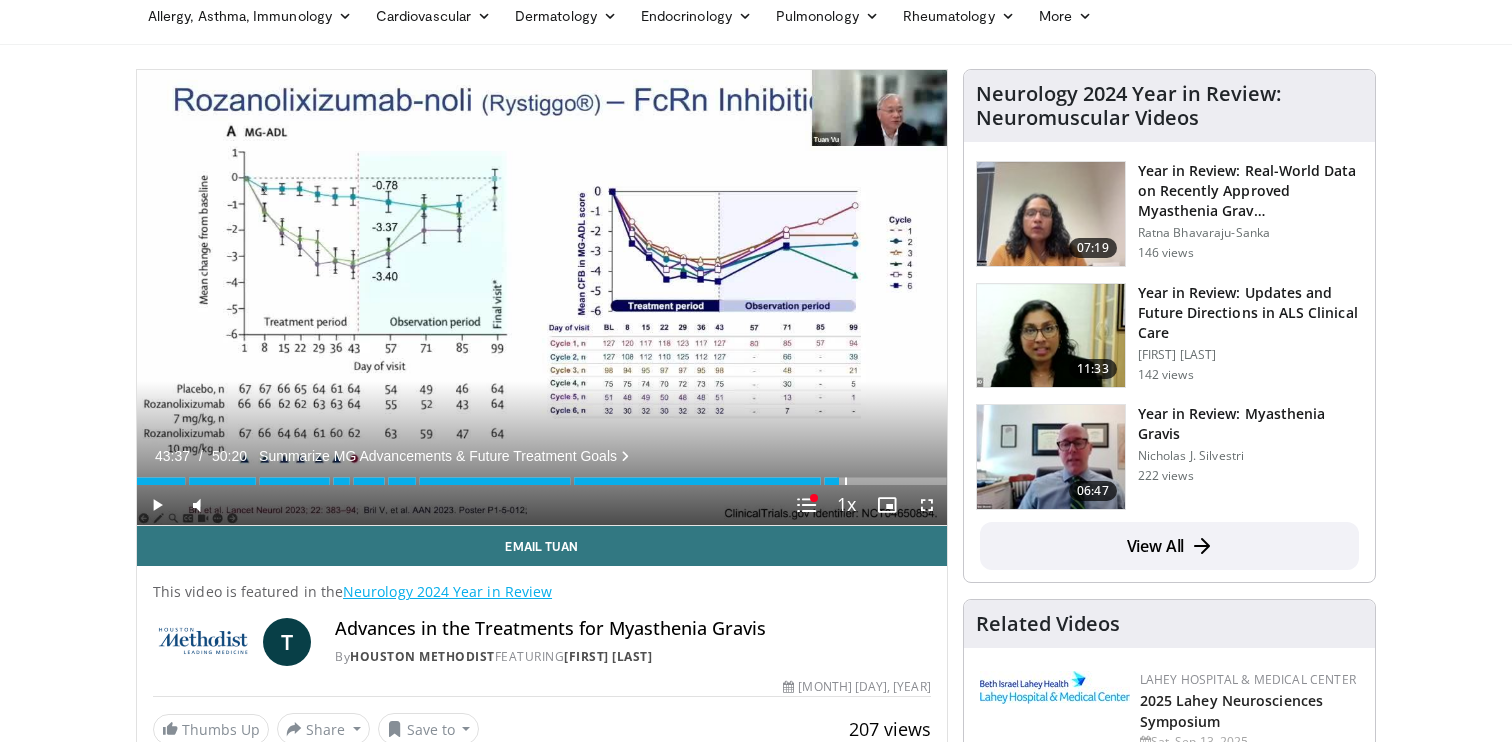 click at bounding box center [846, 481] 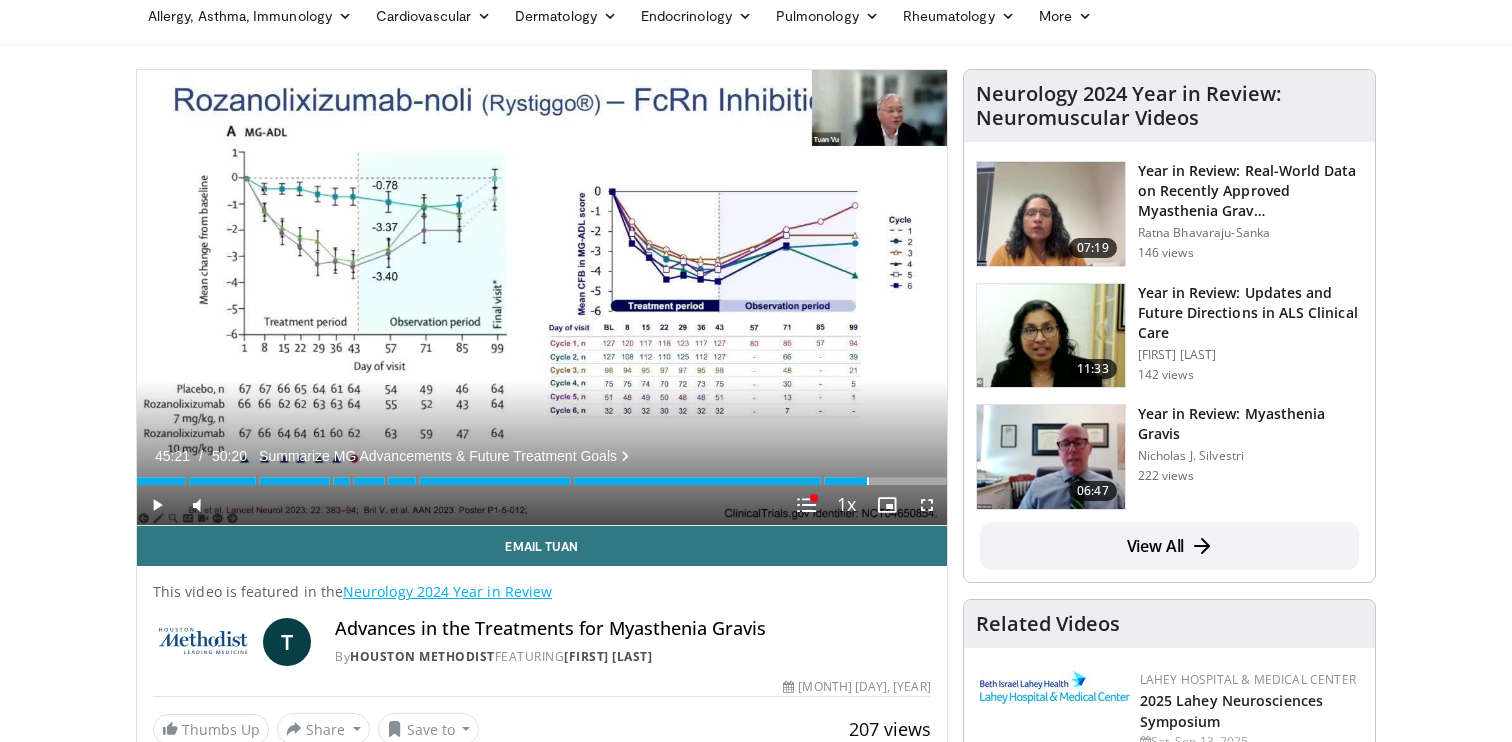 click at bounding box center (868, 481) 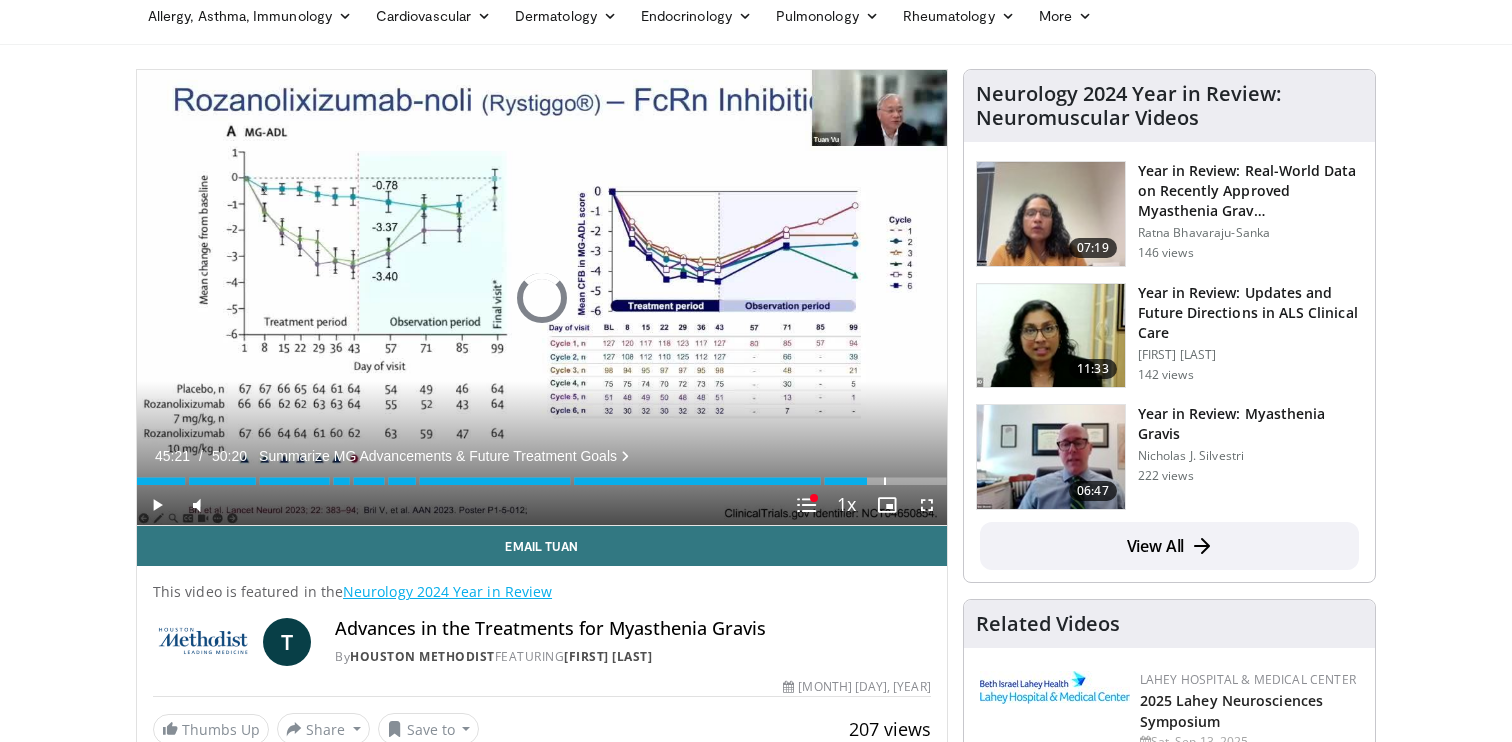 click at bounding box center (885, 481) 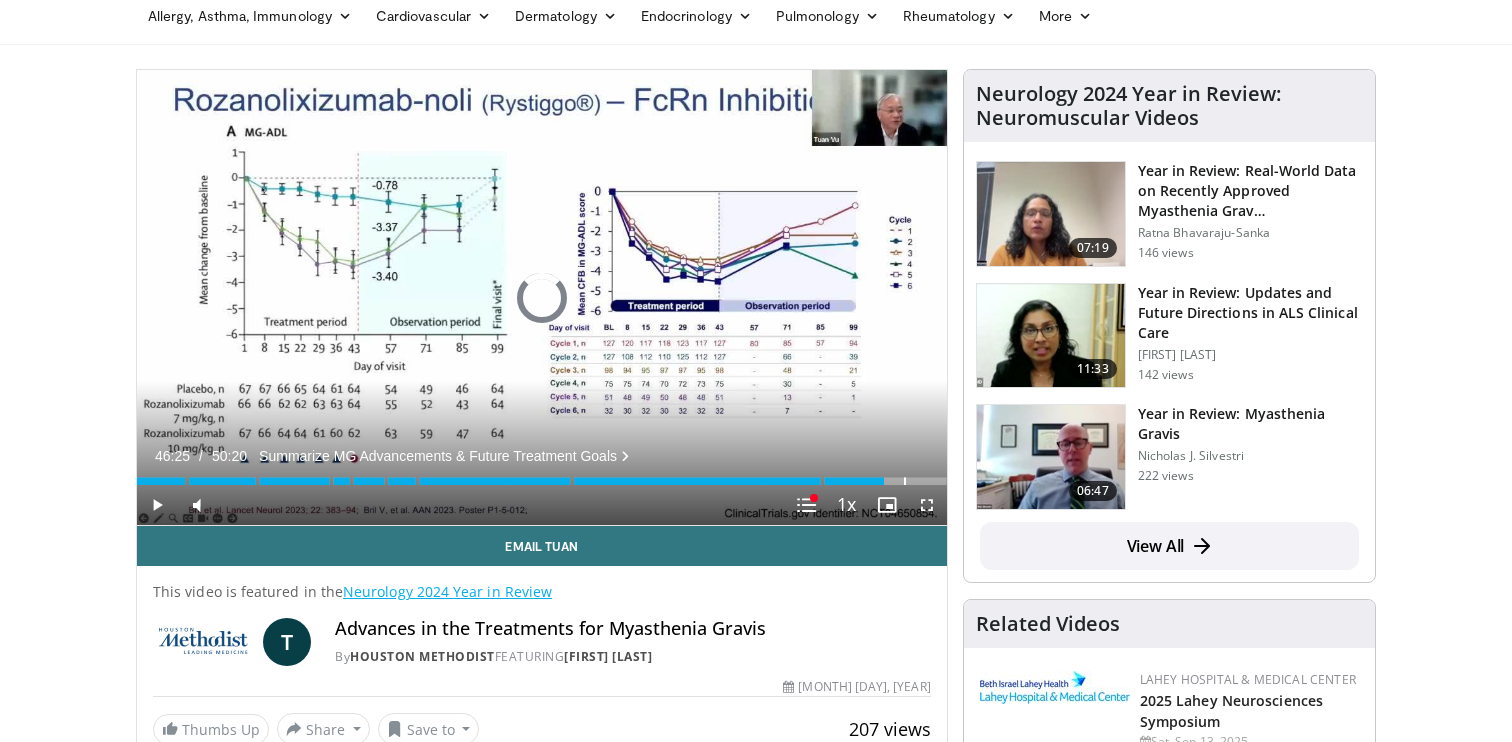 click at bounding box center (905, 481) 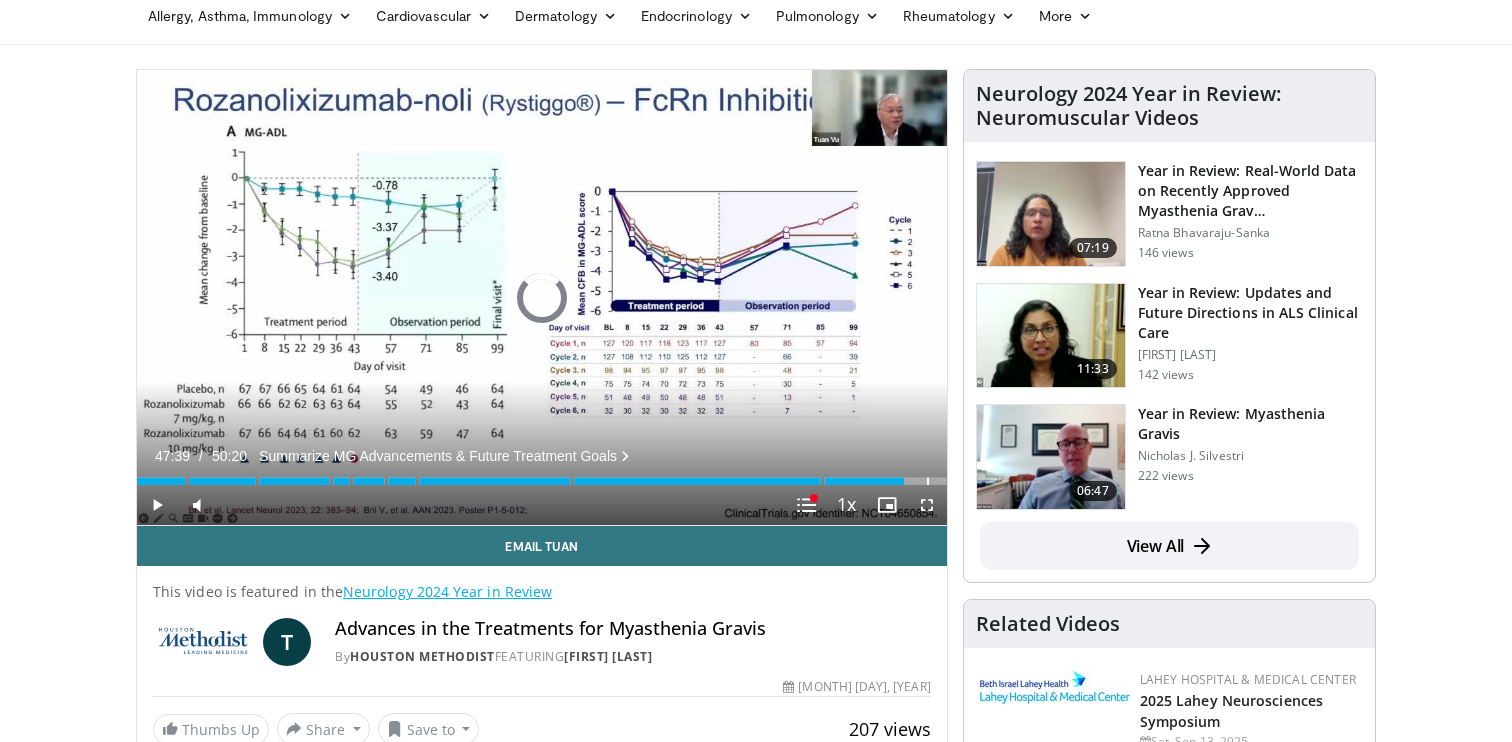 click at bounding box center [928, 481] 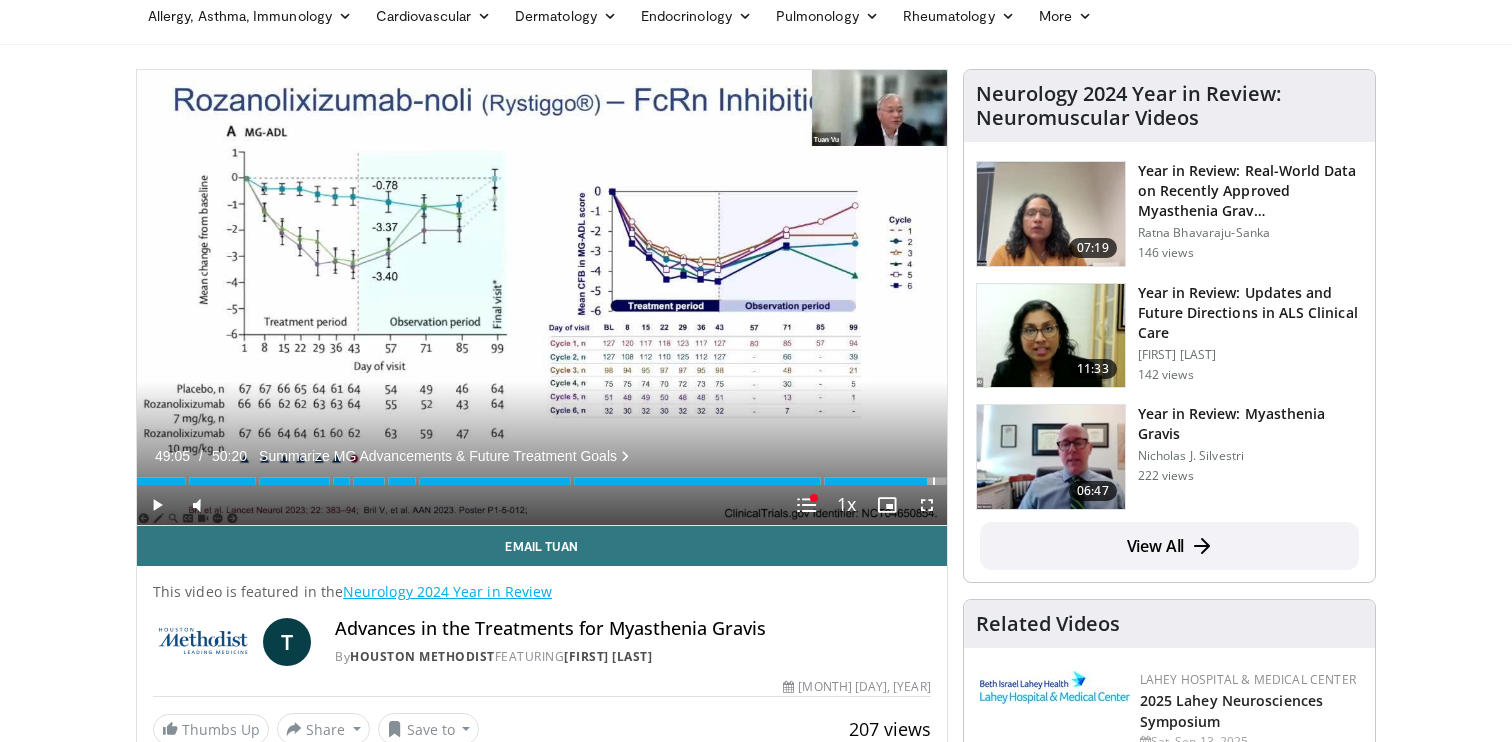 click at bounding box center (934, 481) 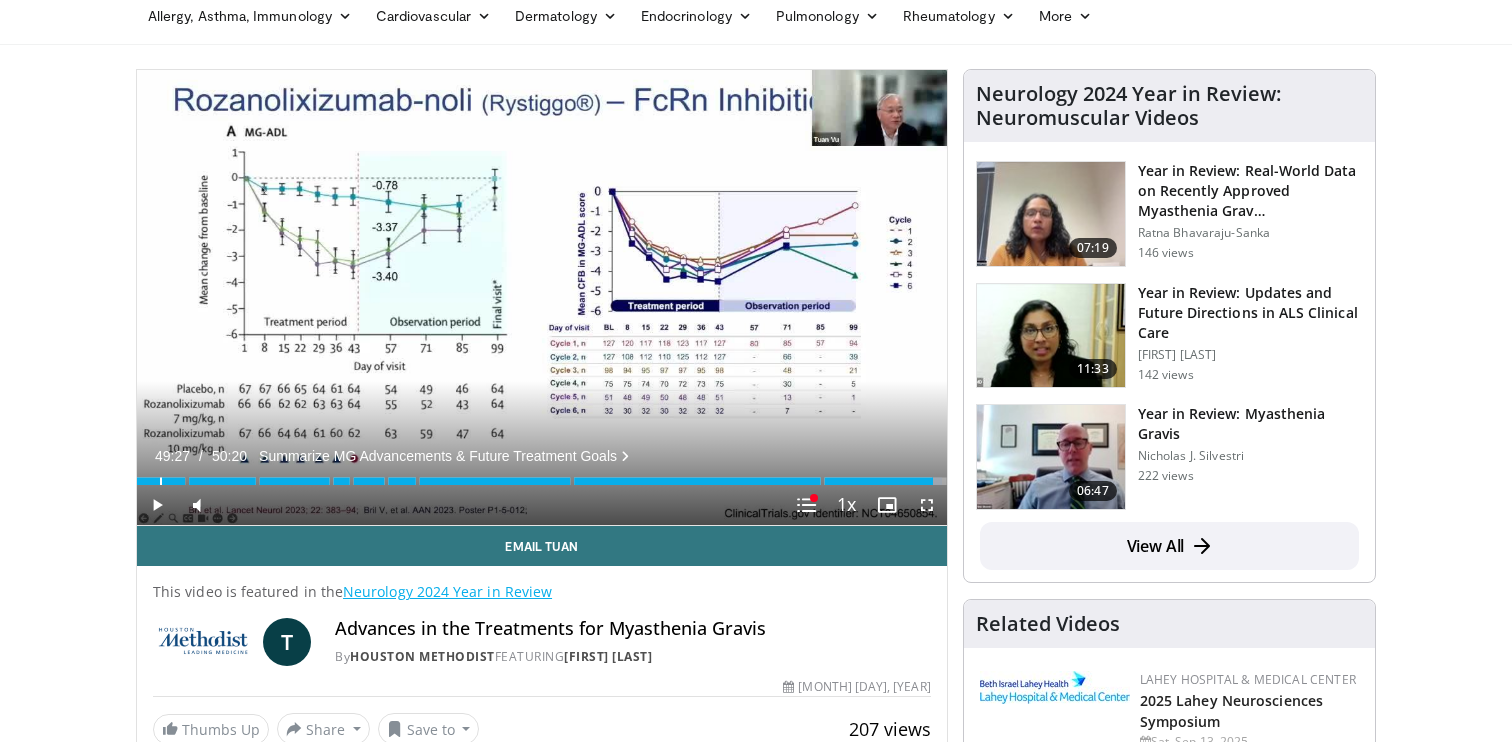 click on "Loaded :  99.44% 49:27 01:25" at bounding box center (542, 475) 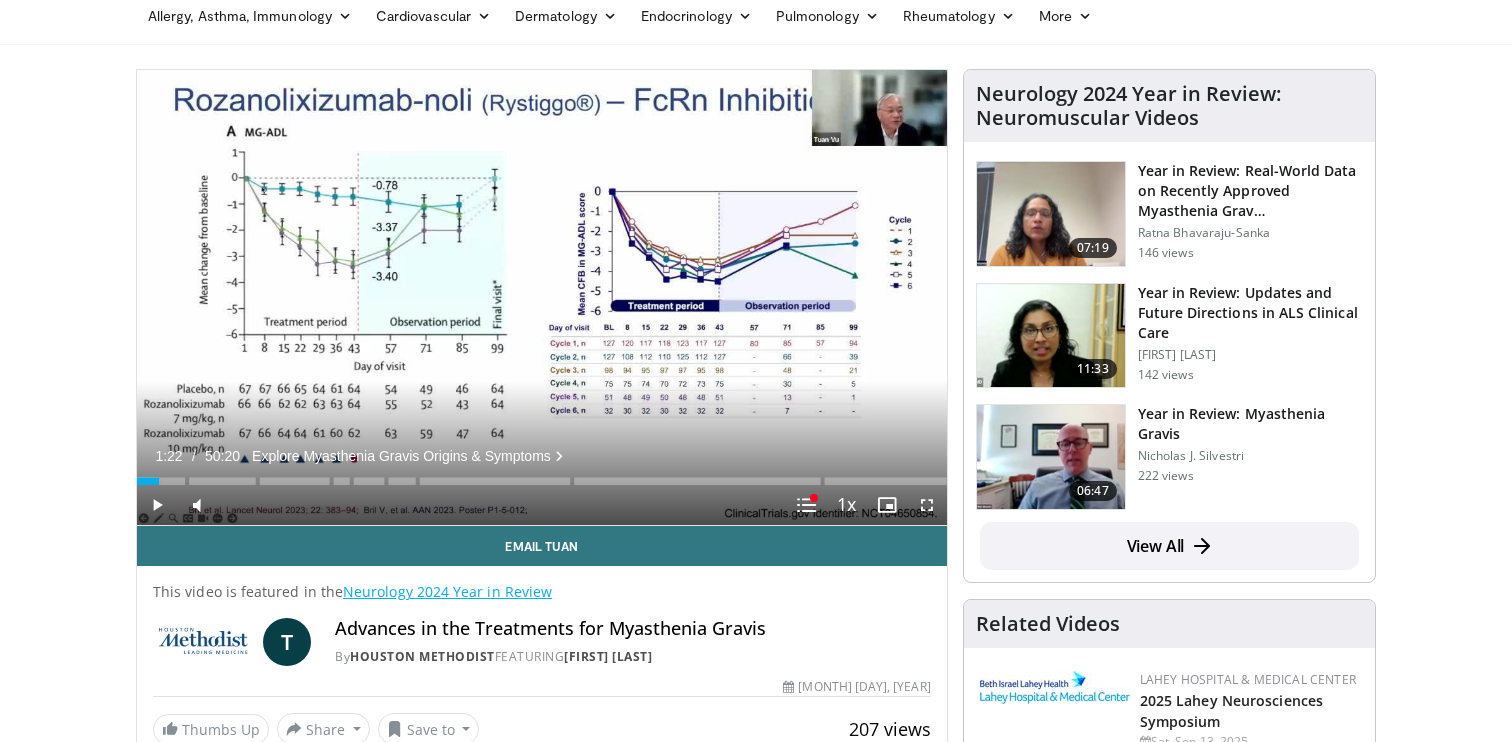 click on "Loaded :  2.98% 01:22 01:44" at bounding box center (542, 475) 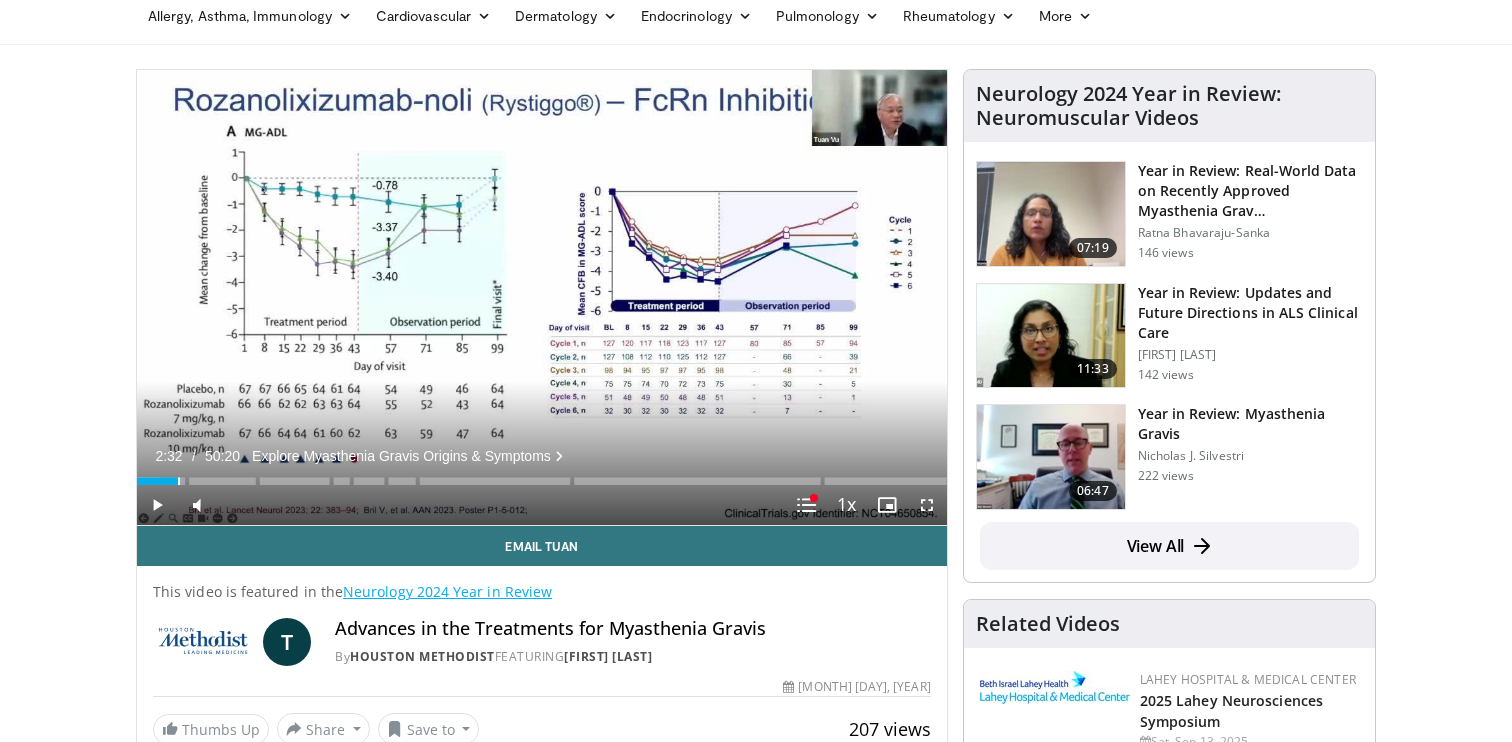 click on "Loaded :  5.91% 02:32 02:32" at bounding box center (542, 475) 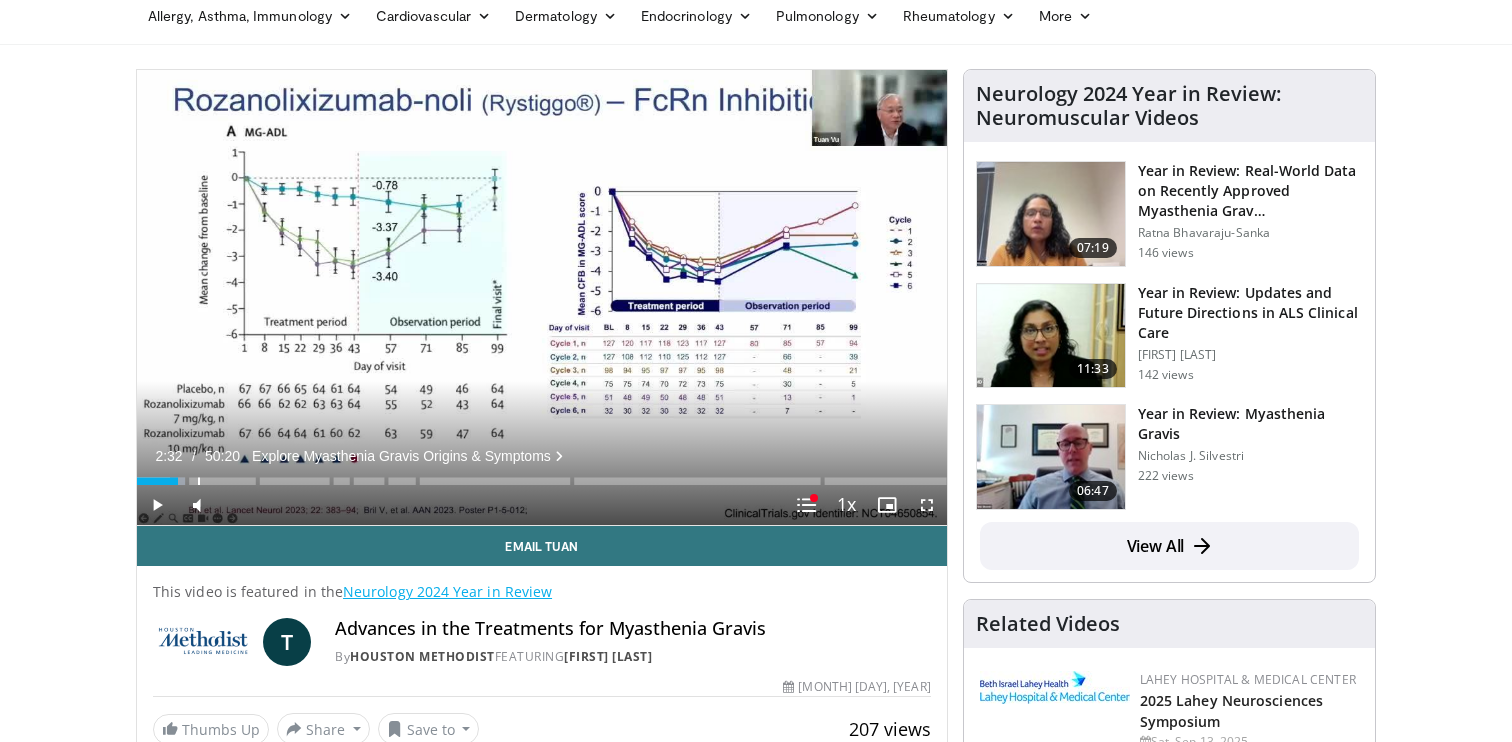 click at bounding box center (199, 481) 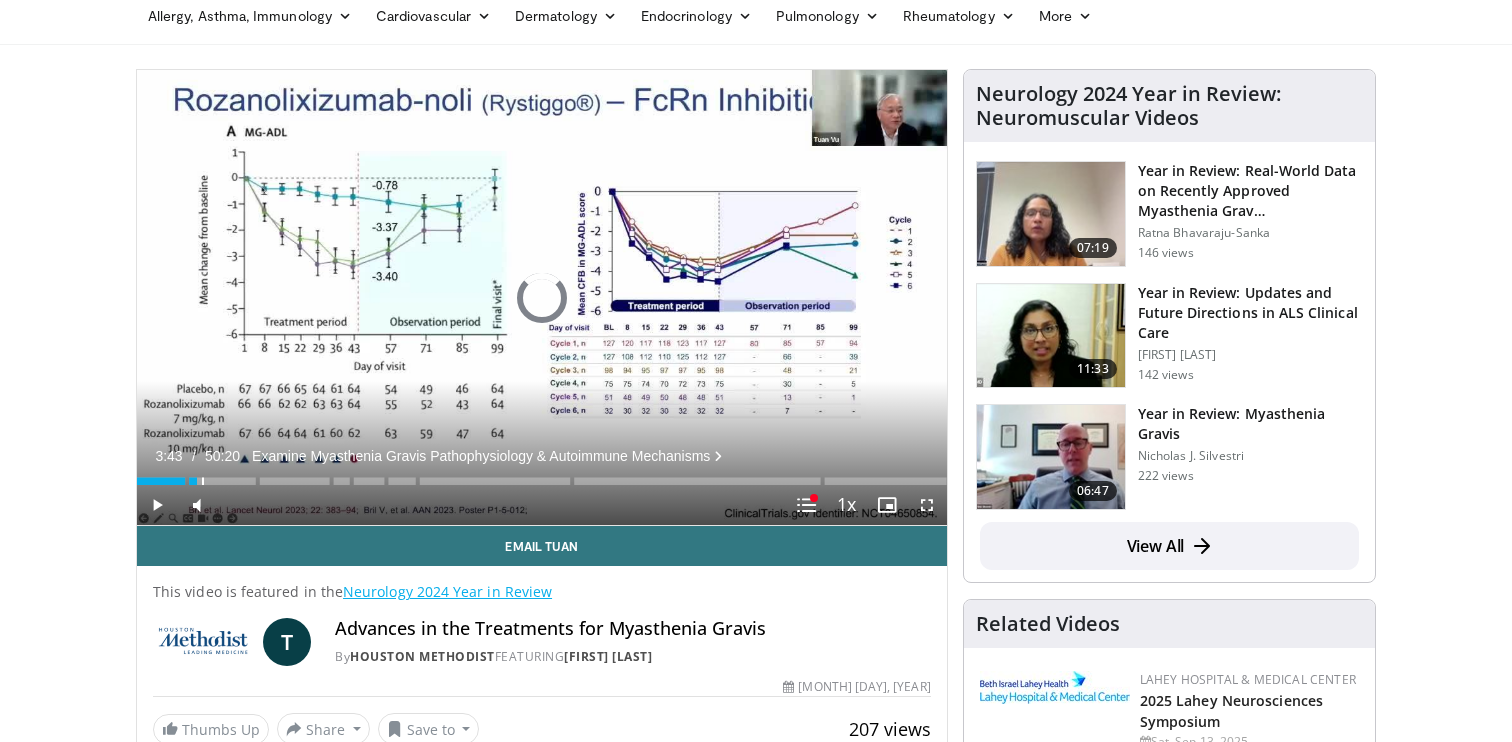 click at bounding box center [203, 481] 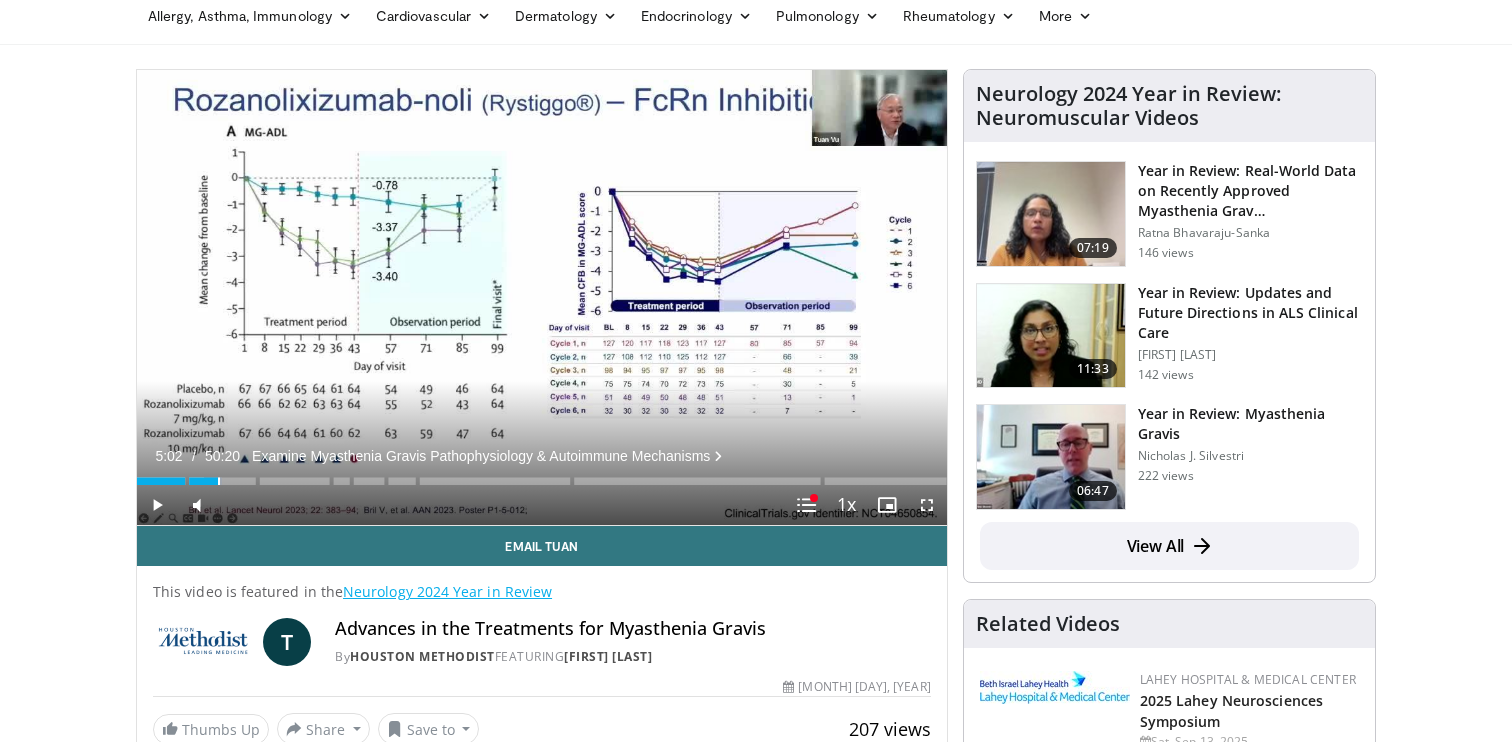 click at bounding box center (219, 481) 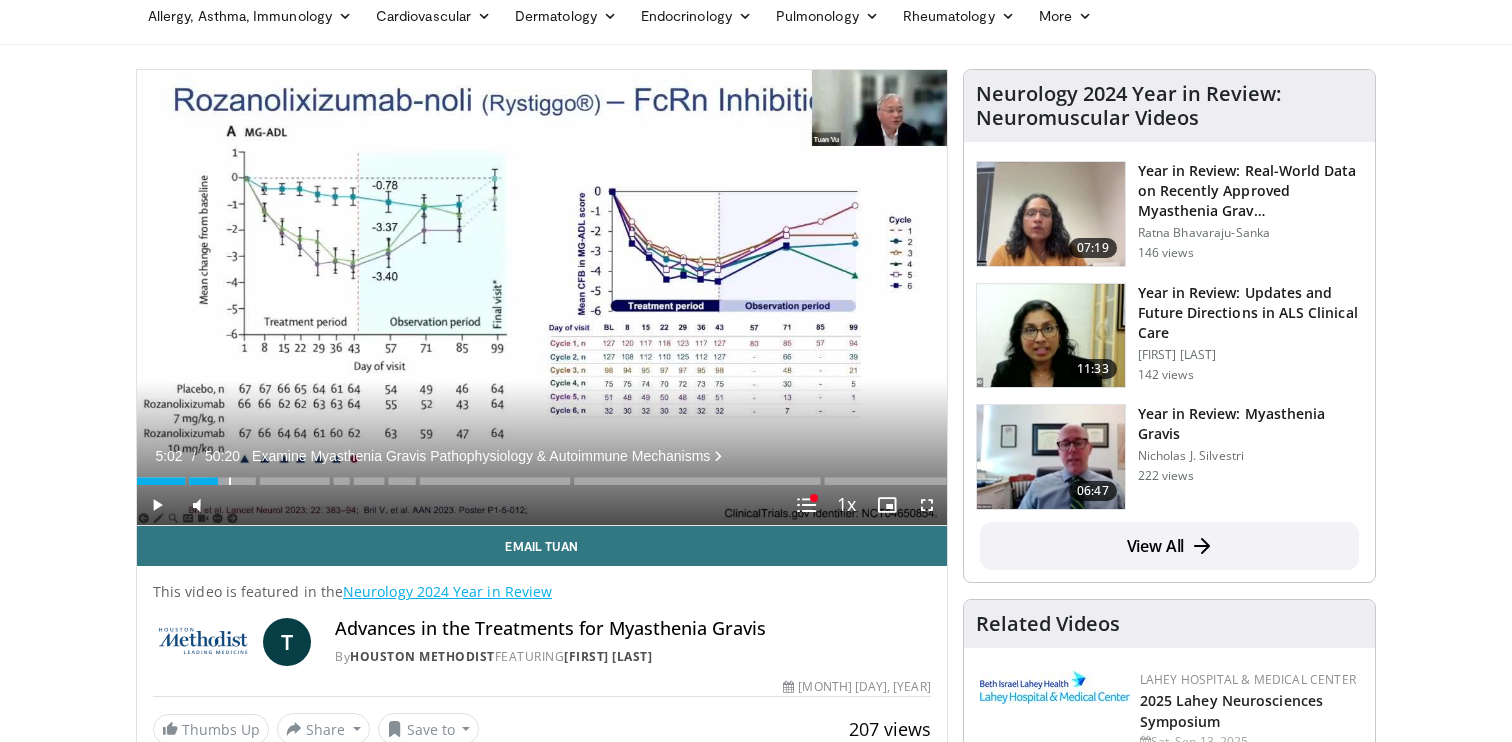 click at bounding box center [230, 481] 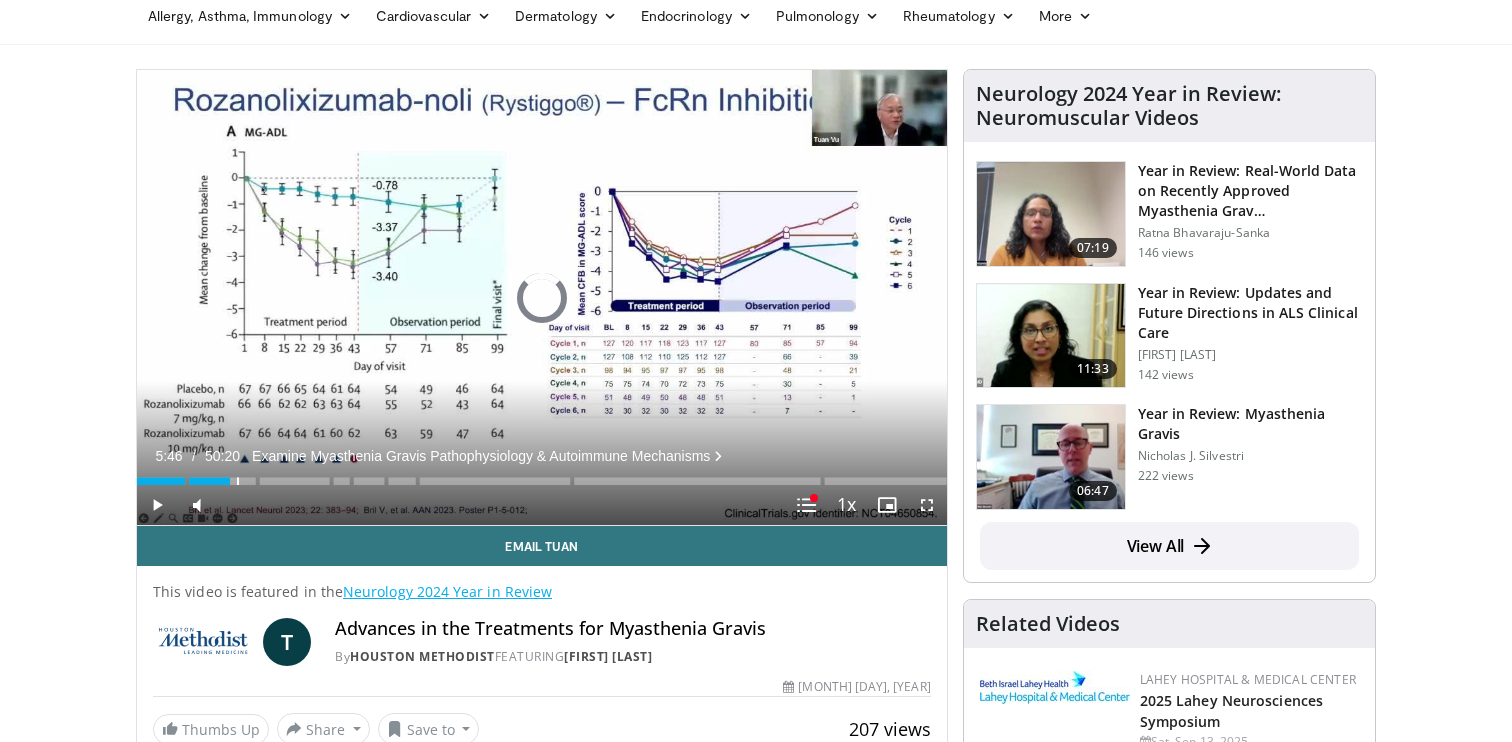 click at bounding box center (238, 481) 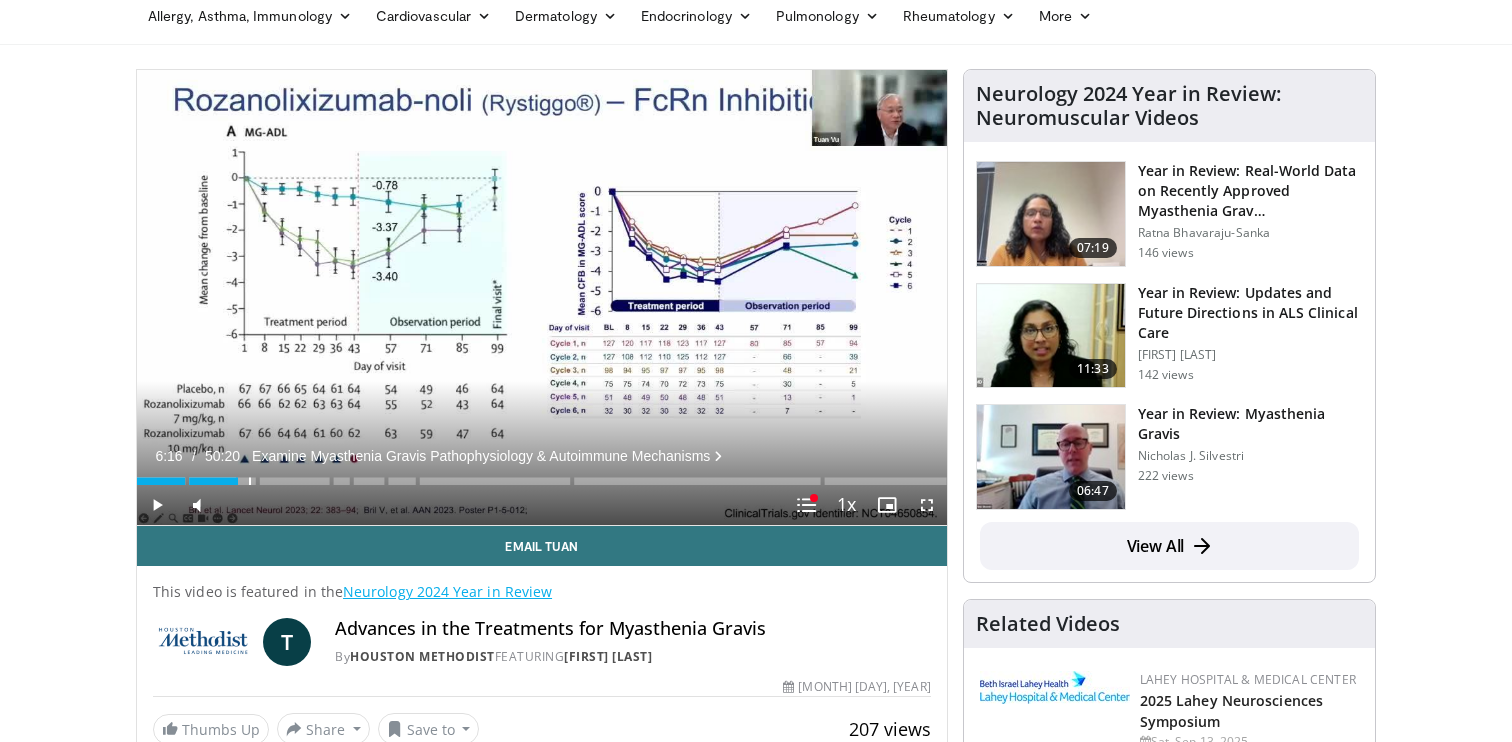 click at bounding box center (250, 481) 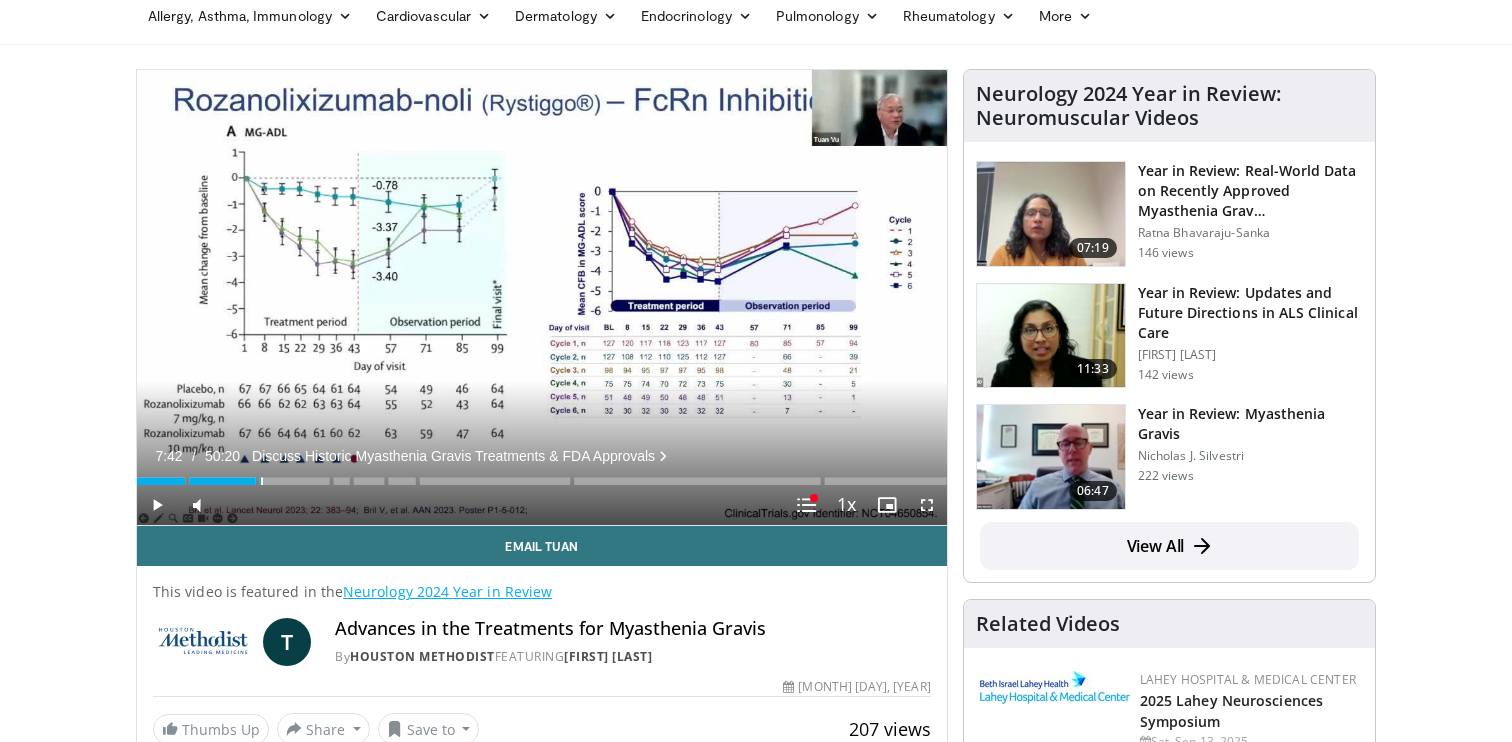 click at bounding box center (262, 481) 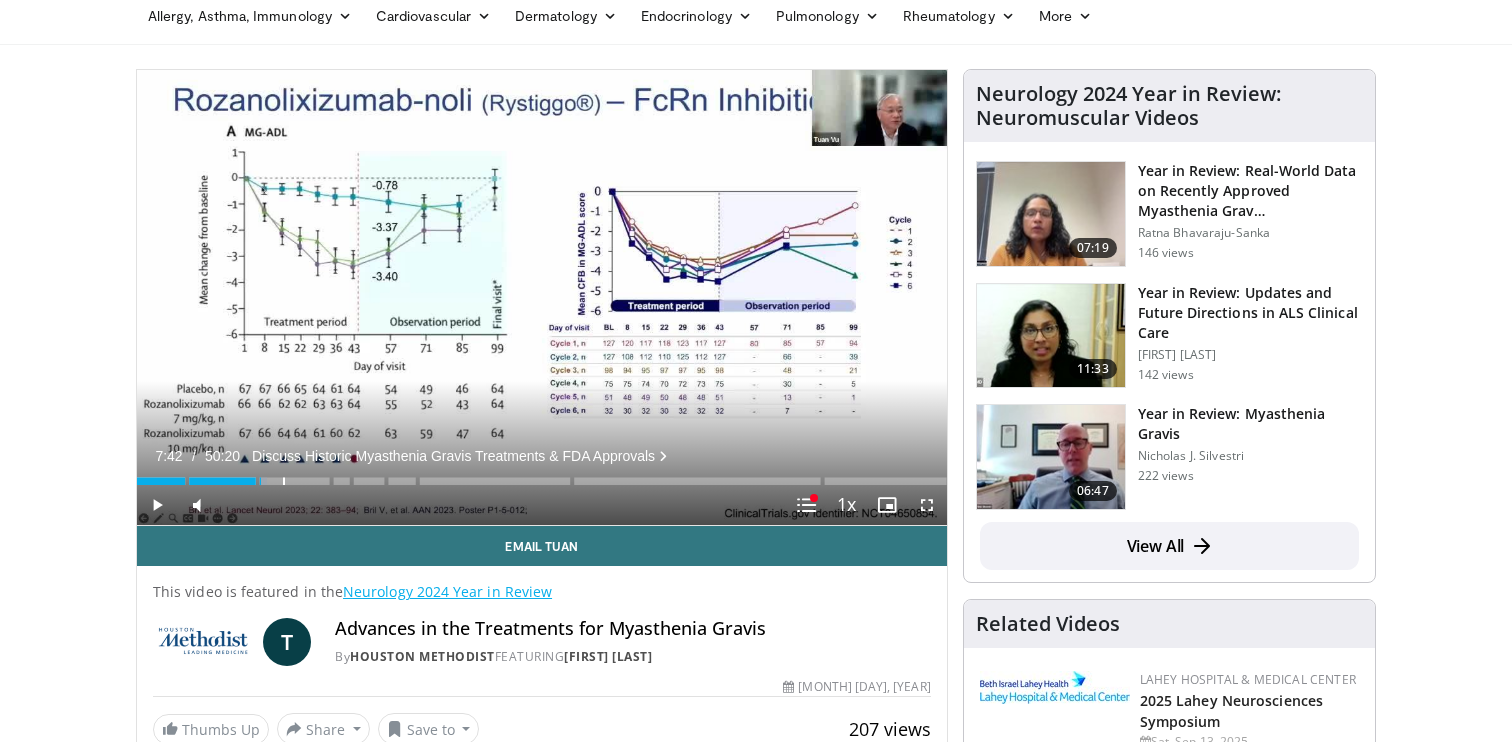 click at bounding box center (284, 481) 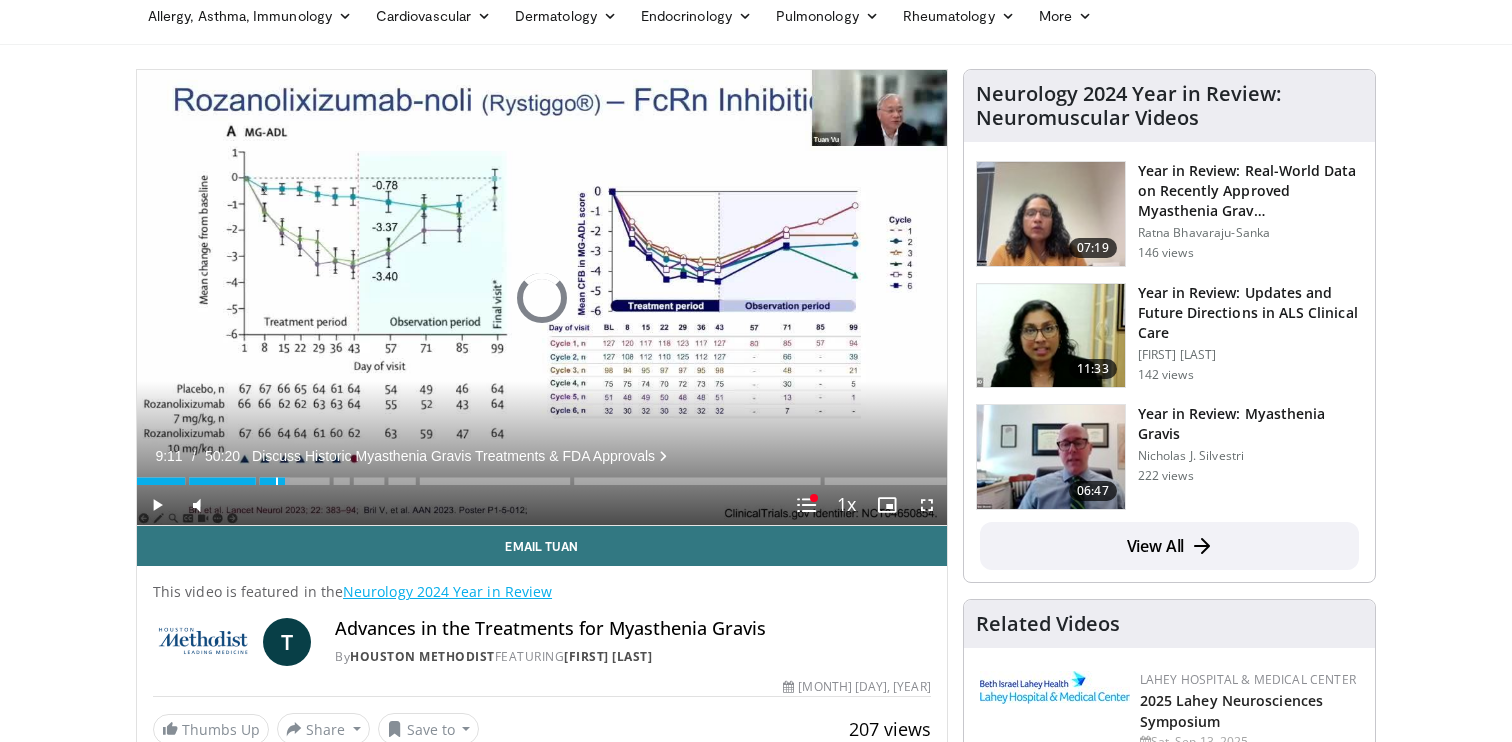 click on "09:11" at bounding box center [211, 481] 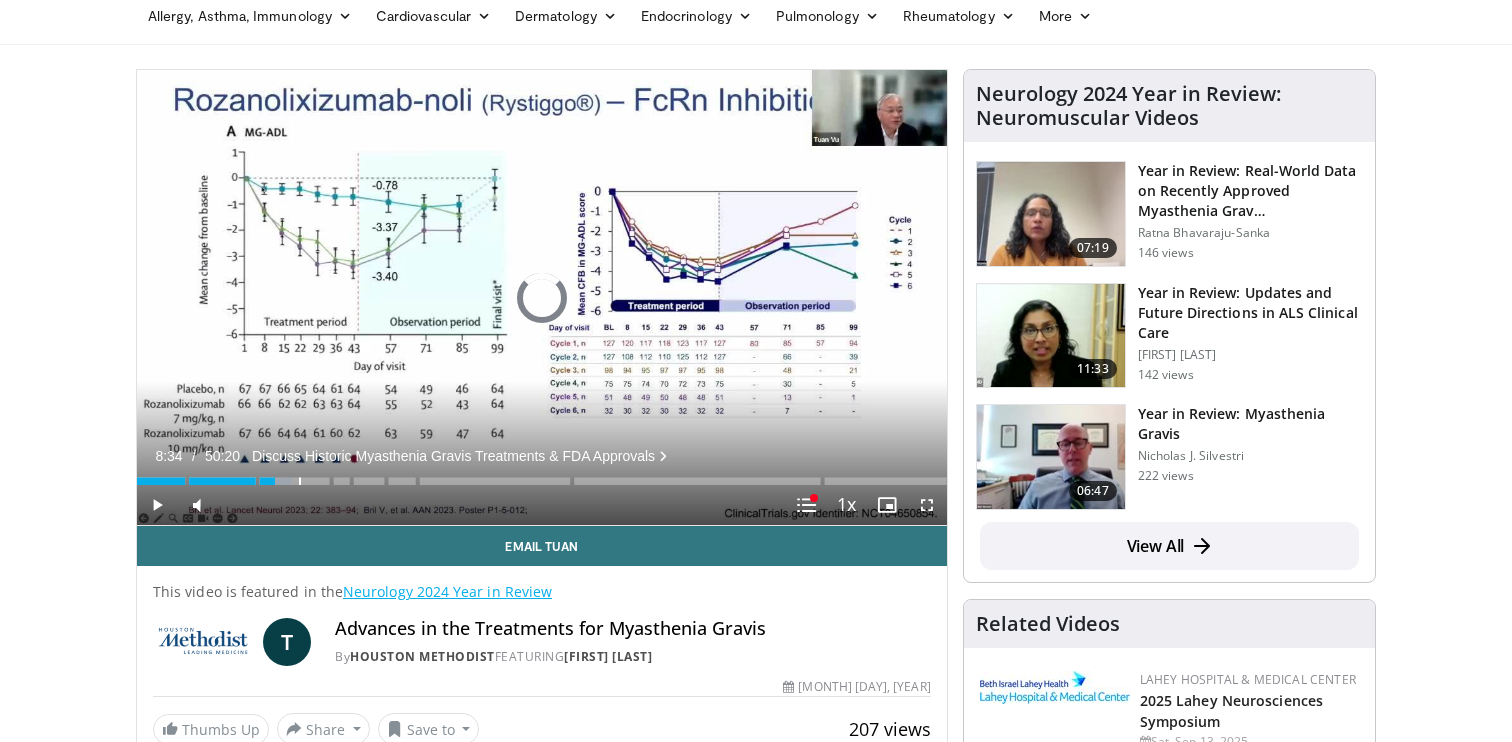 click at bounding box center (300, 481) 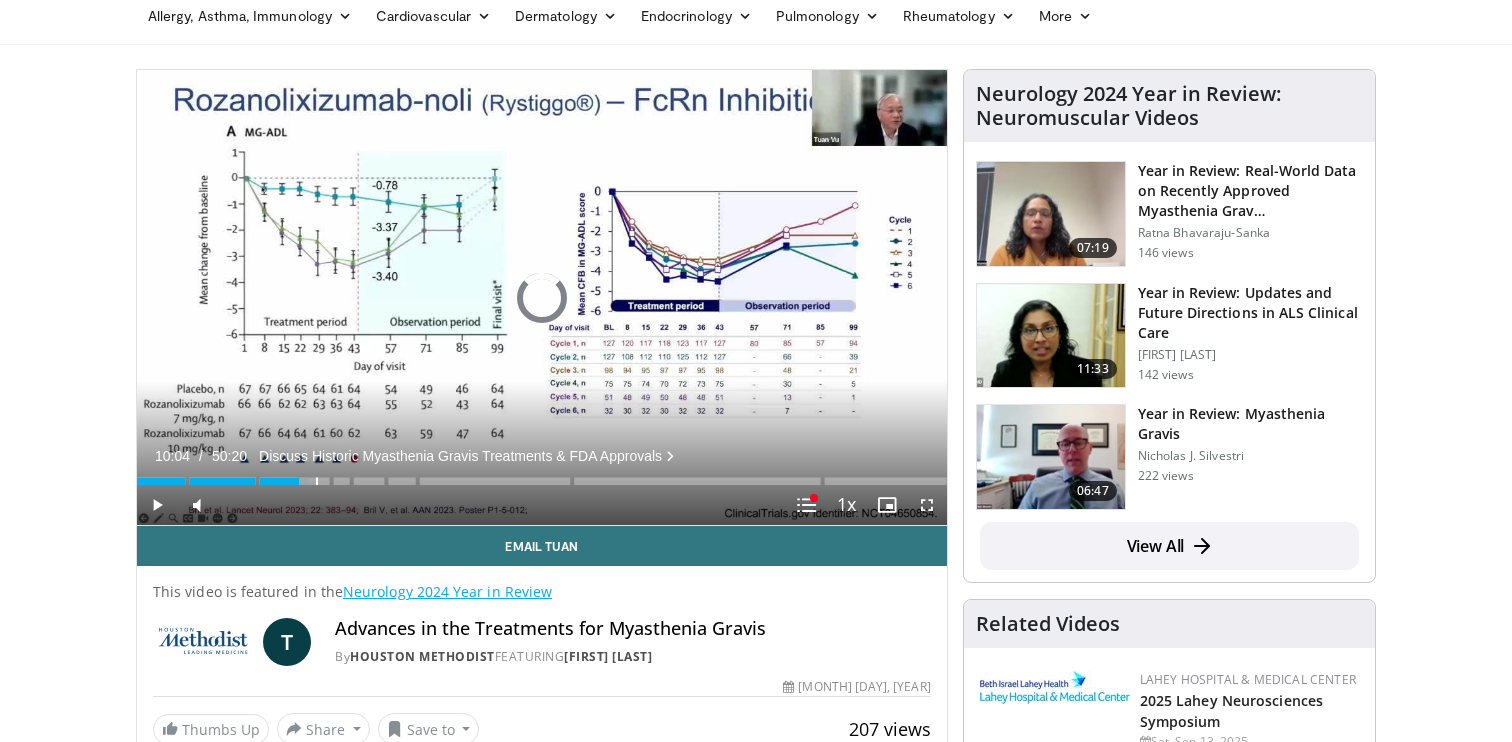 click at bounding box center [317, 481] 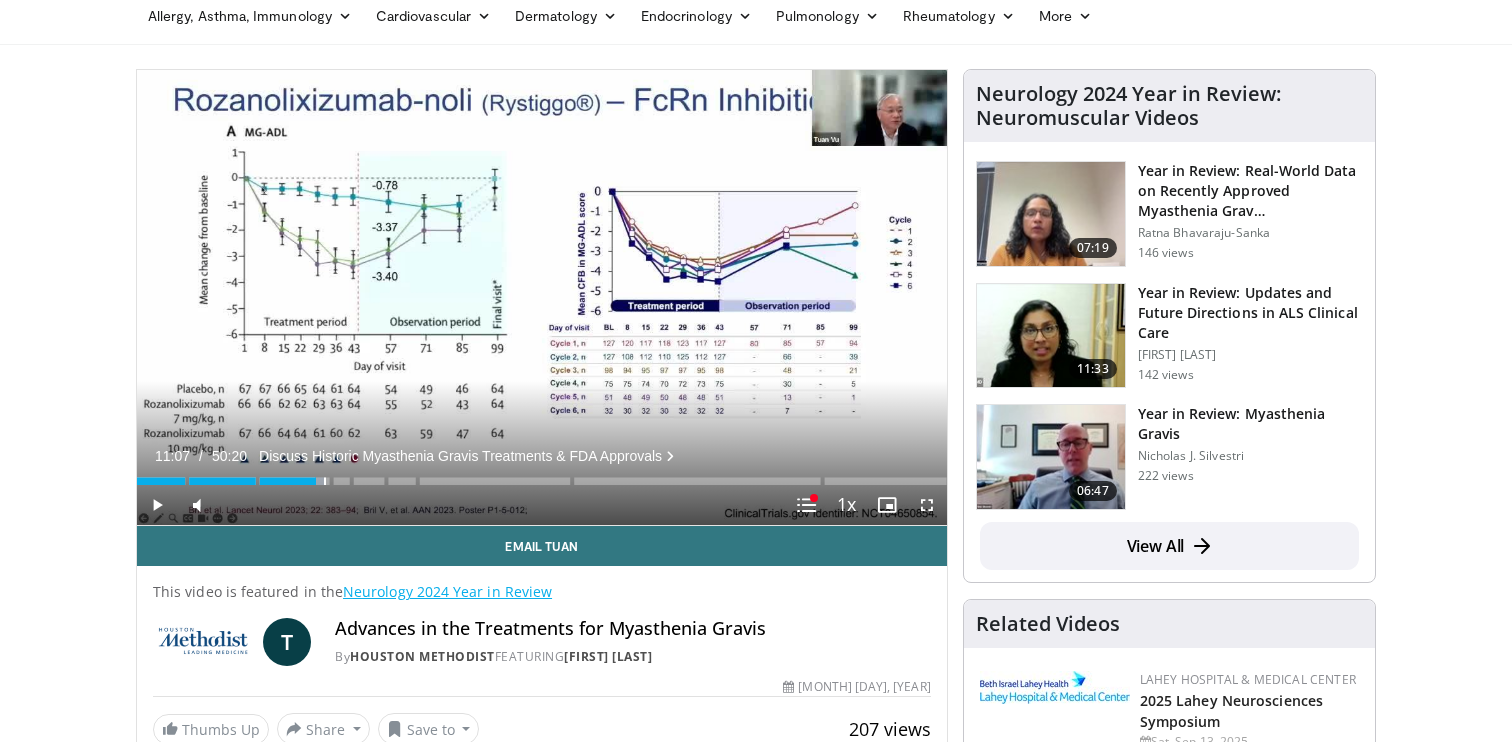 click at bounding box center [325, 481] 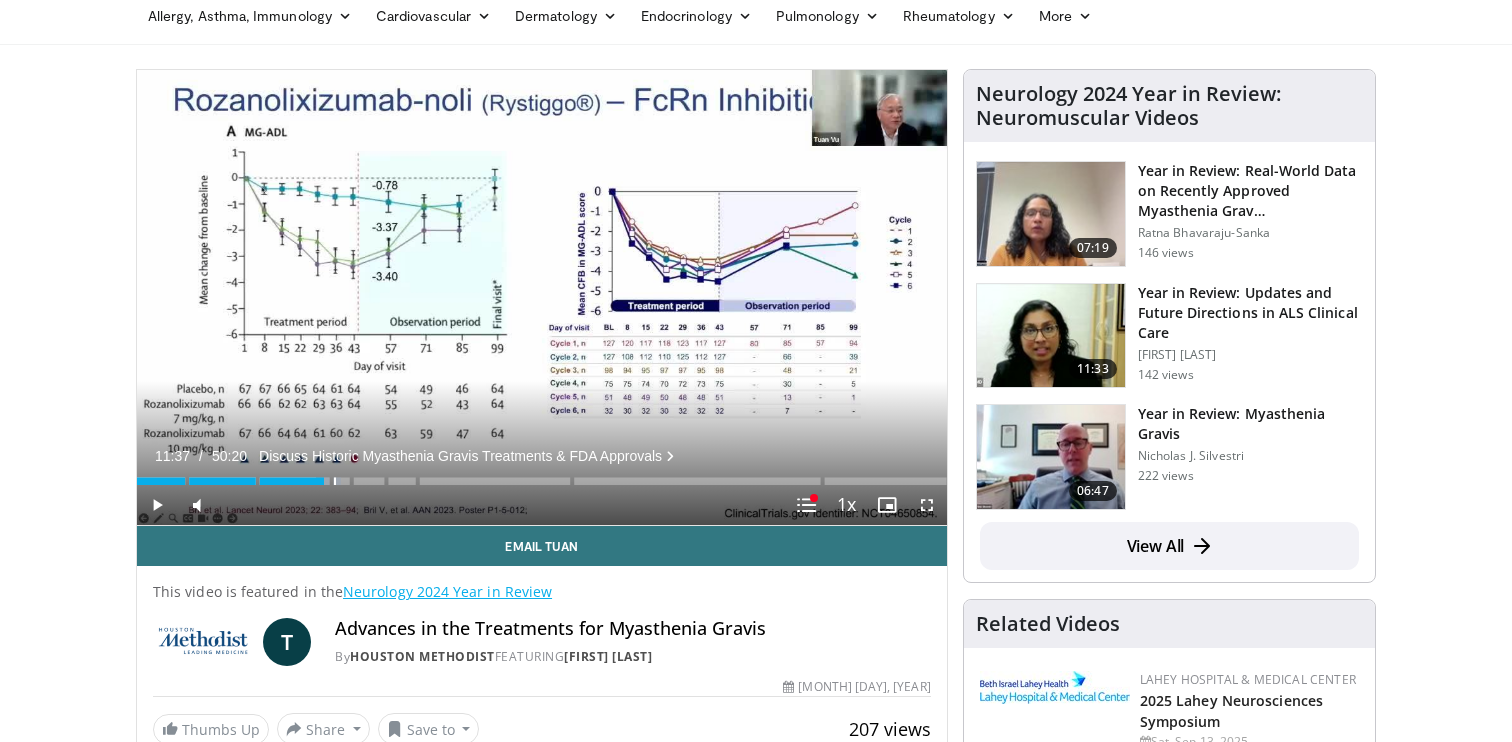 click at bounding box center (335, 481) 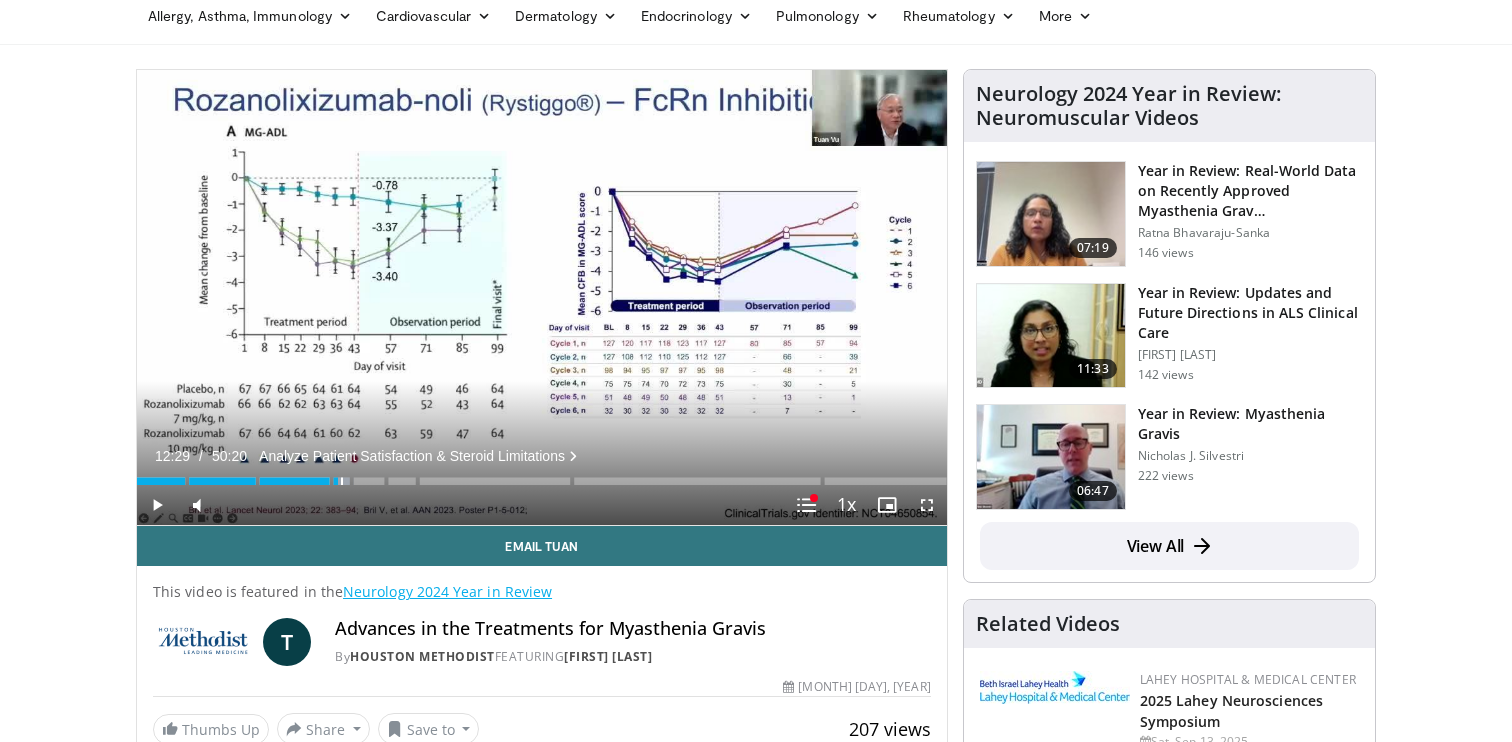 click at bounding box center [342, 481] 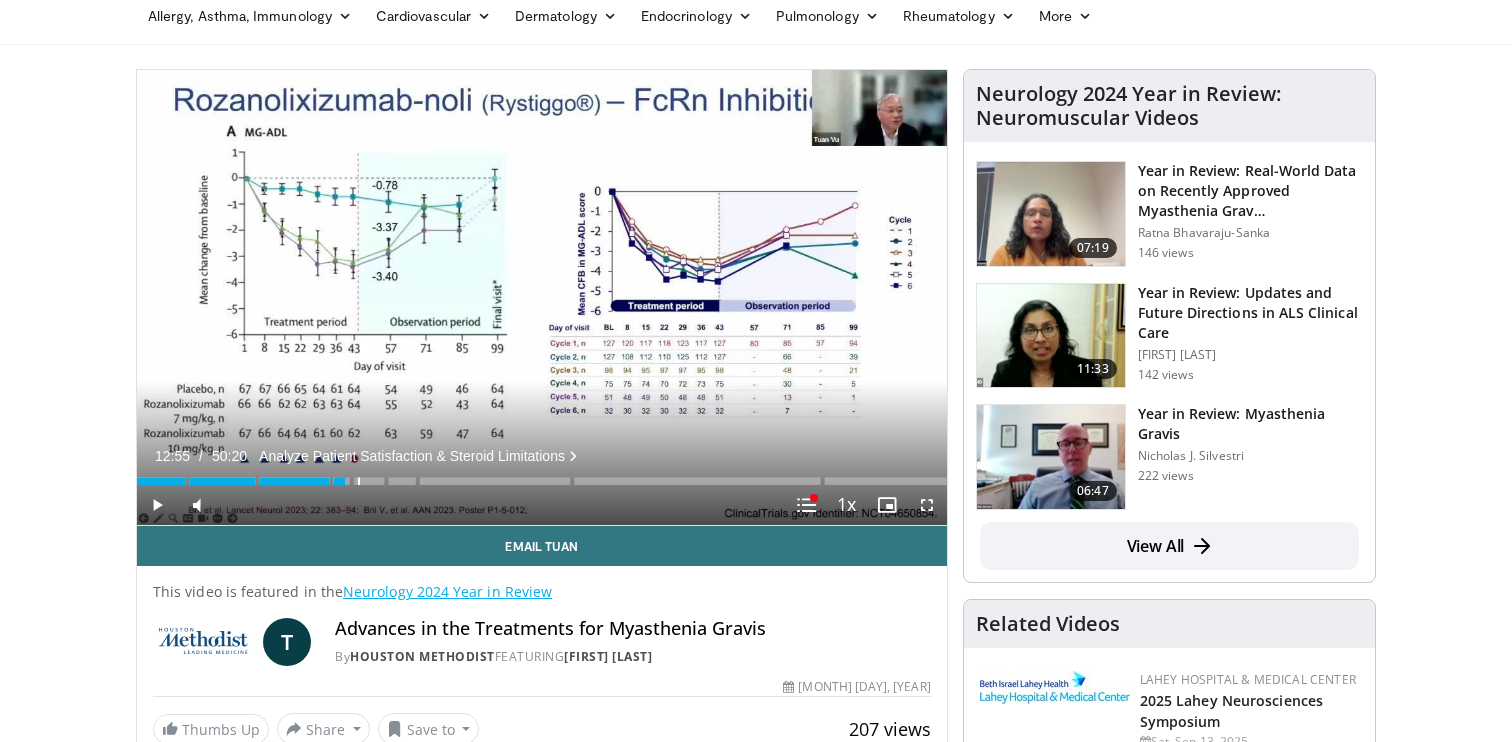 click at bounding box center (359, 481) 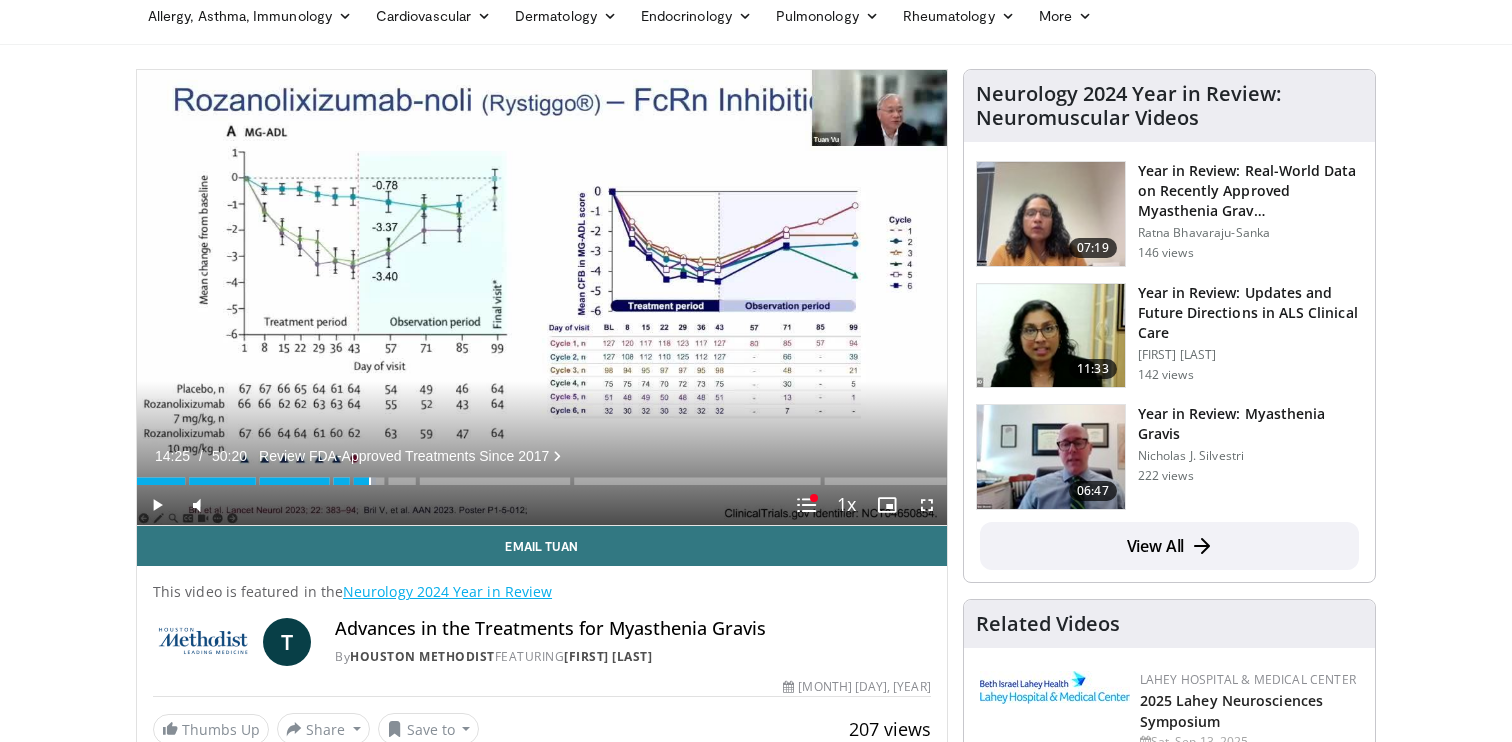 click at bounding box center [370, 481] 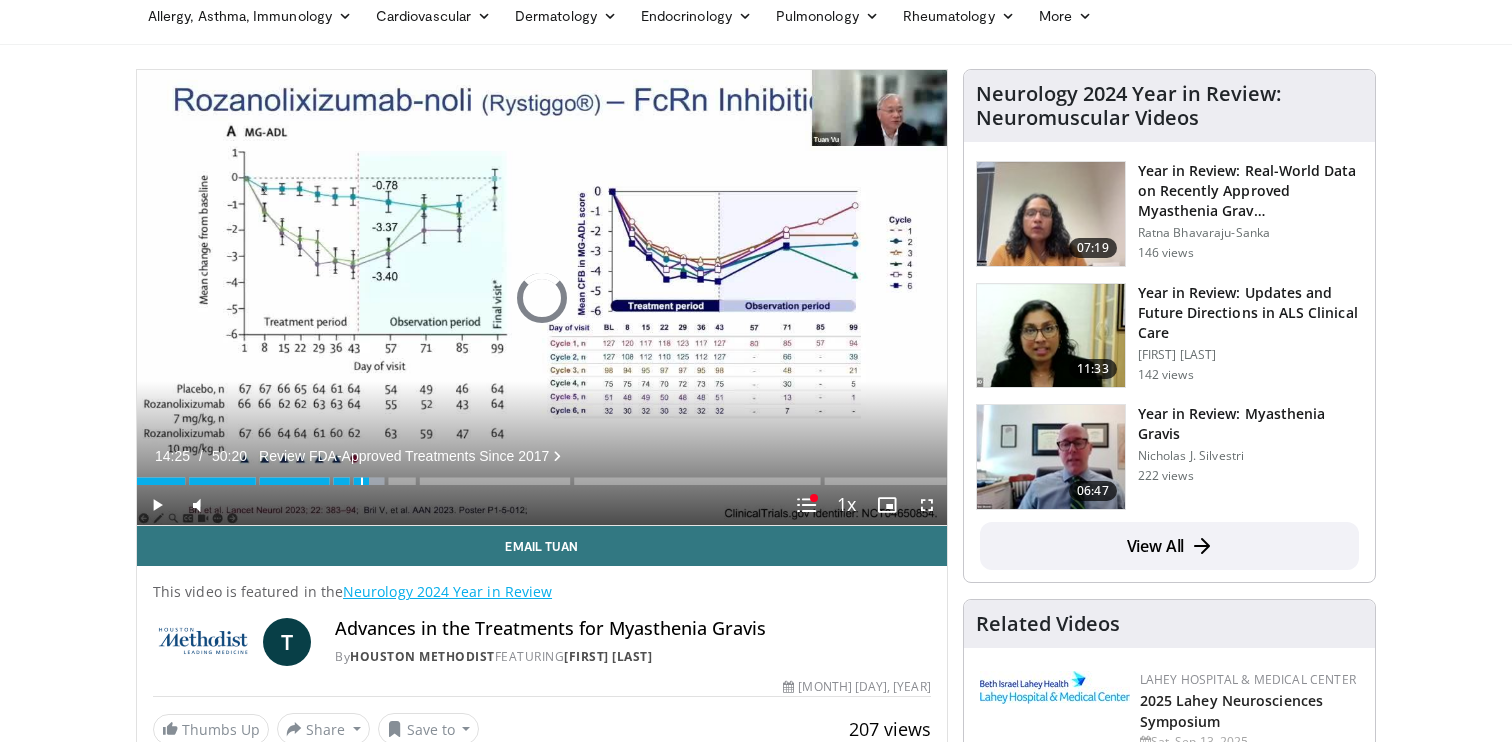 click on "Loaded :  30.82% 13:55 13:55" at bounding box center [542, 481] 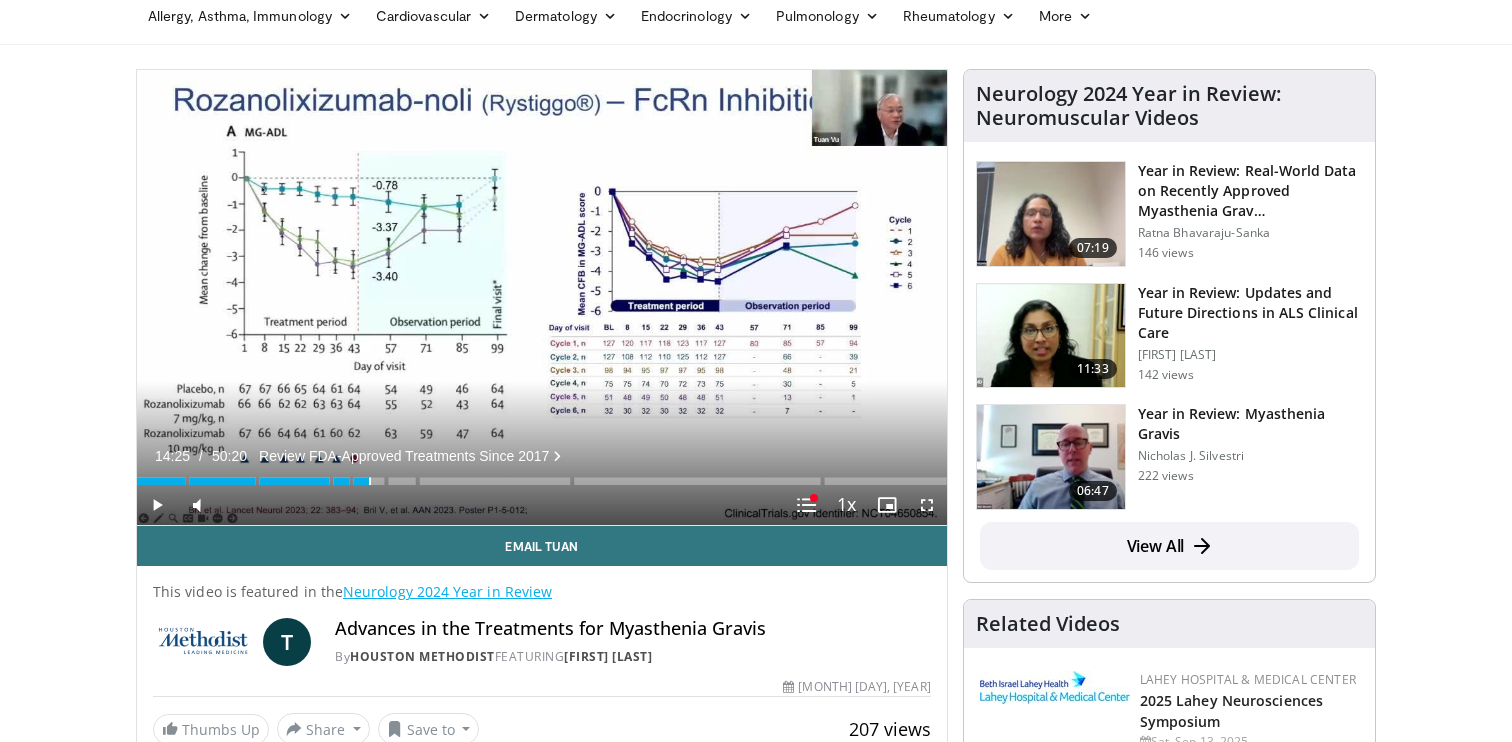 click at bounding box center (370, 481) 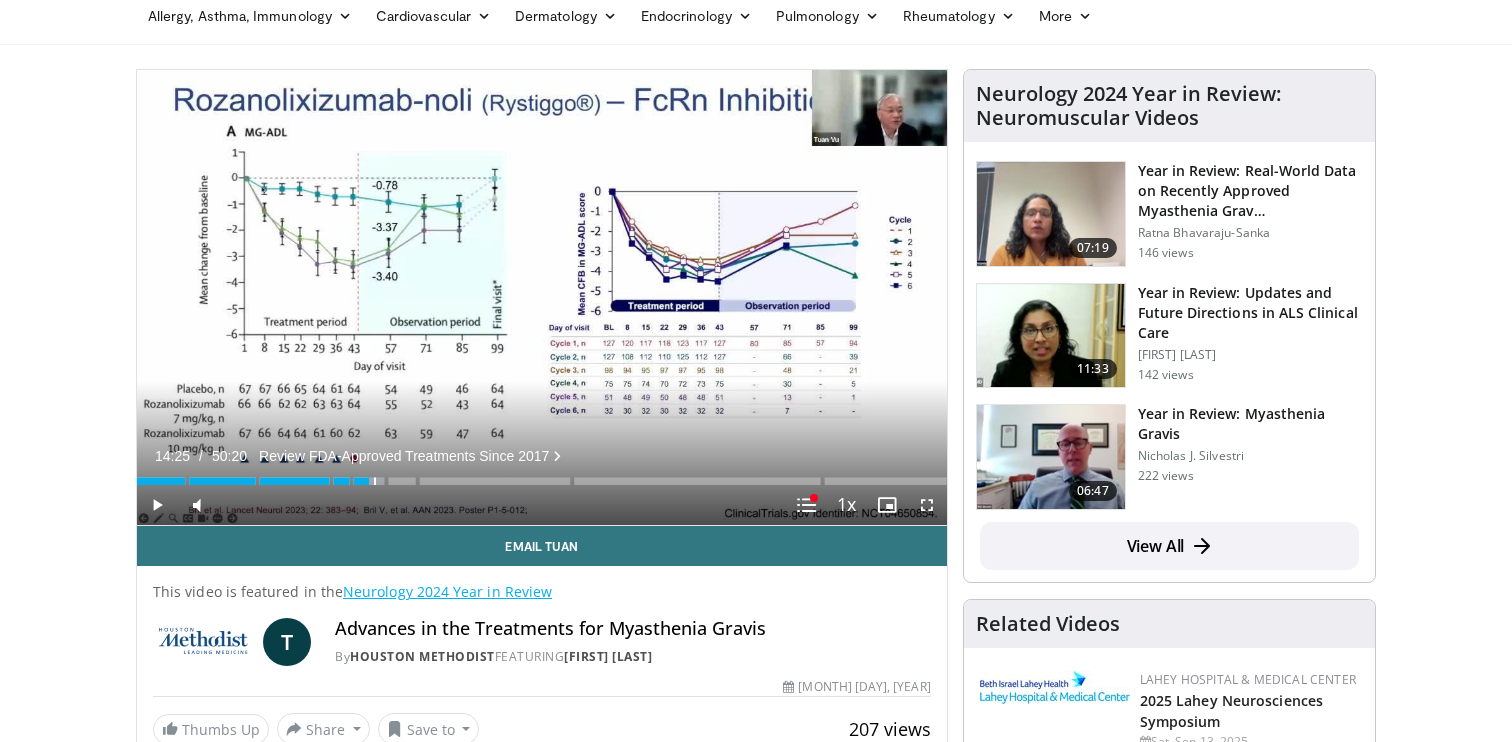 click at bounding box center (375, 481) 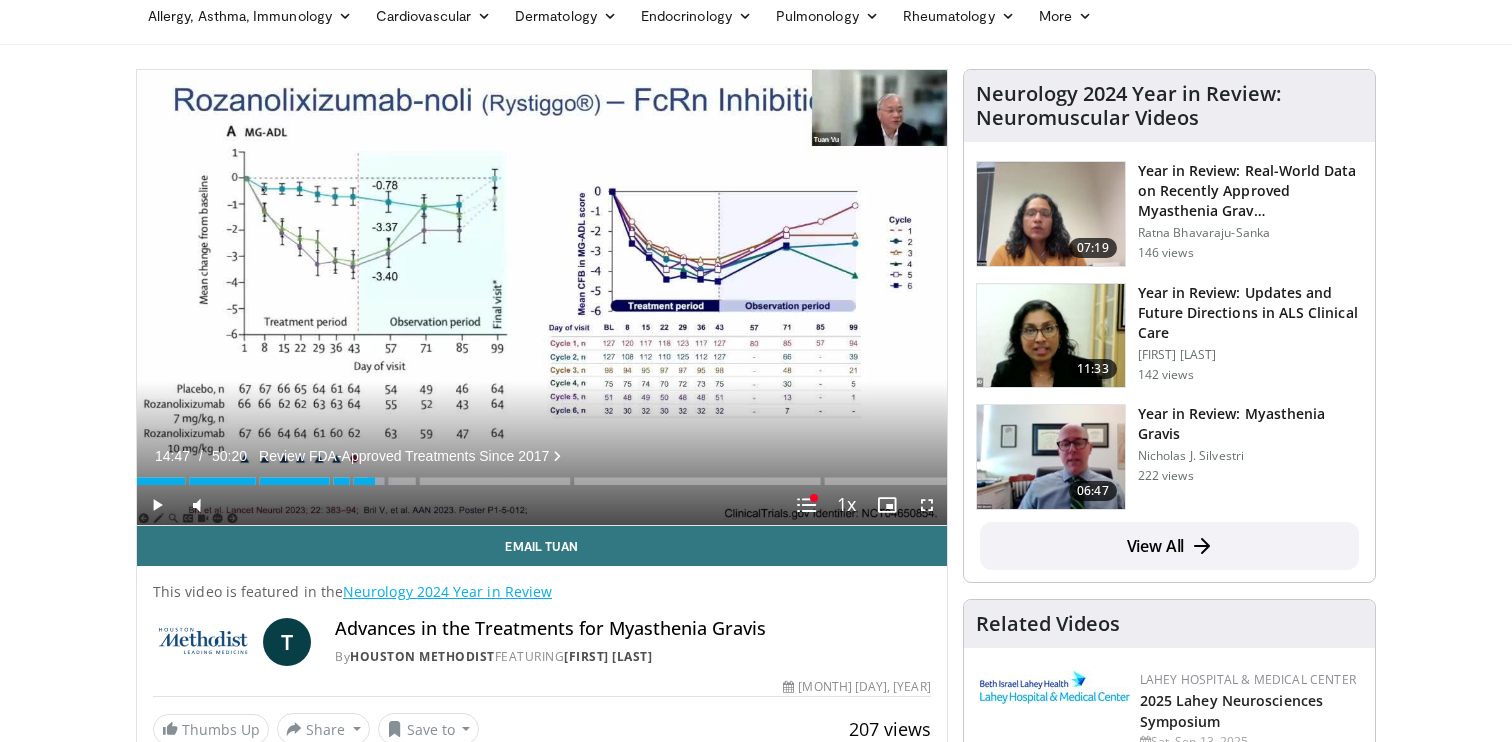 click on "Loaded :  31.49% 14:47 15:24" at bounding box center [542, 475] 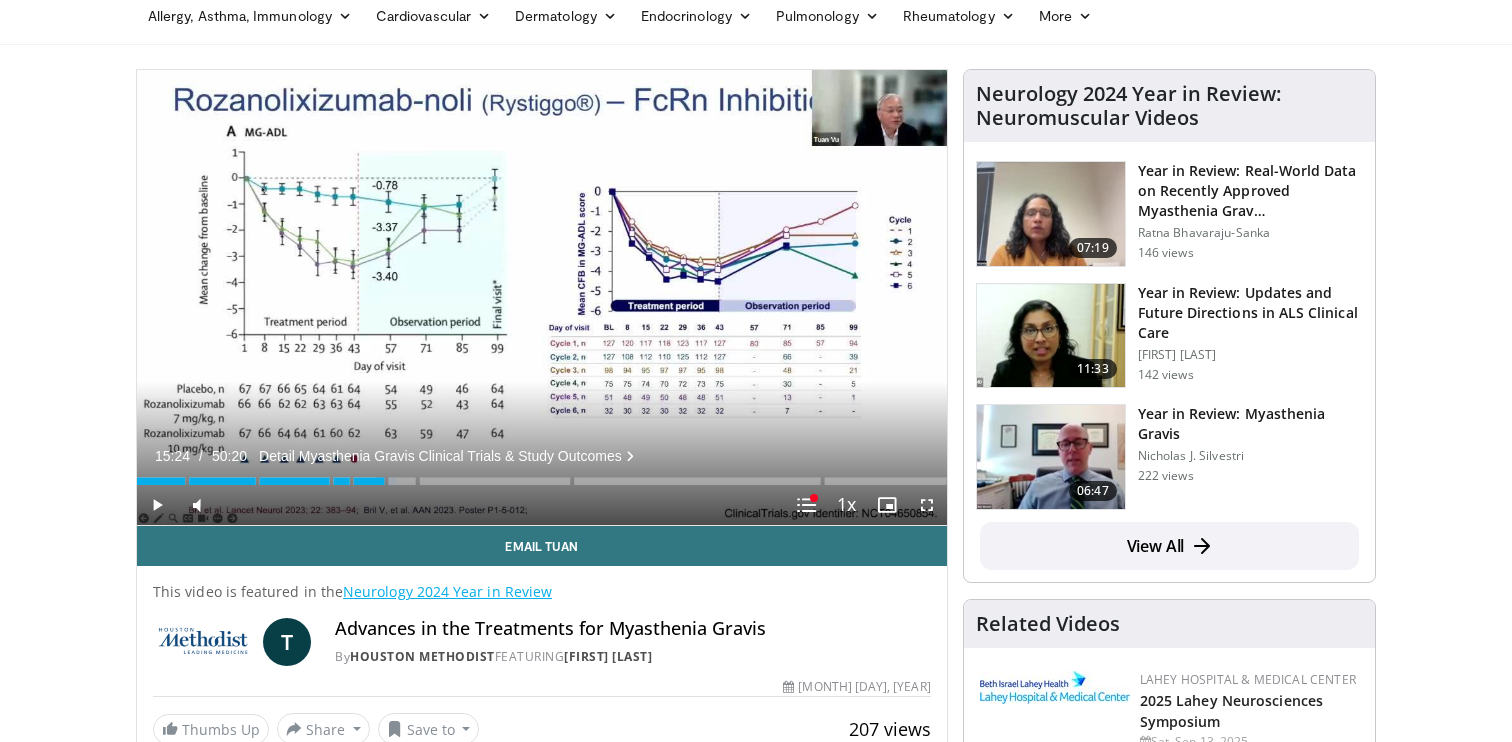 click at bounding box center [398, 481] 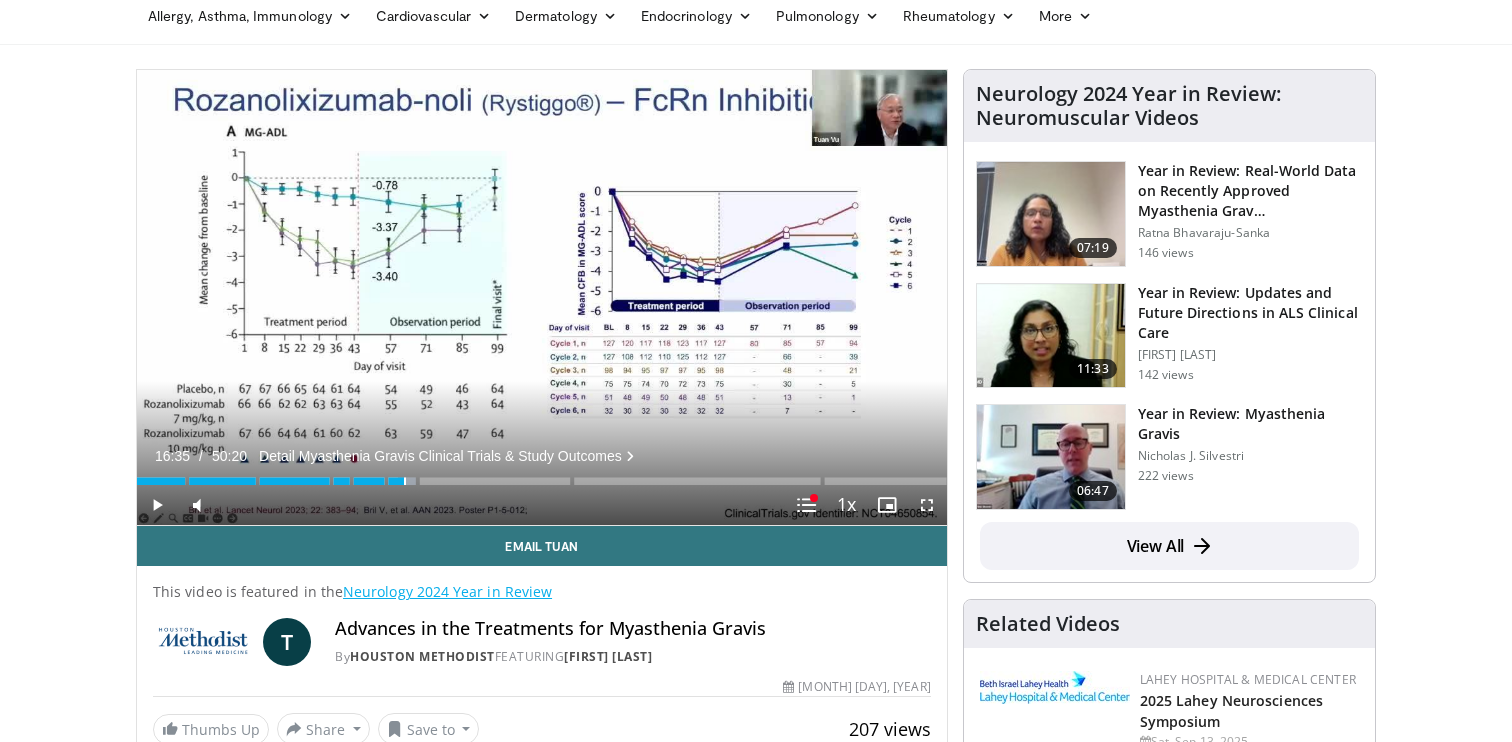 click at bounding box center [405, 481] 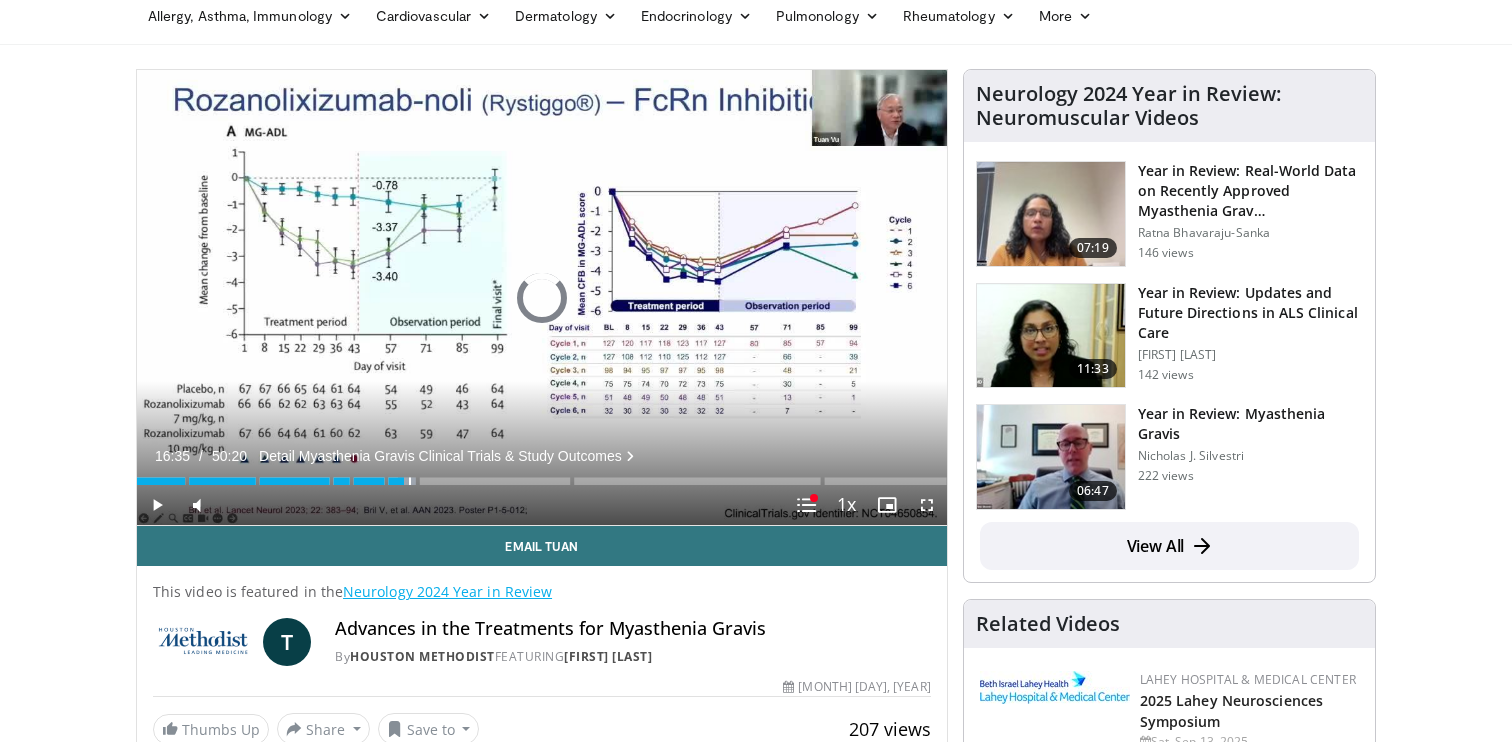 click at bounding box center (410, 481) 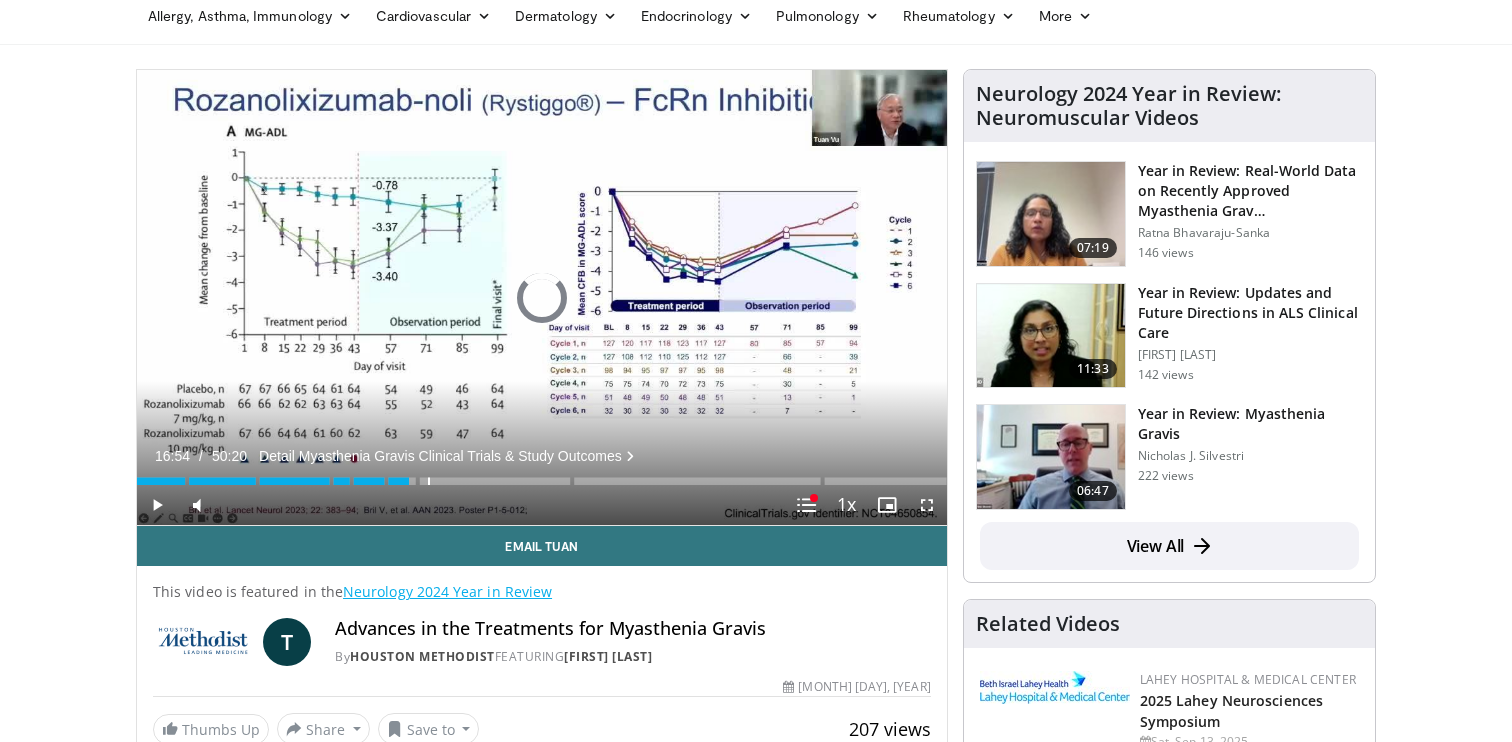 click at bounding box center (429, 481) 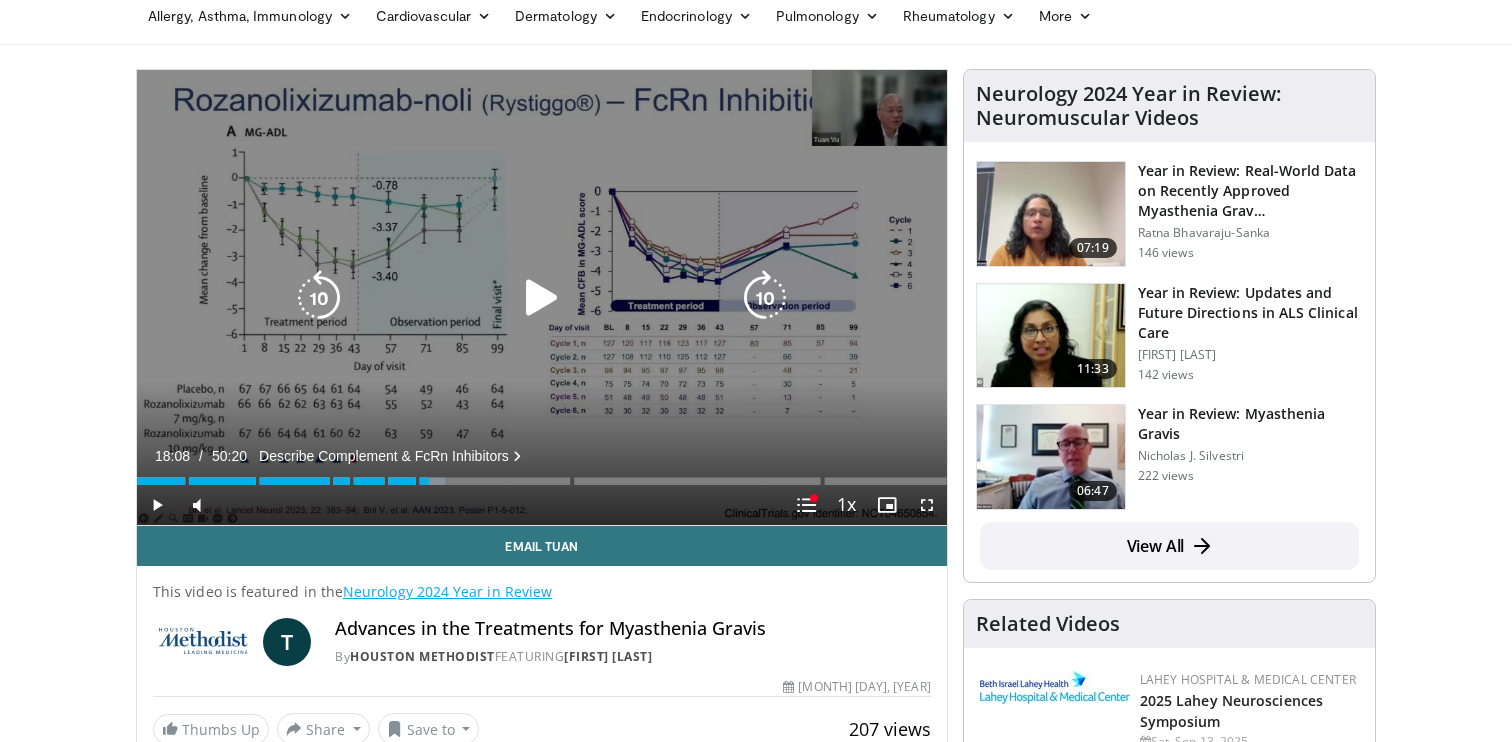 click at bounding box center (542, 298) 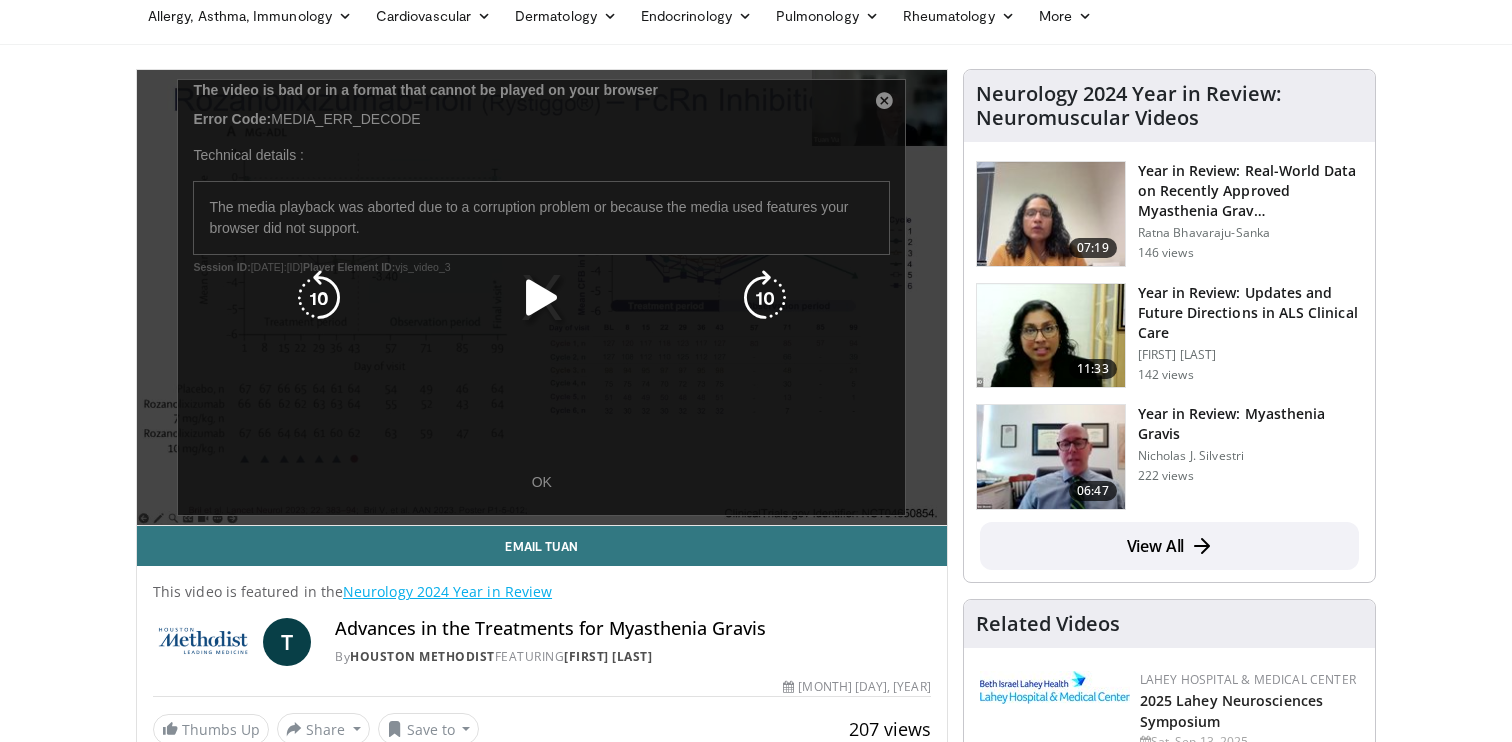 click at bounding box center [542, 298] 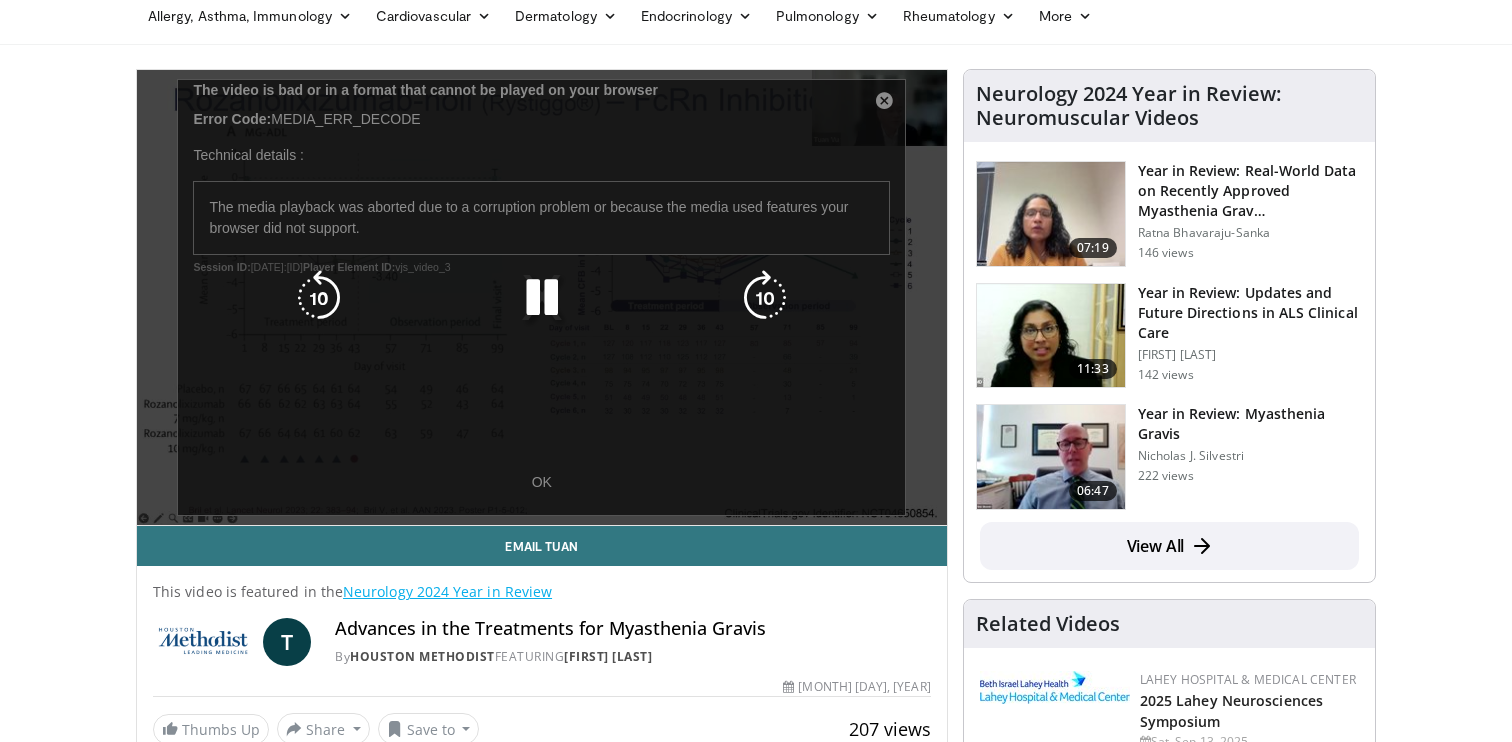 click on "50 seconds
Tap to unmute" at bounding box center (542, 297) 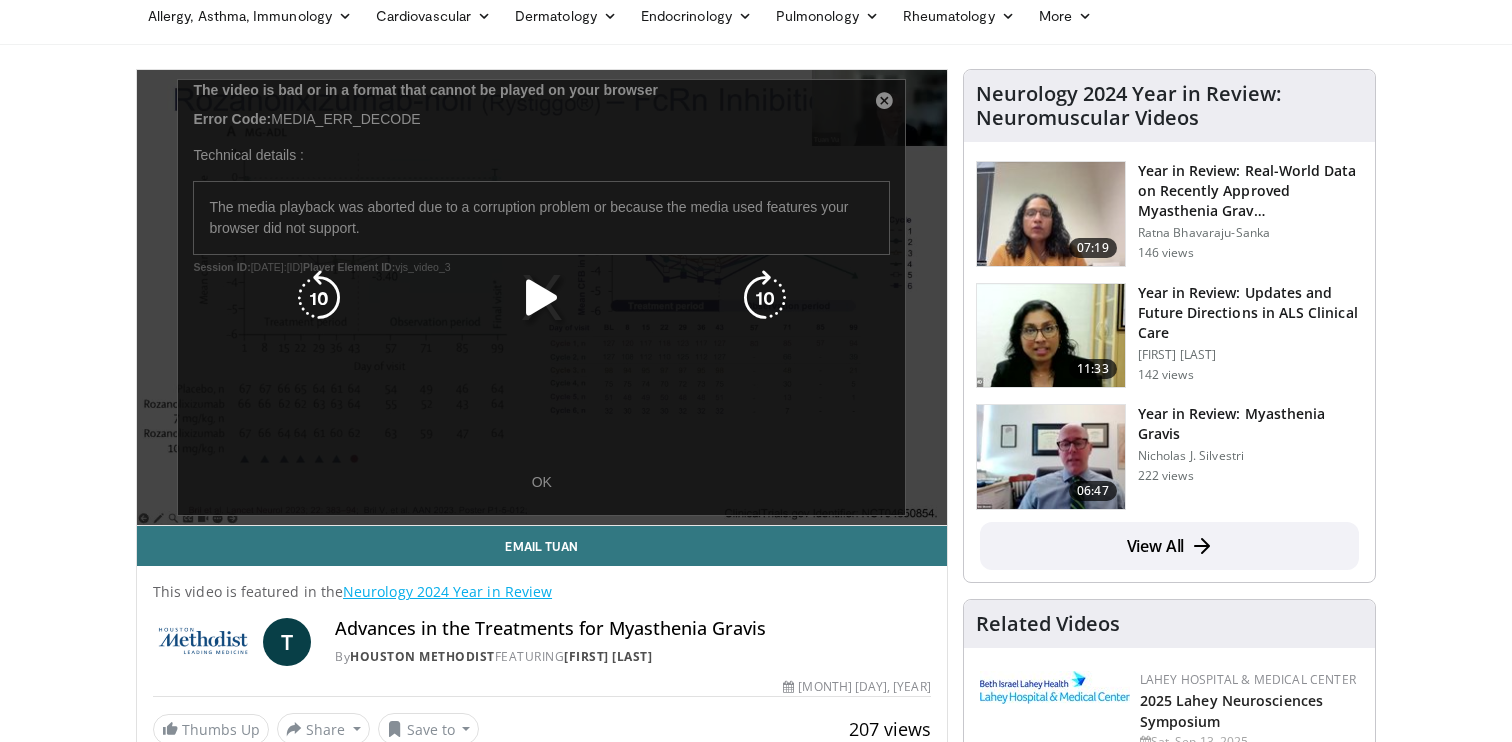 click at bounding box center [542, 298] 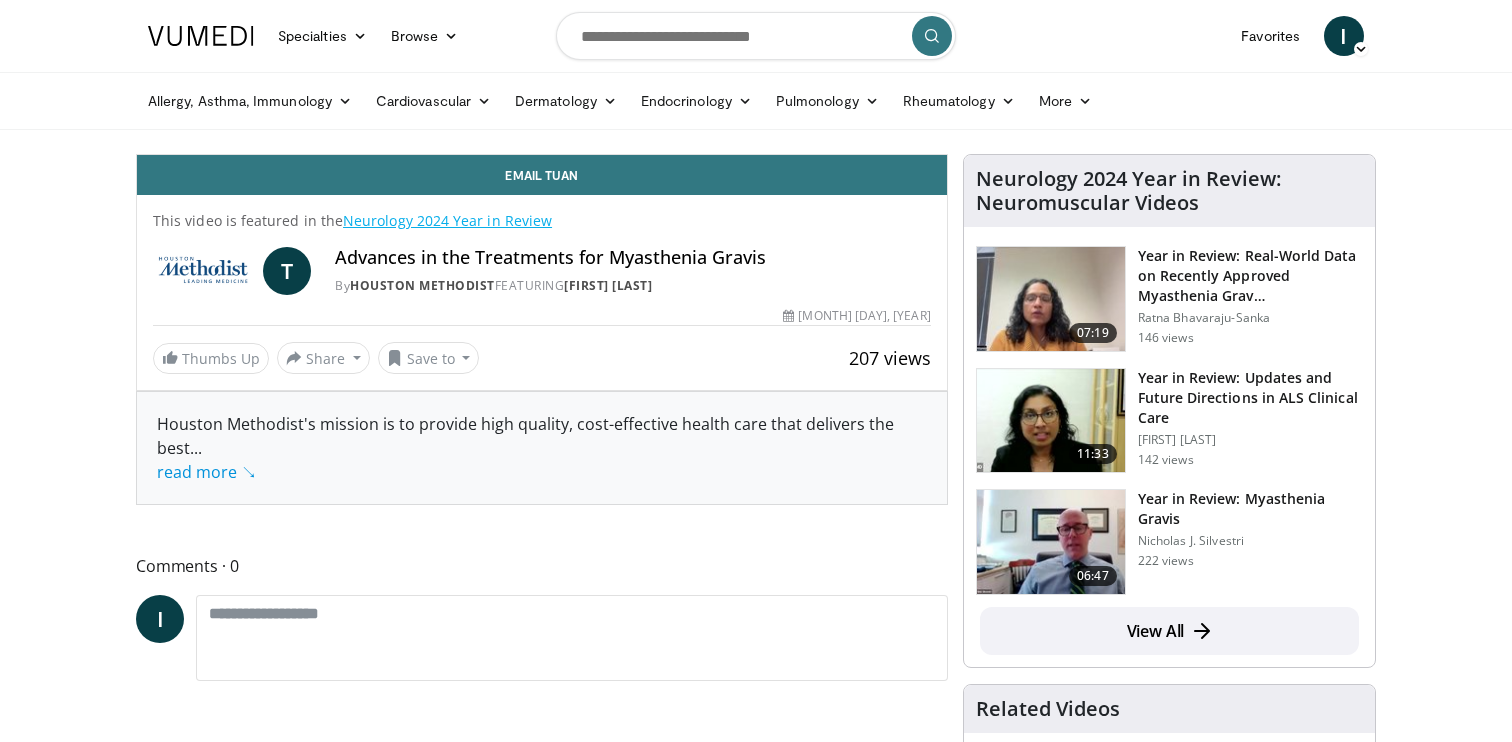 scroll, scrollTop: 0, scrollLeft: 0, axis: both 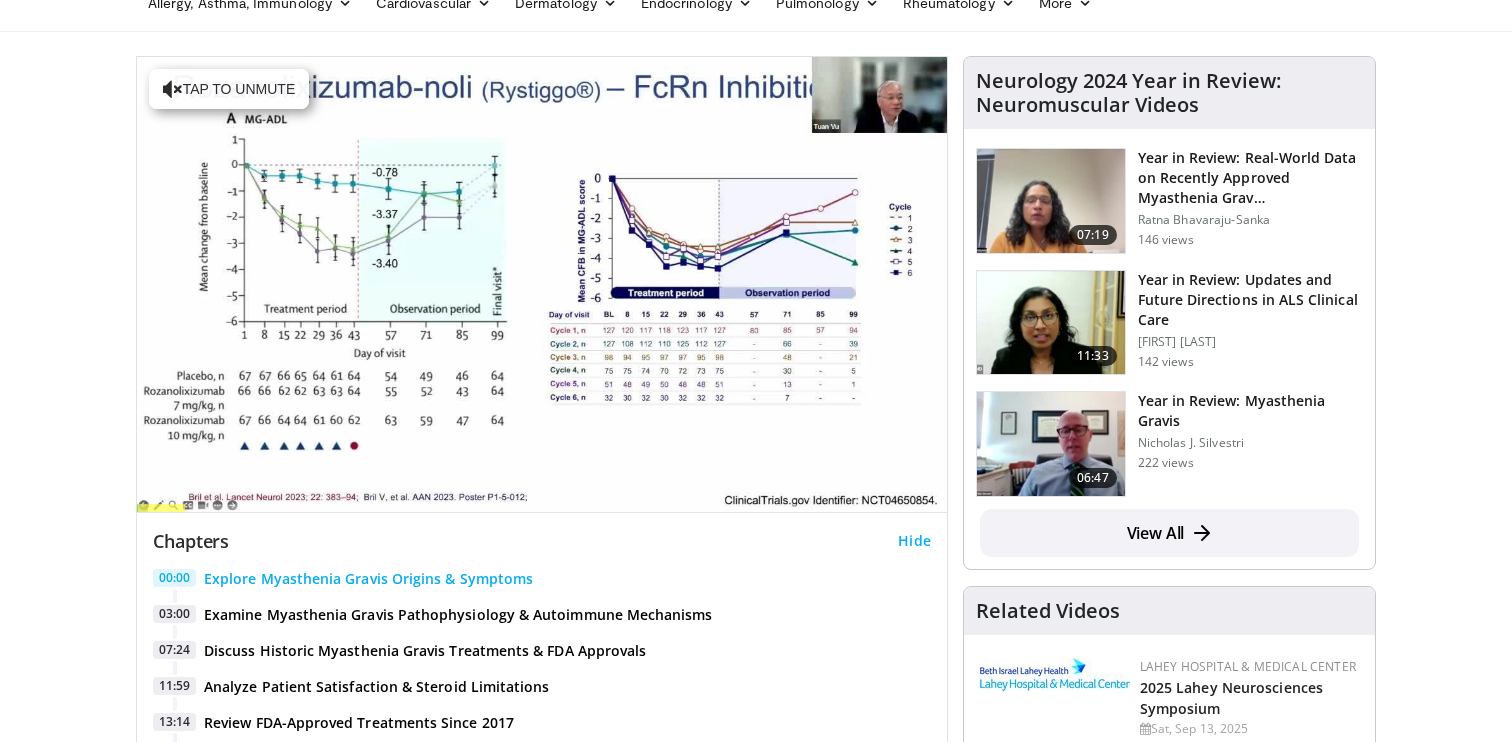 click on "Hide" at bounding box center (914, 541) 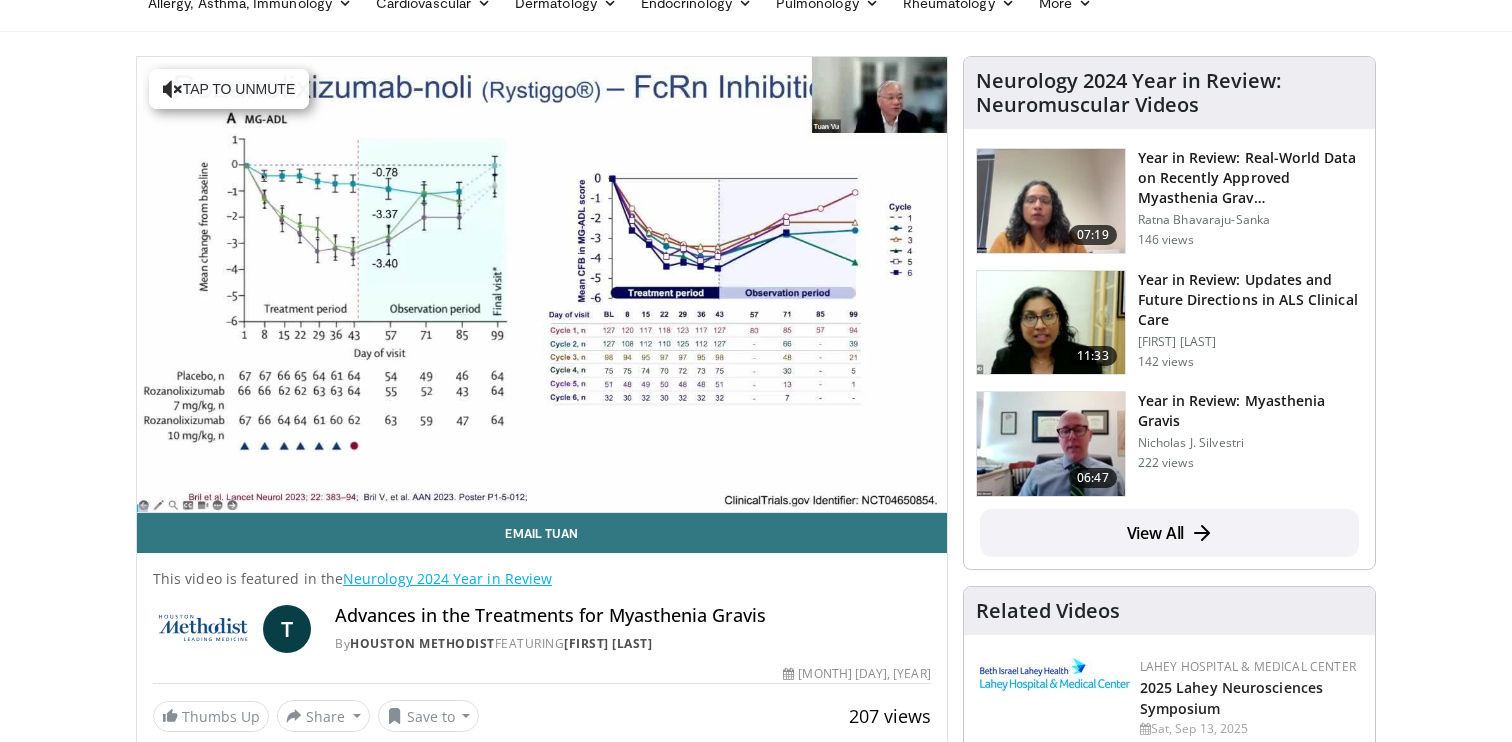 scroll, scrollTop: 0, scrollLeft: 0, axis: both 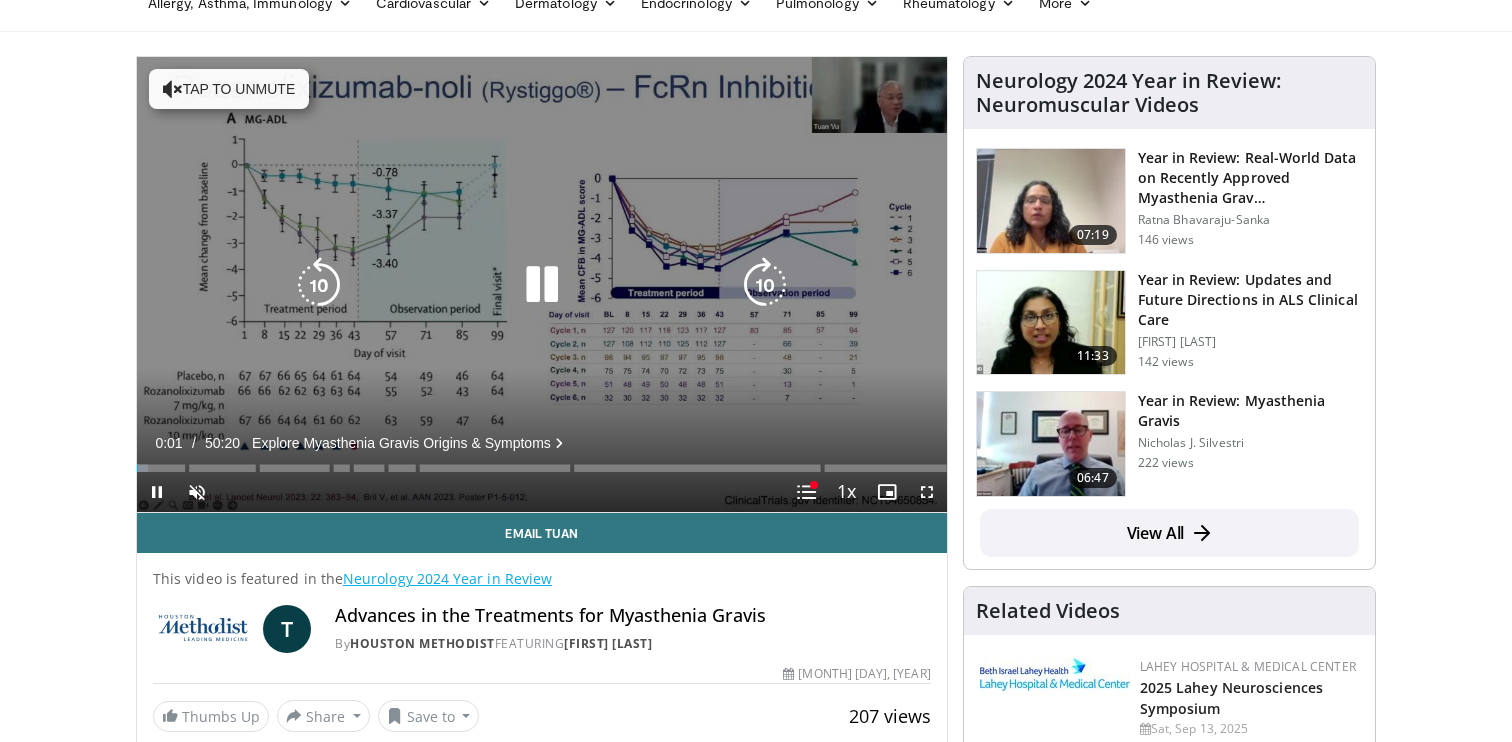 click on "Tap to unmute" at bounding box center [229, 89] 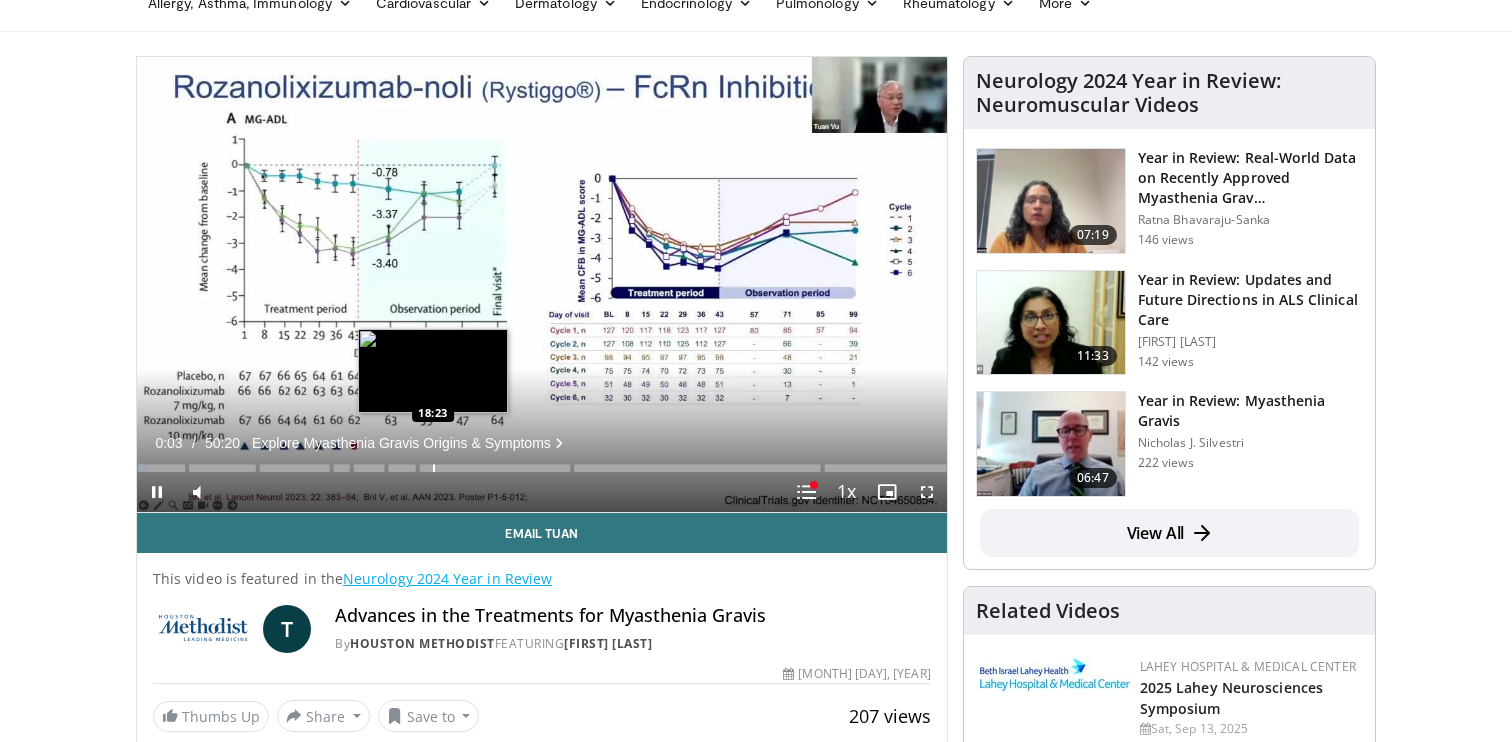 click at bounding box center [434, 468] 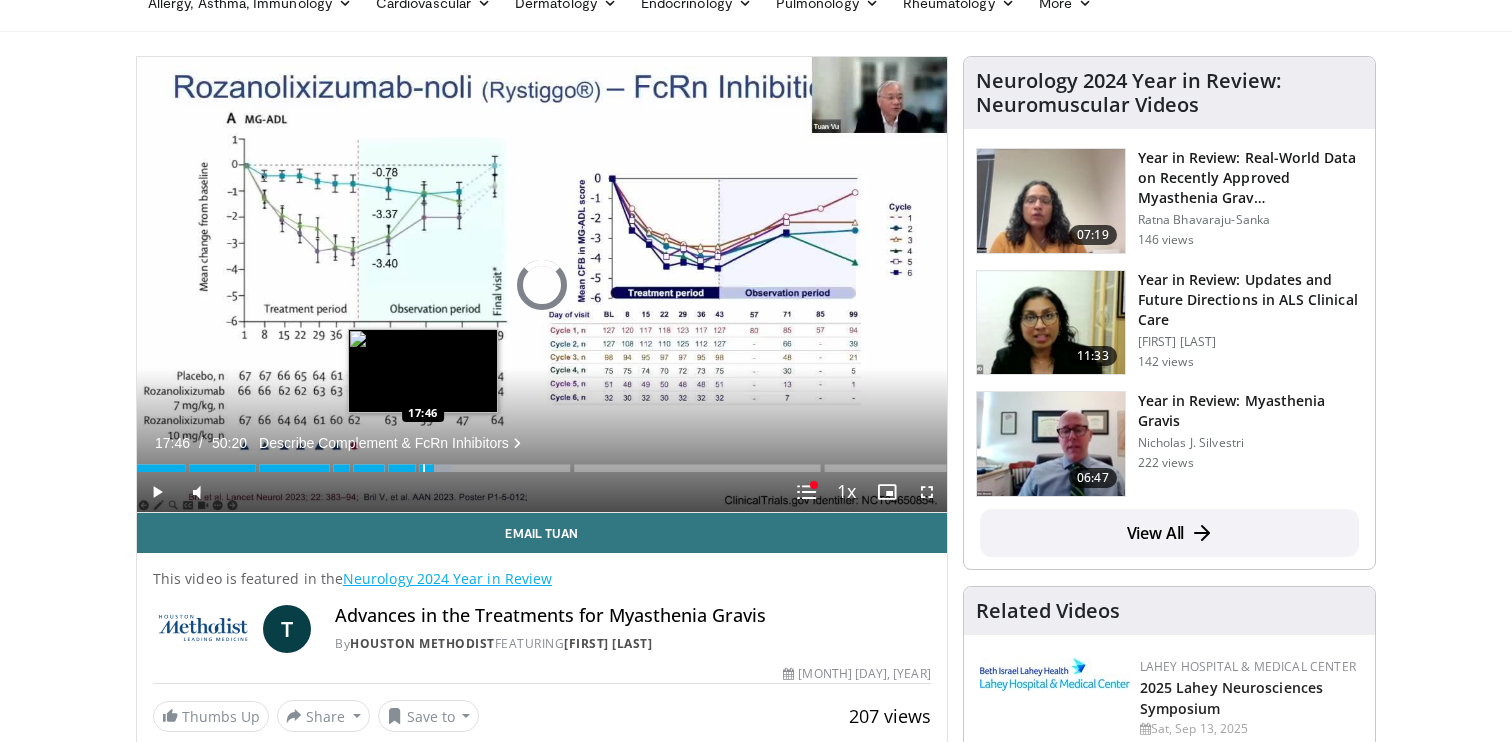 click on "Loaded :  38.76% 18:27 17:46" at bounding box center (542, 462) 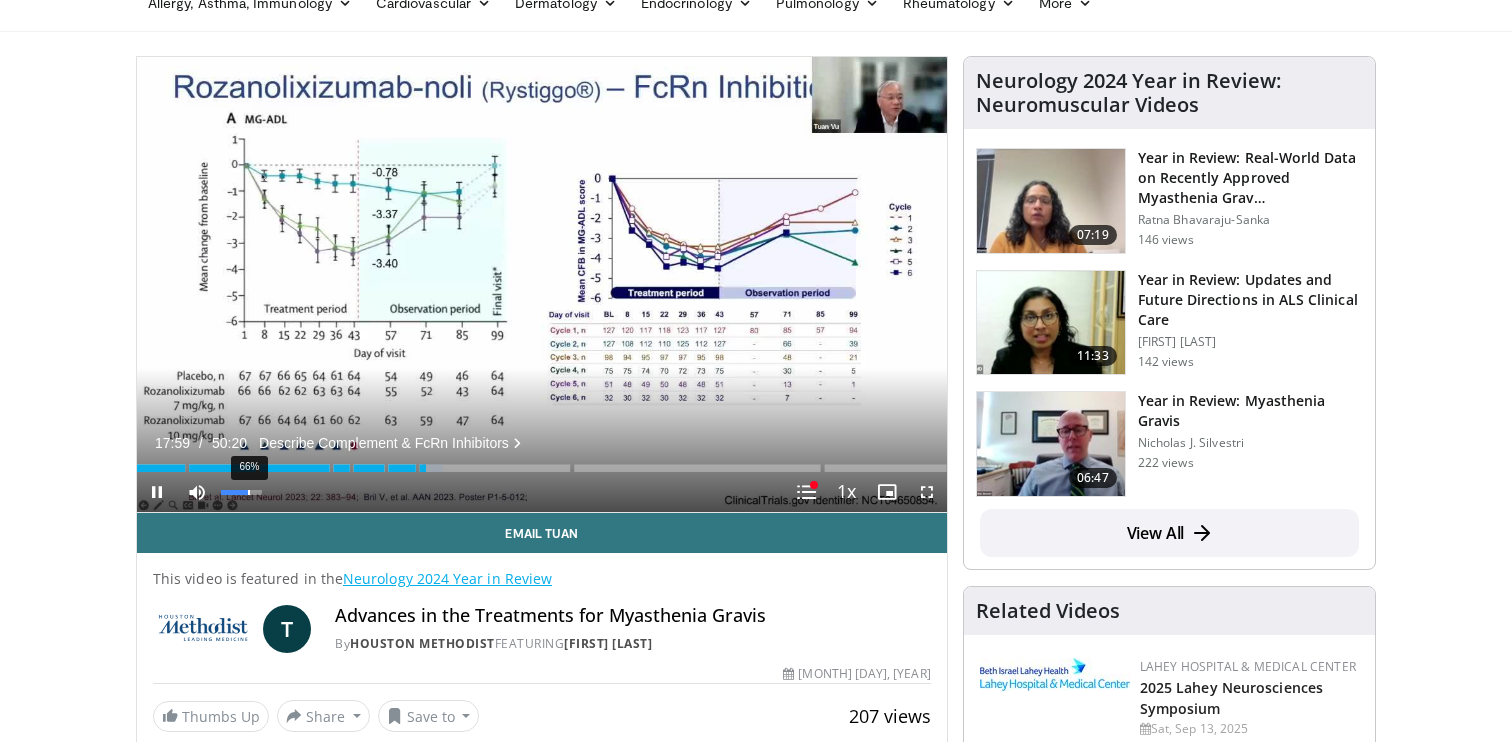 drag, startPoint x: 226, startPoint y: 493, endPoint x: 249, endPoint y: 493, distance: 23 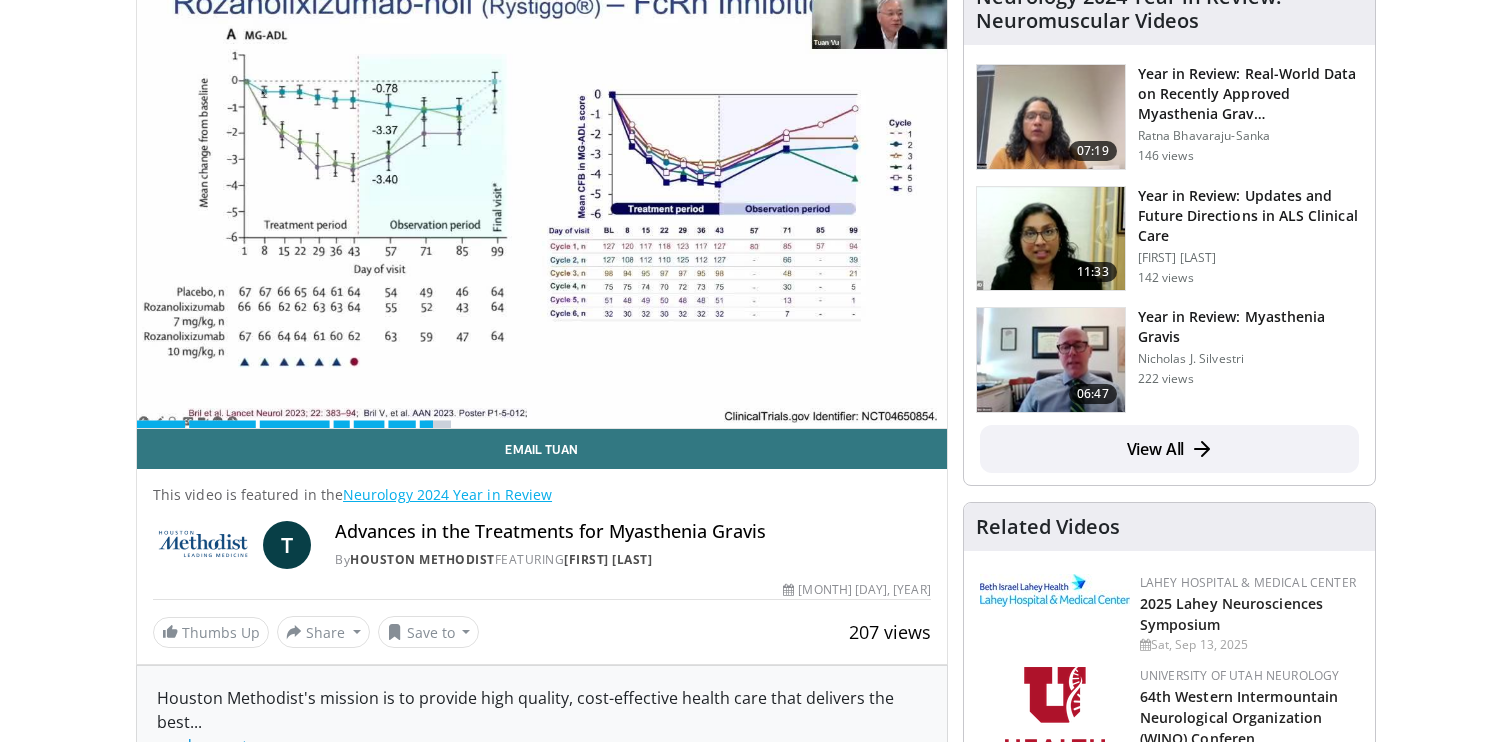 scroll, scrollTop: 188, scrollLeft: 0, axis: vertical 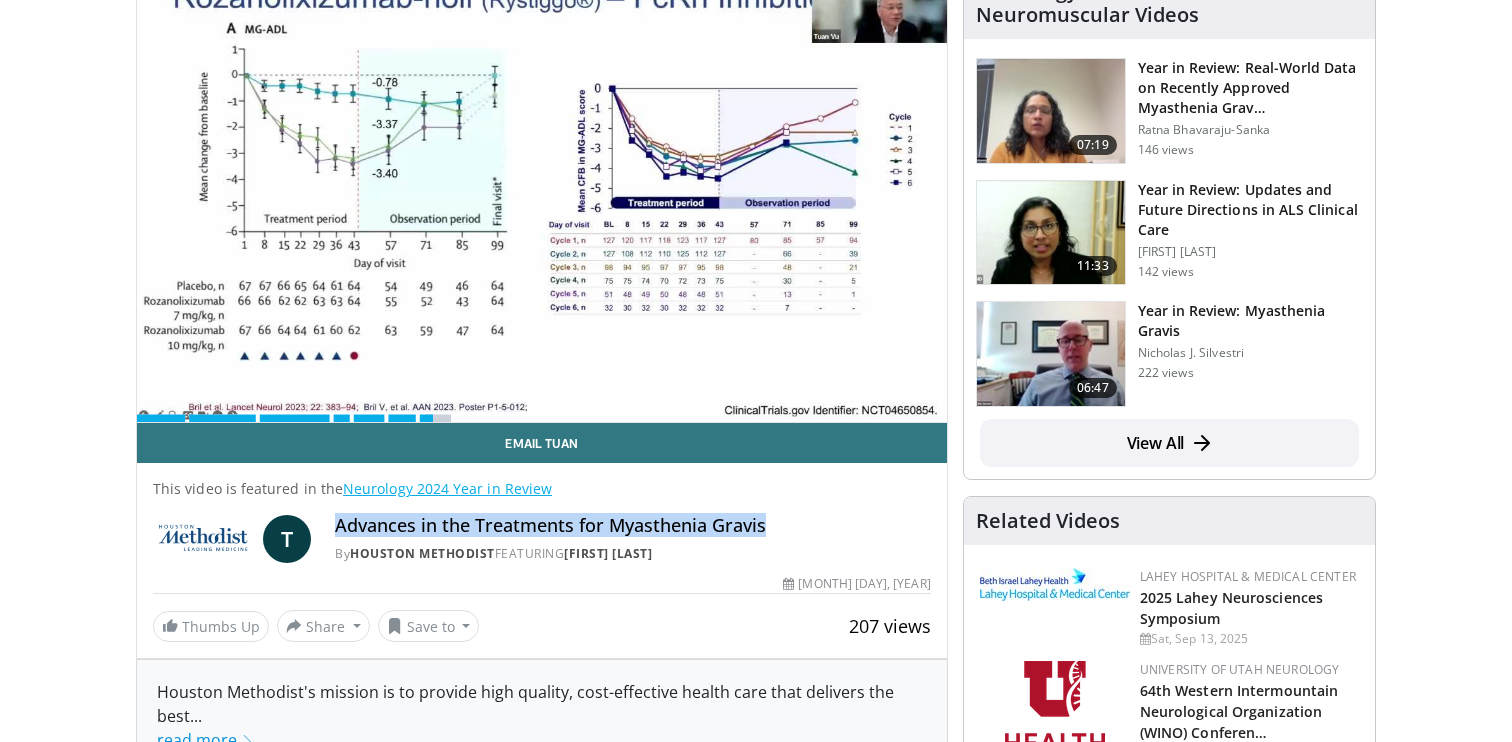 drag, startPoint x: 794, startPoint y: 525, endPoint x: 340, endPoint y: 522, distance: 454.00992 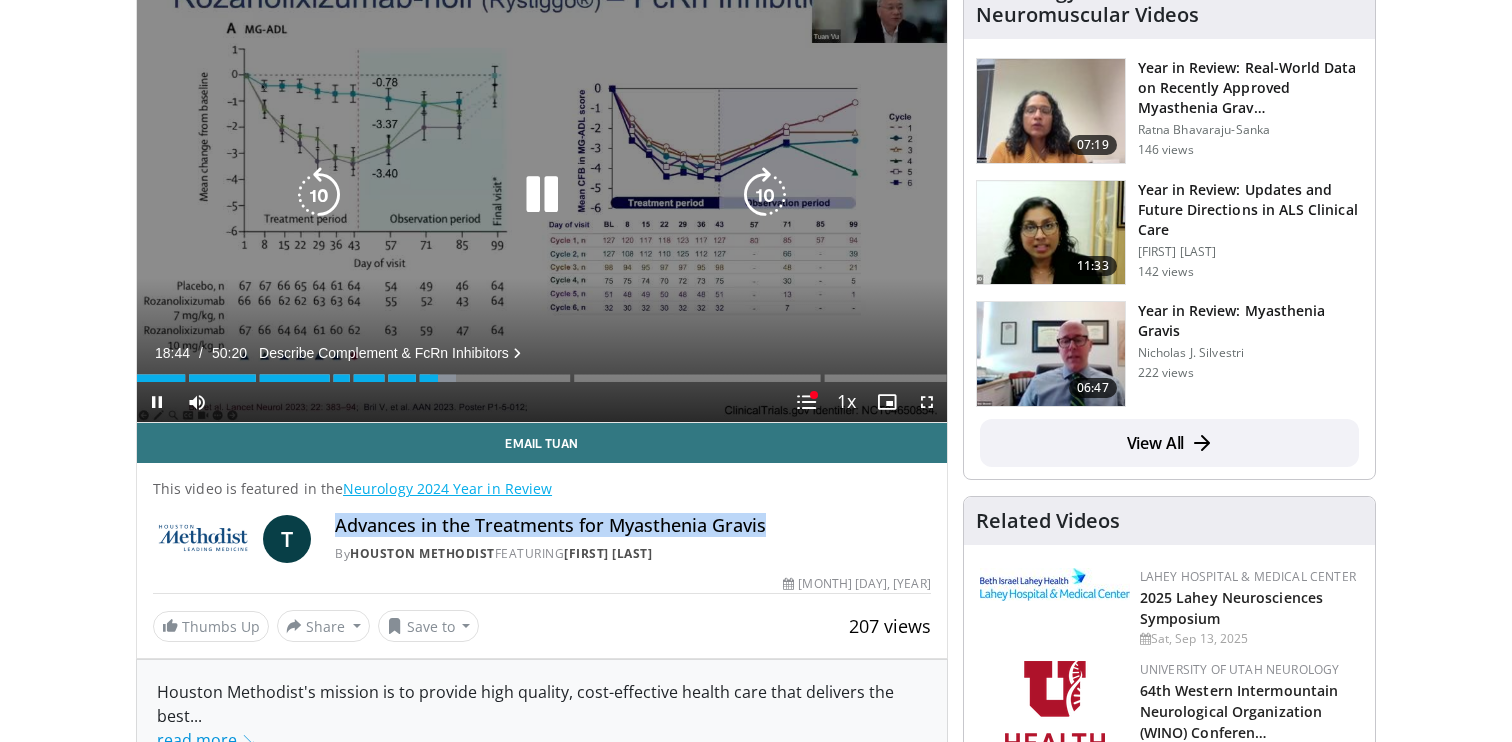 click at bounding box center (542, 195) 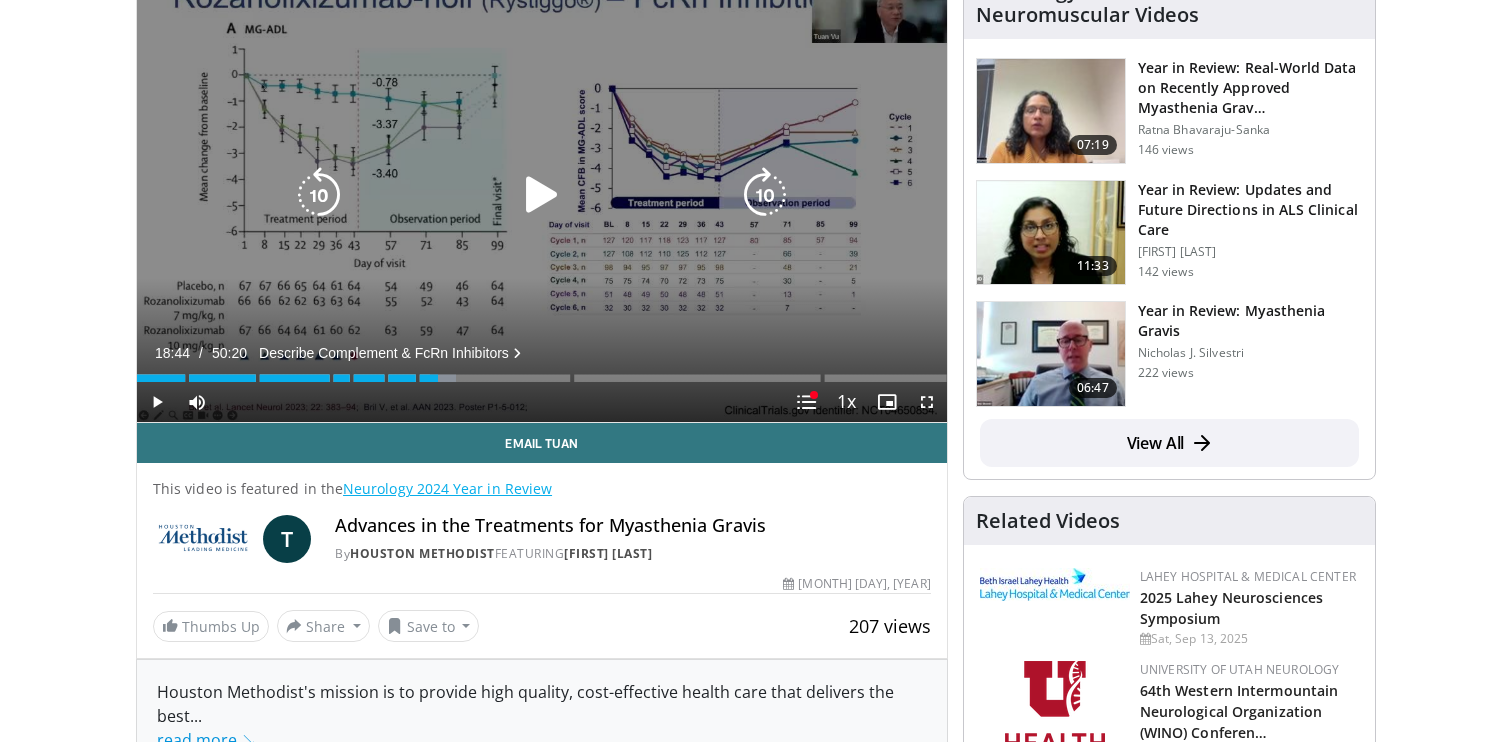 click at bounding box center (542, 195) 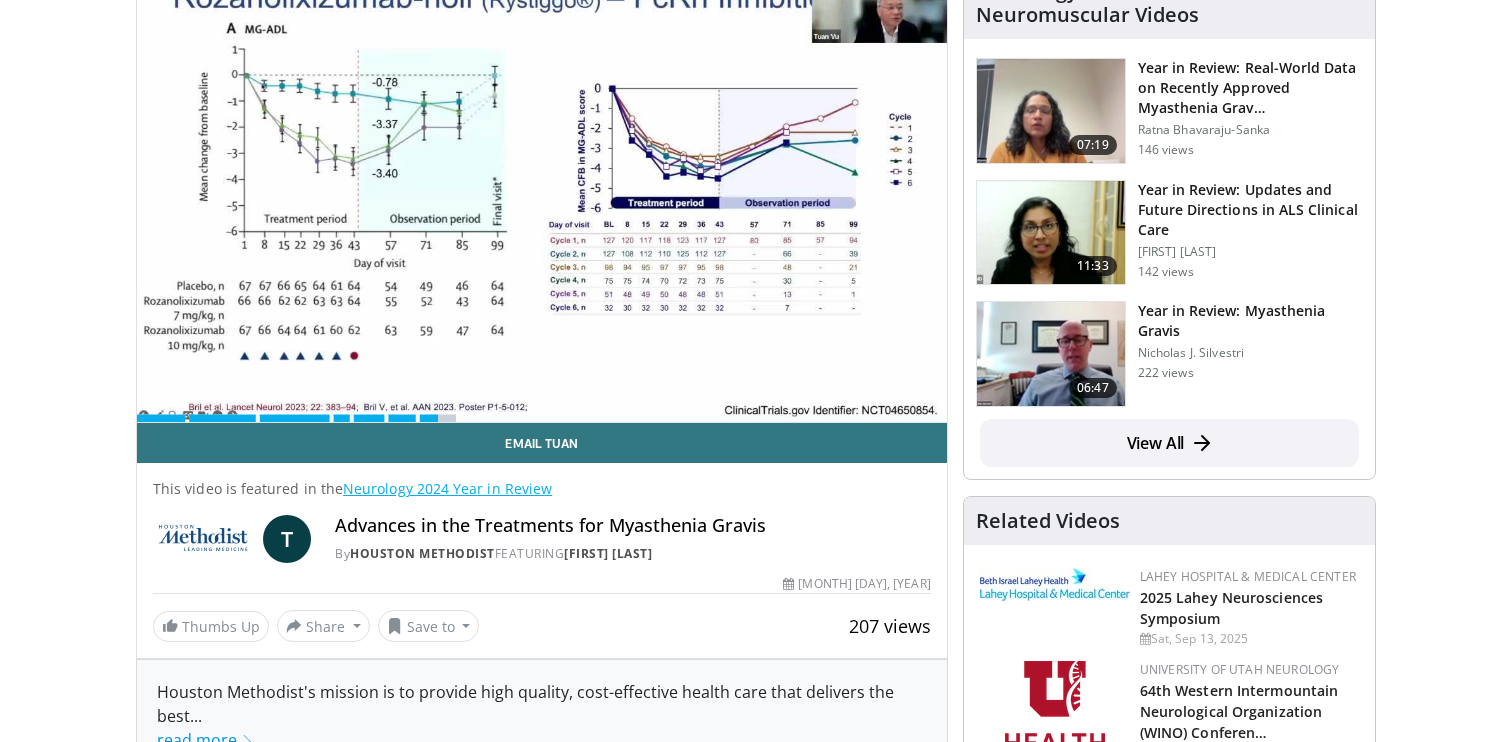 click on "Specialties
Adult & Family Medicine
Allergy, Asthma, Immunology
Anesthesiology
Cardiology
Dental
Dermatology
Endocrinology
Gastroenterology & Hepatology
General Surgery
Hematology & Oncology
Infectious Disease
Nephrology
Neurology
Neurosurgery
Obstetrics & Gynecology
Ophthalmology
Oral Maxillofacial
Orthopaedics
Otolaryngology
Pediatrics
Plastic Surgery
Podiatry
Psychiatry
Pulmonology
Radiation Oncology
Radiology
Rheumatology
Urology" at bounding box center [756, 1912] 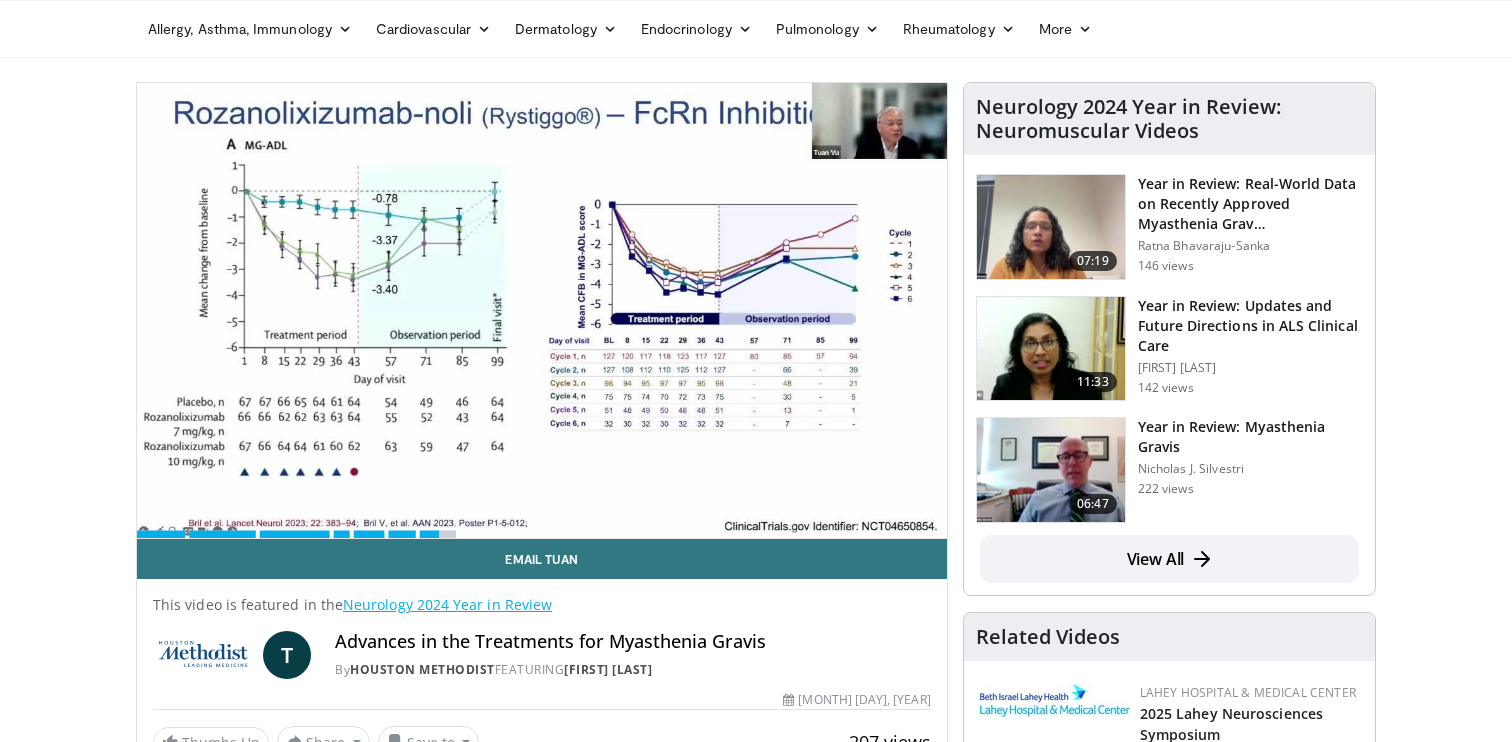 scroll, scrollTop: 97, scrollLeft: 0, axis: vertical 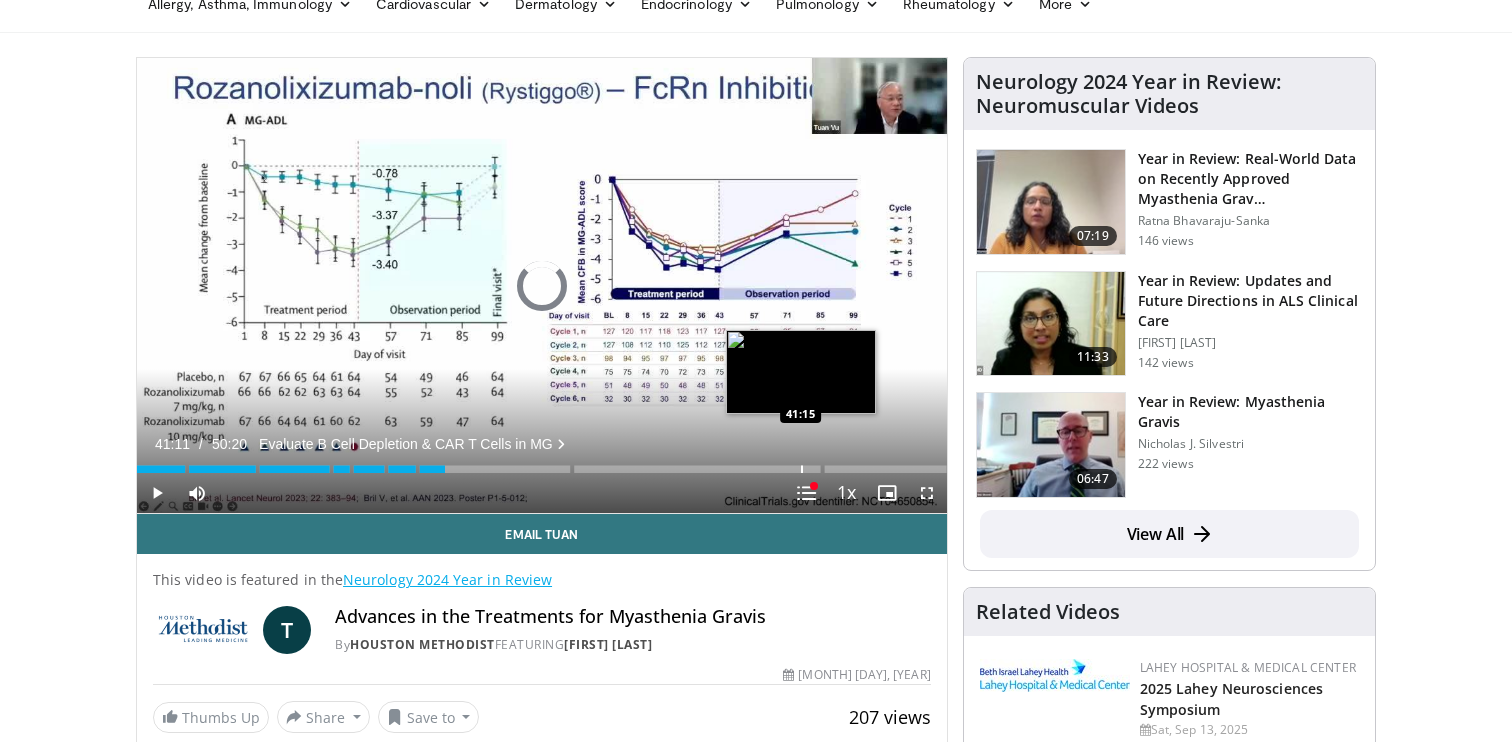 click on "Loaded :  0.00% 41:11" at bounding box center [542, 469] 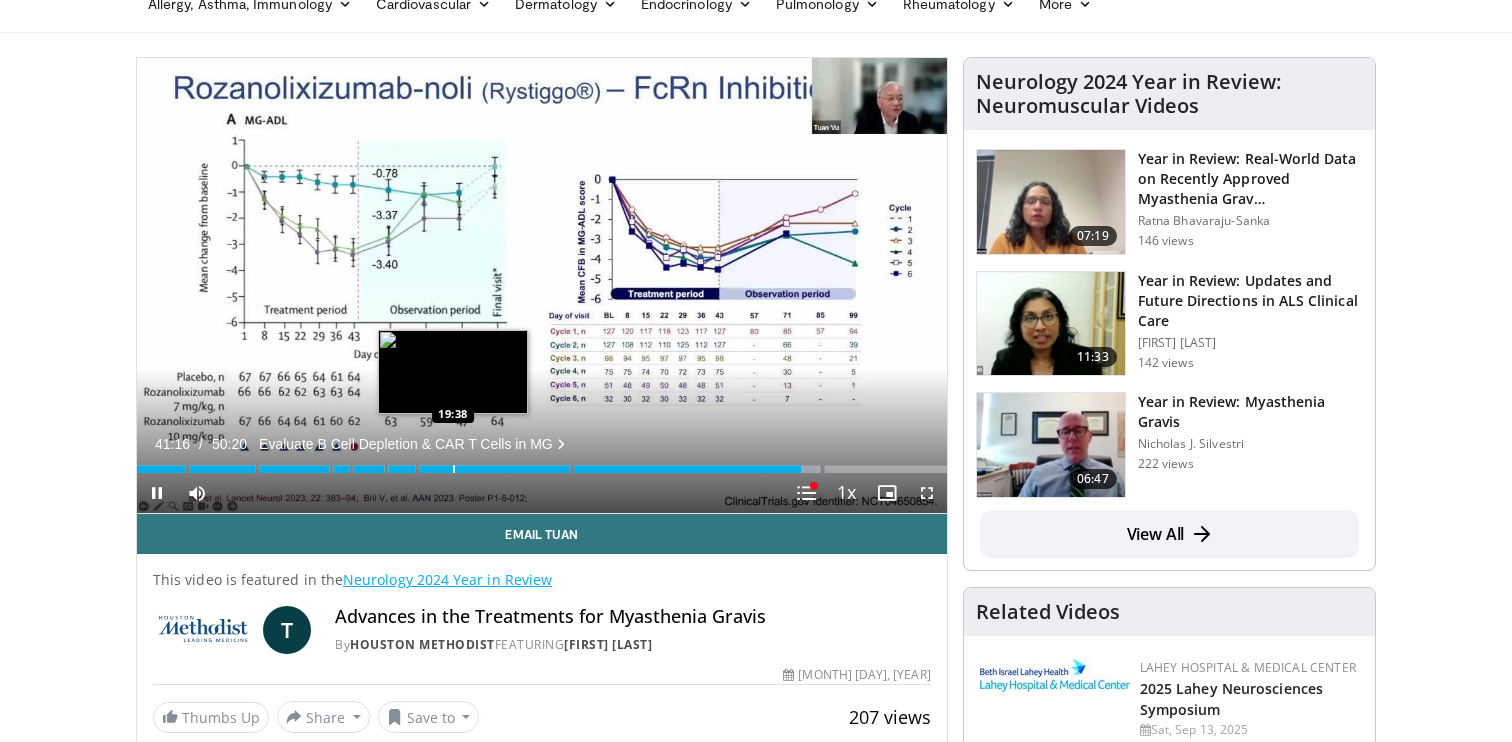 click on "Loaded :  84.09% 41:16 19:38" at bounding box center (542, 463) 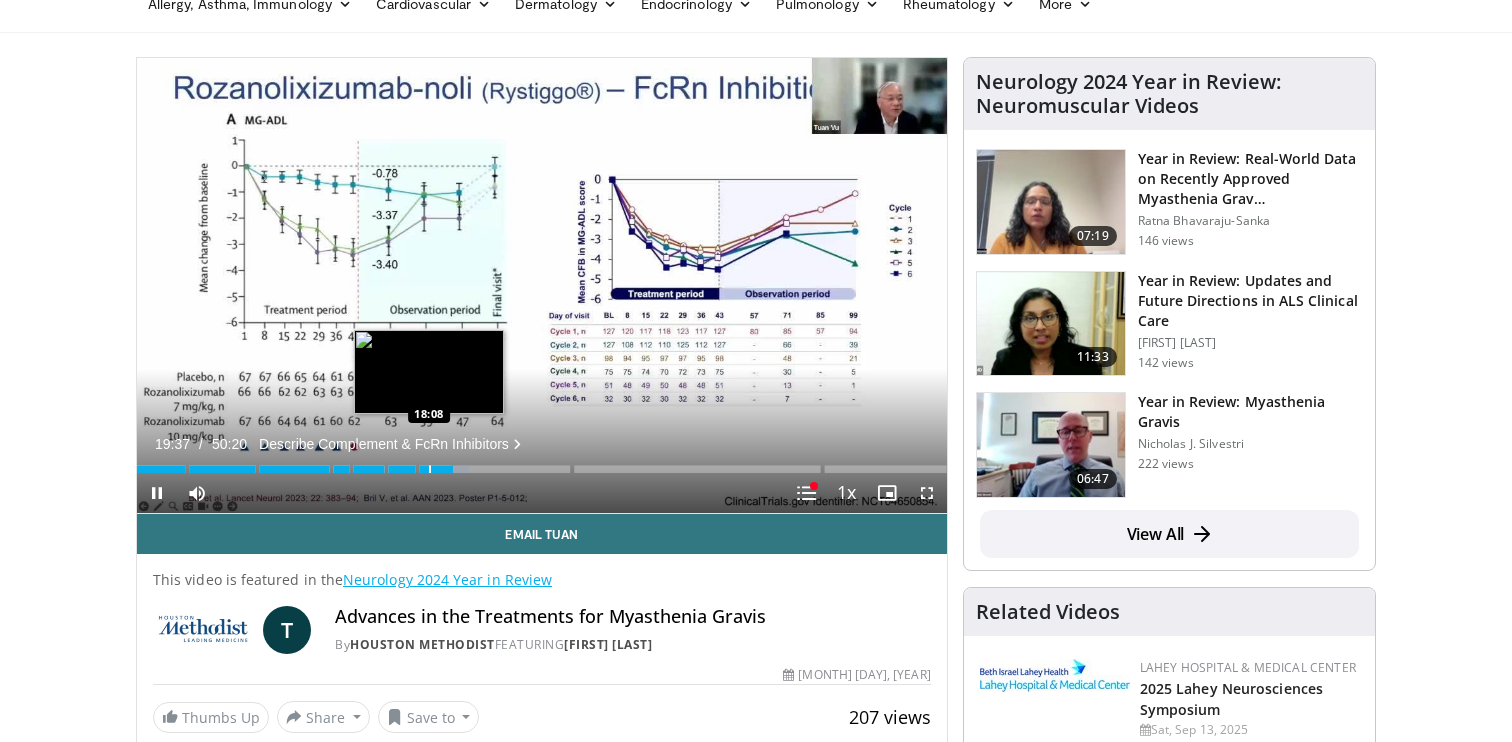 click at bounding box center [430, 469] 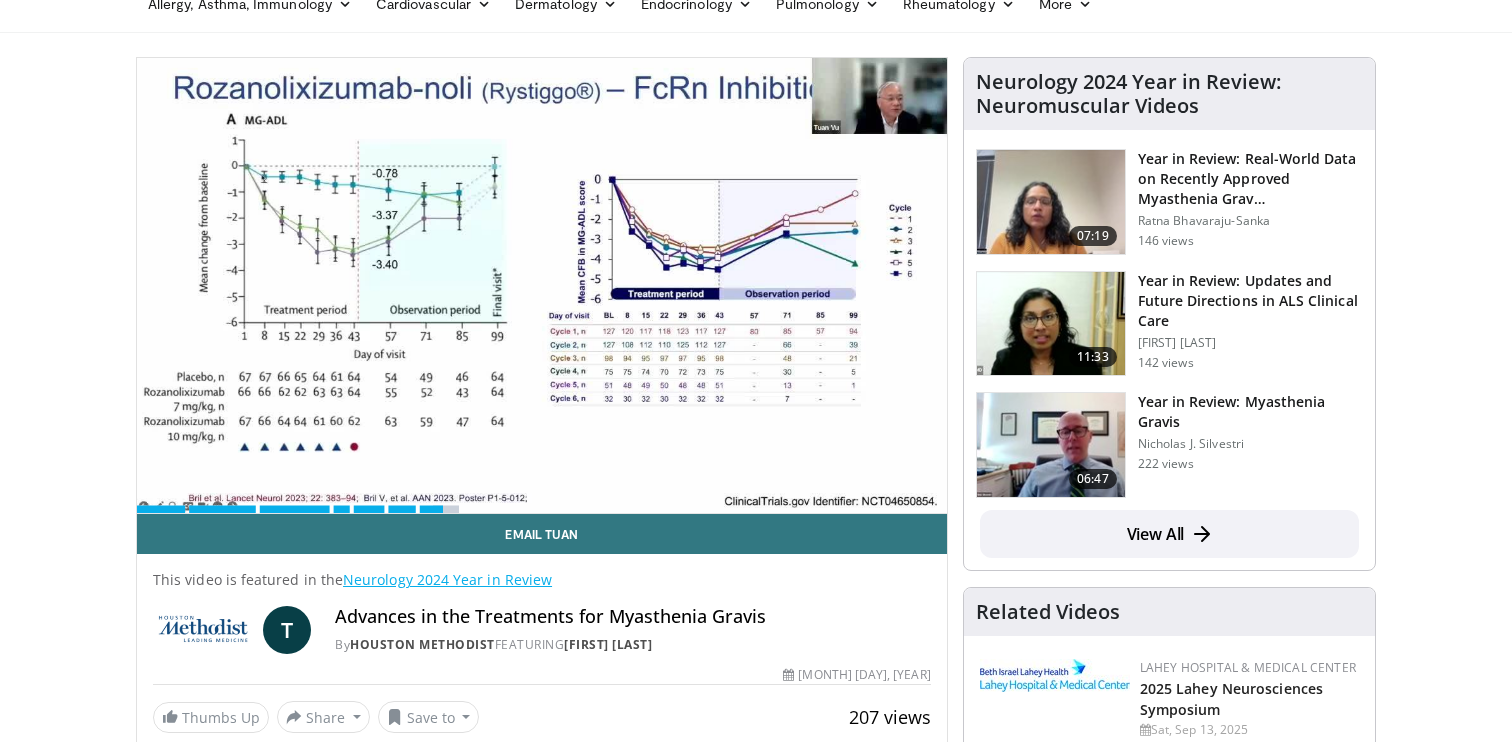 click on "10 seconds
Tap to unmute" at bounding box center [542, 285] 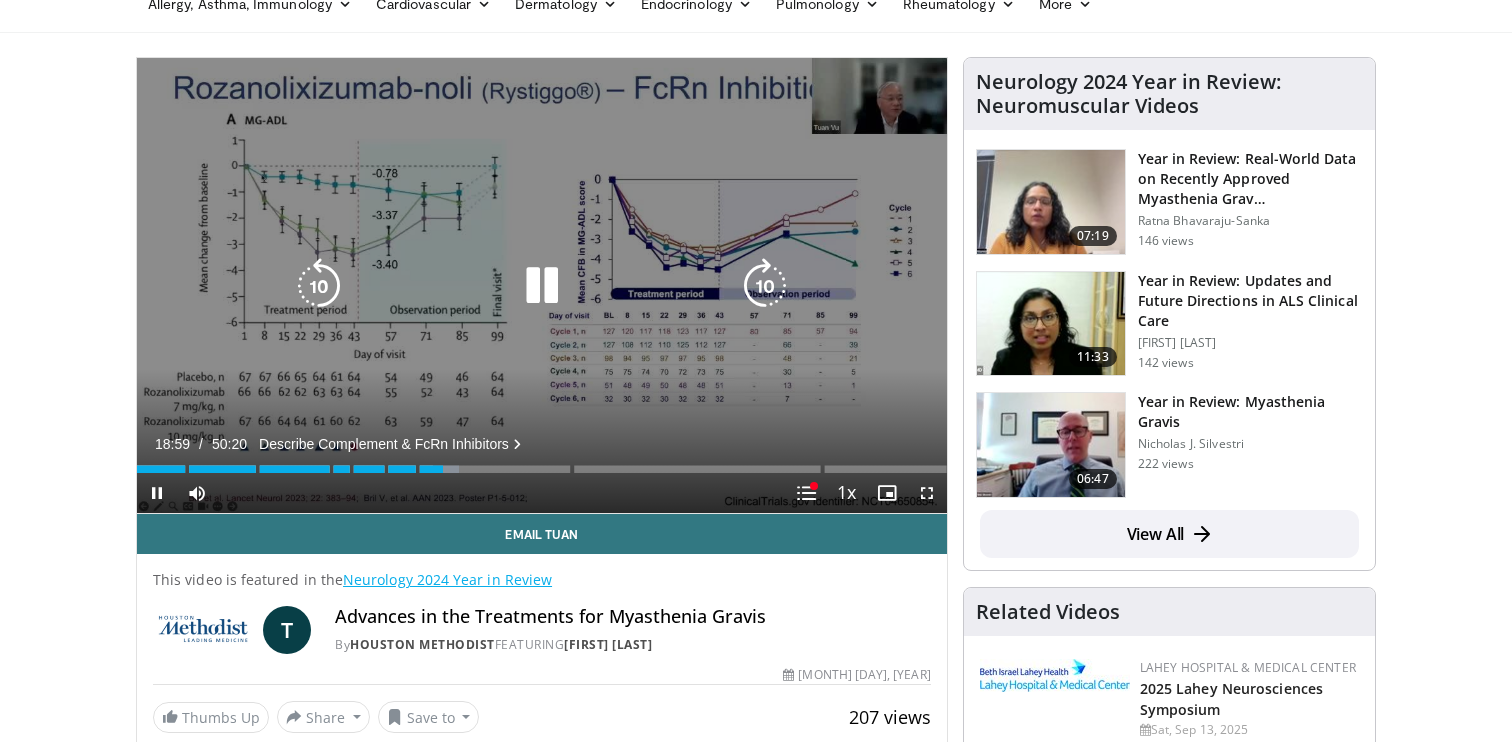 click at bounding box center [542, 286] 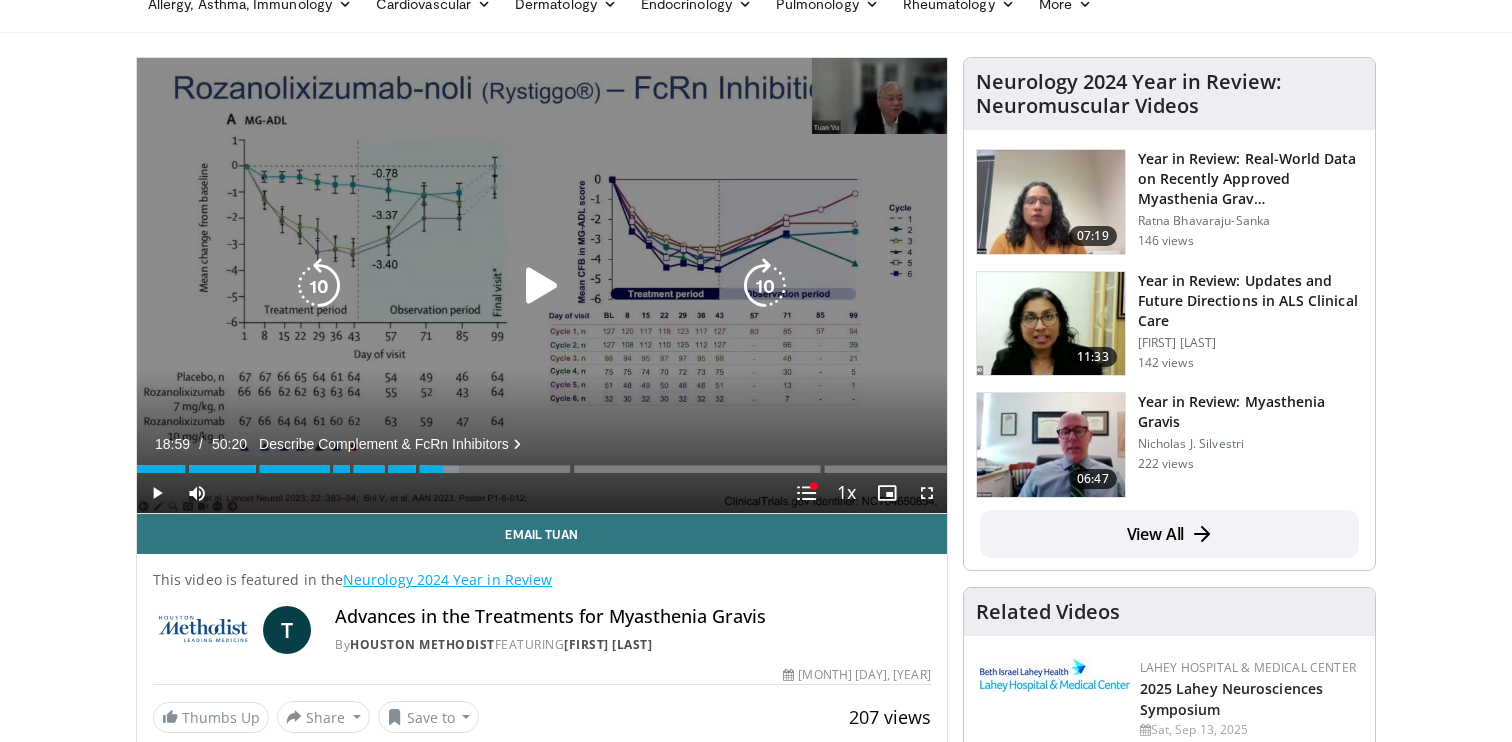 click at bounding box center [542, 286] 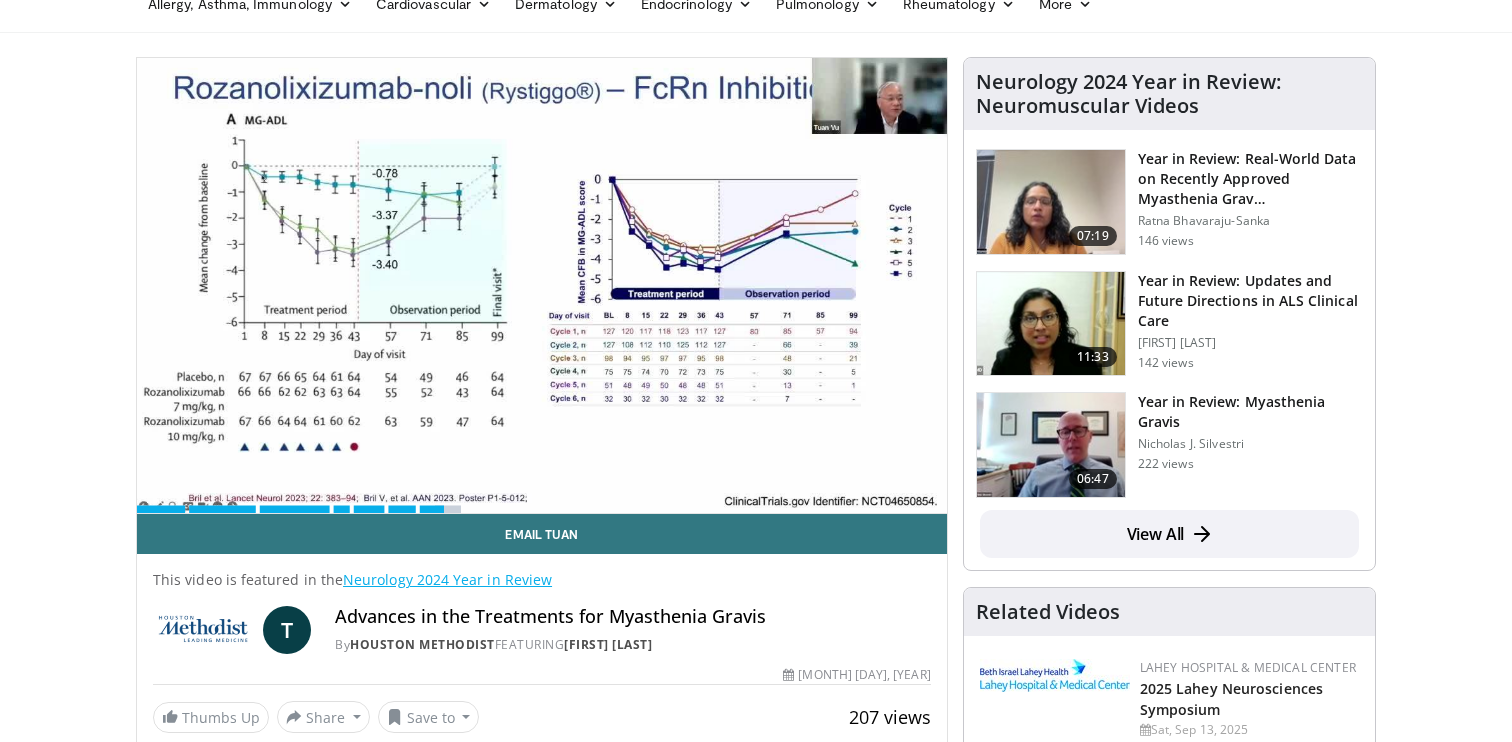 type 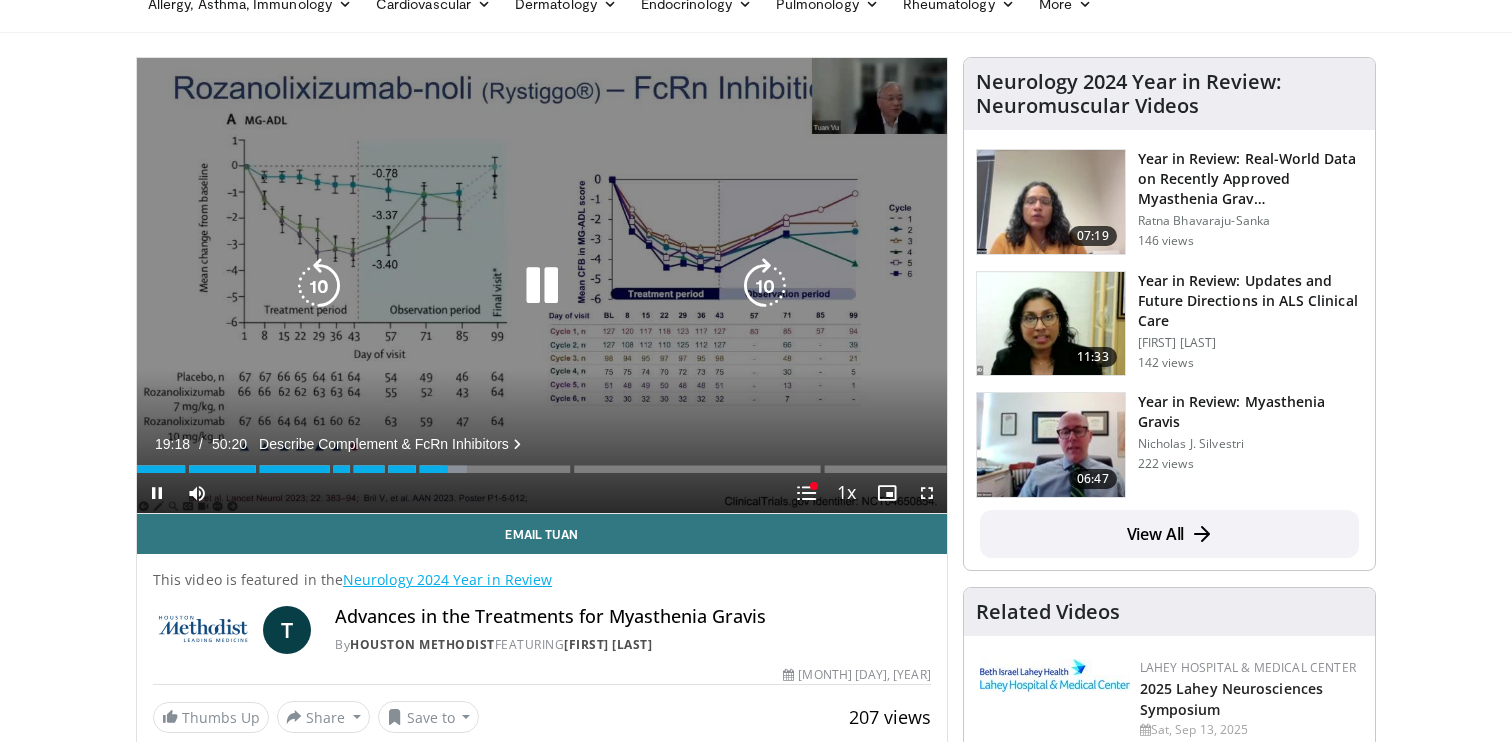 click at bounding box center [542, 286] 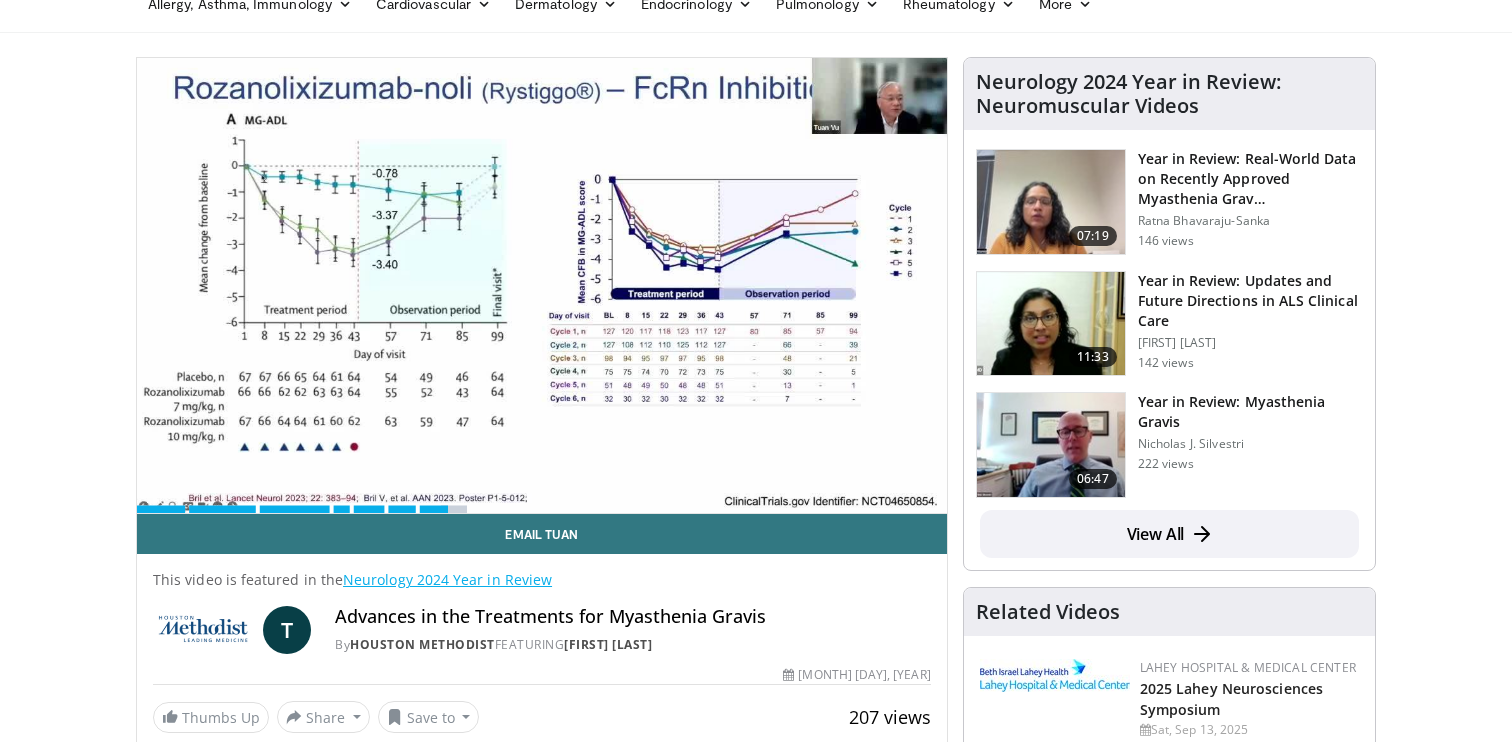 click on "Specialties
Adult & Family Medicine
Allergy, Asthma, Immunology
Anesthesiology
Cardiology
Dental
Dermatology
Endocrinology
Gastroenterology & Hepatology
General Surgery
Hematology & Oncology
Infectious Disease
Nephrology
Neurology
Neurosurgery
Obstetrics & Gynecology
Ophthalmology
Oral Maxillofacial
Orthopaedics
Otolaryngology
Pediatrics
Plastic Surgery
Podiatry
Psychiatry
Pulmonology
Radiation Oncology
Radiology
Rheumatology
Urology" at bounding box center (756, 2003) 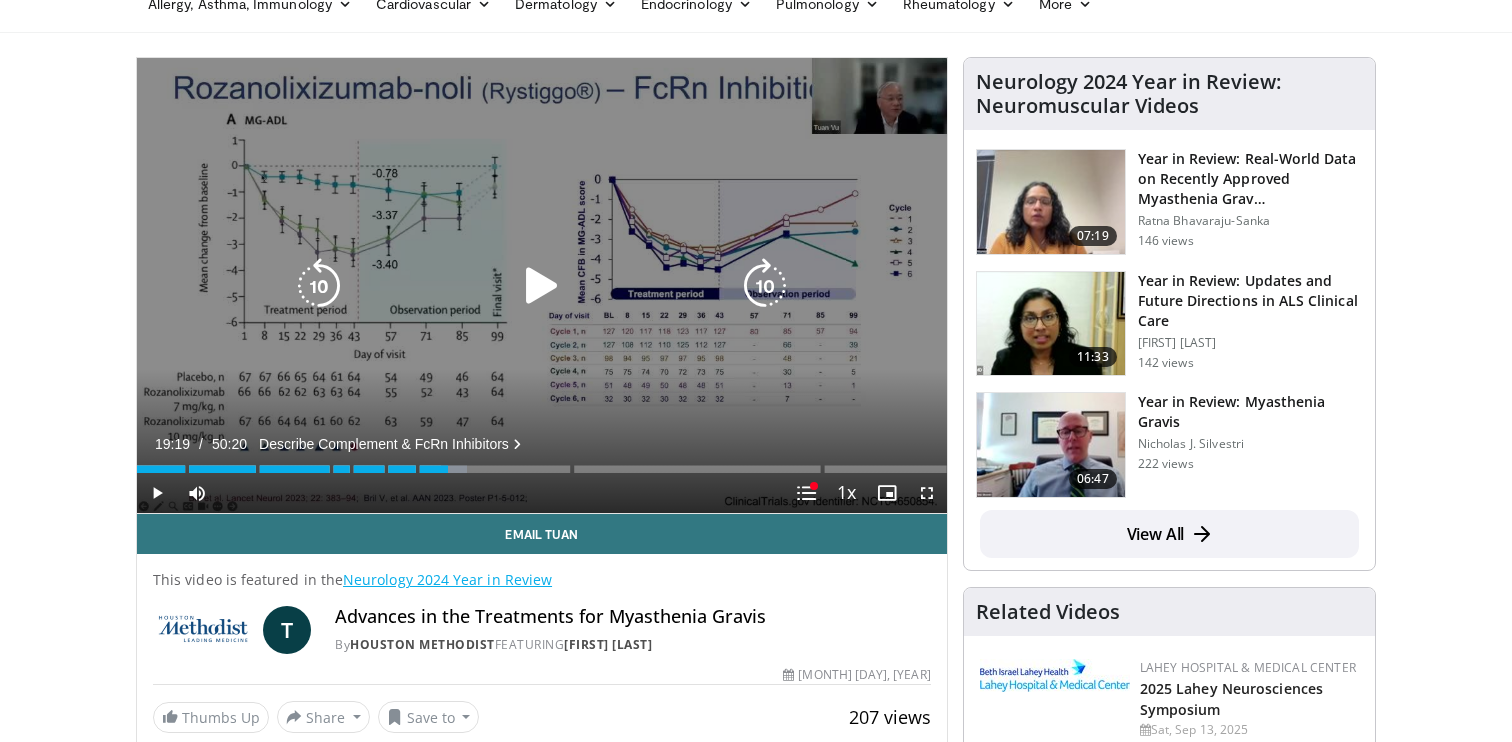 click at bounding box center [542, 286] 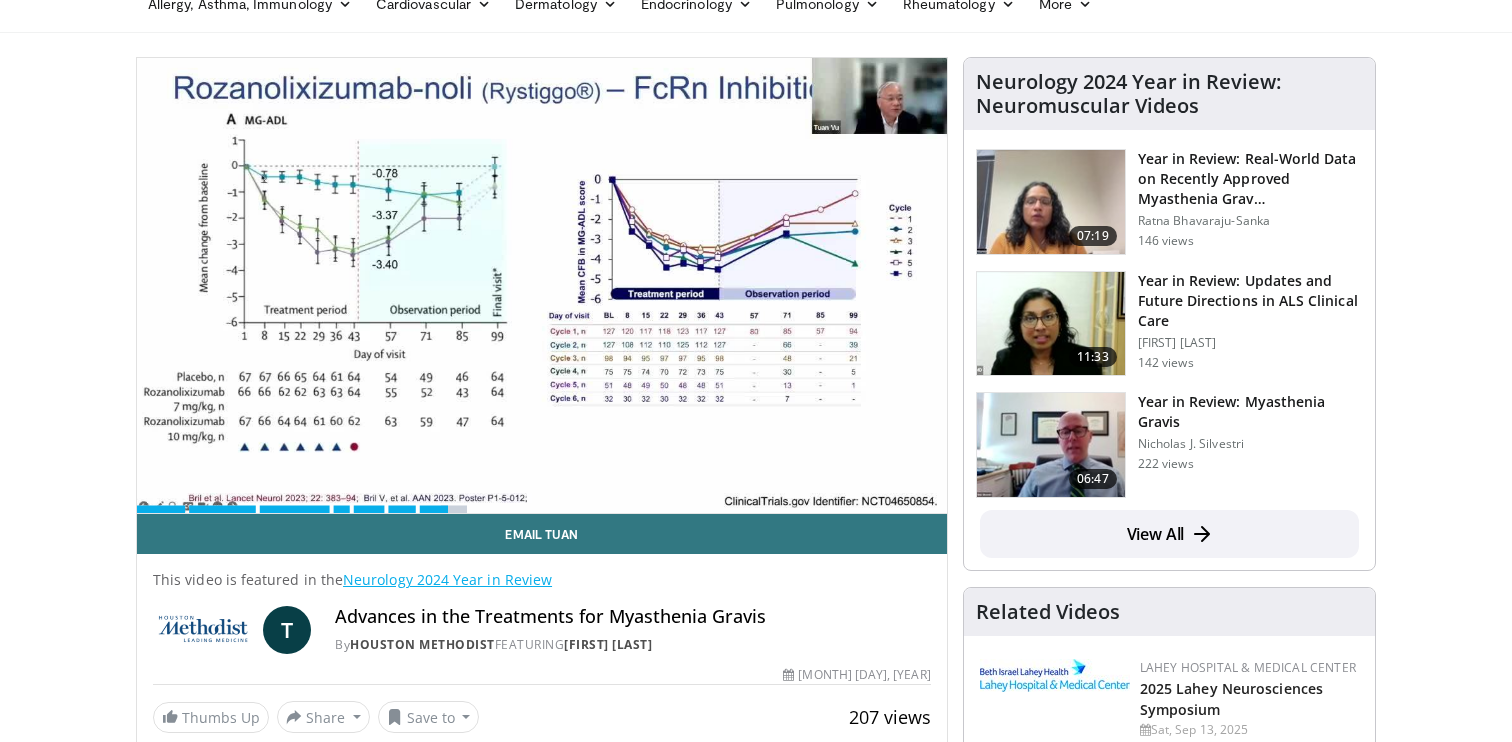 click on "Specialties
Adult & Family Medicine
Allergy, Asthma, Immunology
Anesthesiology
Cardiology
Dental
Dermatology
Endocrinology
Gastroenterology & Hepatology
General Surgery
Hematology & Oncology
Infectious Disease
Nephrology
Neurology
Neurosurgery
Obstetrics & Gynecology
Ophthalmology
Oral Maxillofacial
Orthopaedics
Otolaryngology
Pediatrics
Plastic Surgery
Podiatry
Psychiatry
Pulmonology
Radiation Oncology
Radiology
Rheumatology
Urology" at bounding box center (756, 2003) 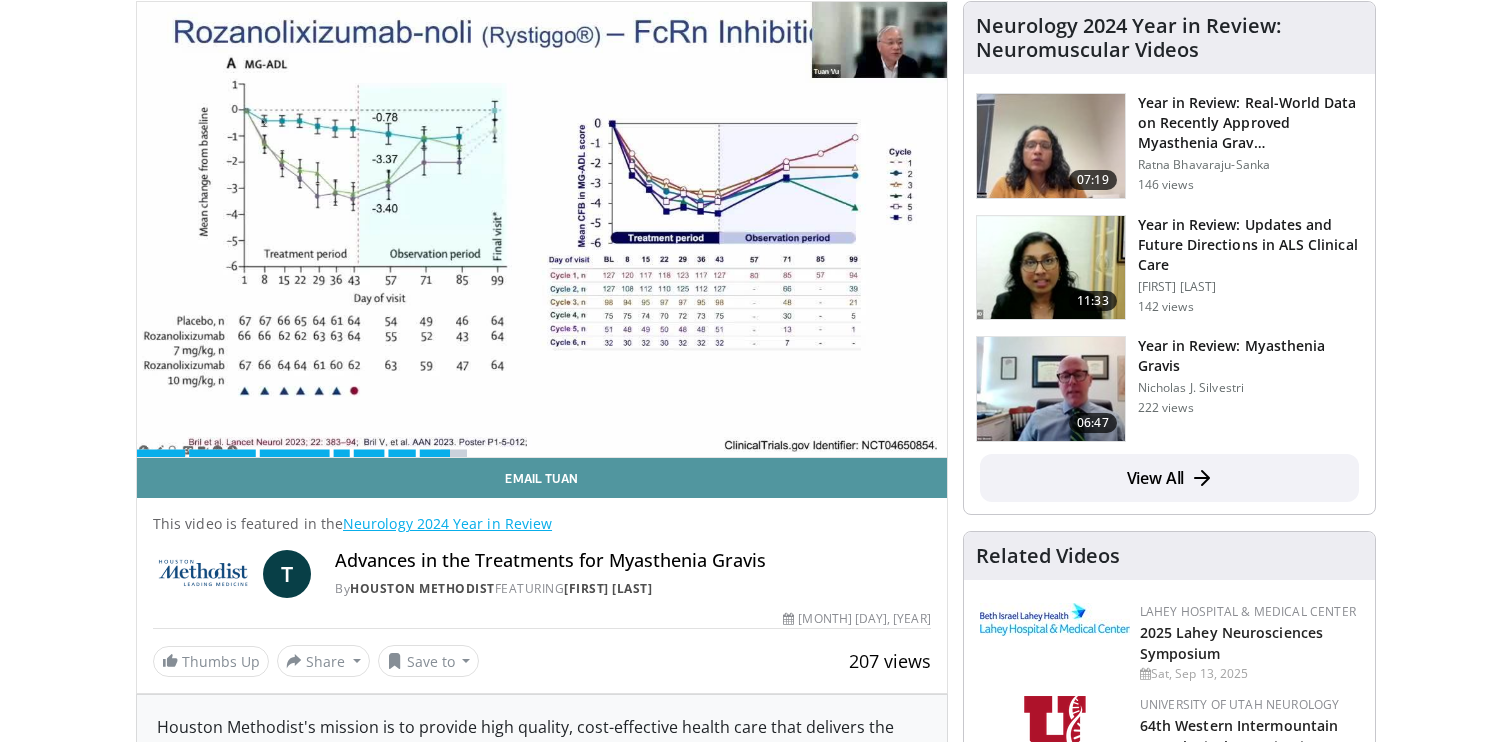 scroll, scrollTop: 131, scrollLeft: 0, axis: vertical 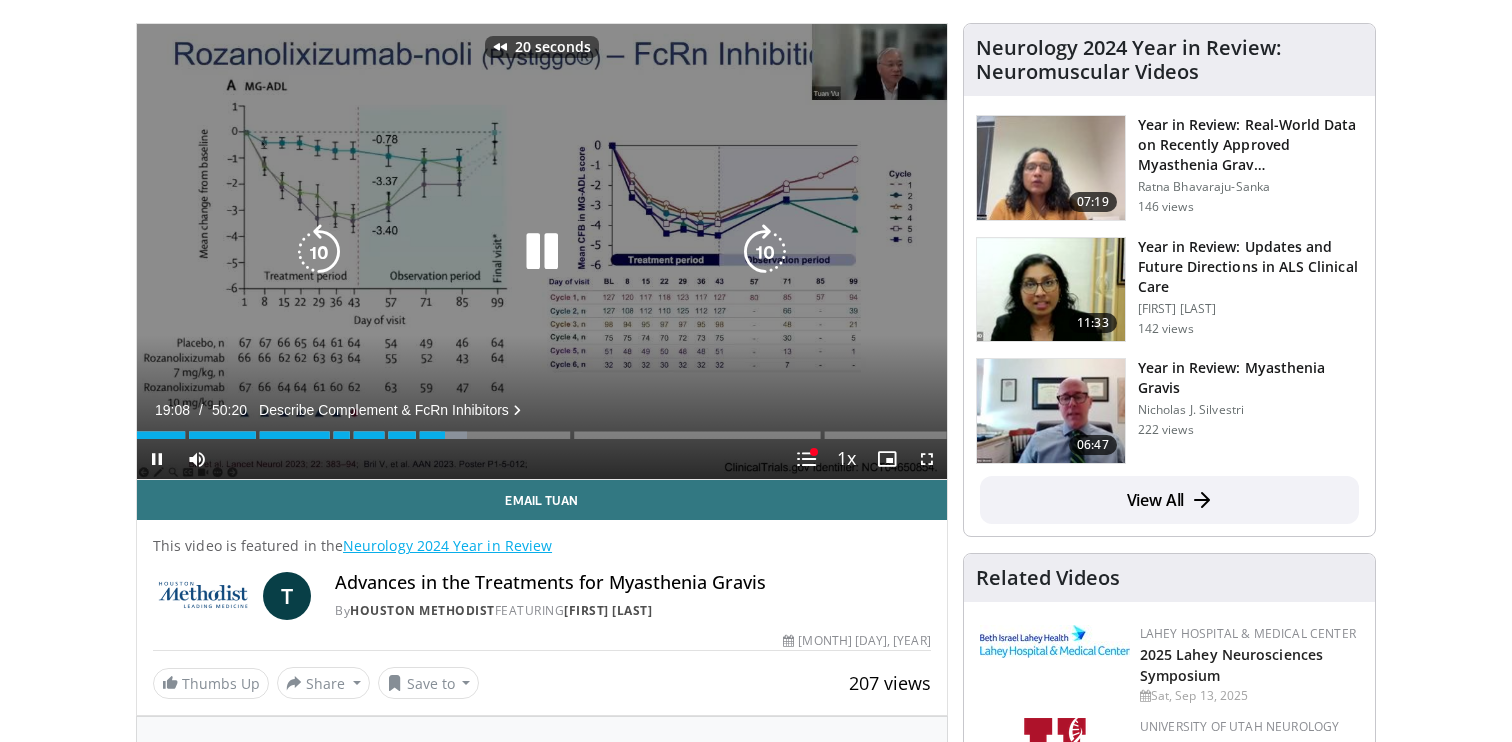 click on "20 seconds
Tap to unmute" at bounding box center (542, 251) 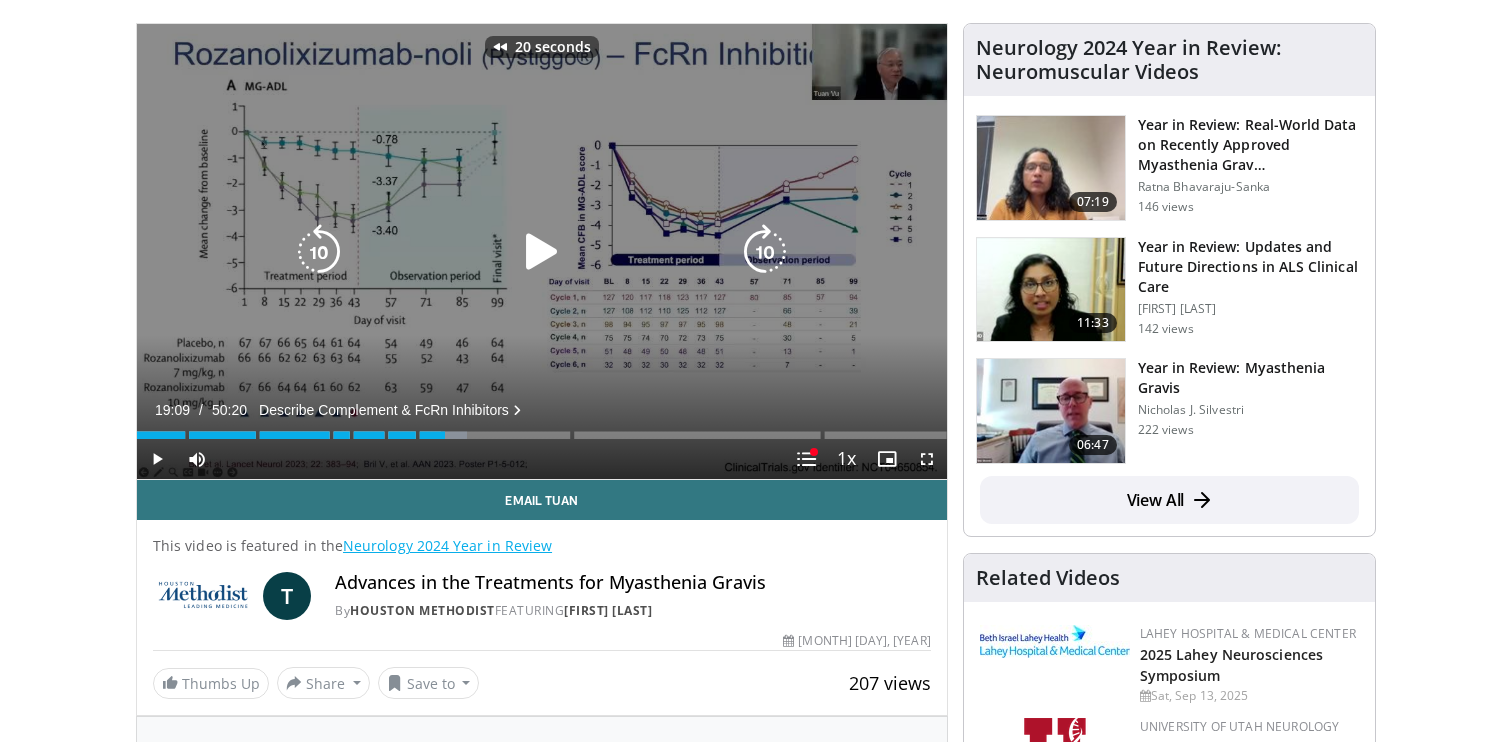click on "20 seconds
Tap to unmute" at bounding box center [542, 251] 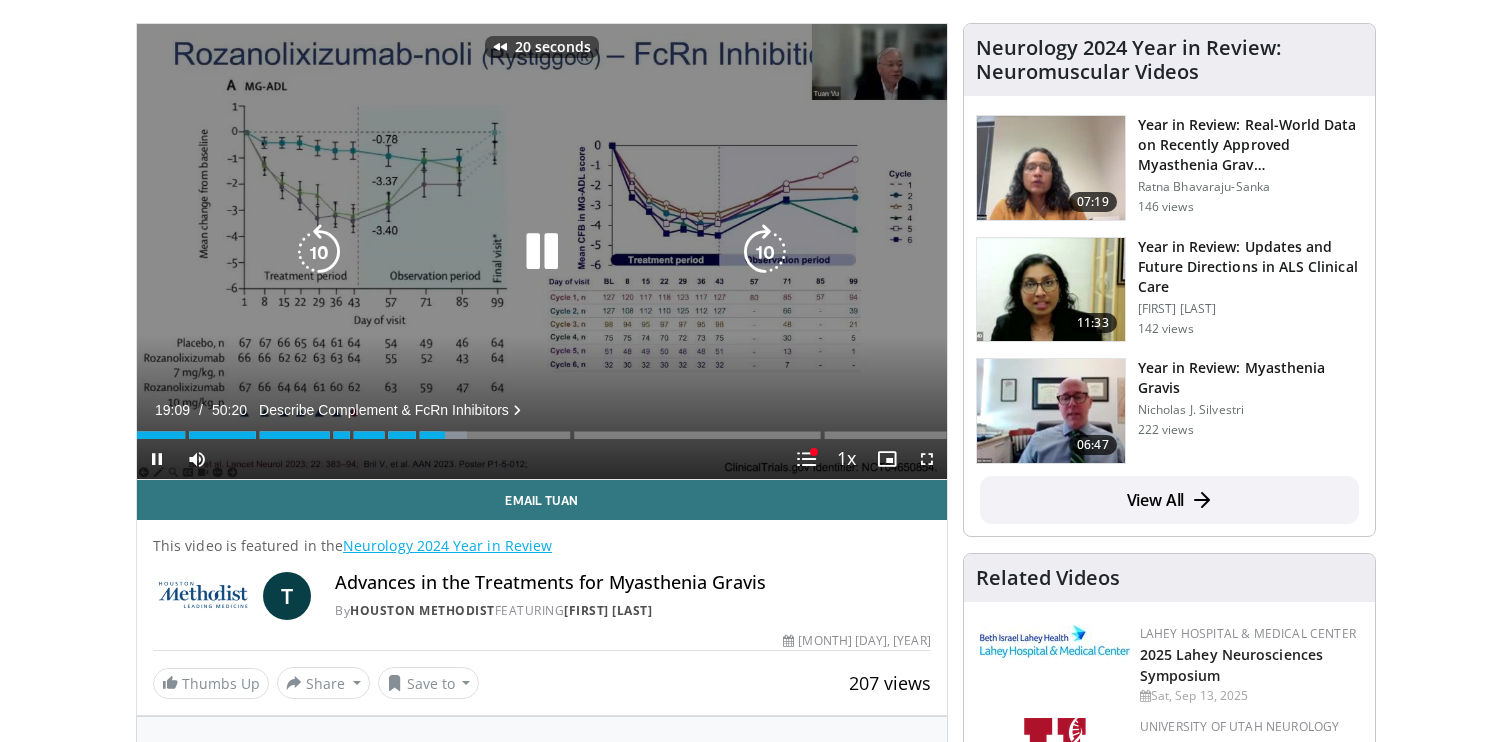 click at bounding box center (319, 252) 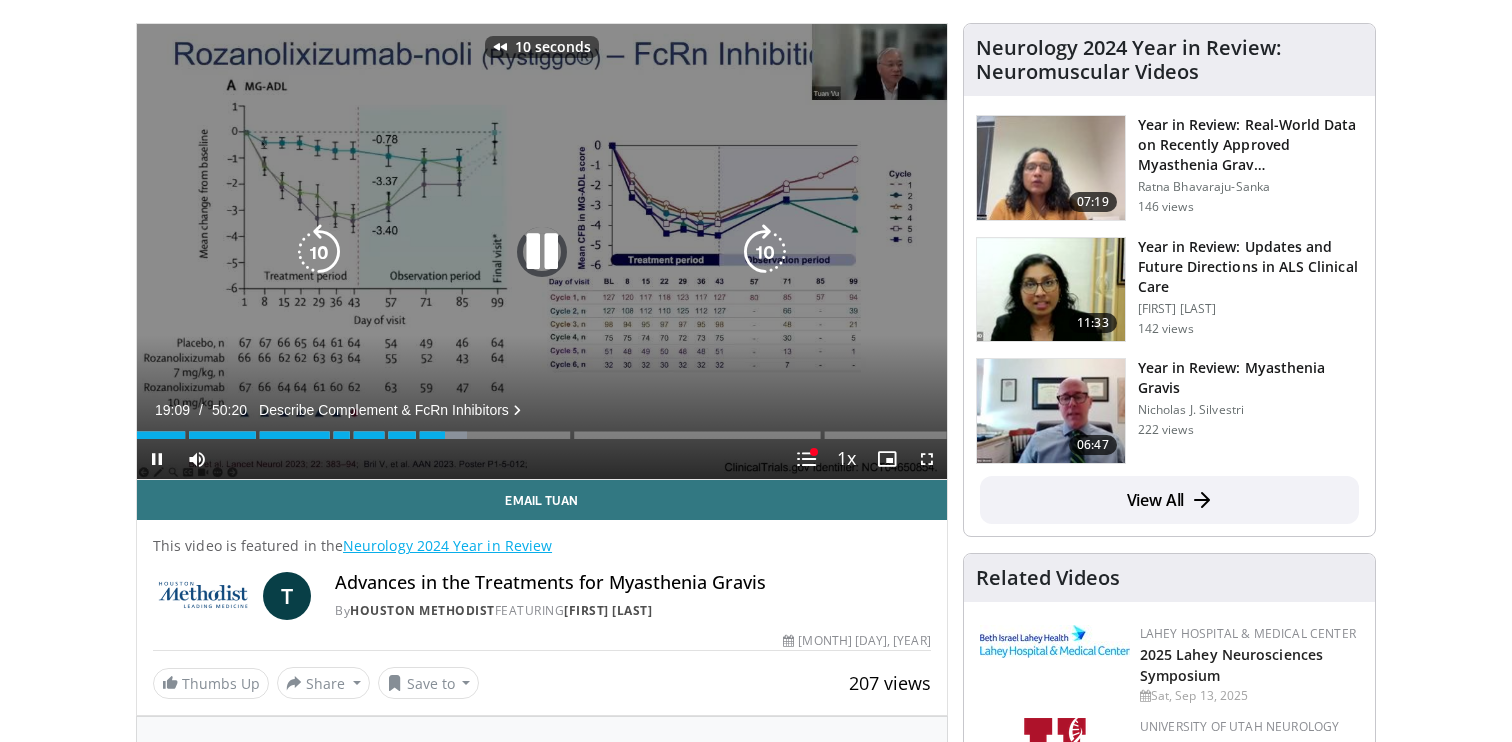 click at bounding box center [319, 252] 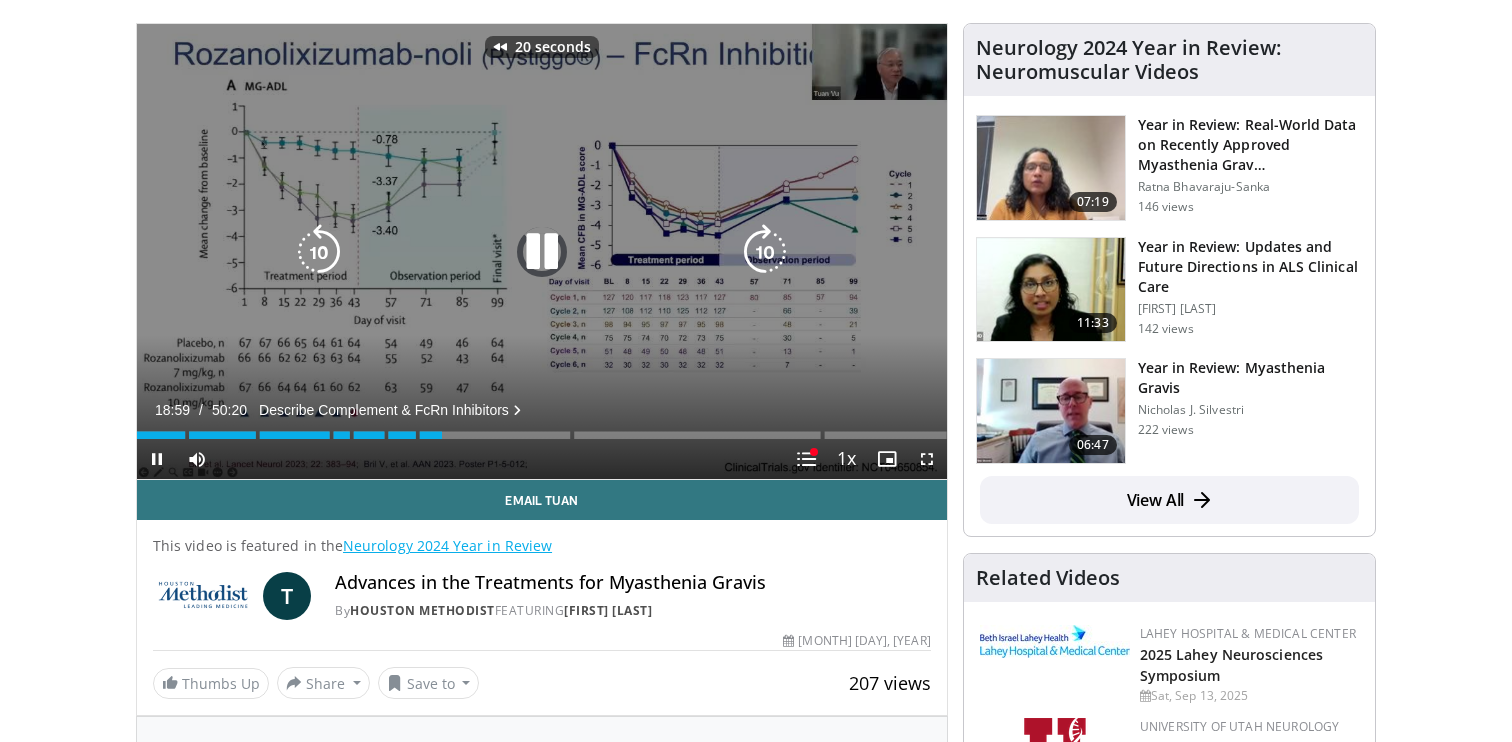 click at bounding box center (319, 252) 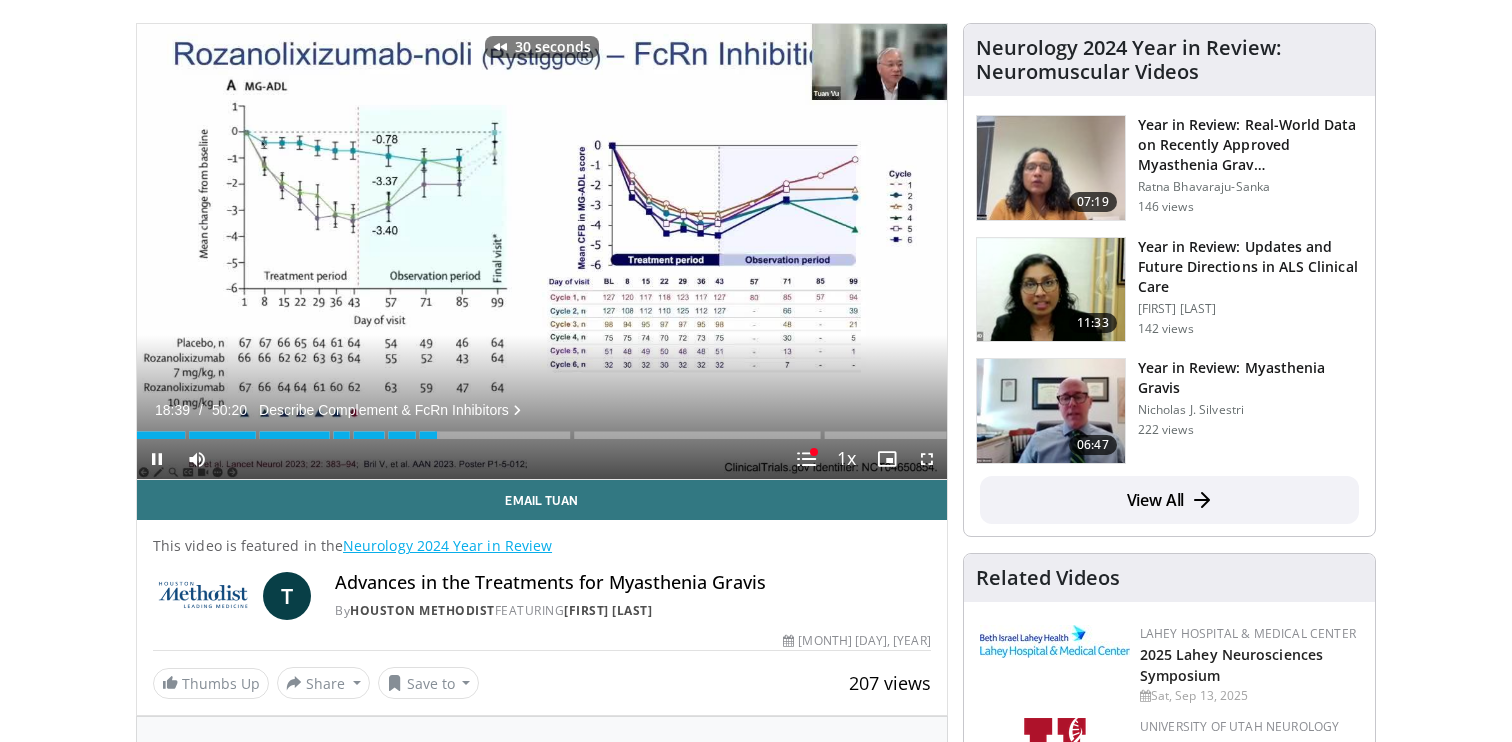 click on "Specialties
Adult & Family Medicine
Allergy, Asthma, Immunology
Anesthesiology
Cardiology
Dental
Dermatology
Endocrinology
Gastroenterology & Hepatology
General Surgery
Hematology & Oncology
Infectious Disease
Nephrology
Neurology
Neurosurgery
Obstetrics & Gynecology
Ophthalmology
Oral Maxillofacial
Orthopaedics
Otolaryngology
Pediatrics
Plastic Surgery
Podiatry
Psychiatry
Pulmonology
Radiation Oncology
Radiology
Rheumatology
Urology" at bounding box center [756, 1969] 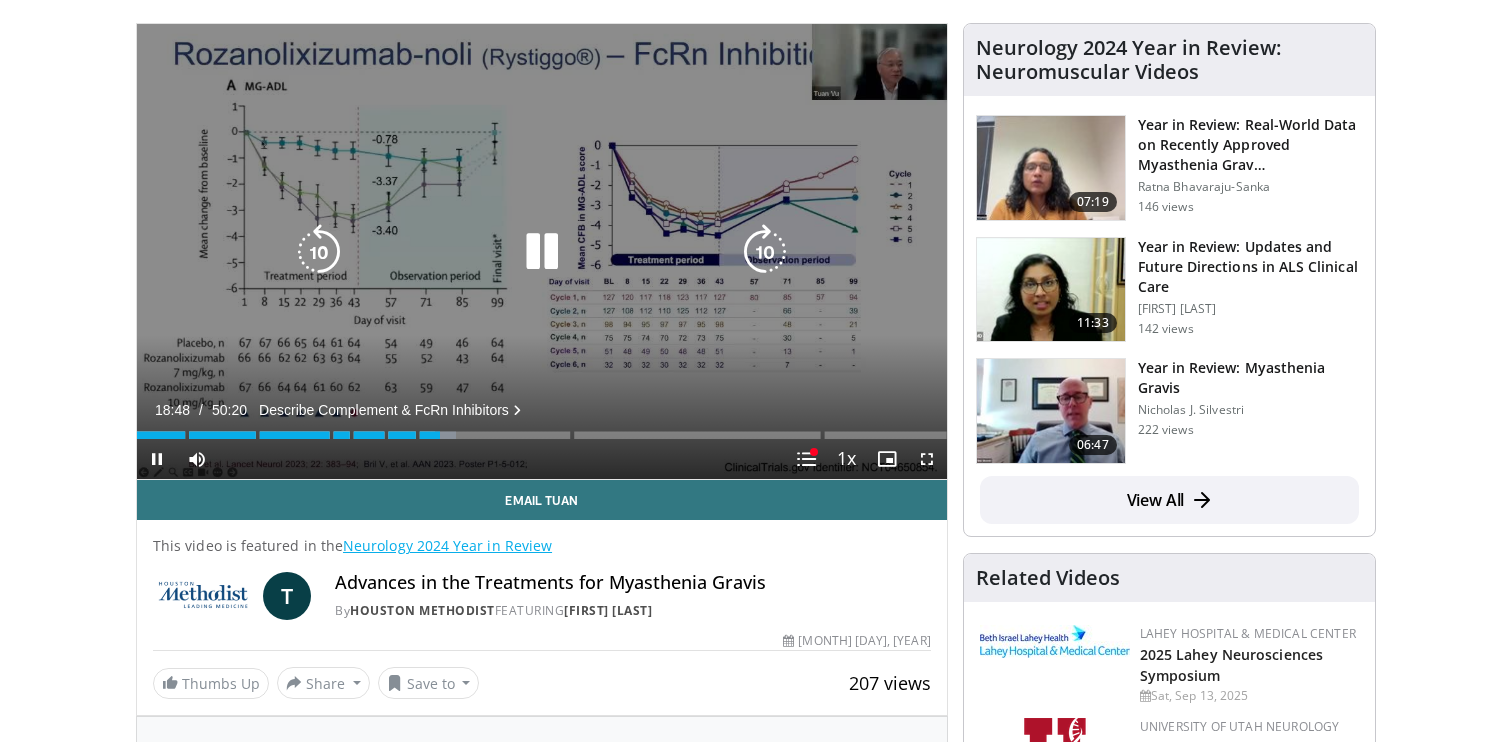 click at bounding box center [542, 252] 